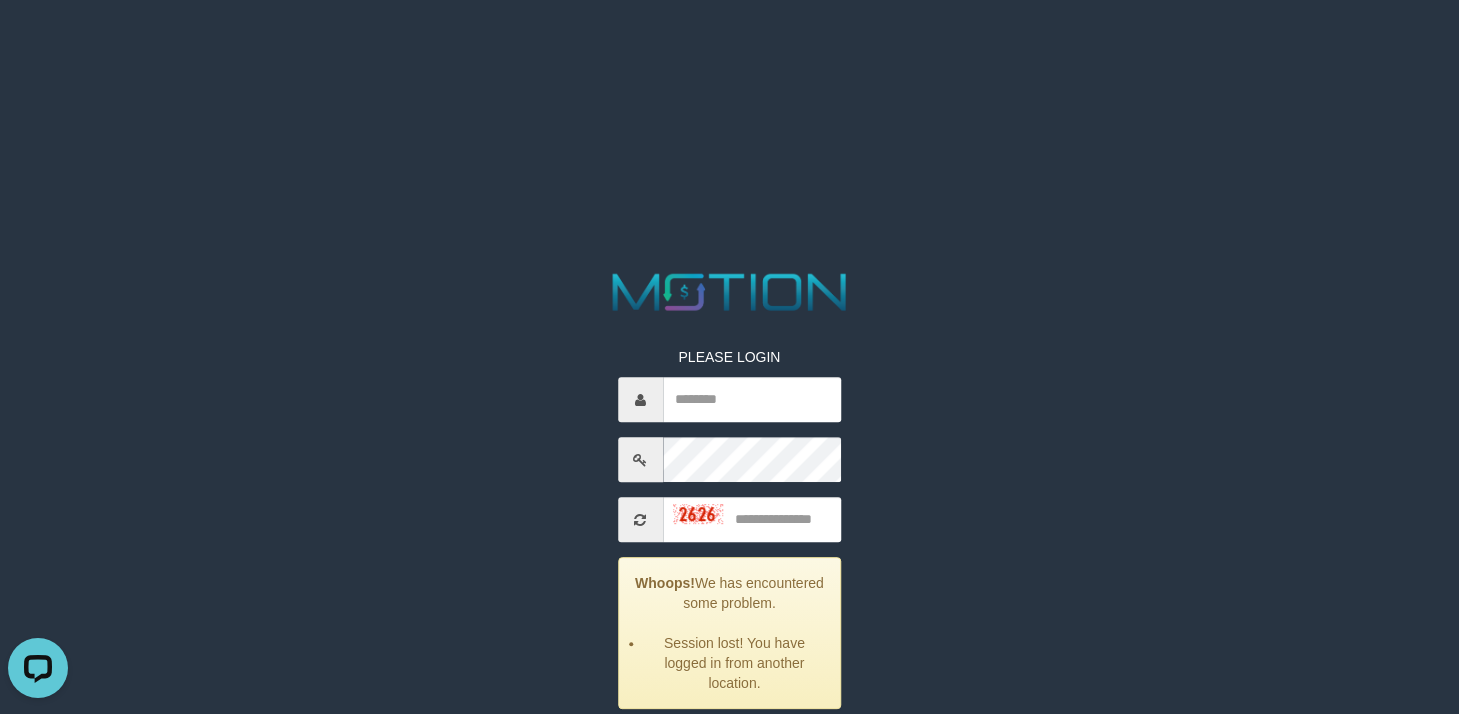 scroll, scrollTop: 0, scrollLeft: 0, axis: both 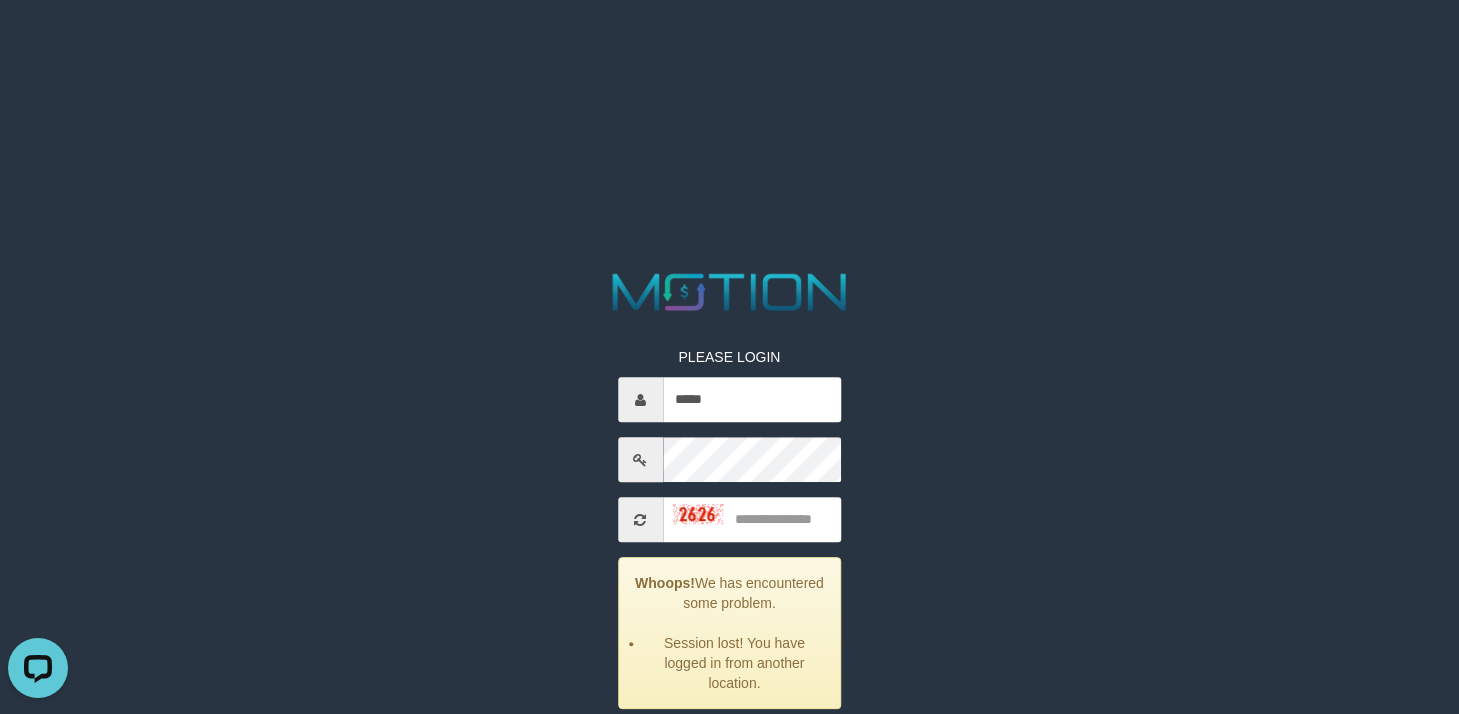 type on "*****" 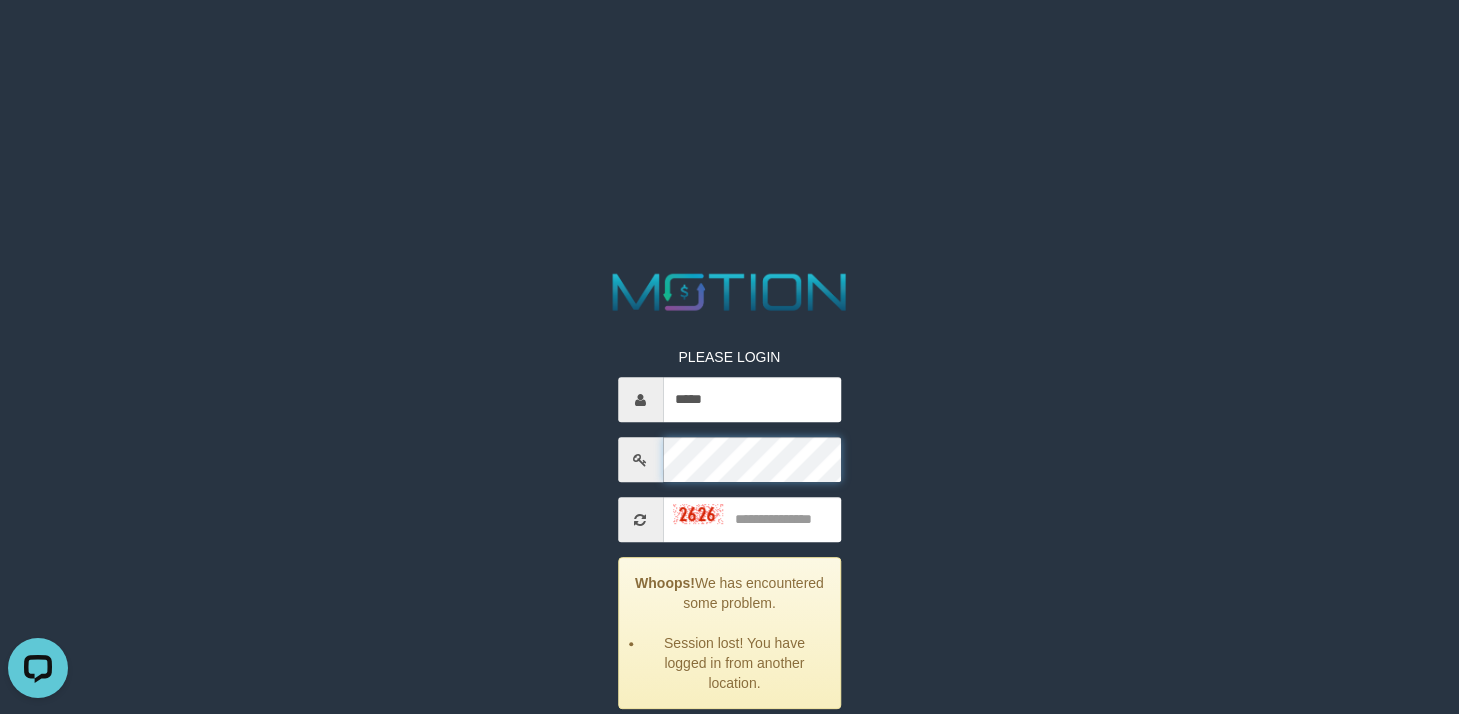 click on "PLEASE LOGIN
*****
Whoops!  We has encountered some problem.
Session lost! You have logged in from another location.
*****
code © 2012-2018 dwg" at bounding box center (730, 534) 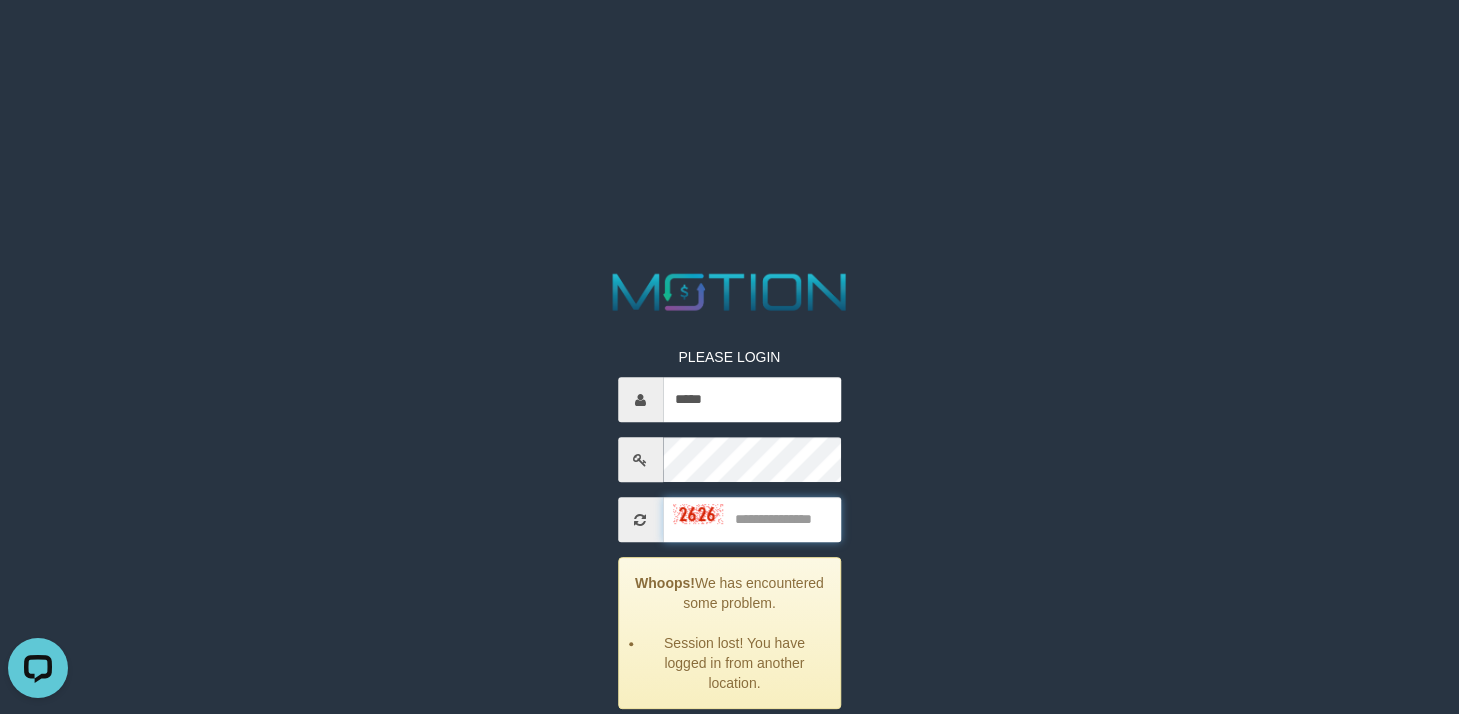 click at bounding box center (752, 519) 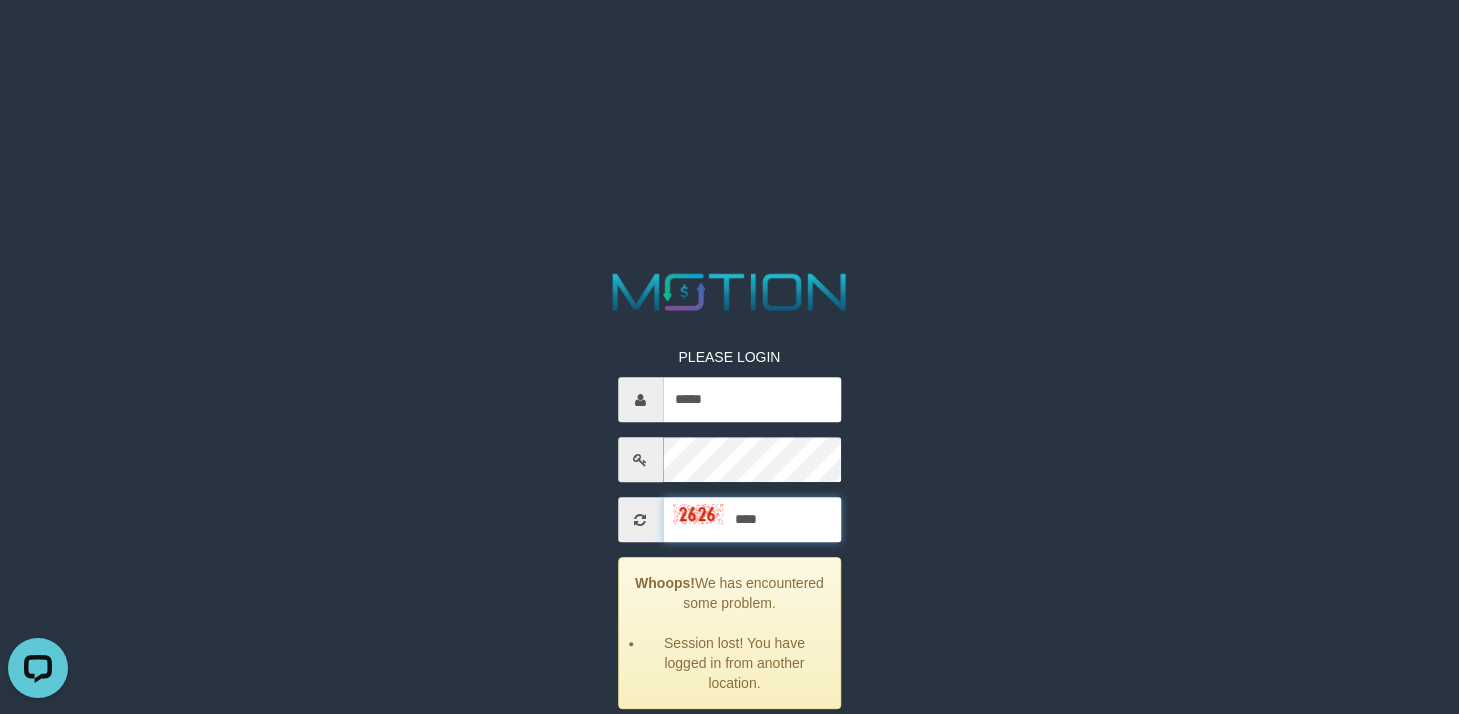 type on "****" 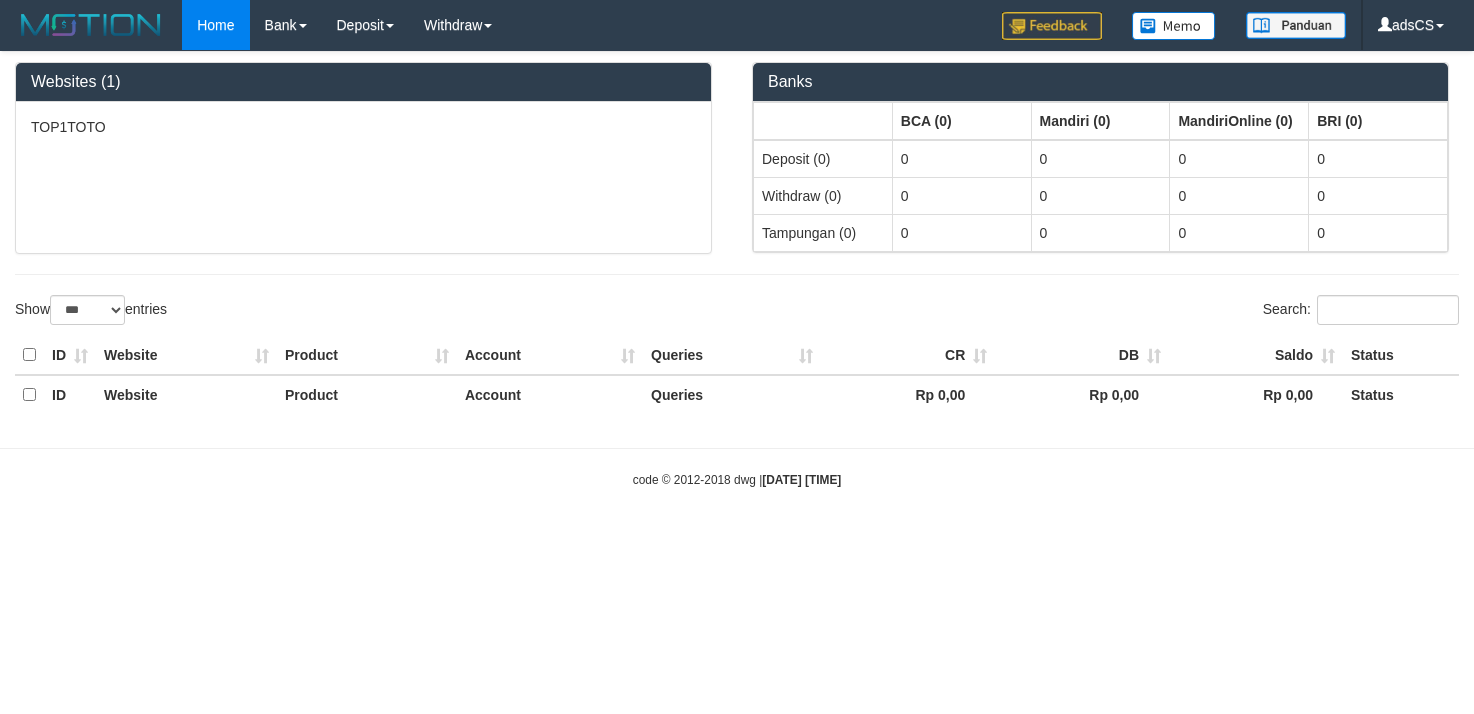 select on "***" 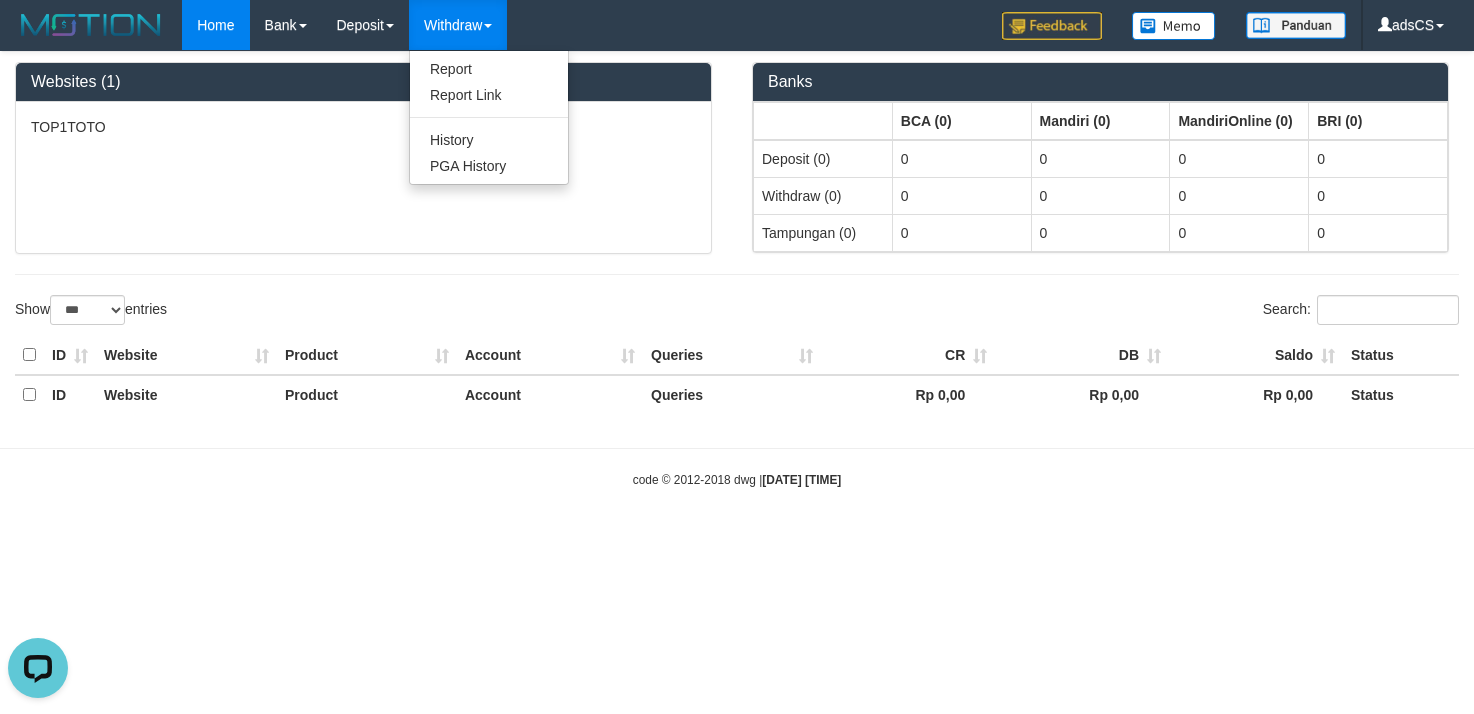scroll, scrollTop: 0, scrollLeft: 0, axis: both 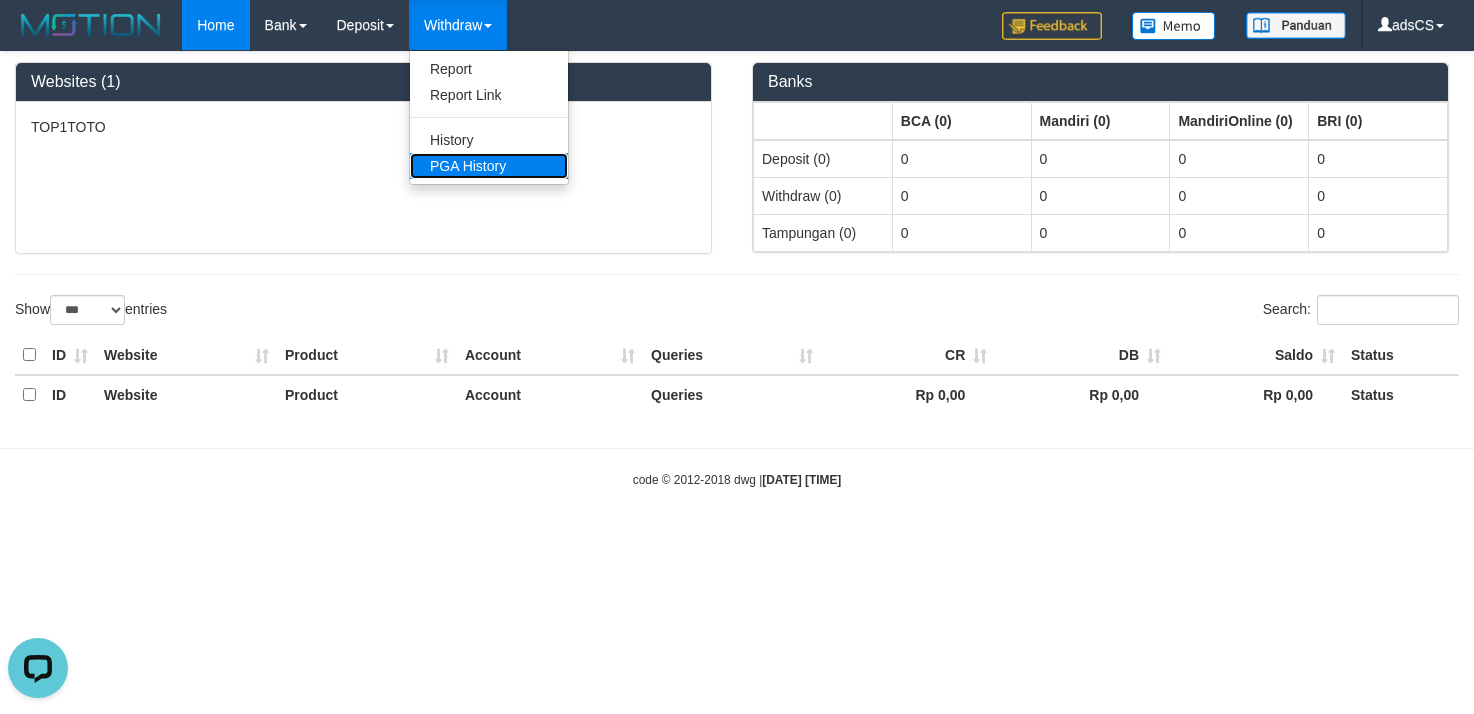 click on "PGA History" at bounding box center [489, 166] 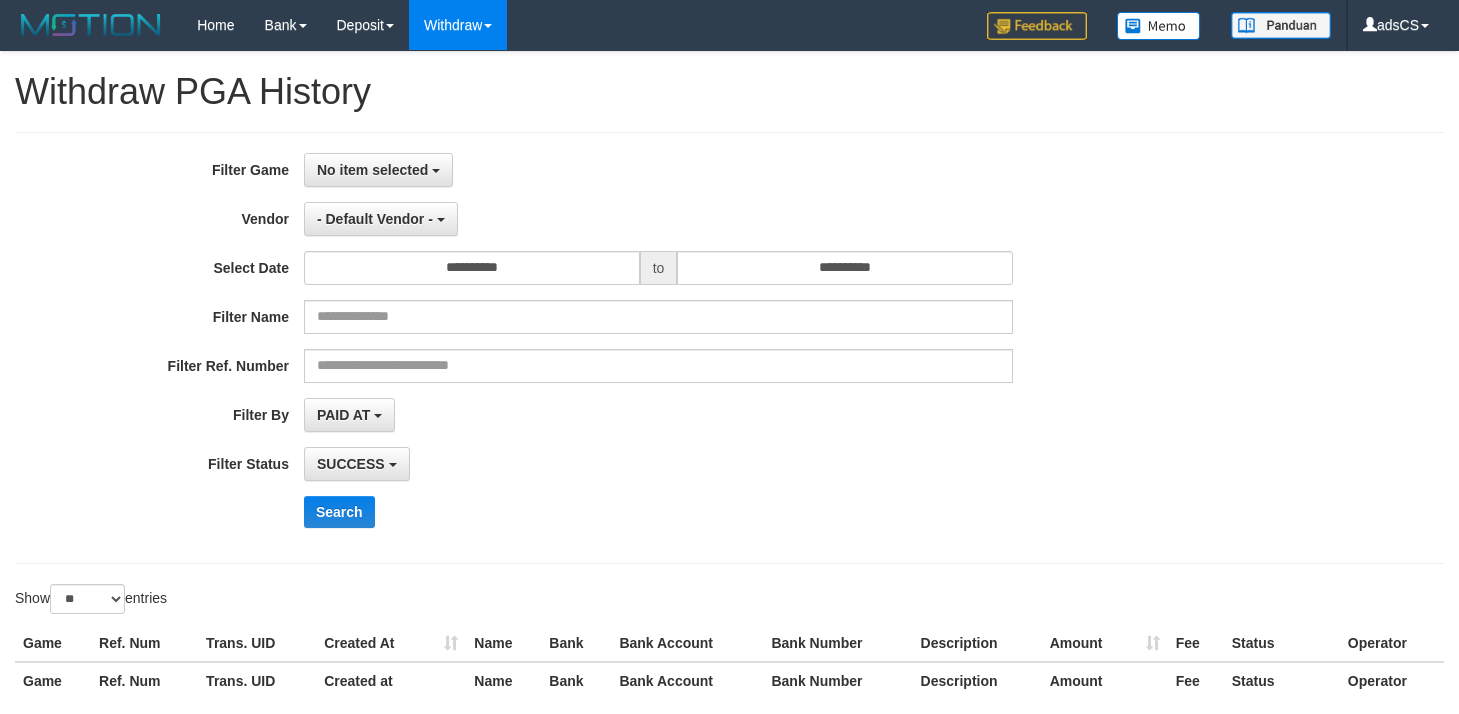 select 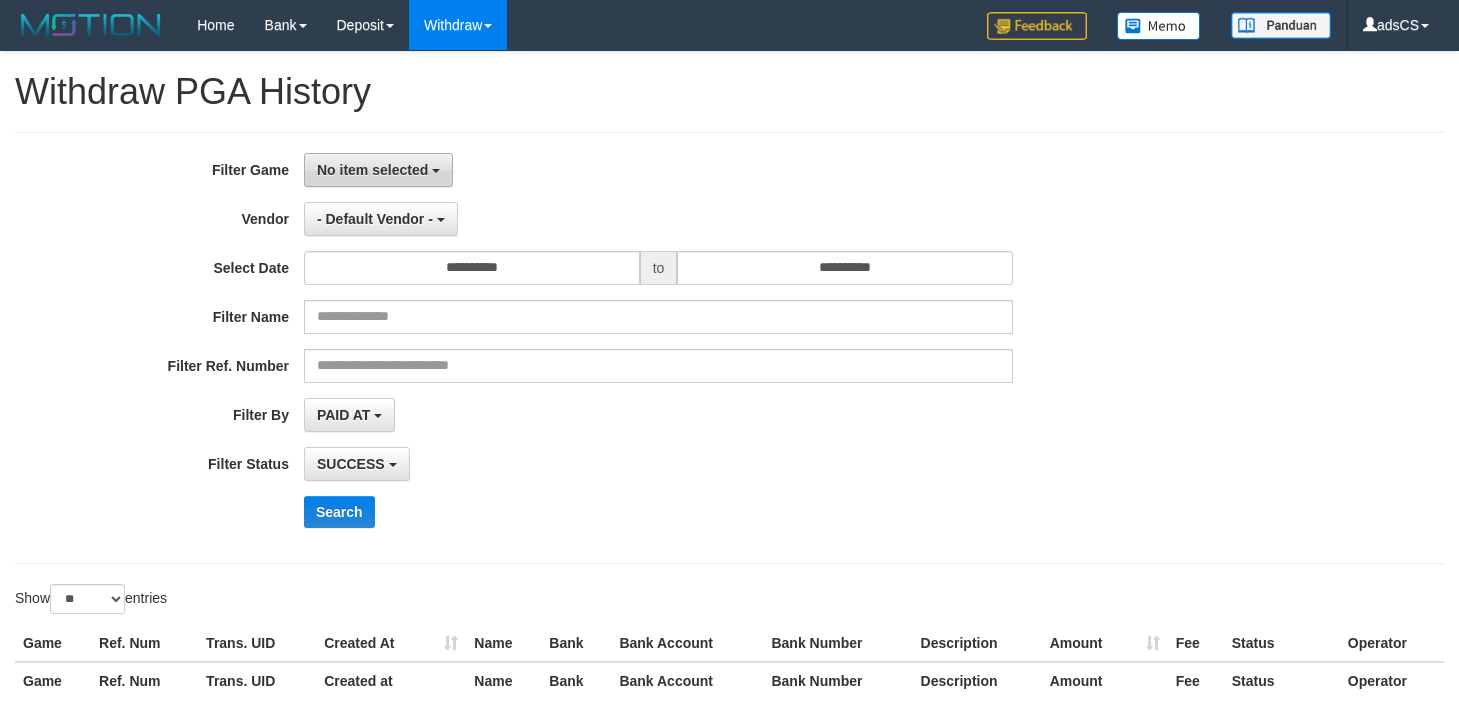 click on "No item selected" at bounding box center (372, 170) 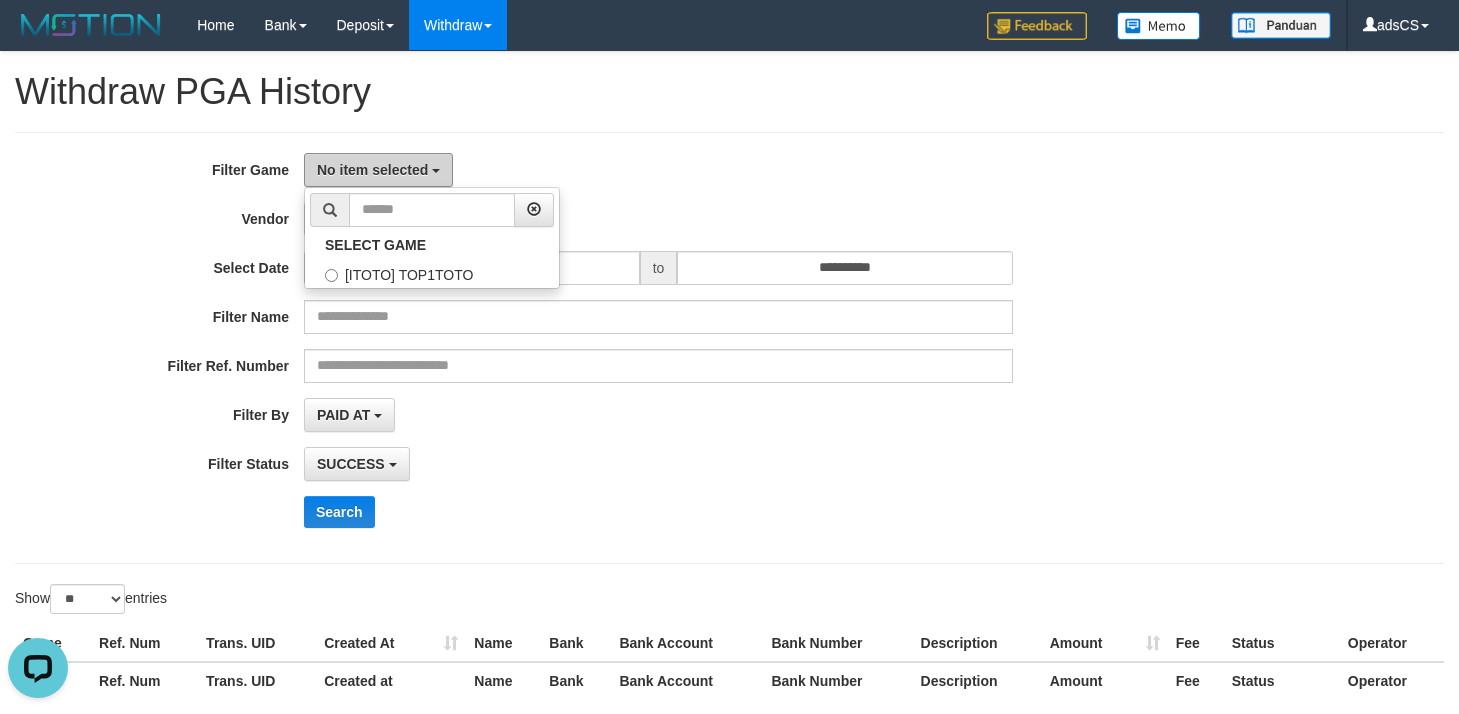 scroll, scrollTop: 0, scrollLeft: 0, axis: both 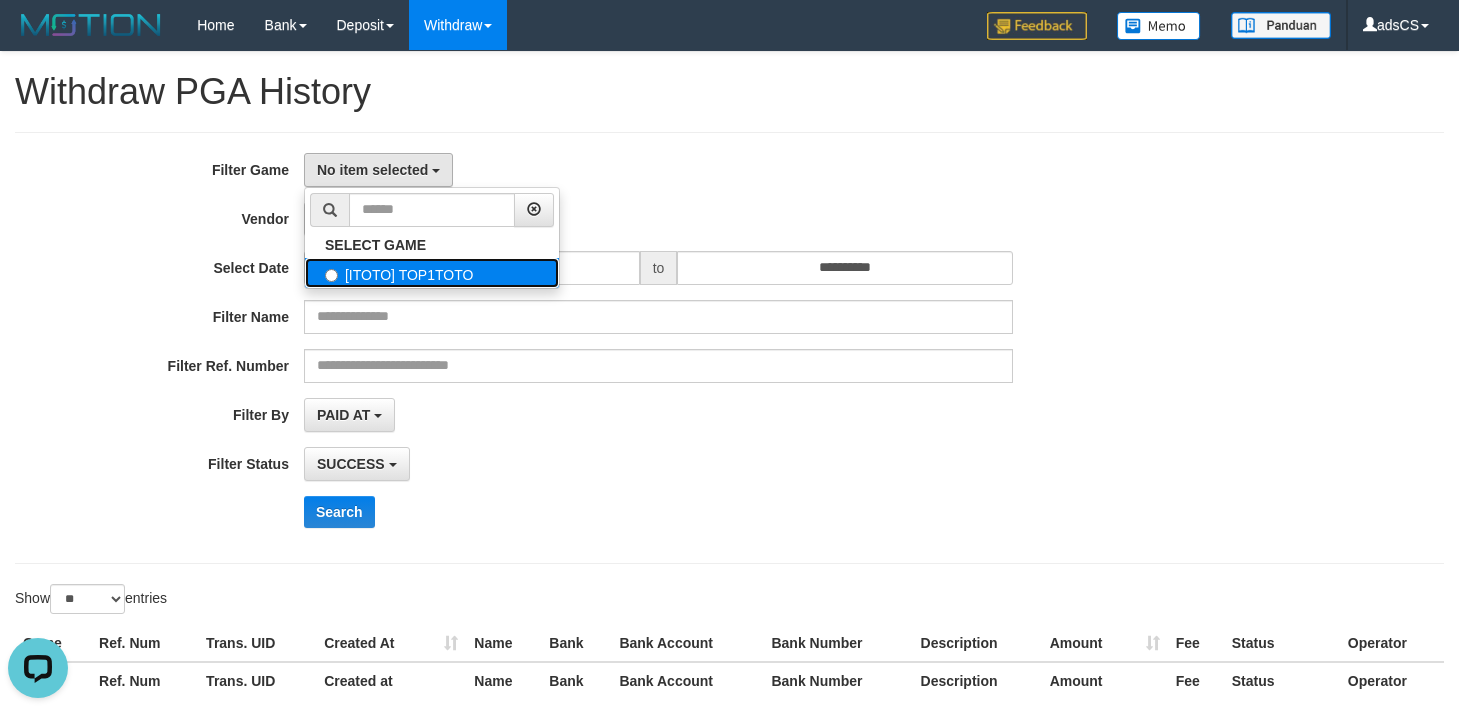 click on "[ITOTO] TOP1TOTO" at bounding box center [432, 273] 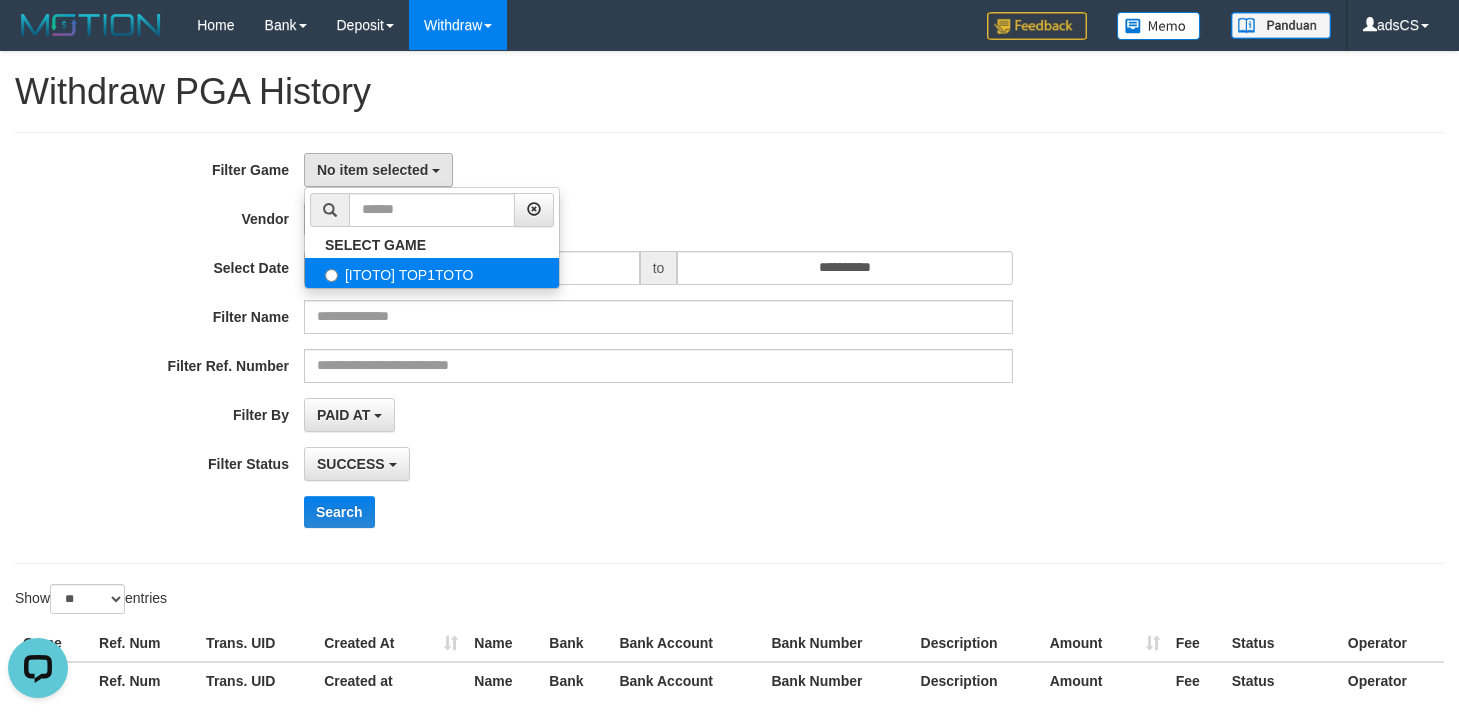 select on "***" 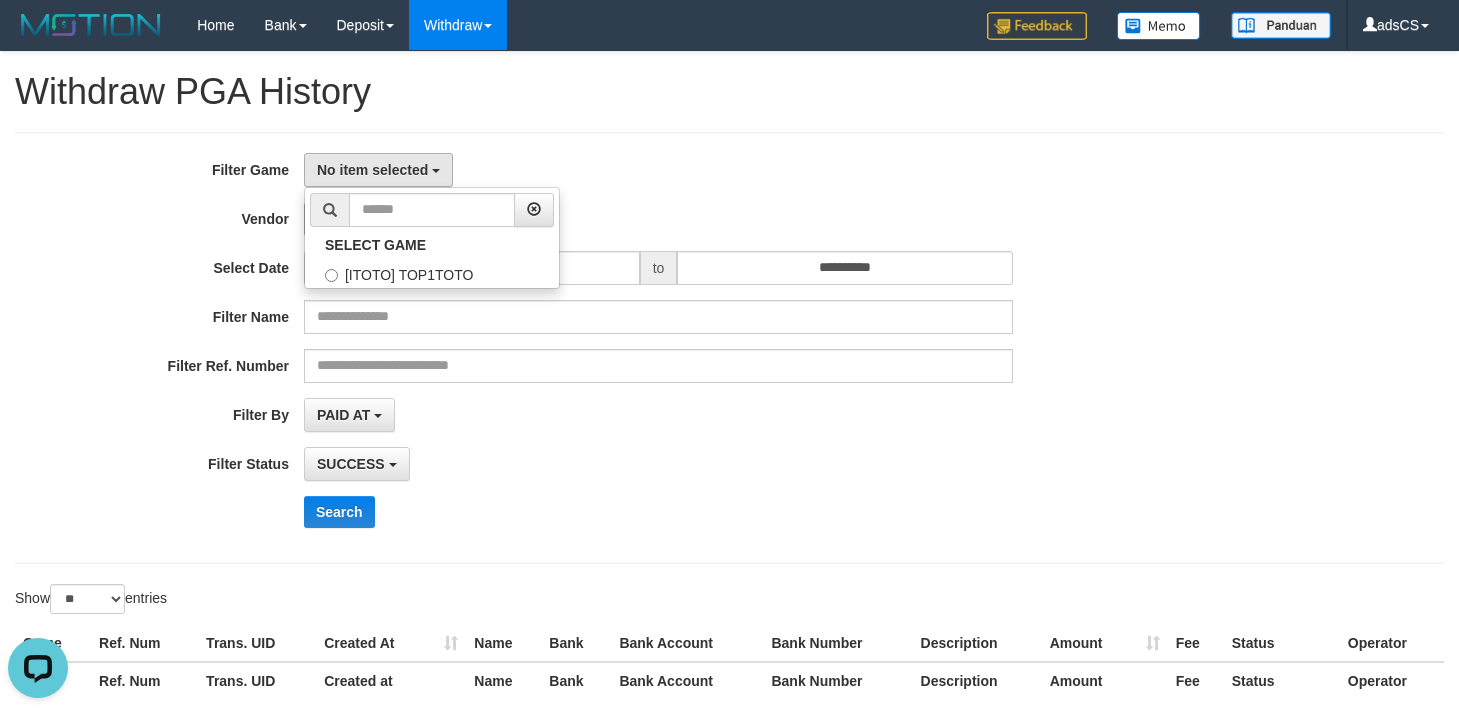 scroll, scrollTop: 18, scrollLeft: 0, axis: vertical 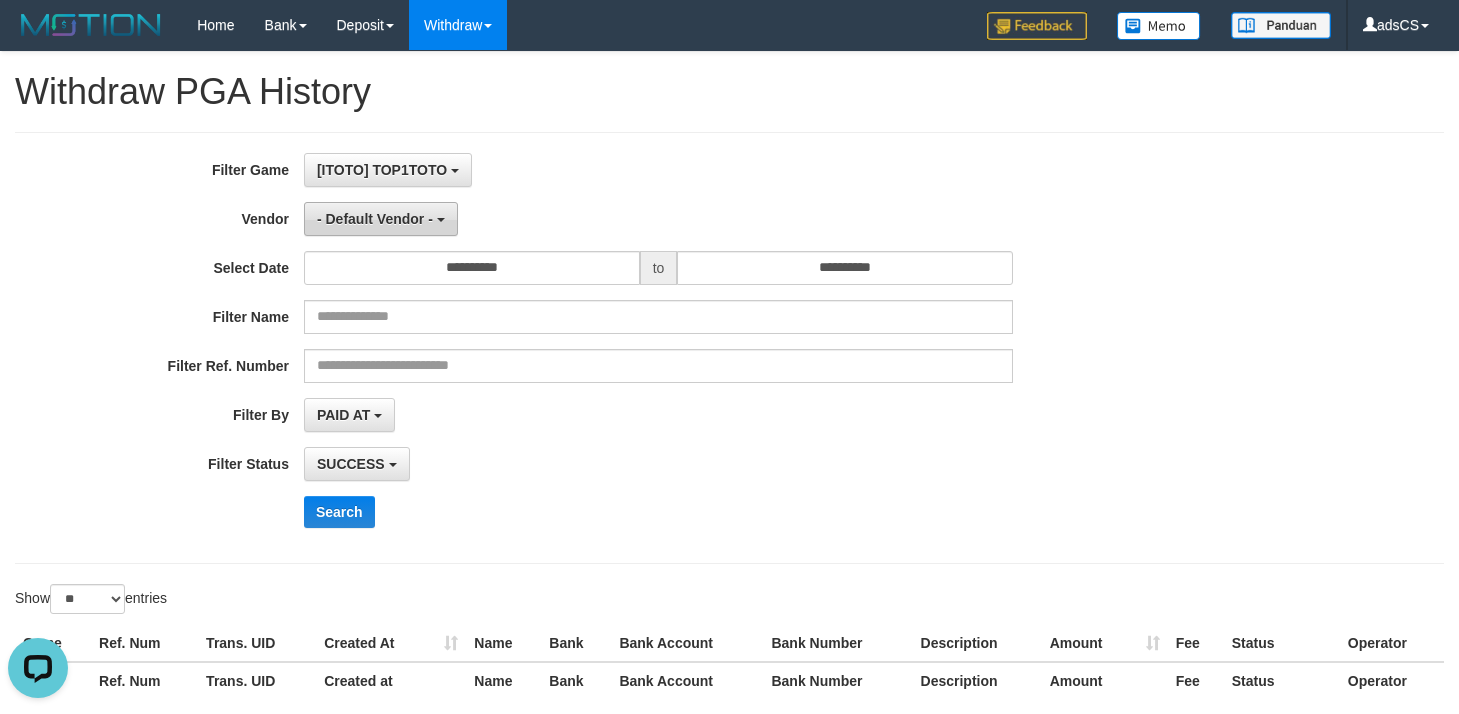 click on "- Default Vendor -" at bounding box center [375, 219] 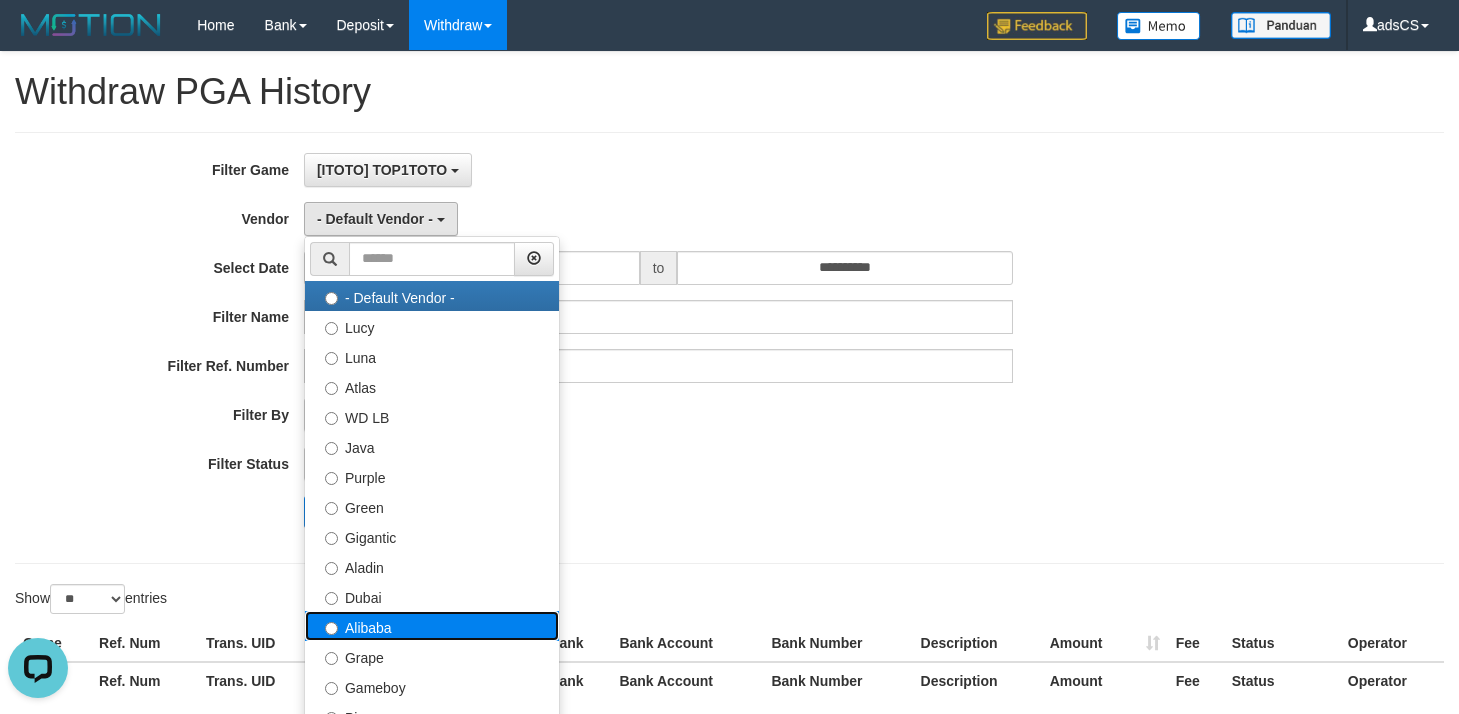 click on "Alibaba" at bounding box center [432, 626] 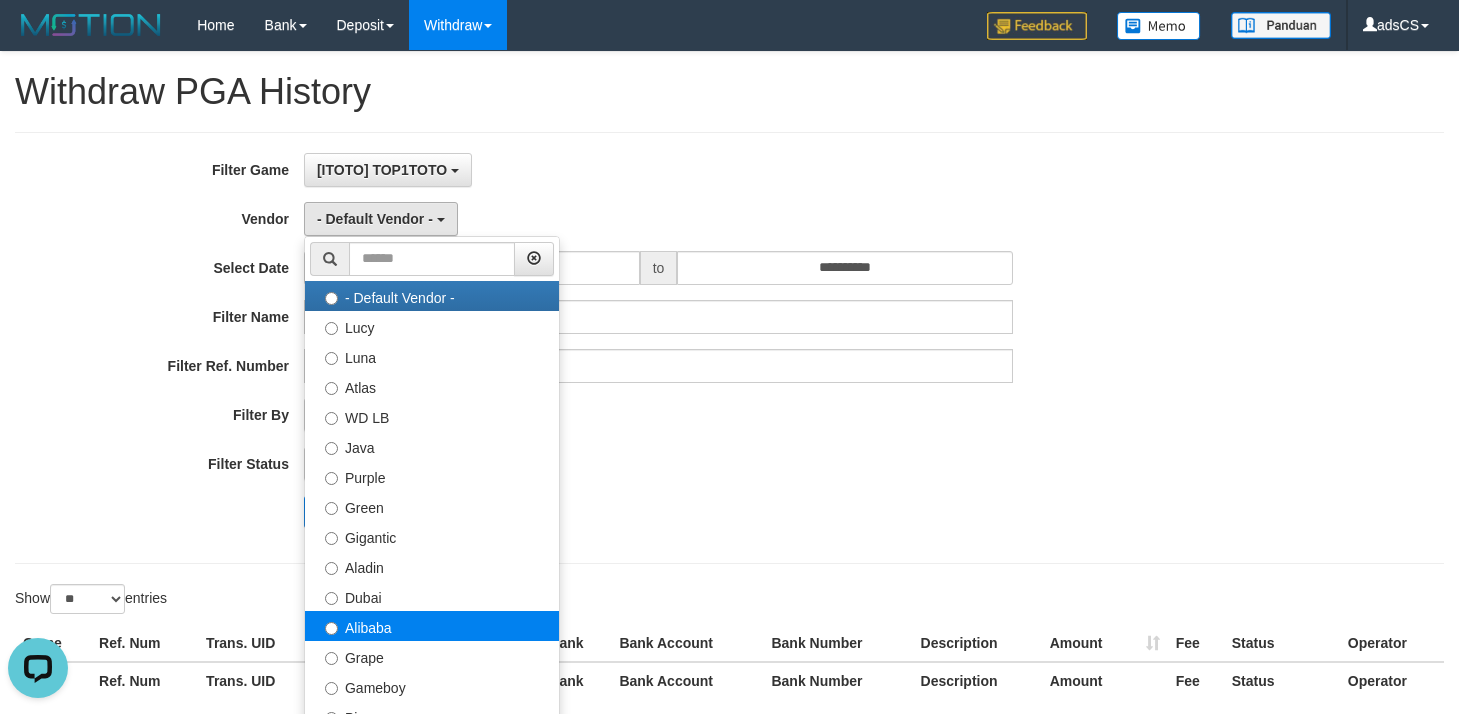 select on "**********" 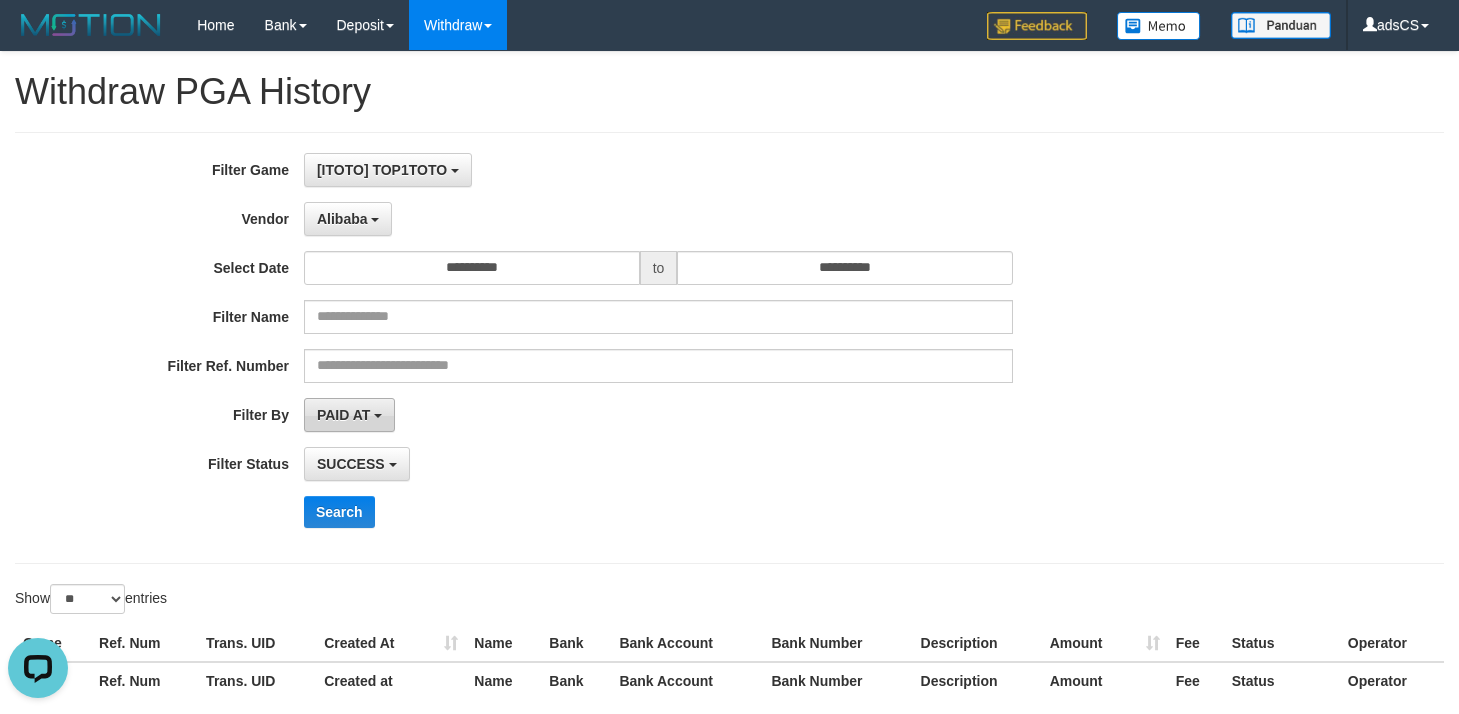 click on "PAID AT" at bounding box center [343, 415] 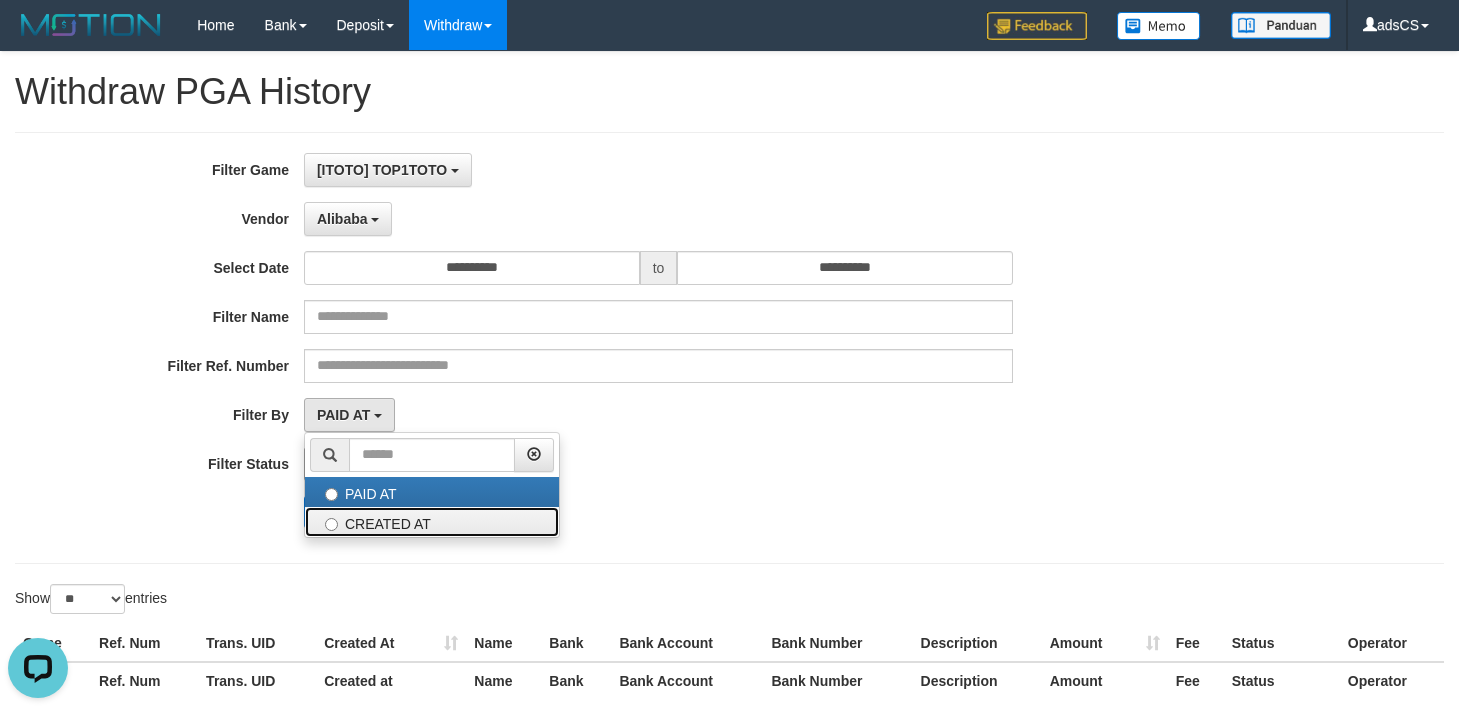drag, startPoint x: 350, startPoint y: 513, endPoint x: 362, endPoint y: 463, distance: 51.41984 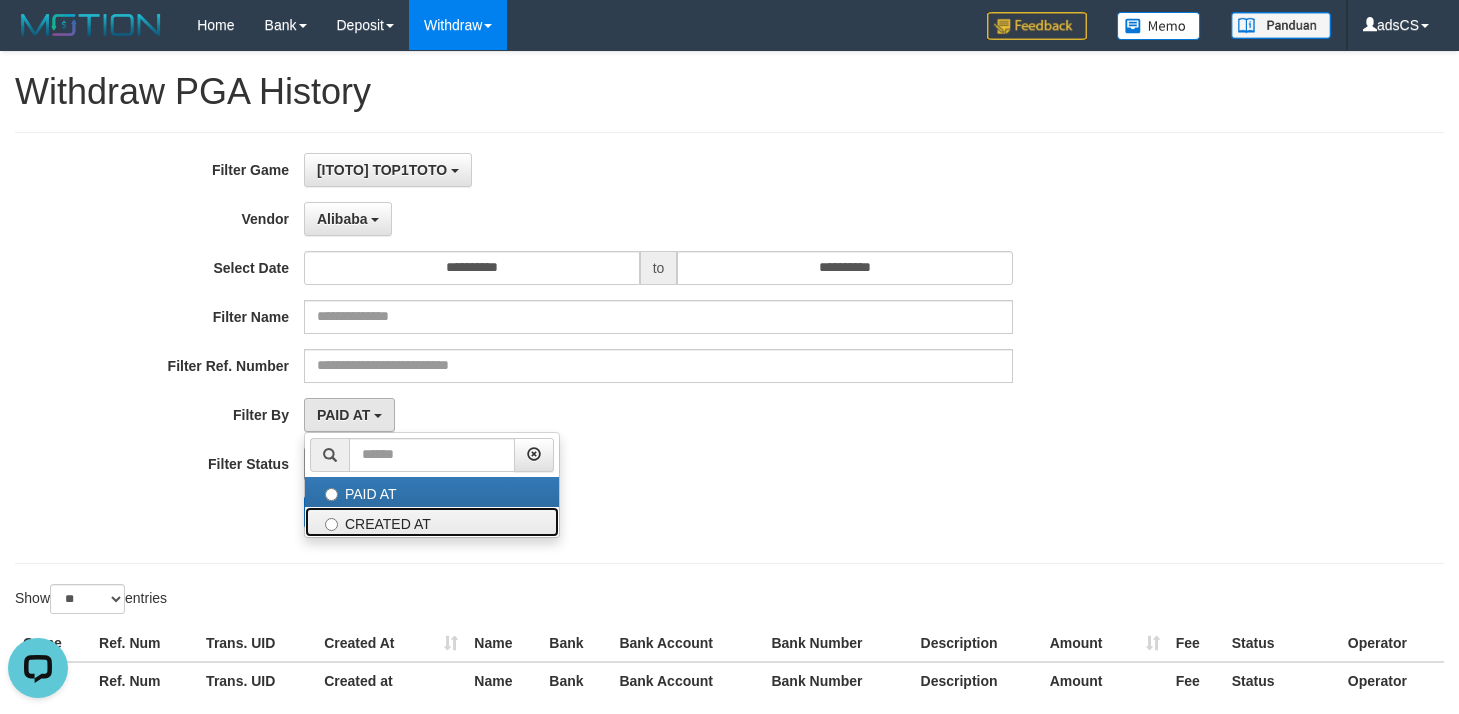 click on "CREATED AT" at bounding box center [432, 522] 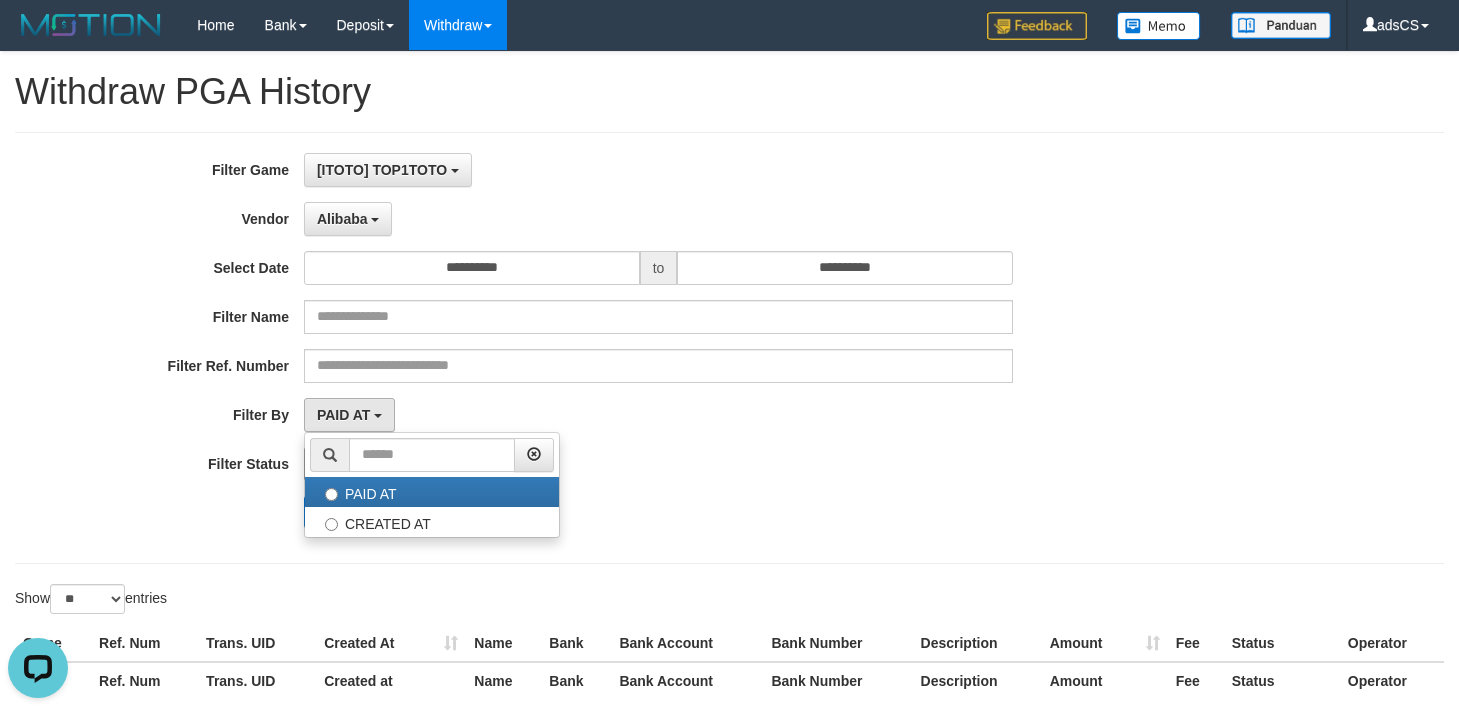 select on "*" 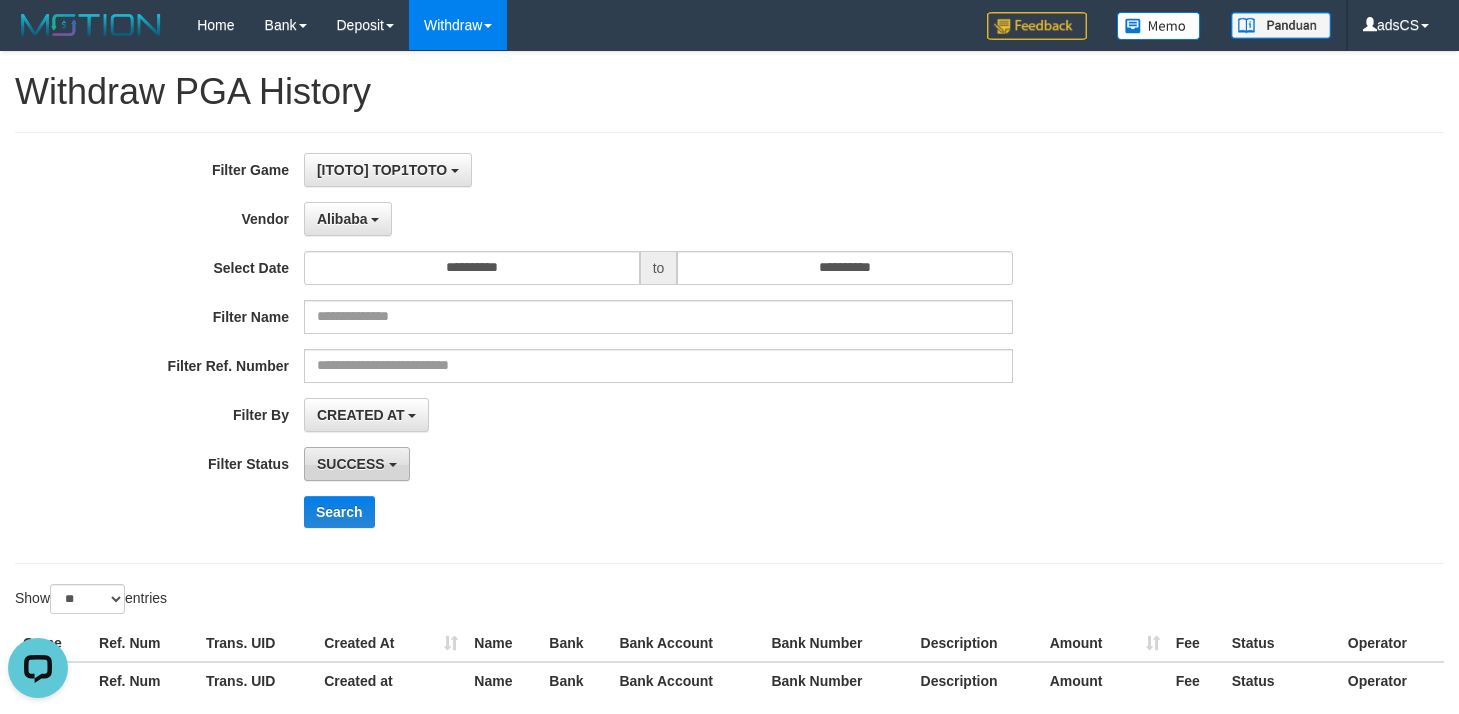 click on "SUCCESS" at bounding box center (351, 464) 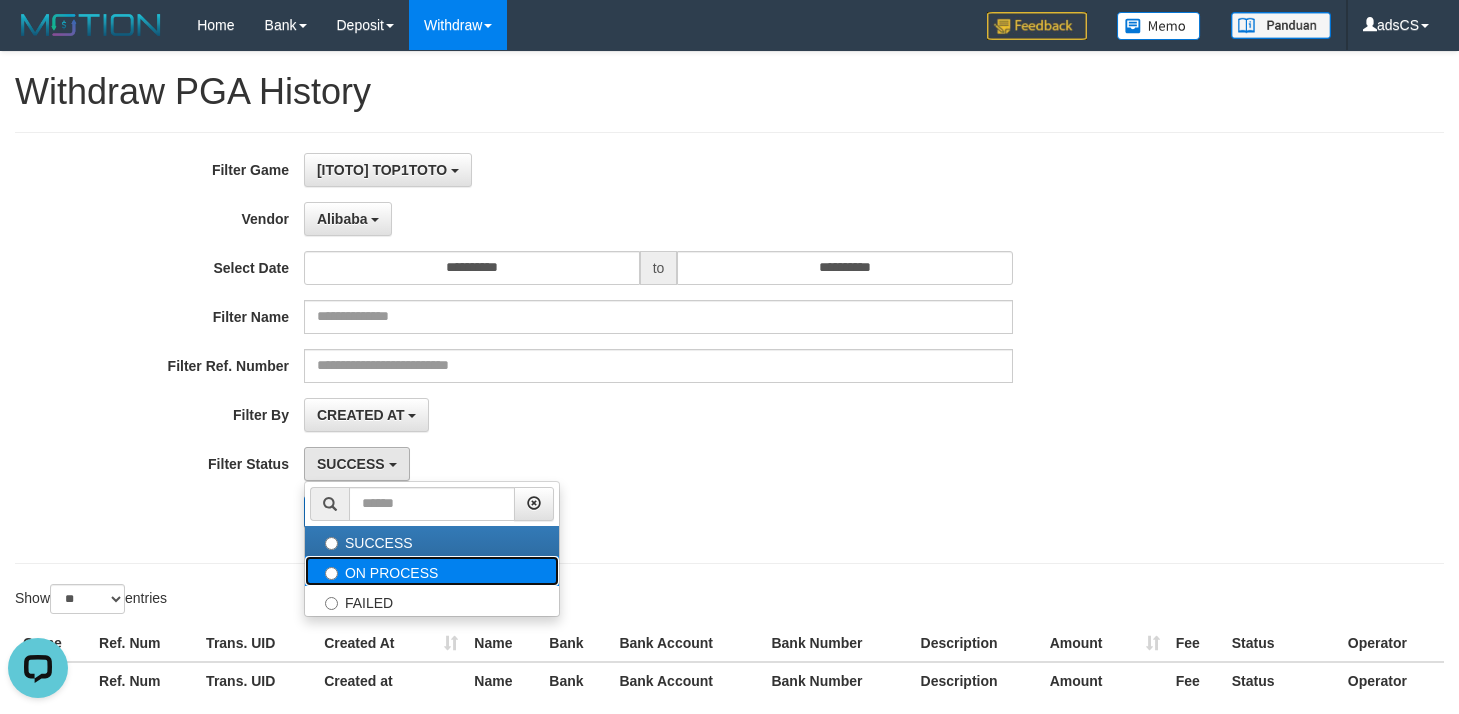 click on "ON PROCESS" at bounding box center [432, 571] 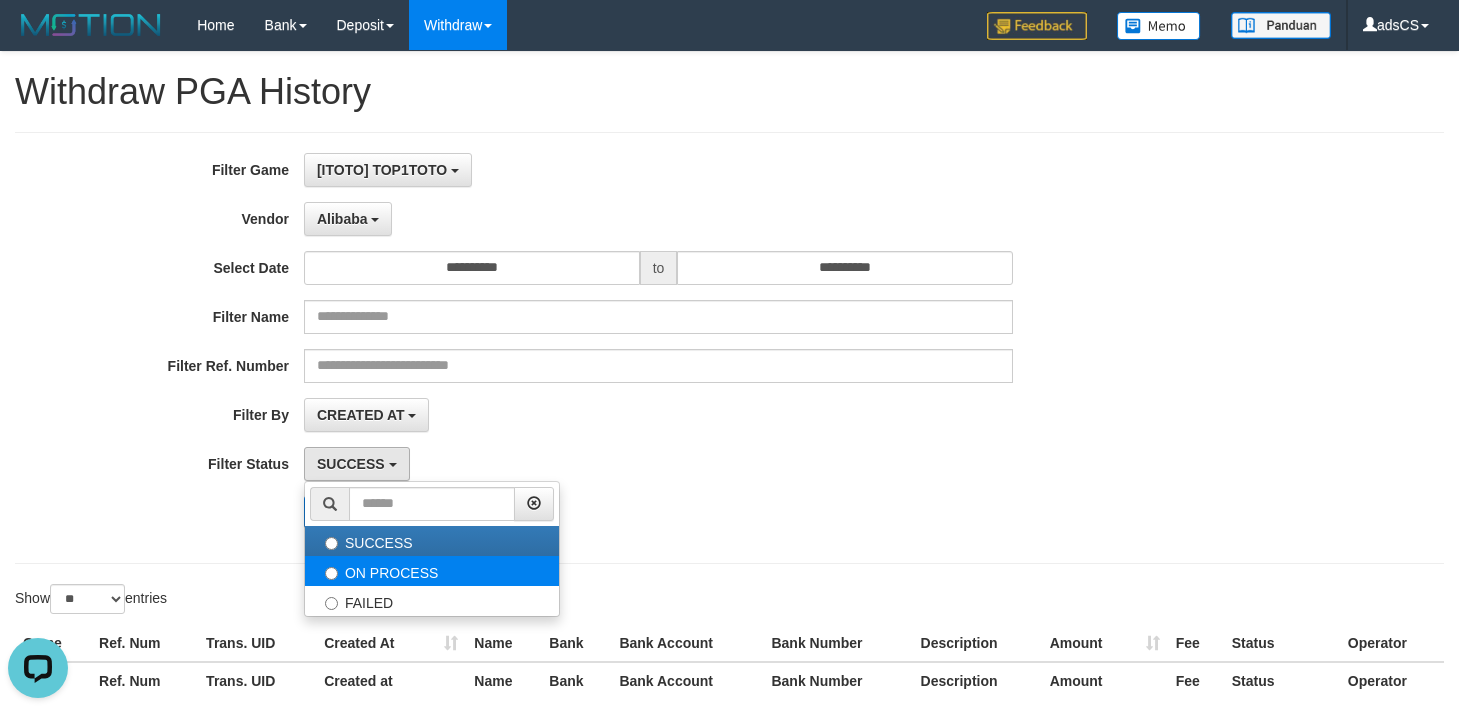 select on "*" 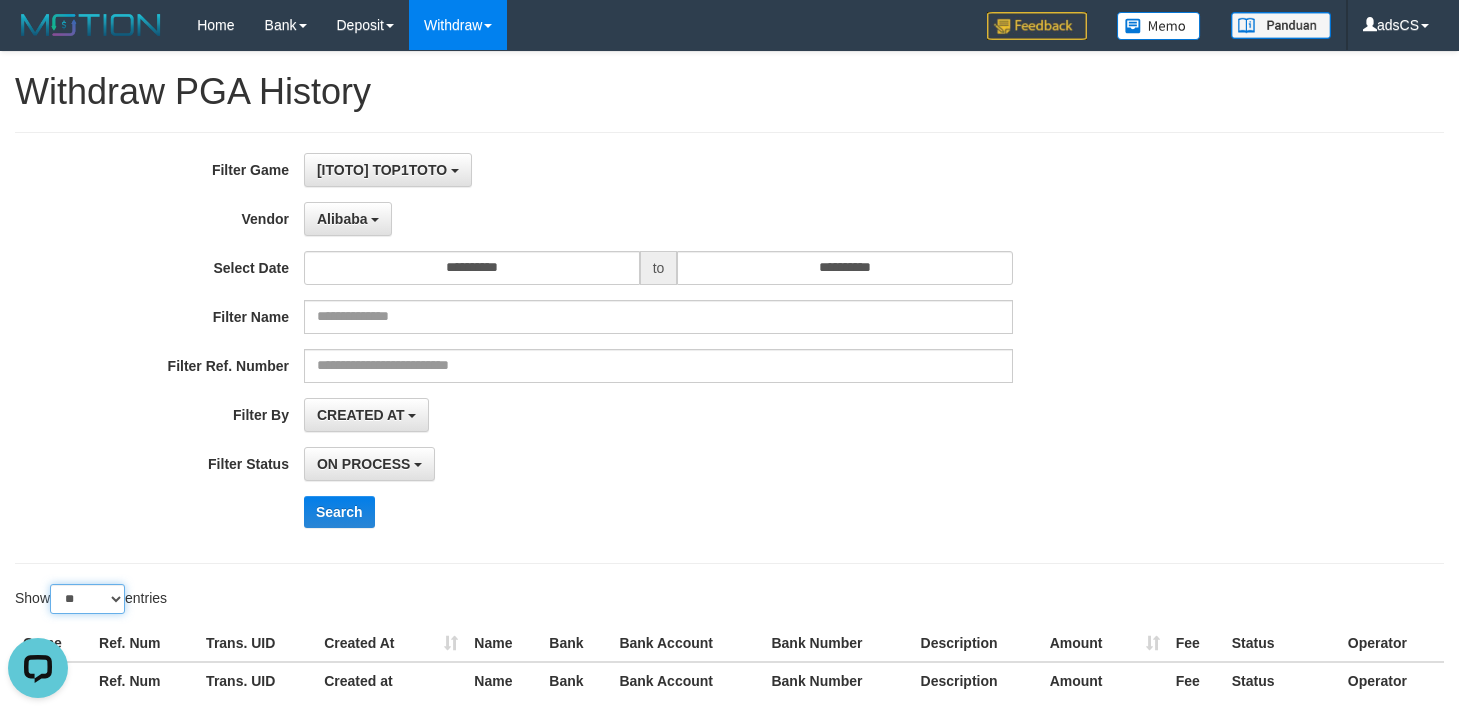 click on "** ** ** ***" at bounding box center [87, 599] 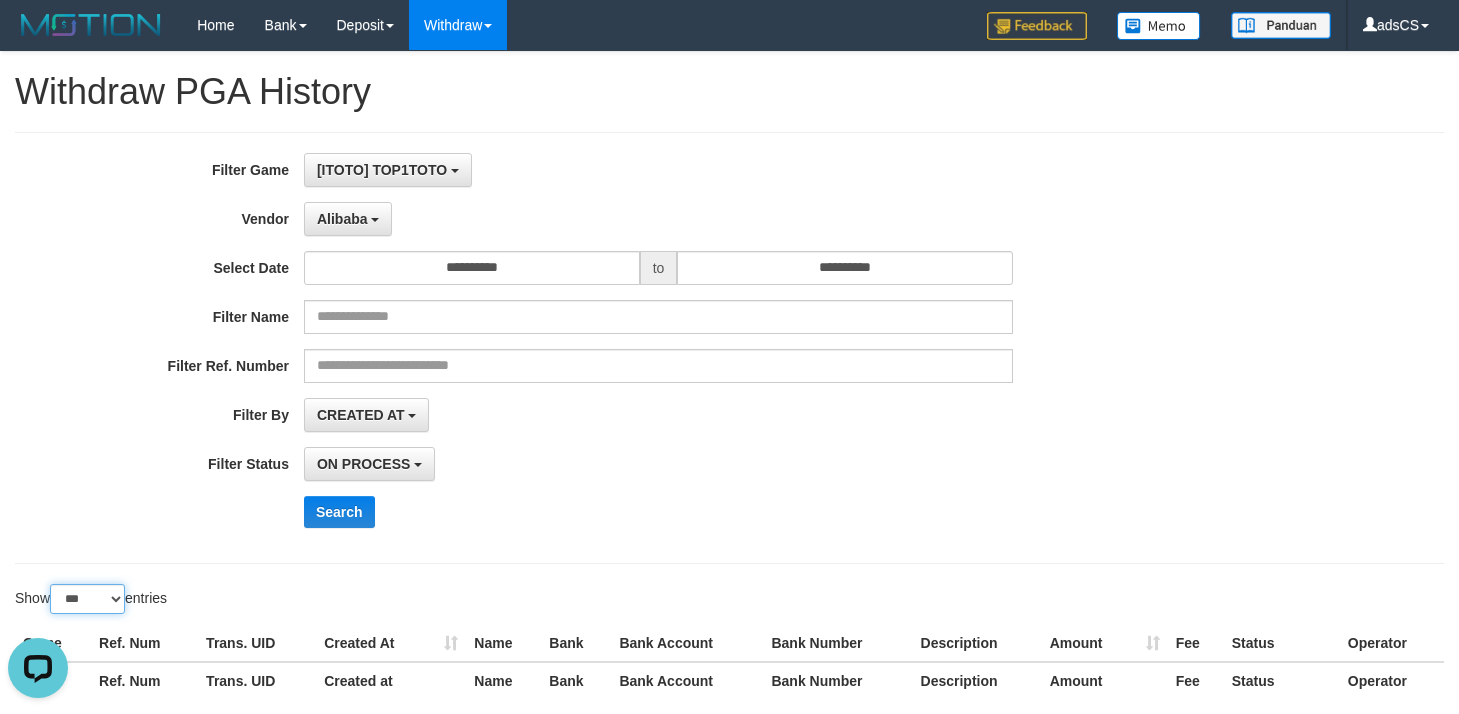 click on "** ** ** ***" at bounding box center [87, 599] 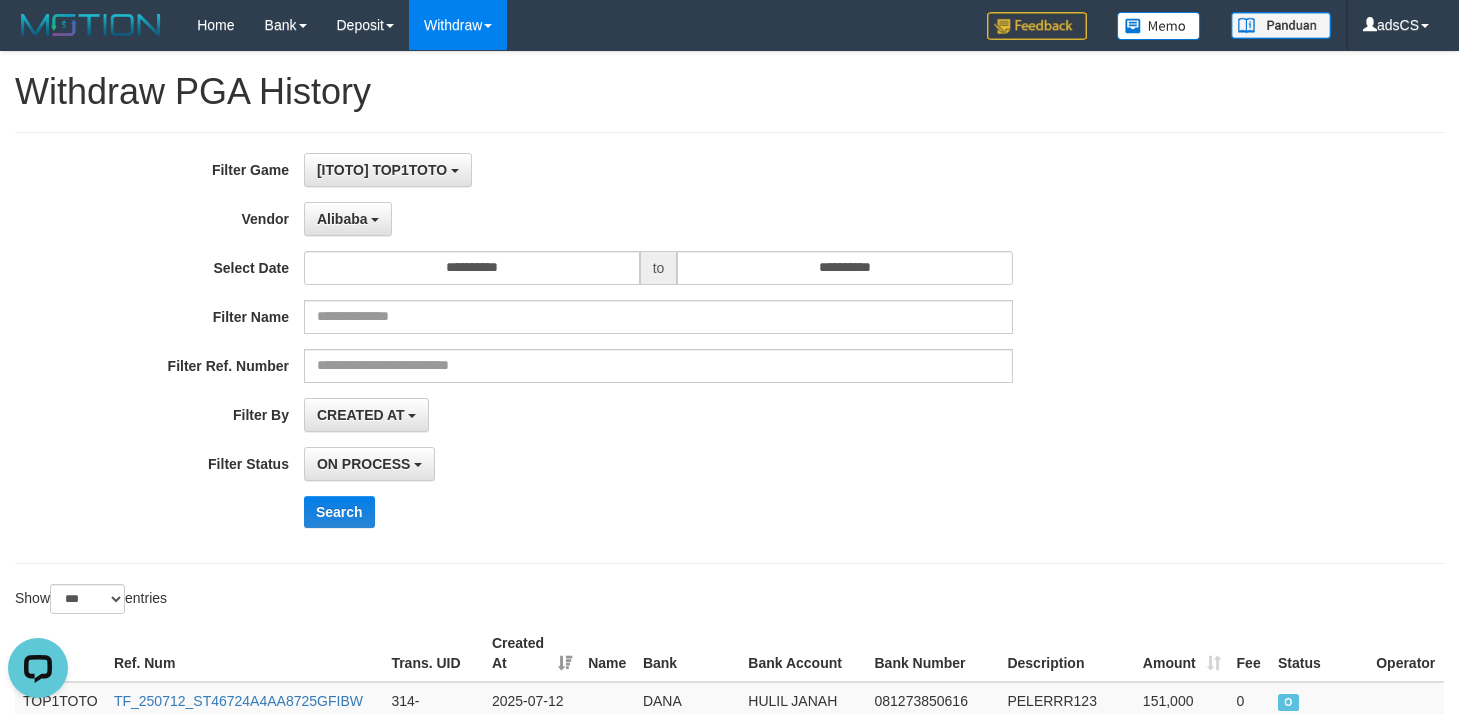 click on "**********" at bounding box center [608, 348] 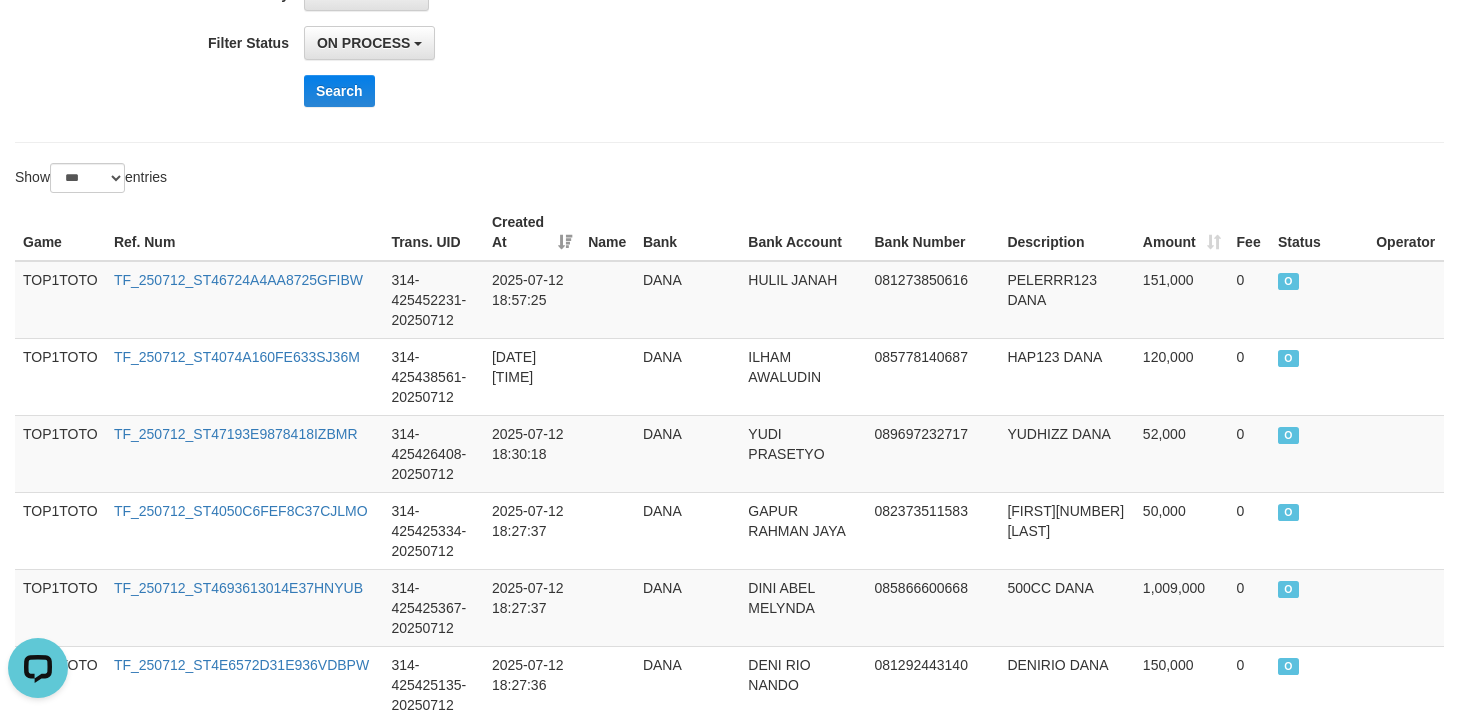 click on "**********" at bounding box center [608, -73] 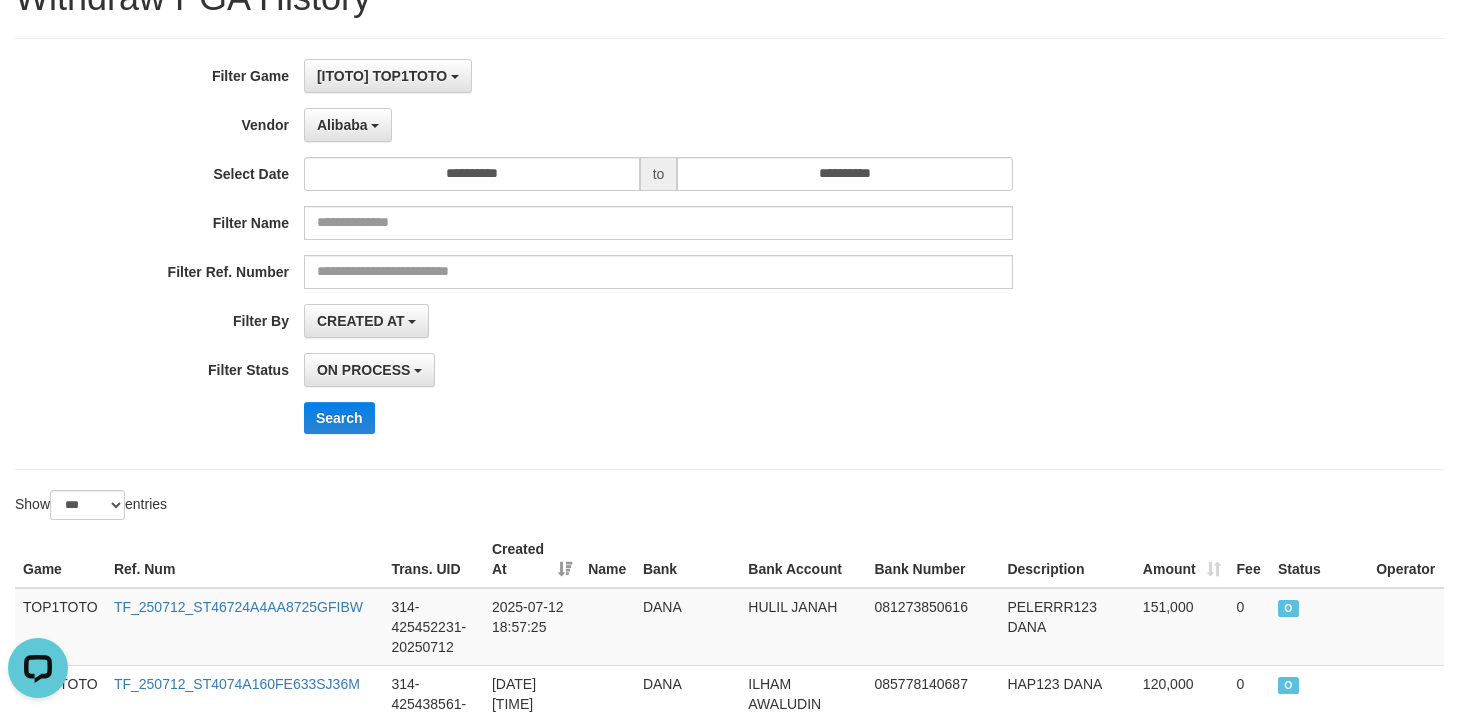 scroll, scrollTop: 0, scrollLeft: 0, axis: both 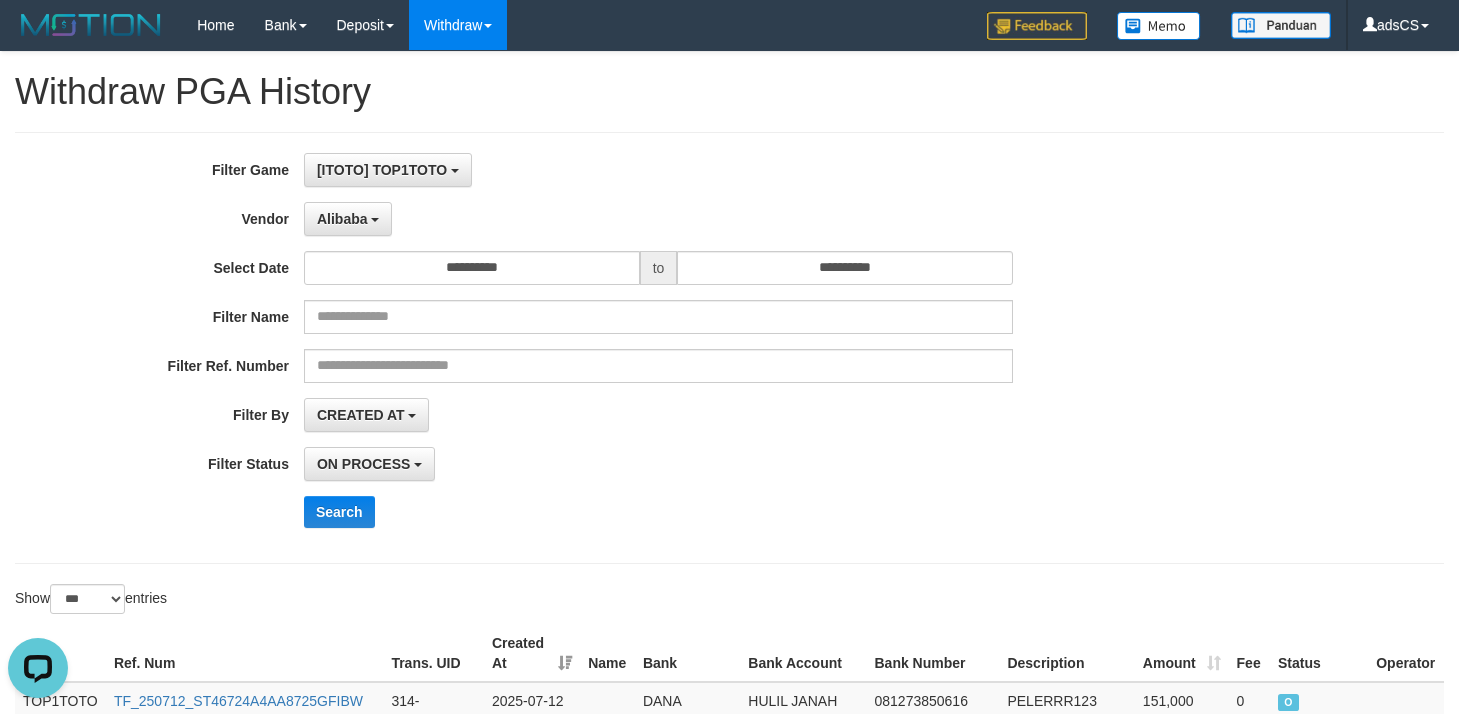 drag, startPoint x: 1266, startPoint y: 334, endPoint x: 1248, endPoint y: 313, distance: 27.658634 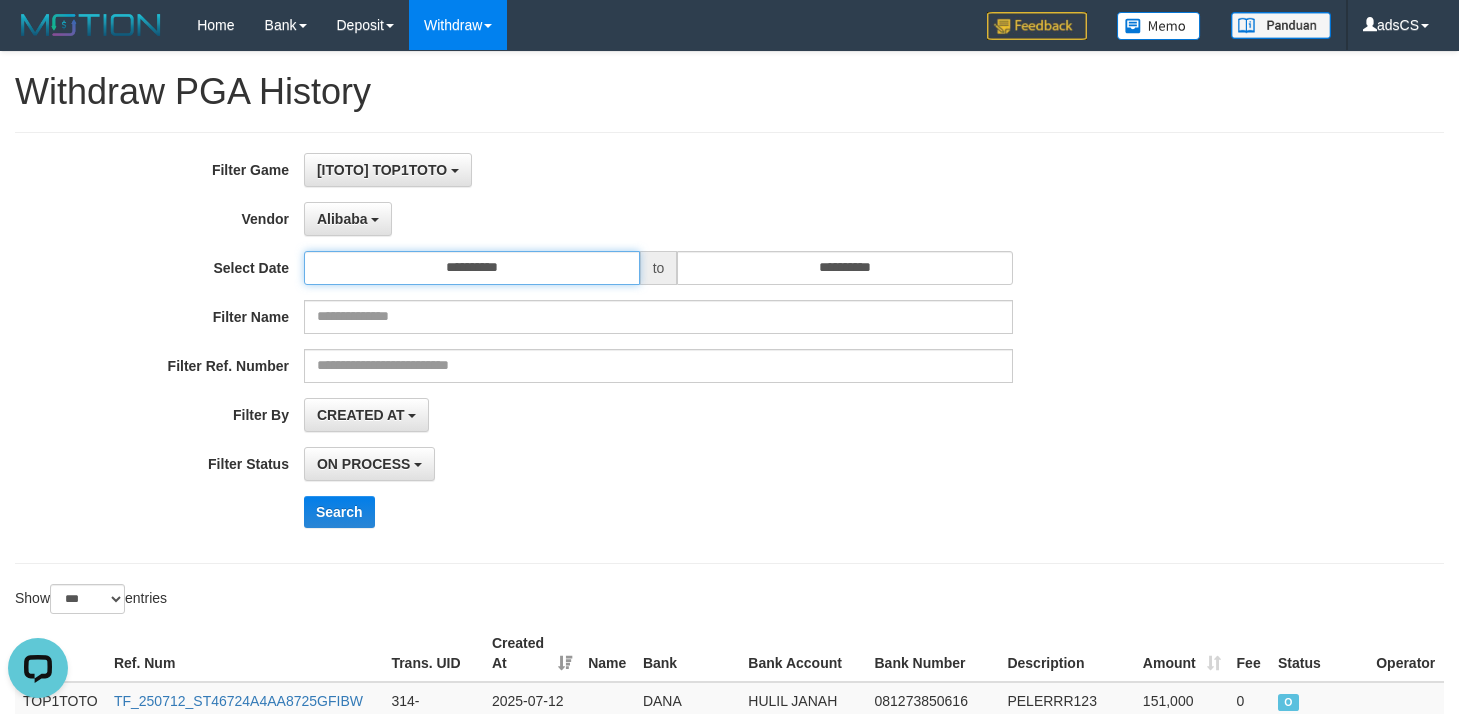 drag, startPoint x: 532, startPoint y: 262, endPoint x: 532, endPoint y: 312, distance: 50 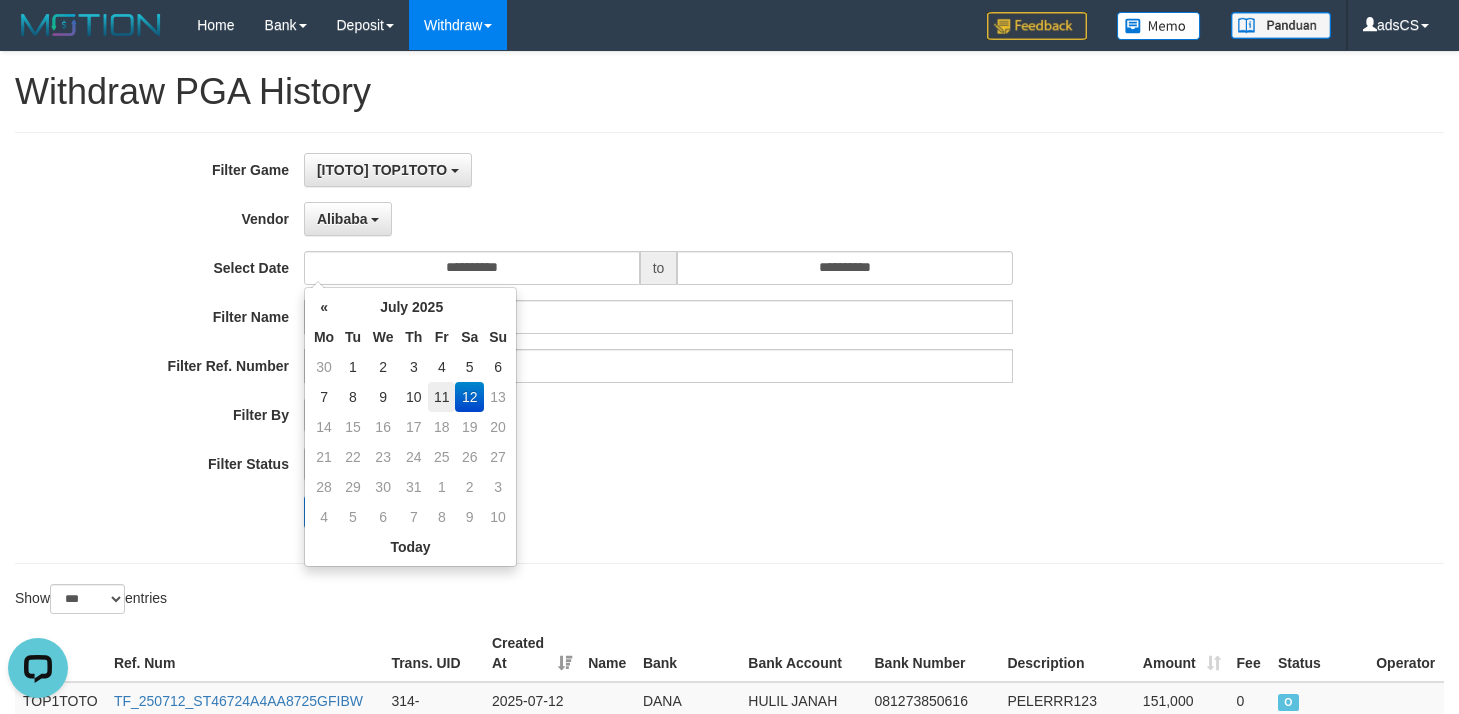 click on "11" at bounding box center [441, 397] 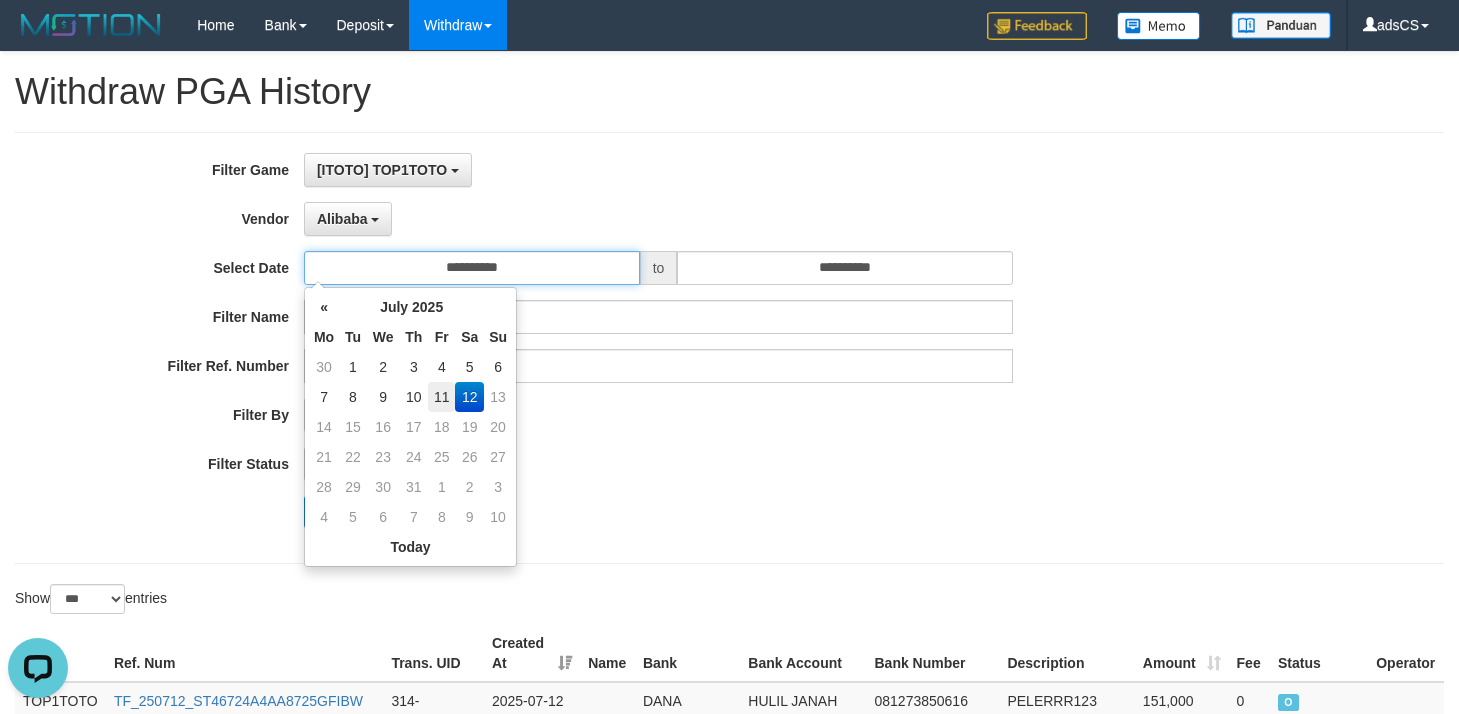 type on "**********" 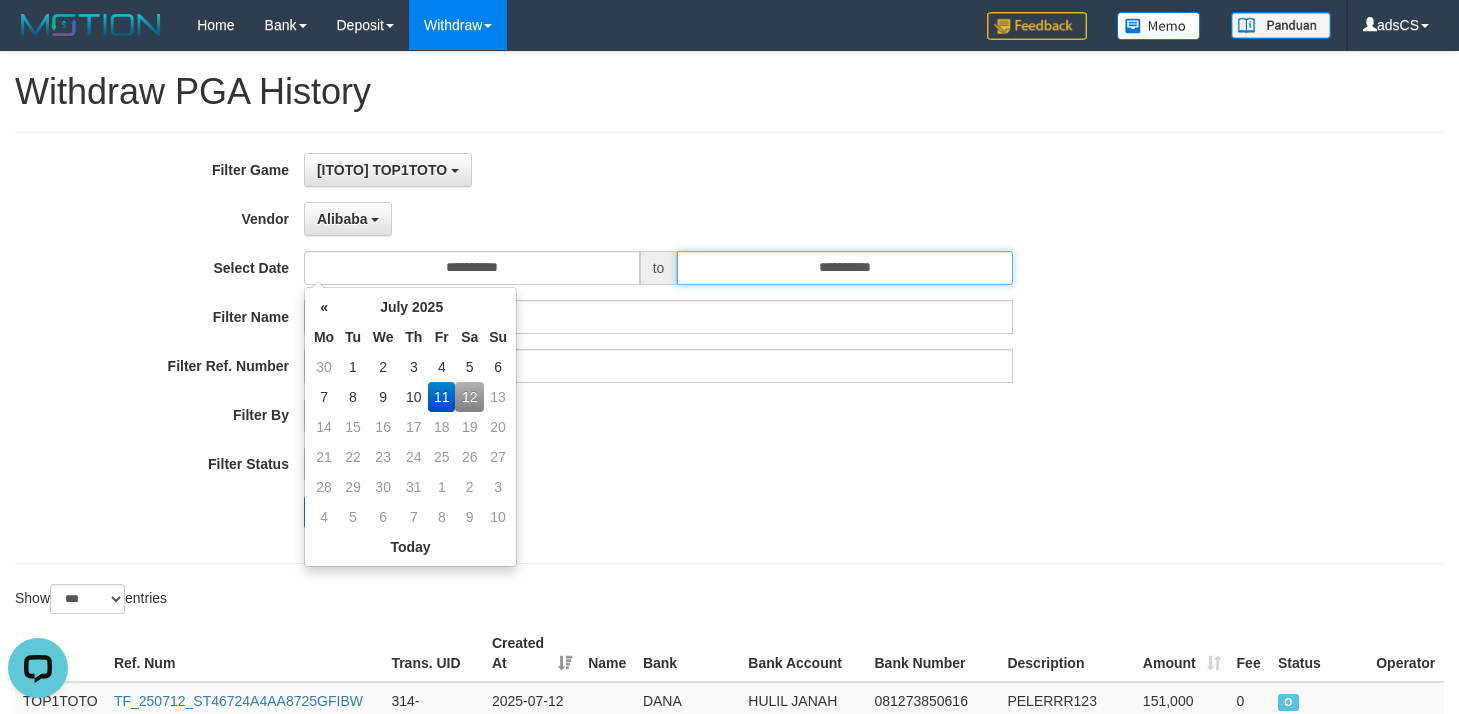 drag, startPoint x: 957, startPoint y: 262, endPoint x: 939, endPoint y: 308, distance: 49.396355 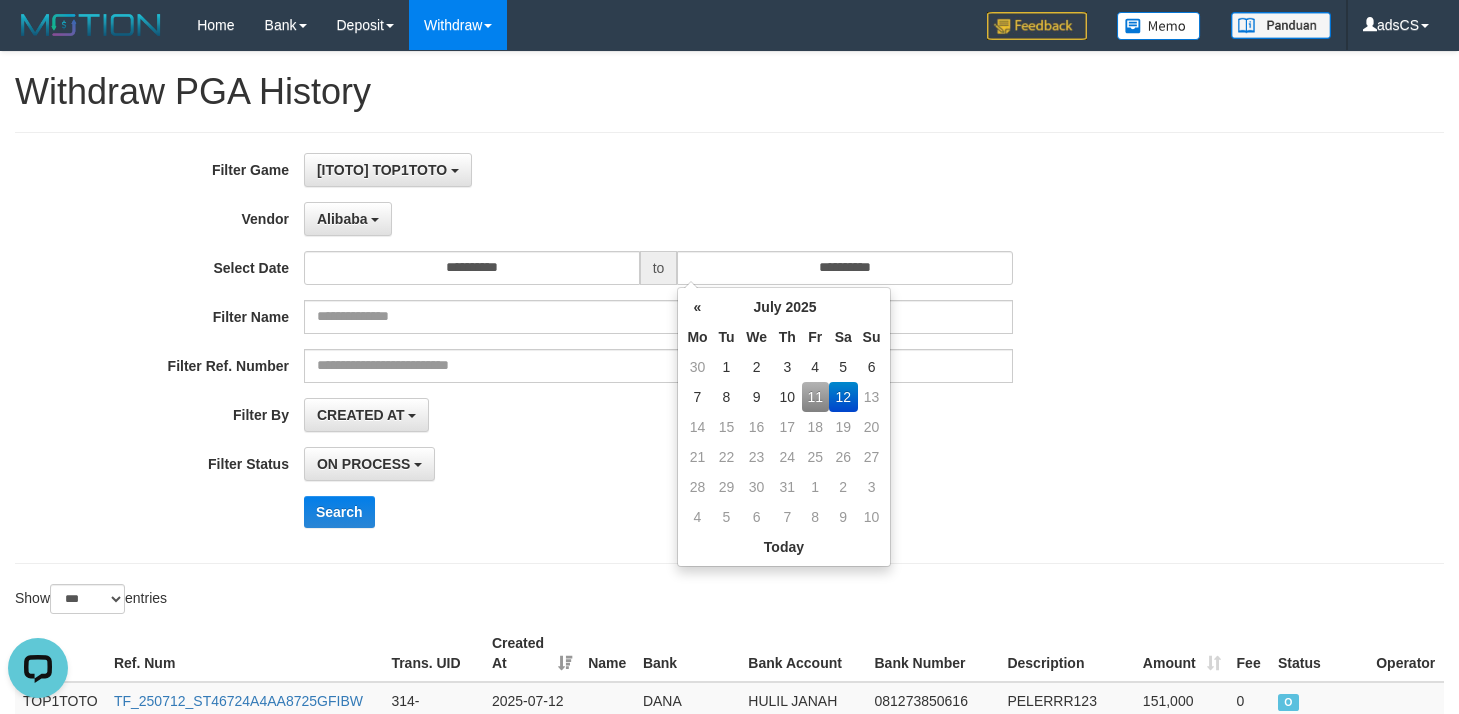 click on "11" at bounding box center [815, 397] 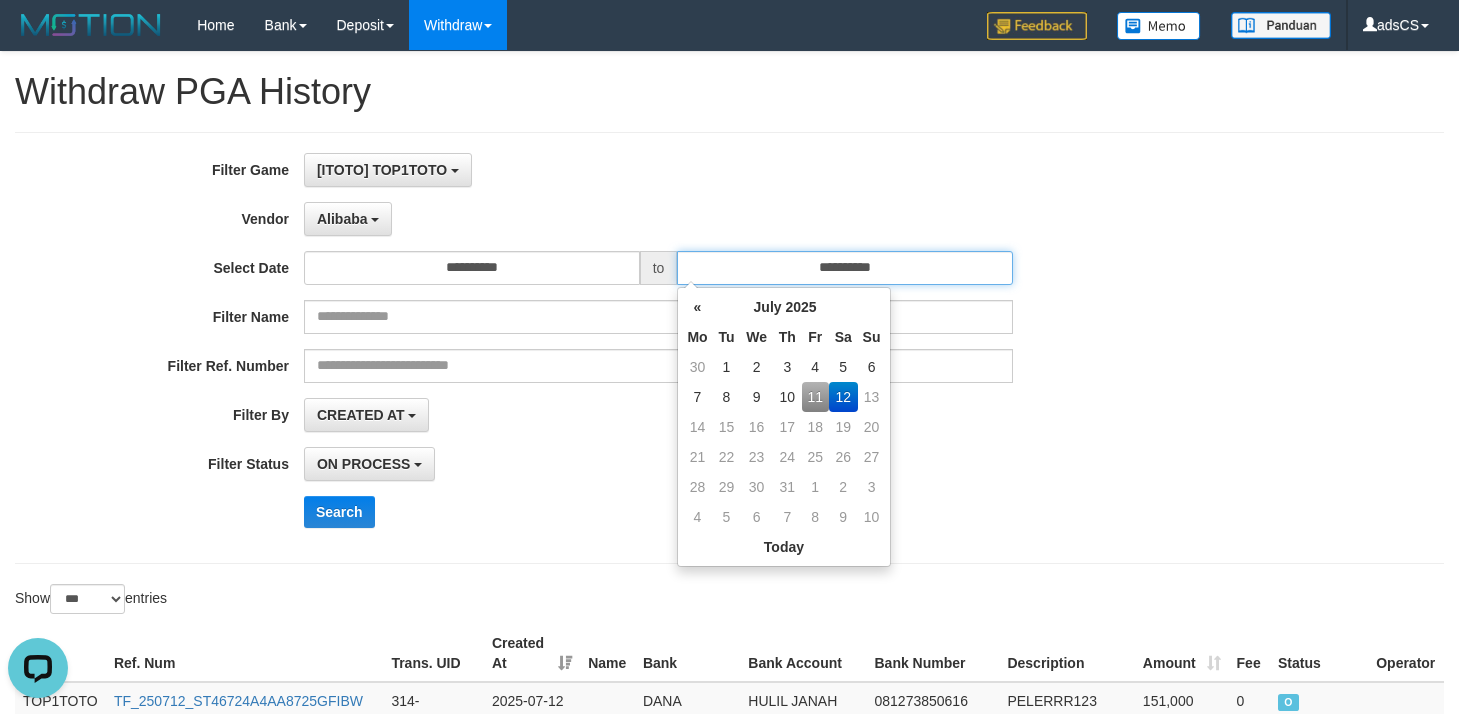 type on "**********" 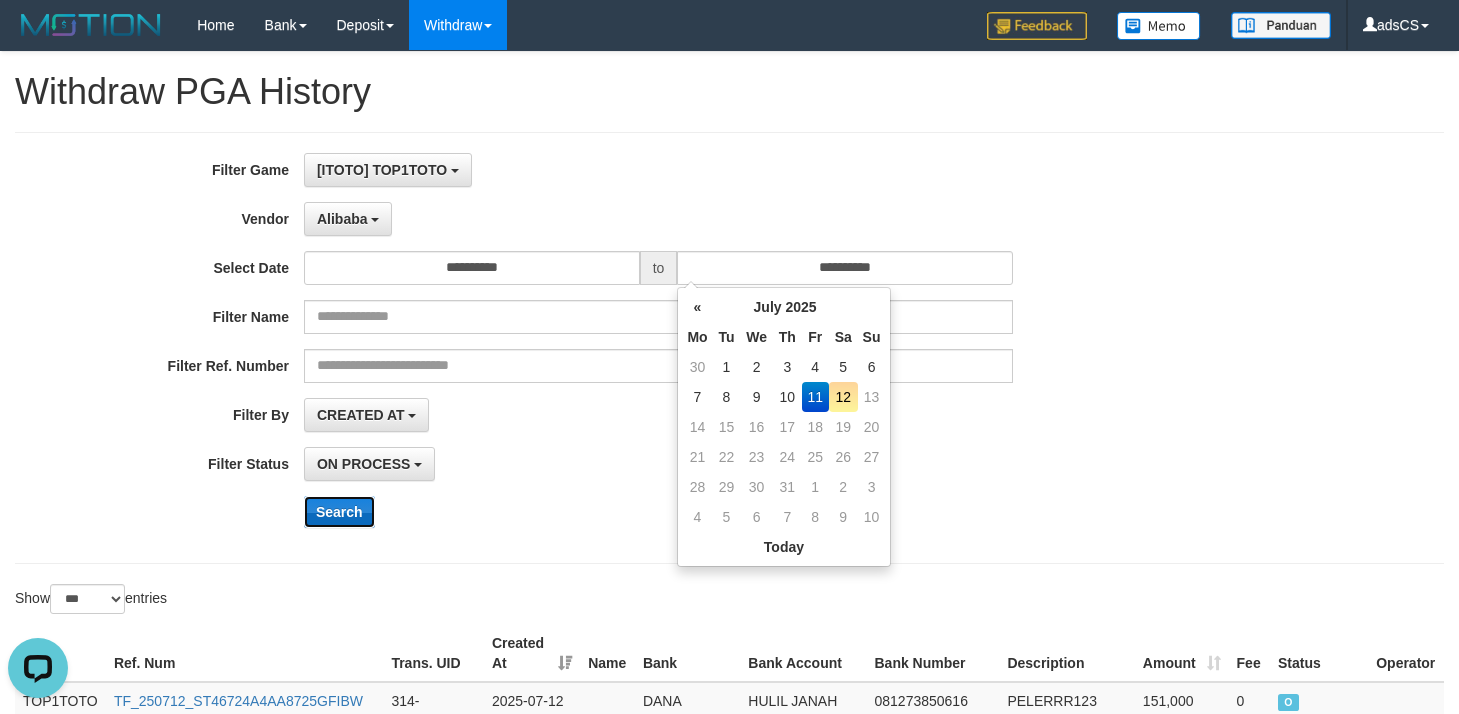 click on "Search" at bounding box center [339, 512] 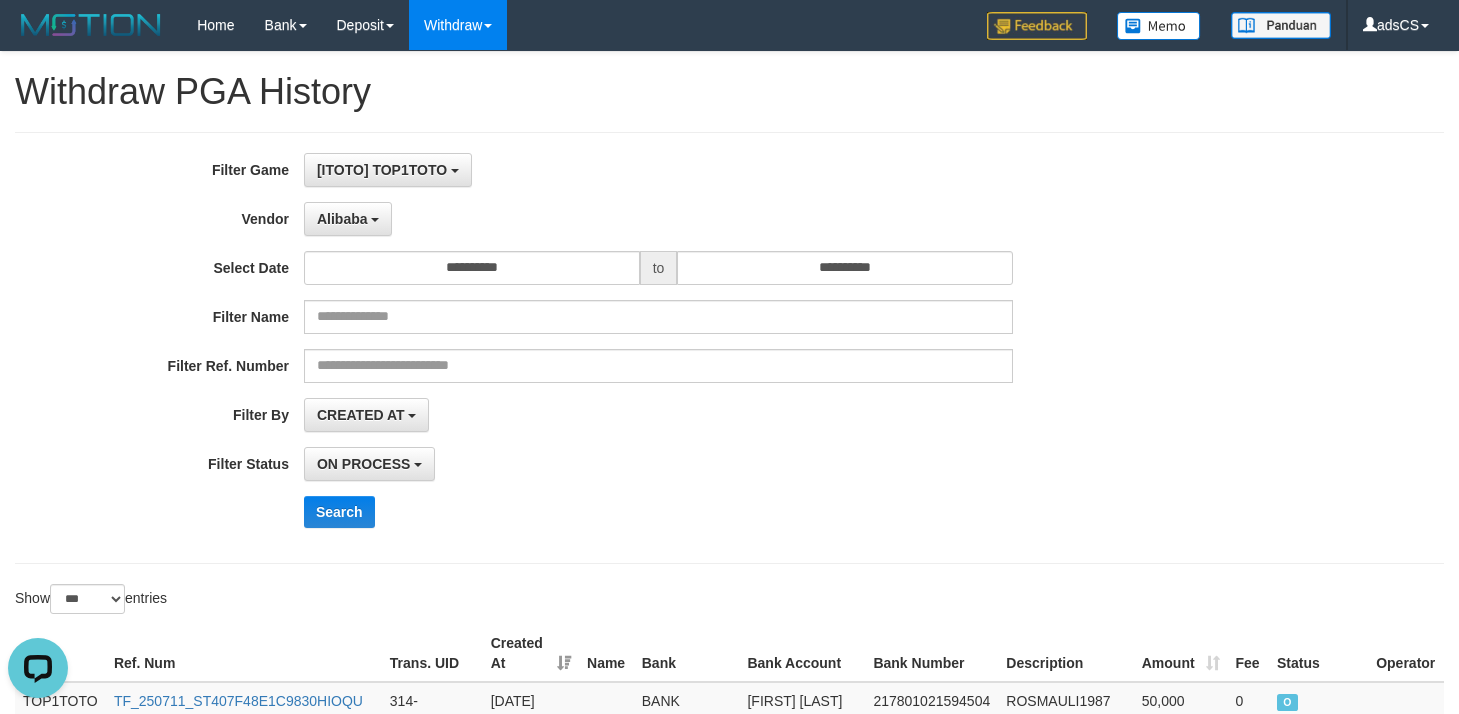 click on "ON PROCESS
SUCCESS
ON PROCESS
FAILED" at bounding box center [658, 464] 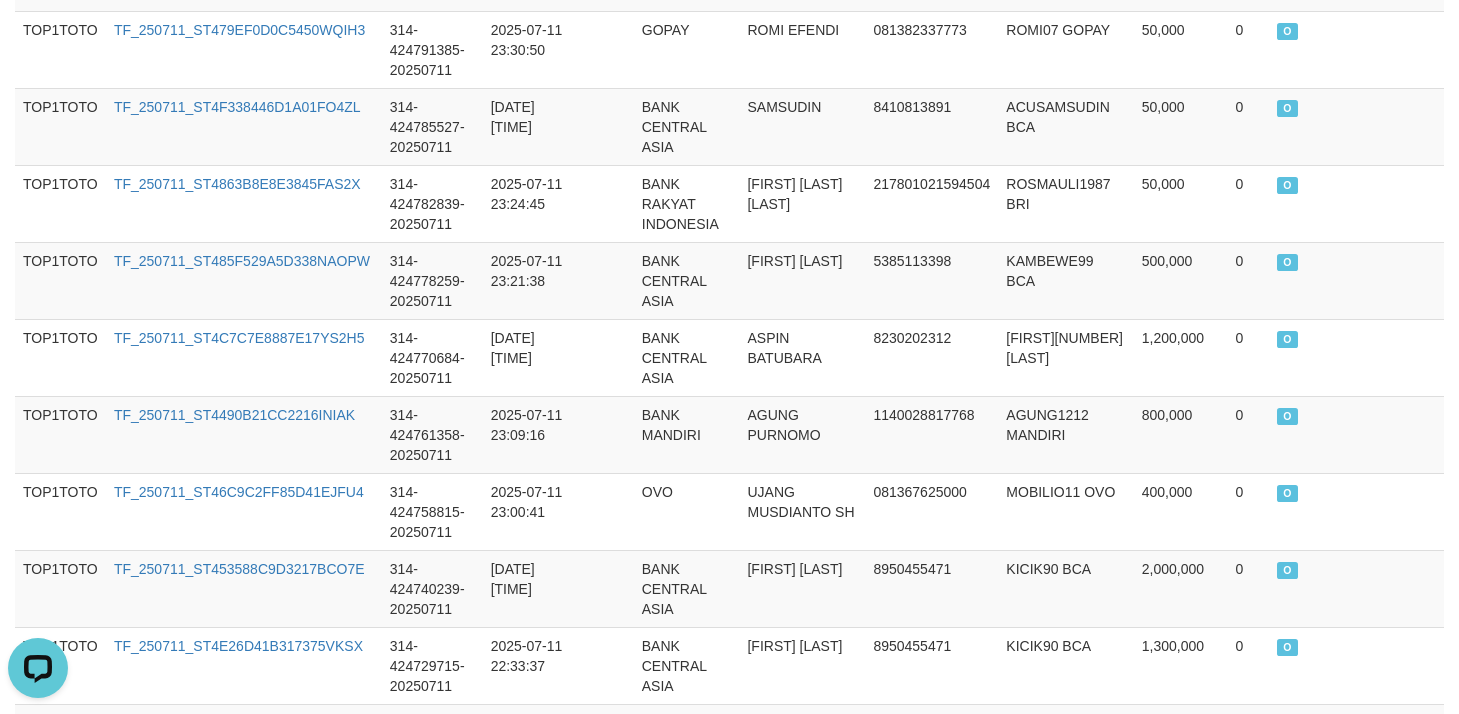 scroll, scrollTop: 0, scrollLeft: 0, axis: both 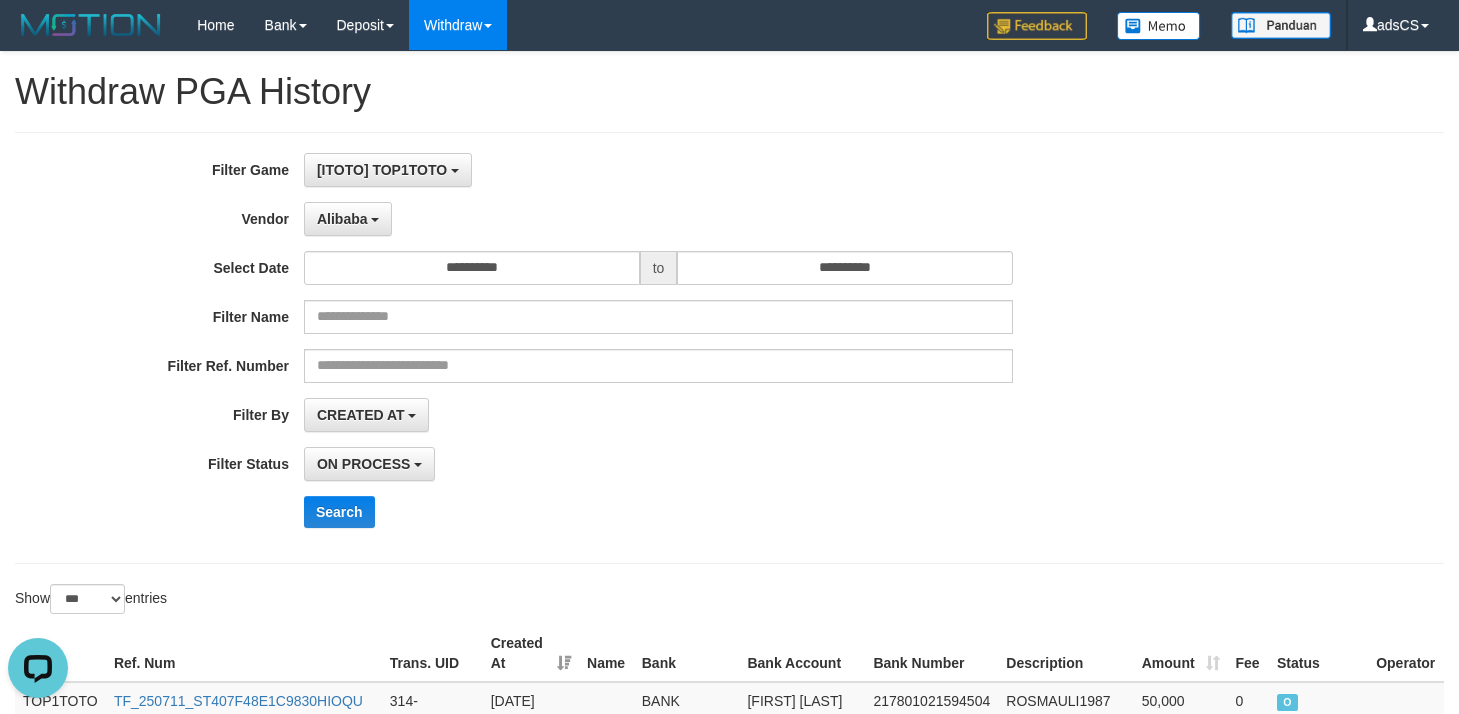 click on "Show  ** ** ** ***  entries" at bounding box center (365, 601) 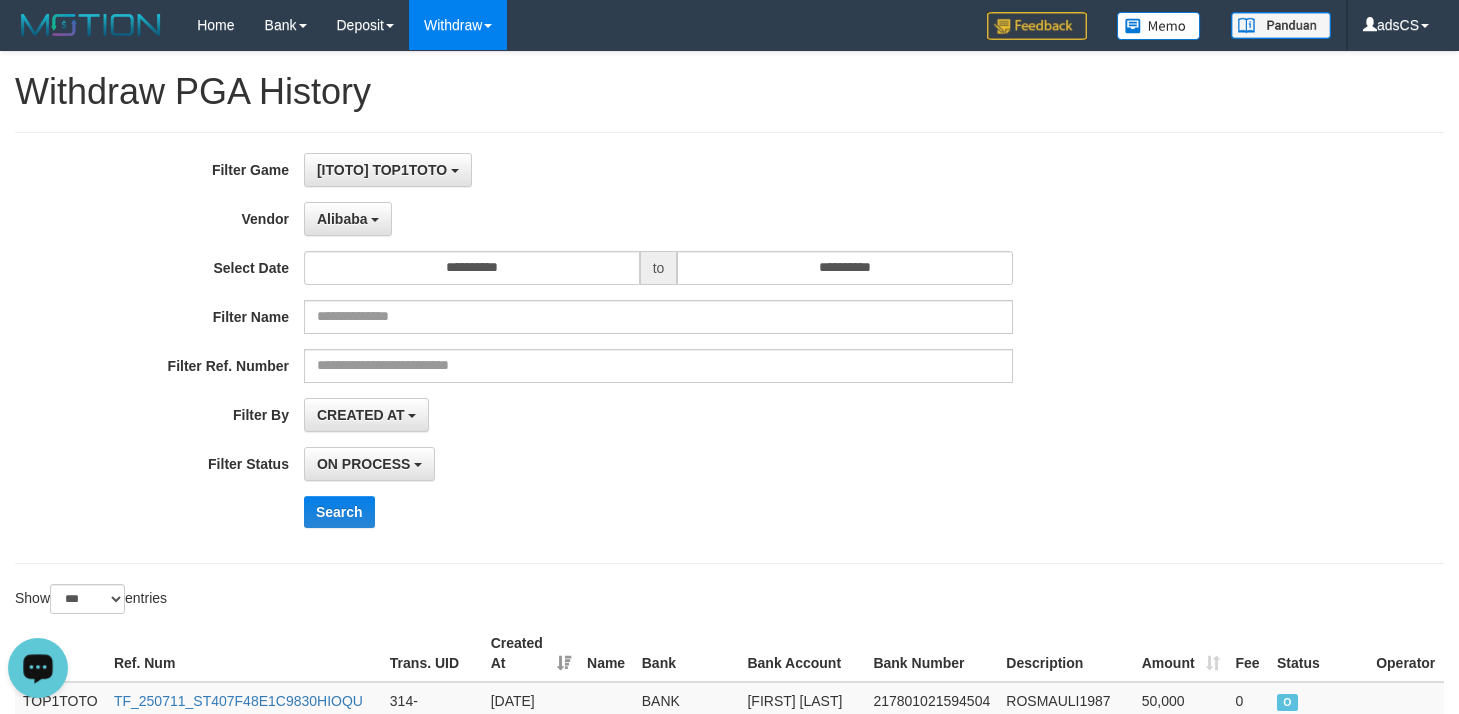 drag, startPoint x: 29, startPoint y: 1294, endPoint x: 29, endPoint y: 664, distance: 630 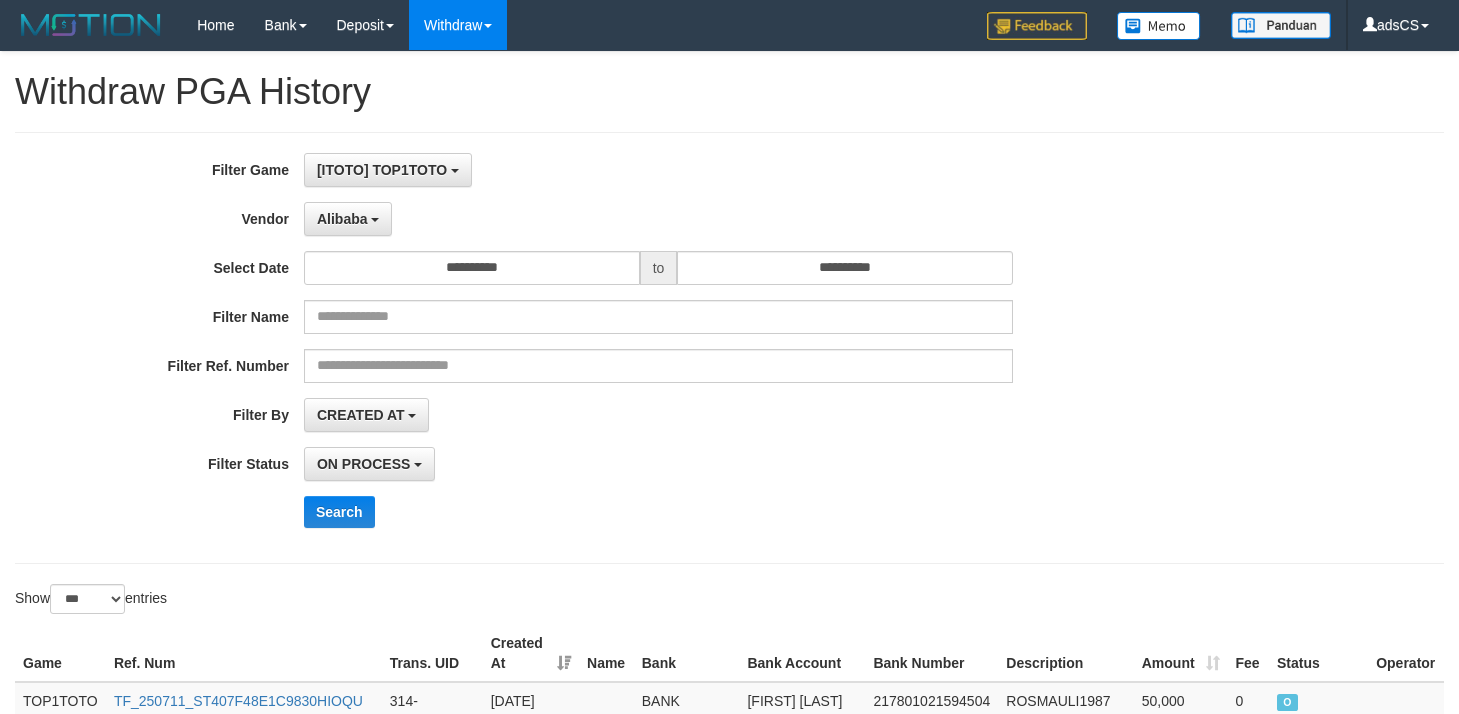 click on "**********" at bounding box center (729, 348) 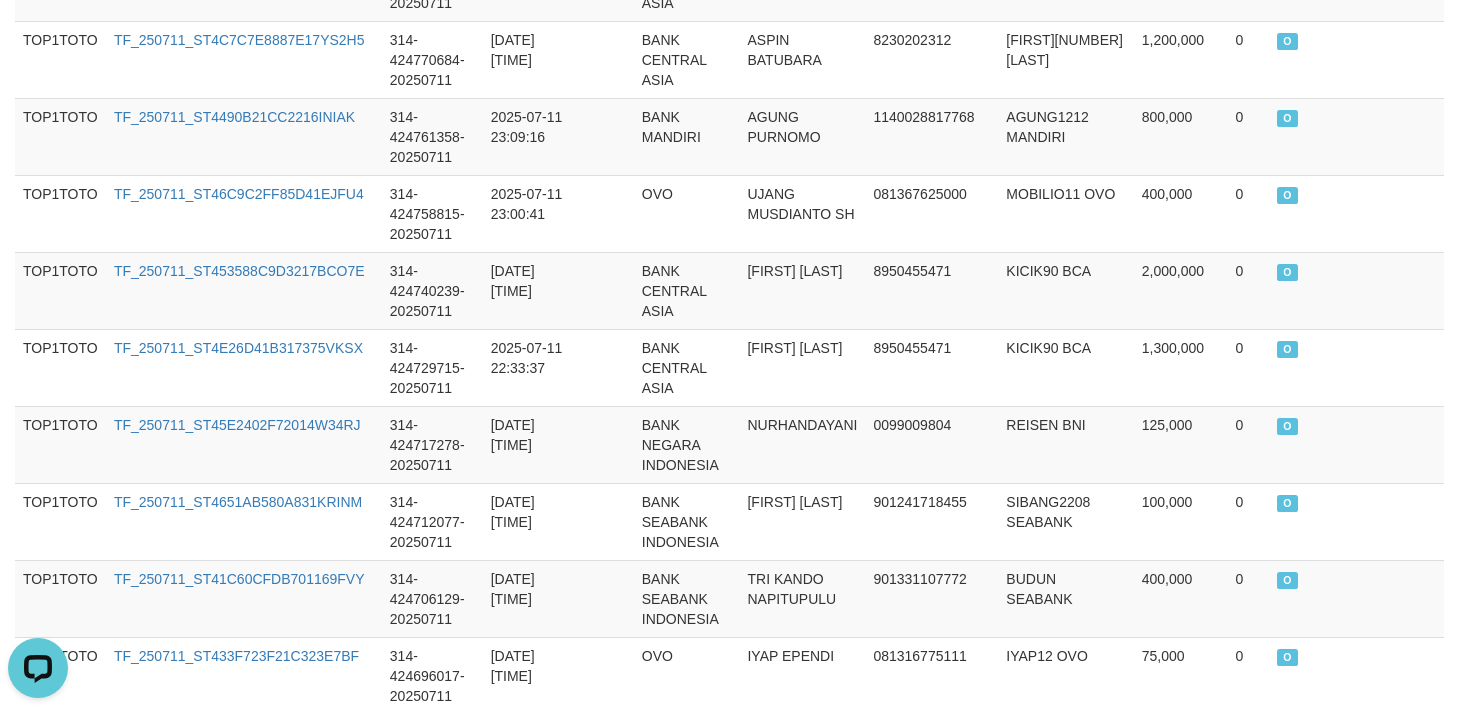 scroll, scrollTop: 0, scrollLeft: 0, axis: both 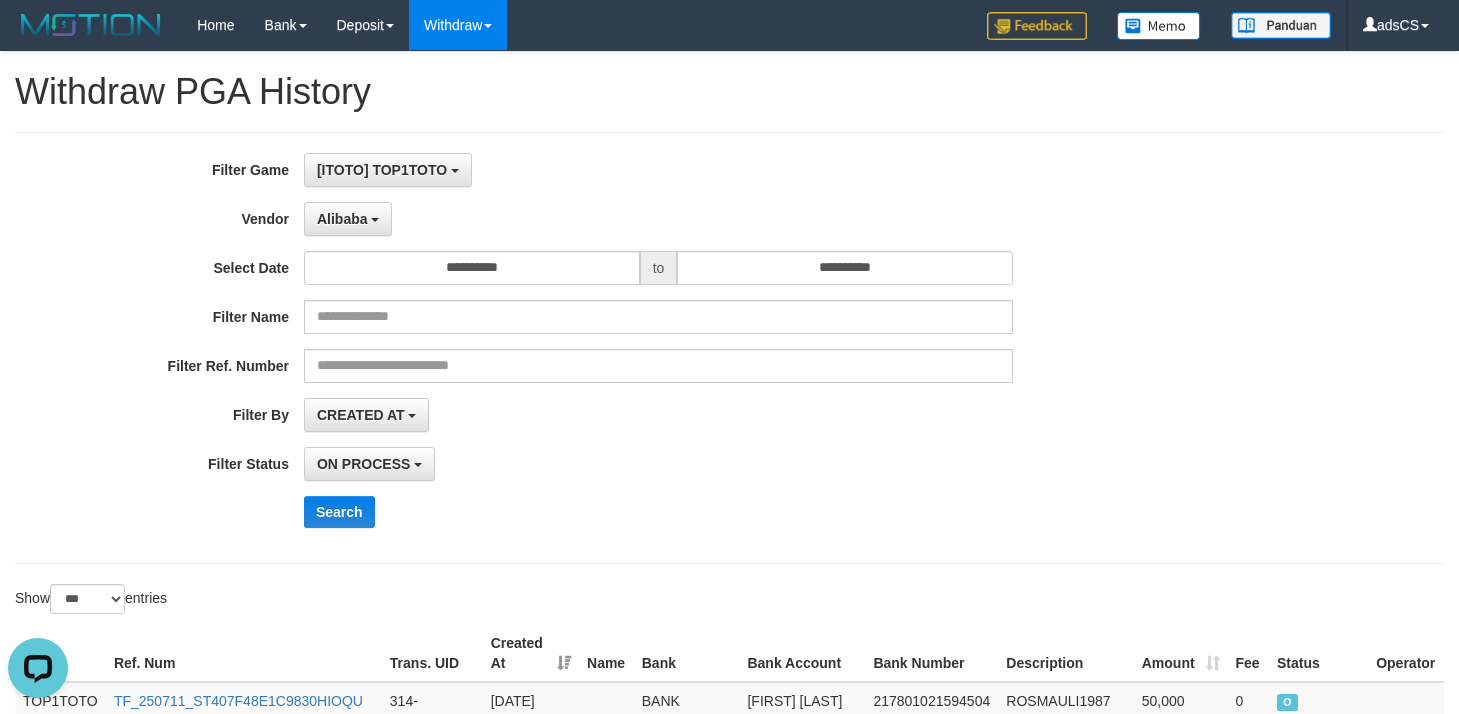 click on "**********" at bounding box center [729, 348] 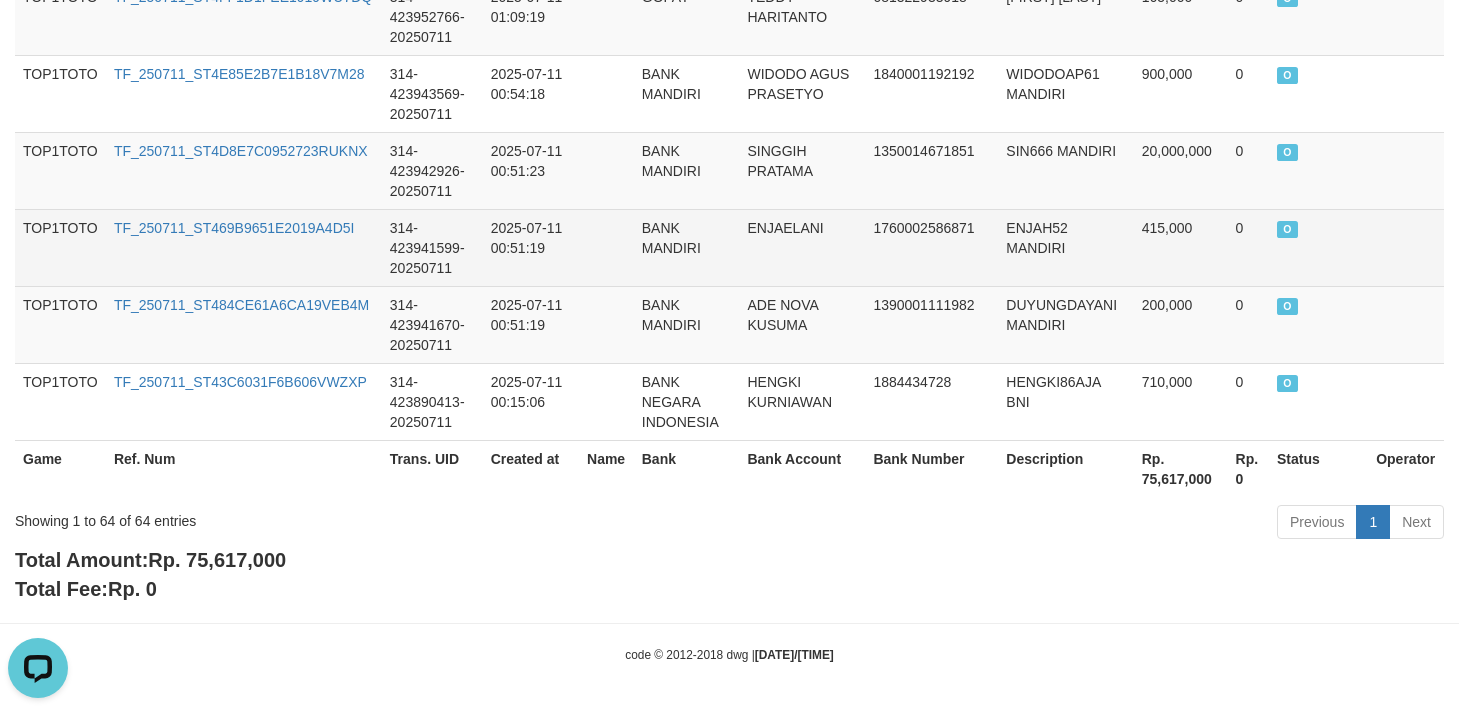 click on "ENJAELANI" at bounding box center [802, 247] 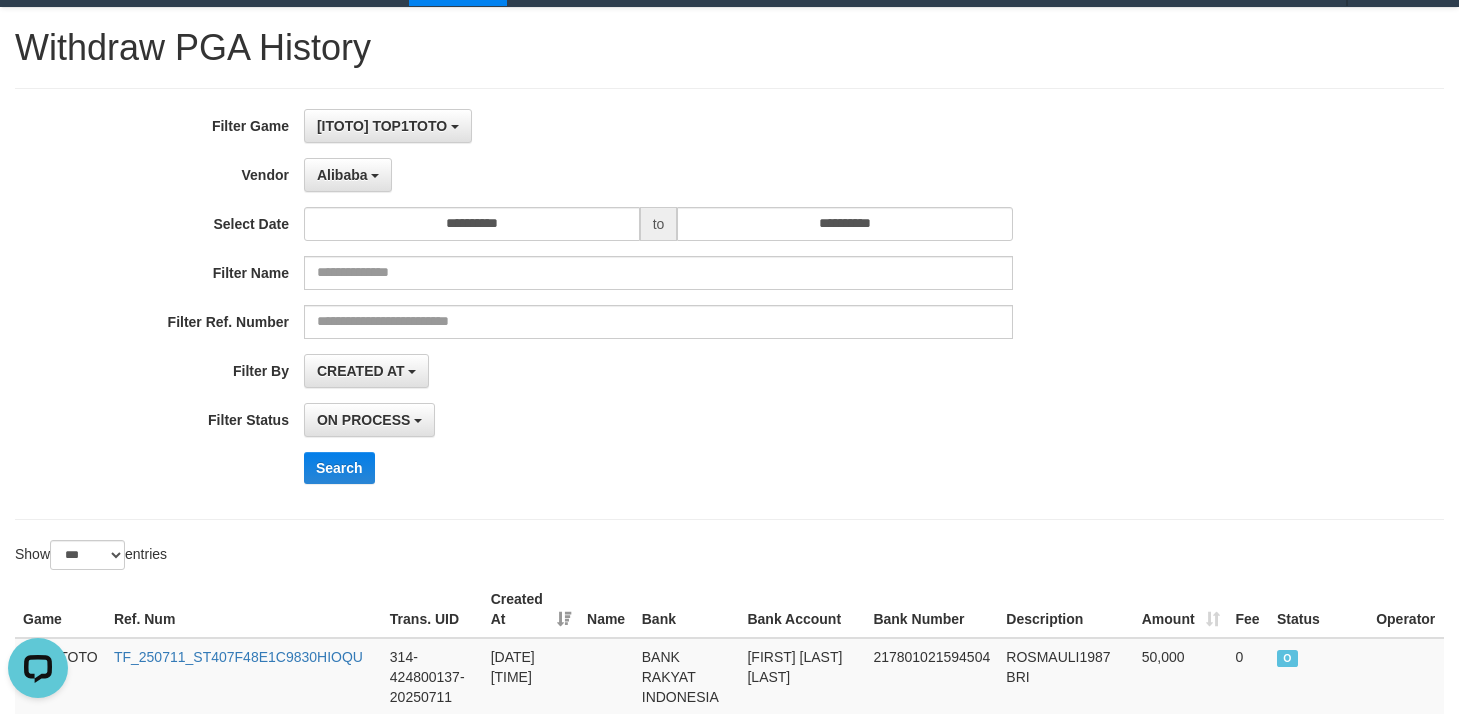 scroll, scrollTop: 0, scrollLeft: 0, axis: both 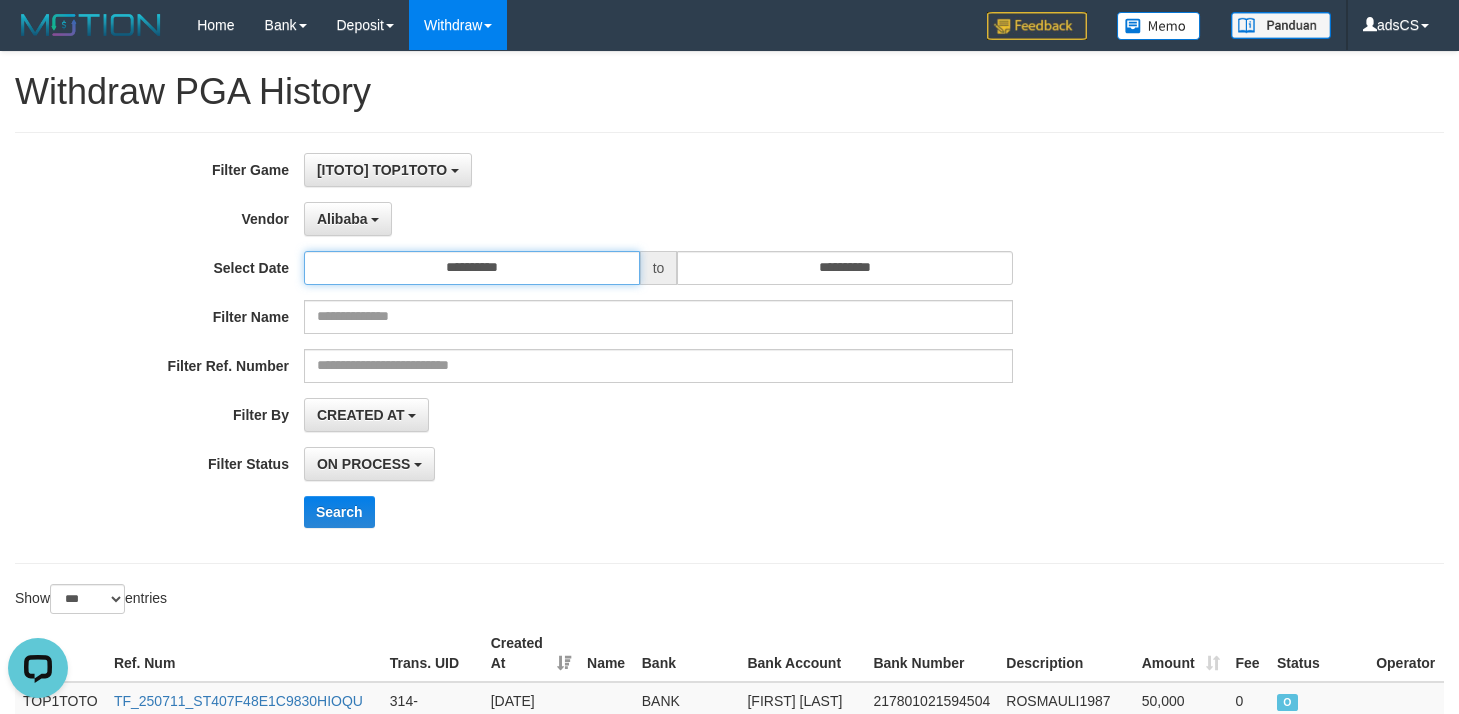 click on "**********" at bounding box center [472, 268] 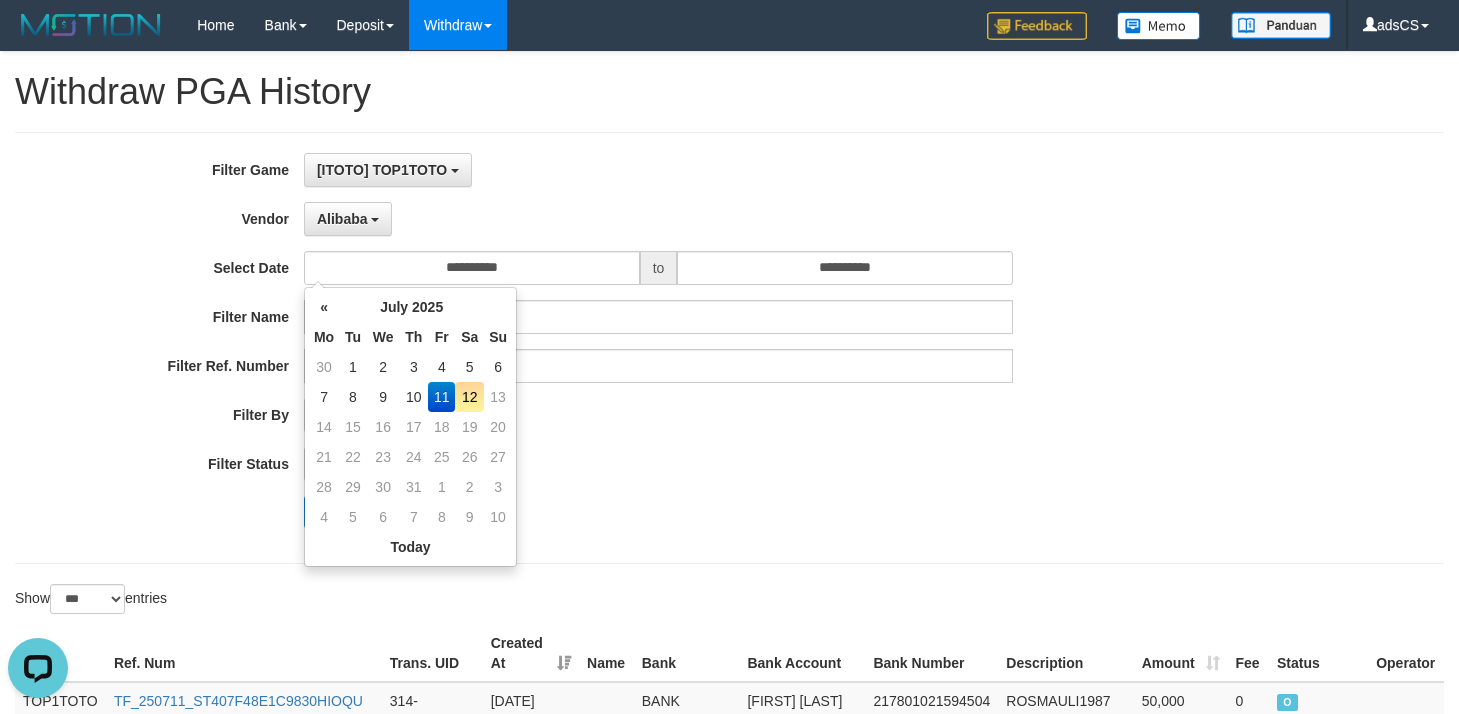 click on "12" at bounding box center [469, 397] 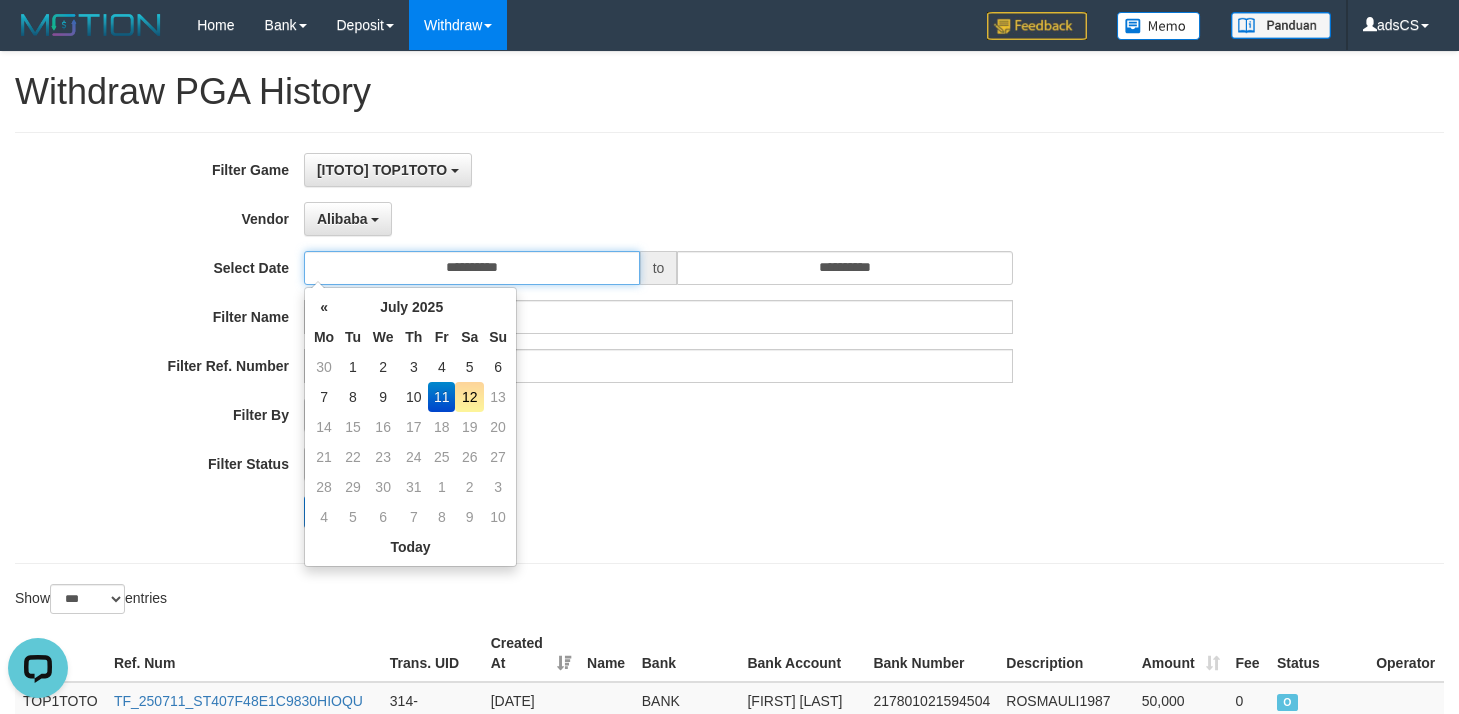 type on "**********" 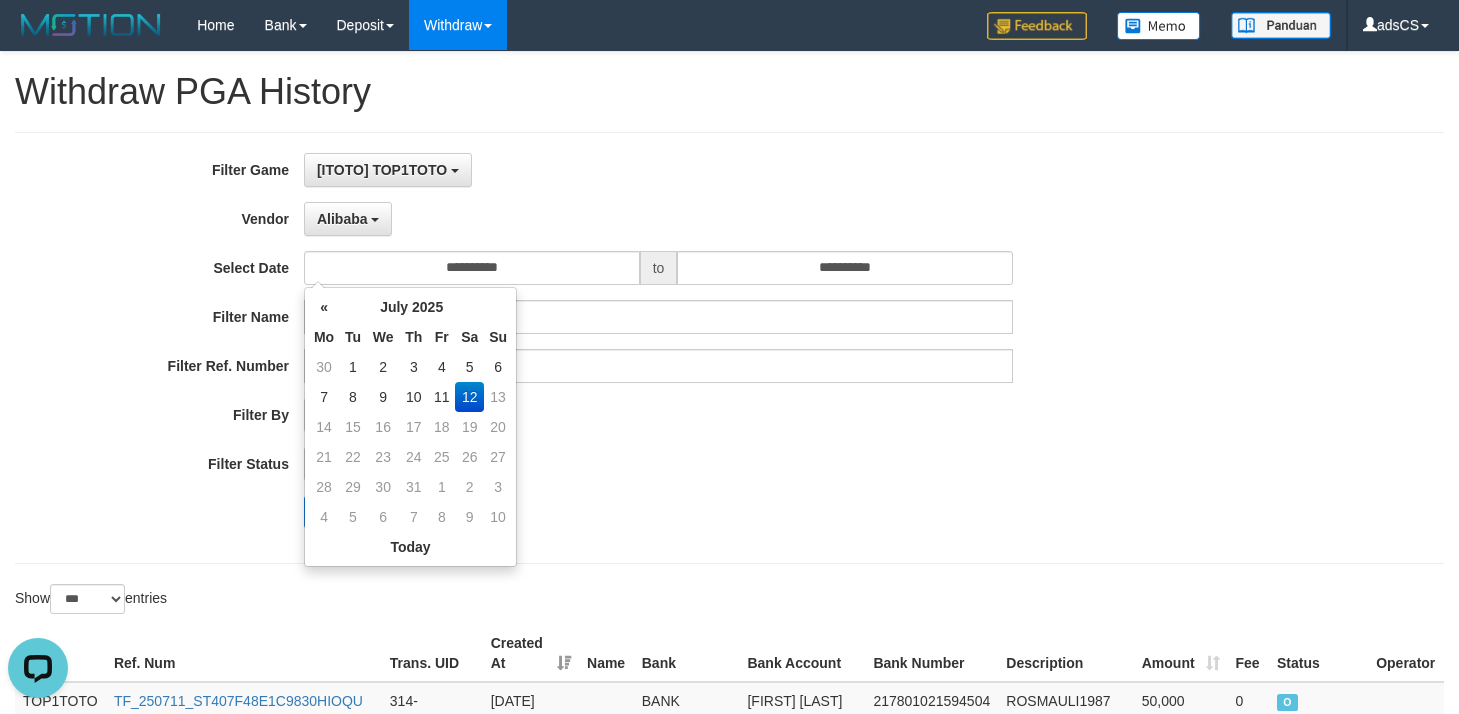 click on "**********" at bounding box center [608, 348] 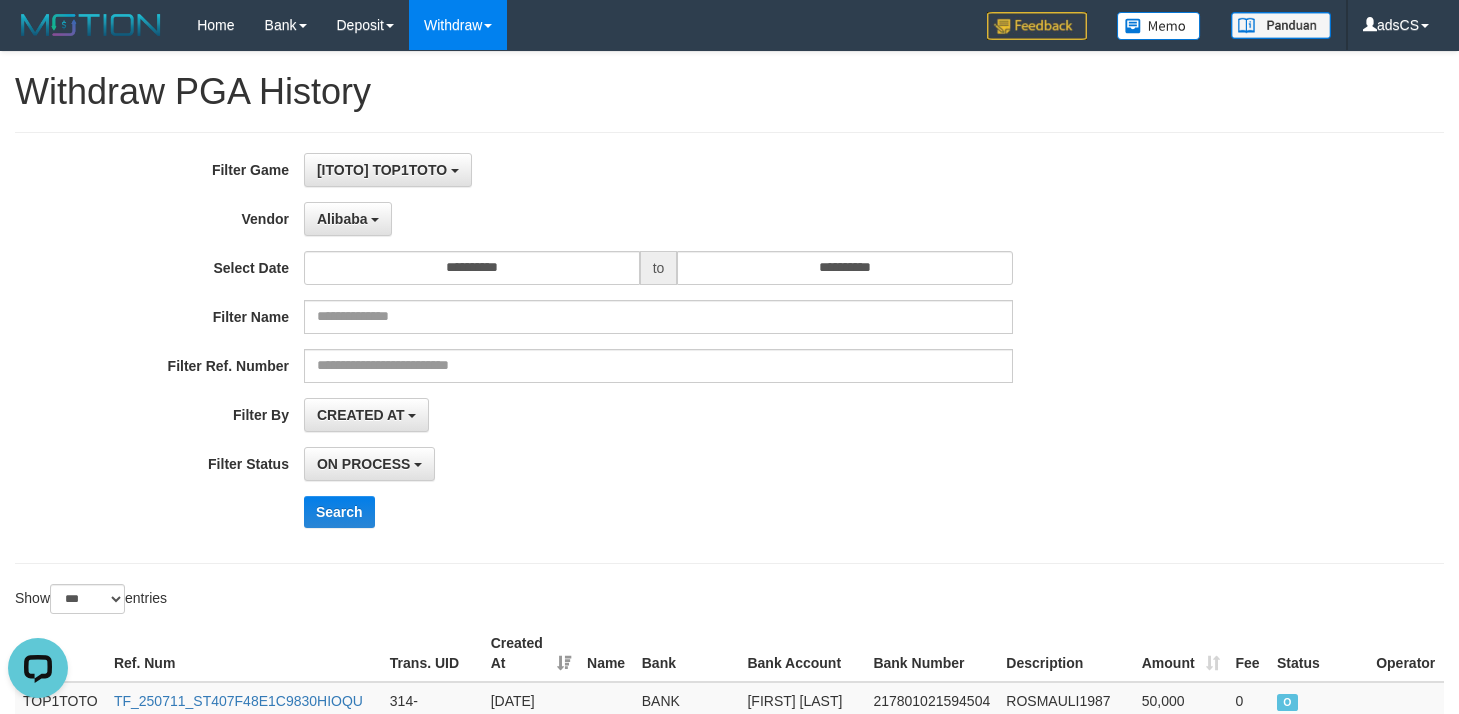 click on "ON PROCESS
SUCCESS
ON PROCESS
FAILED" at bounding box center (658, 464) 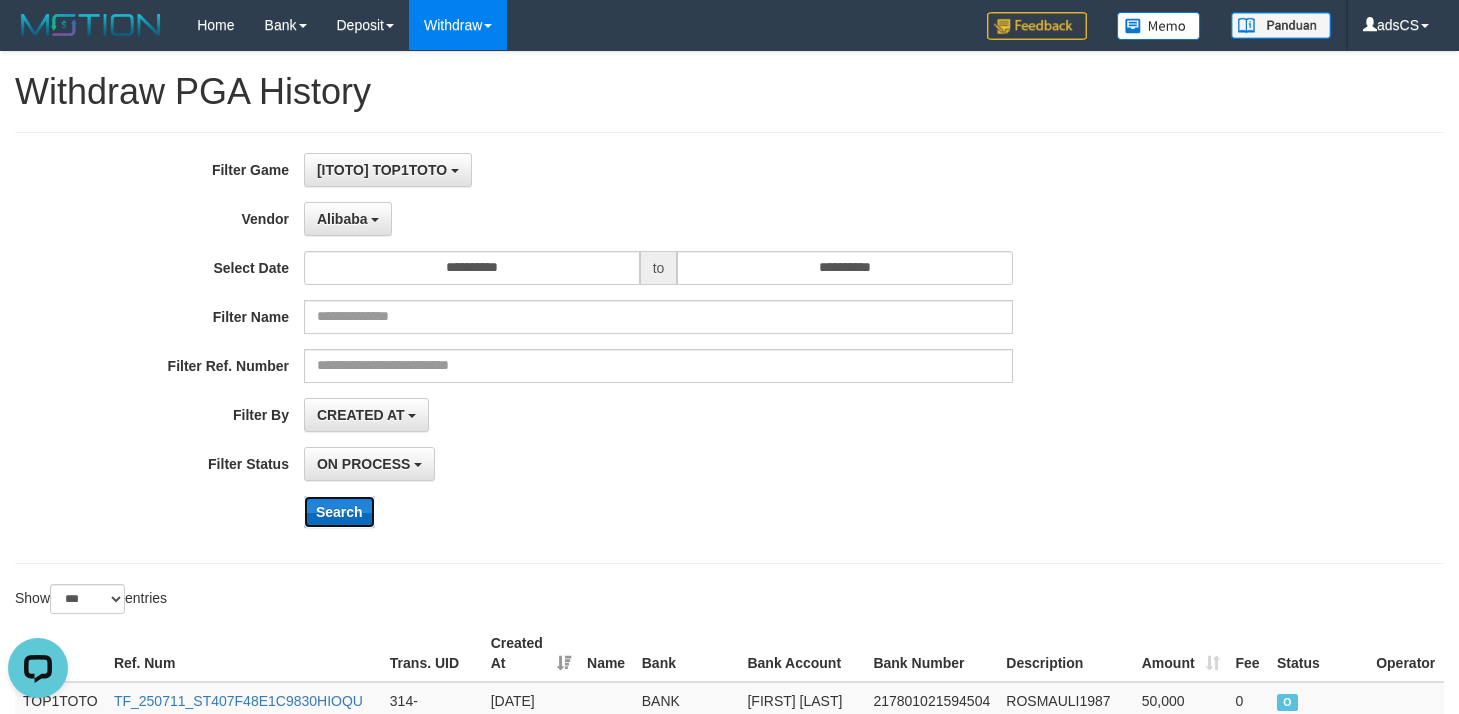 click on "Search" at bounding box center (339, 512) 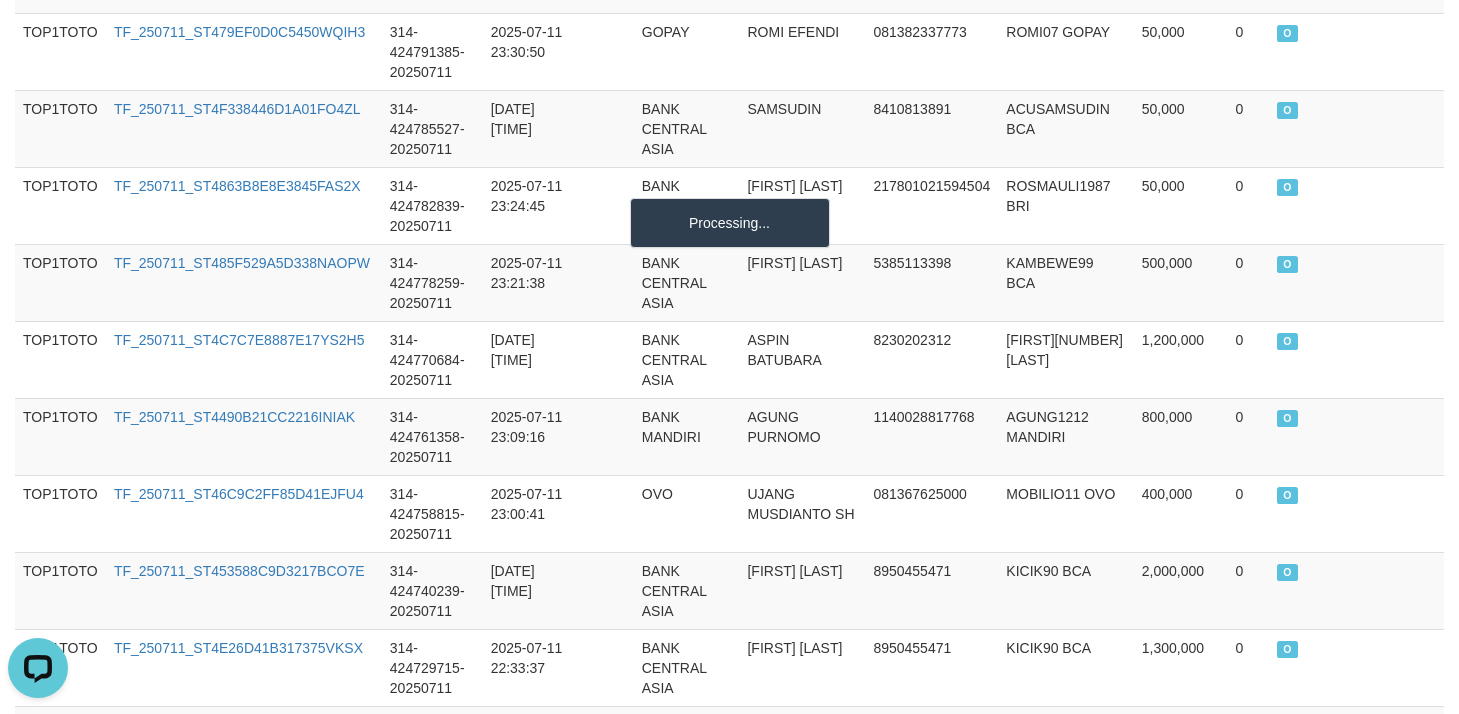 scroll, scrollTop: 300, scrollLeft: 0, axis: vertical 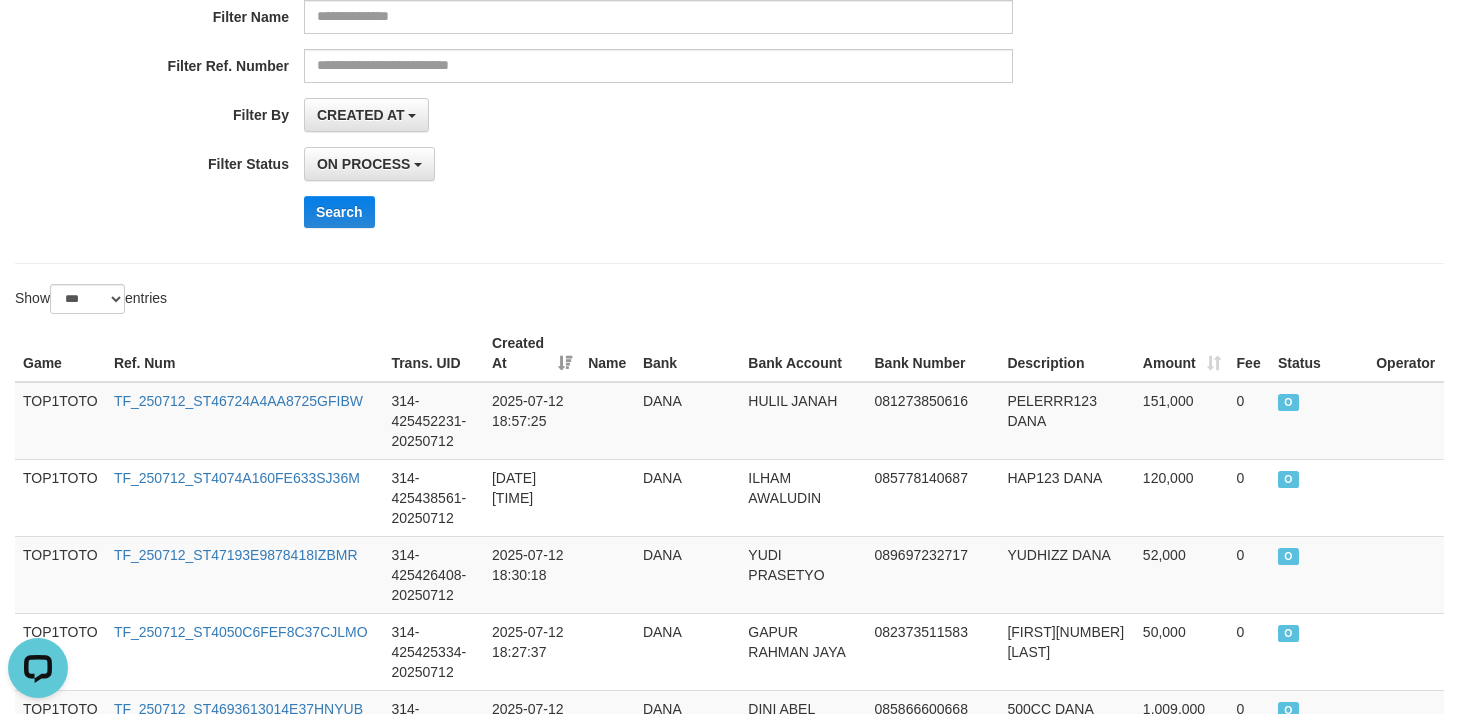 click on "**********" at bounding box center (729, 48) 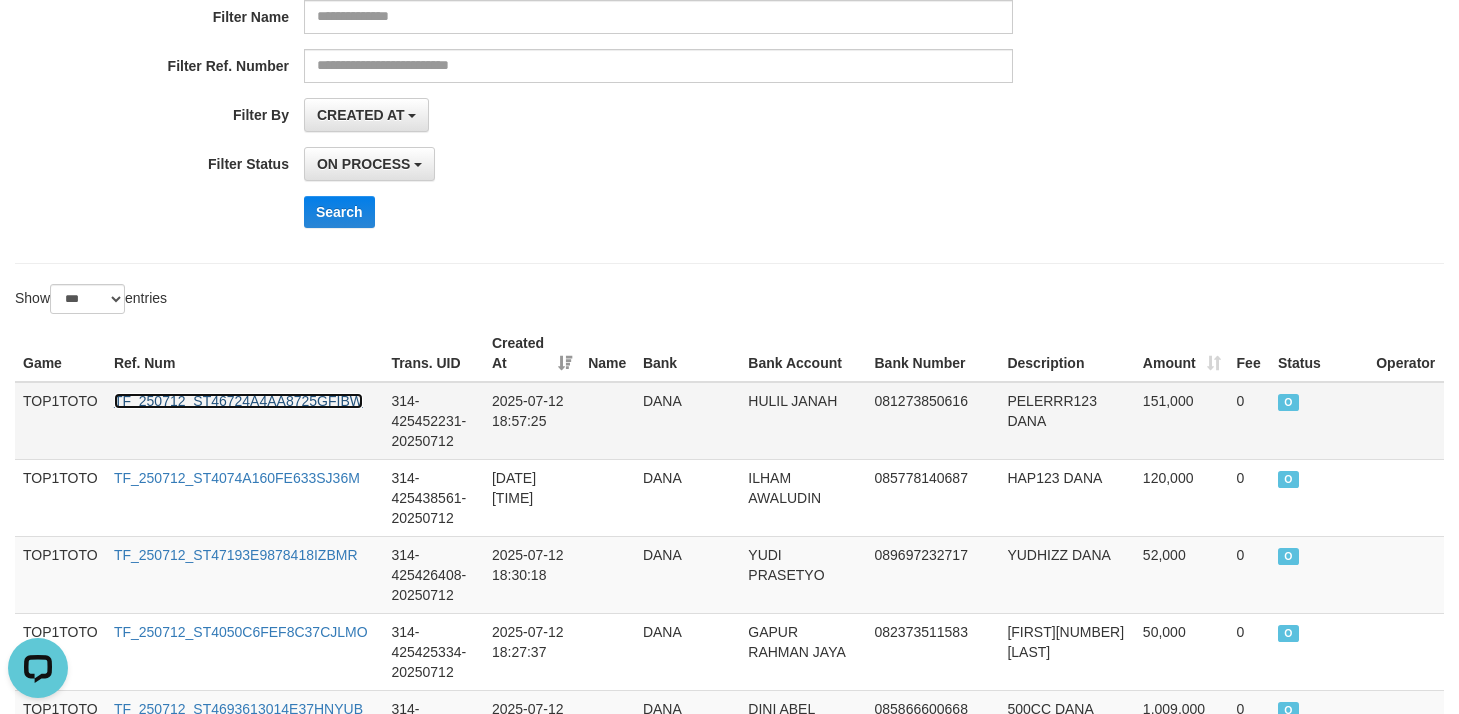 click on "TF_250712_ST46724A4AA8725GFIBW" at bounding box center [238, 401] 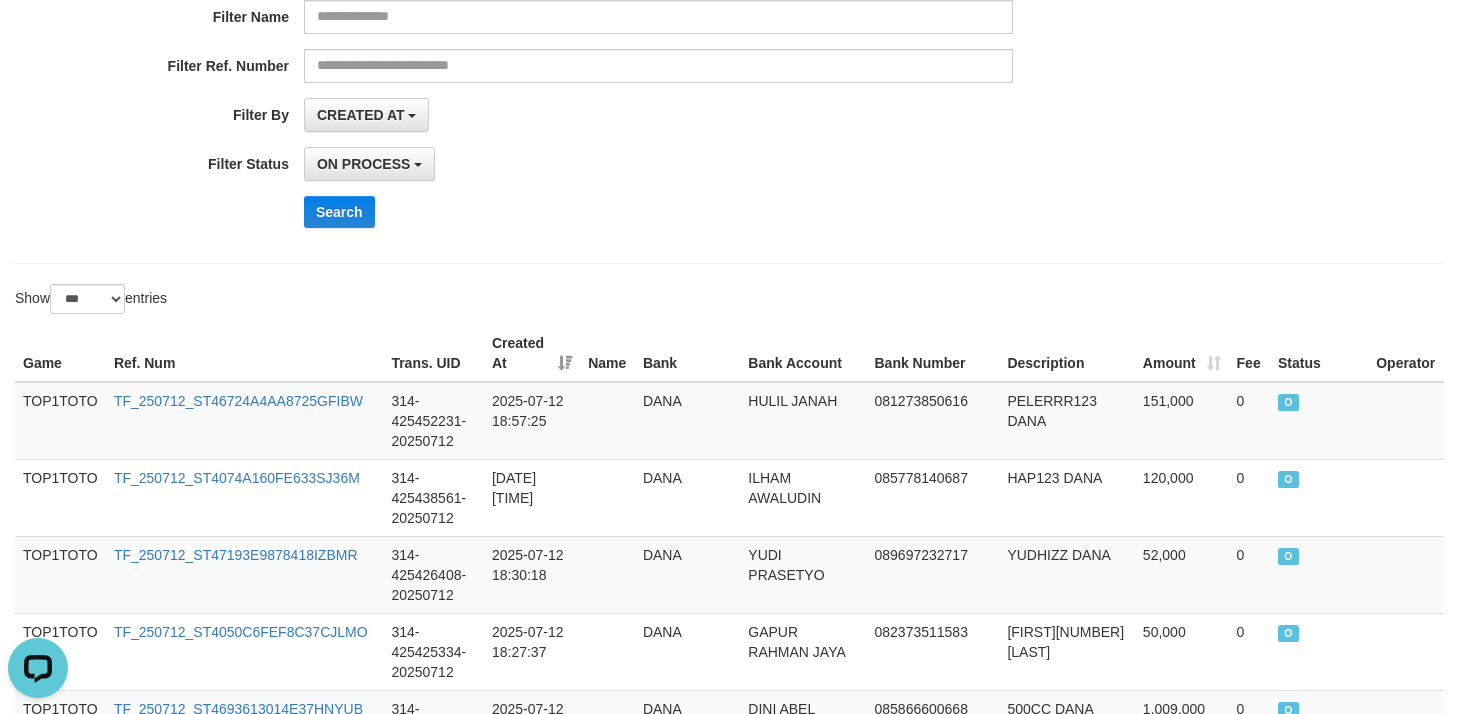 click on "**********" at bounding box center [729, 48] 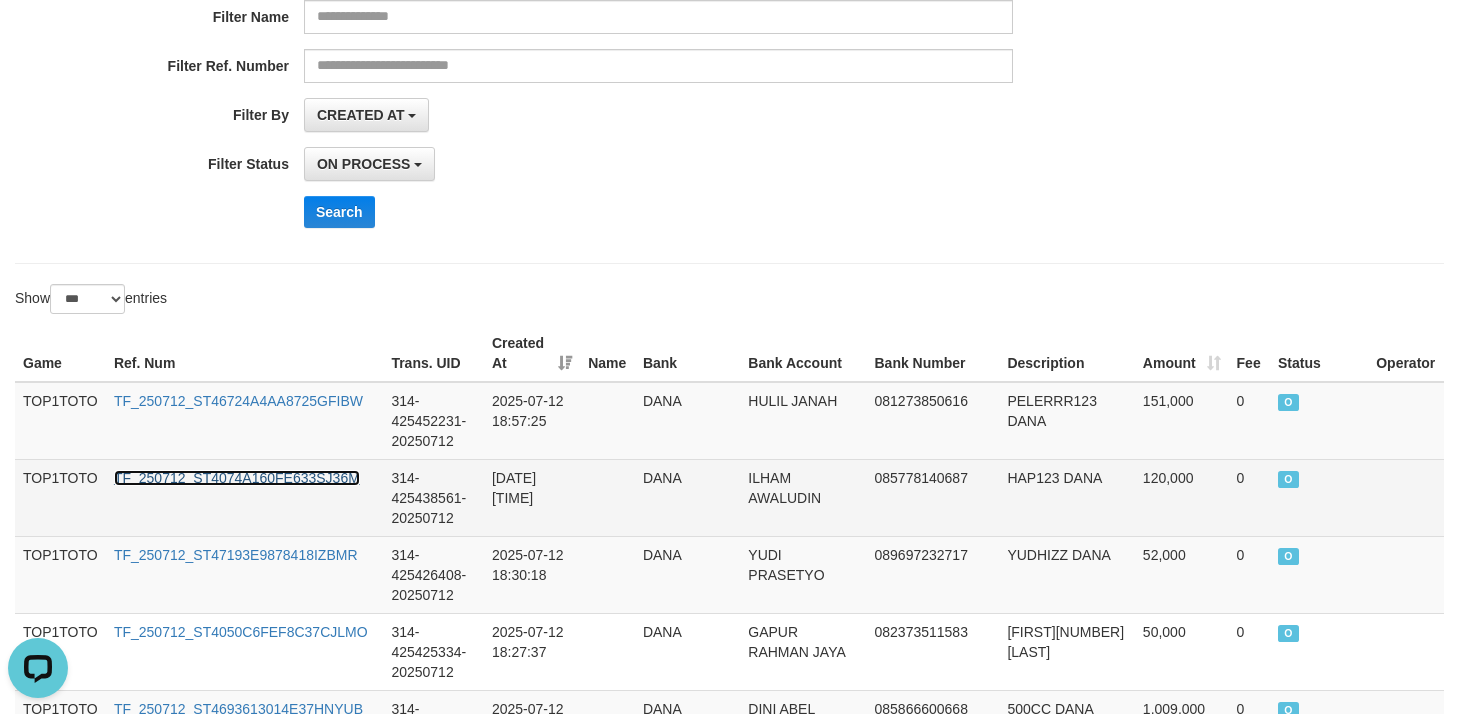 click on "TF_250712_ST4074A160FE633SJ36M" at bounding box center [237, 478] 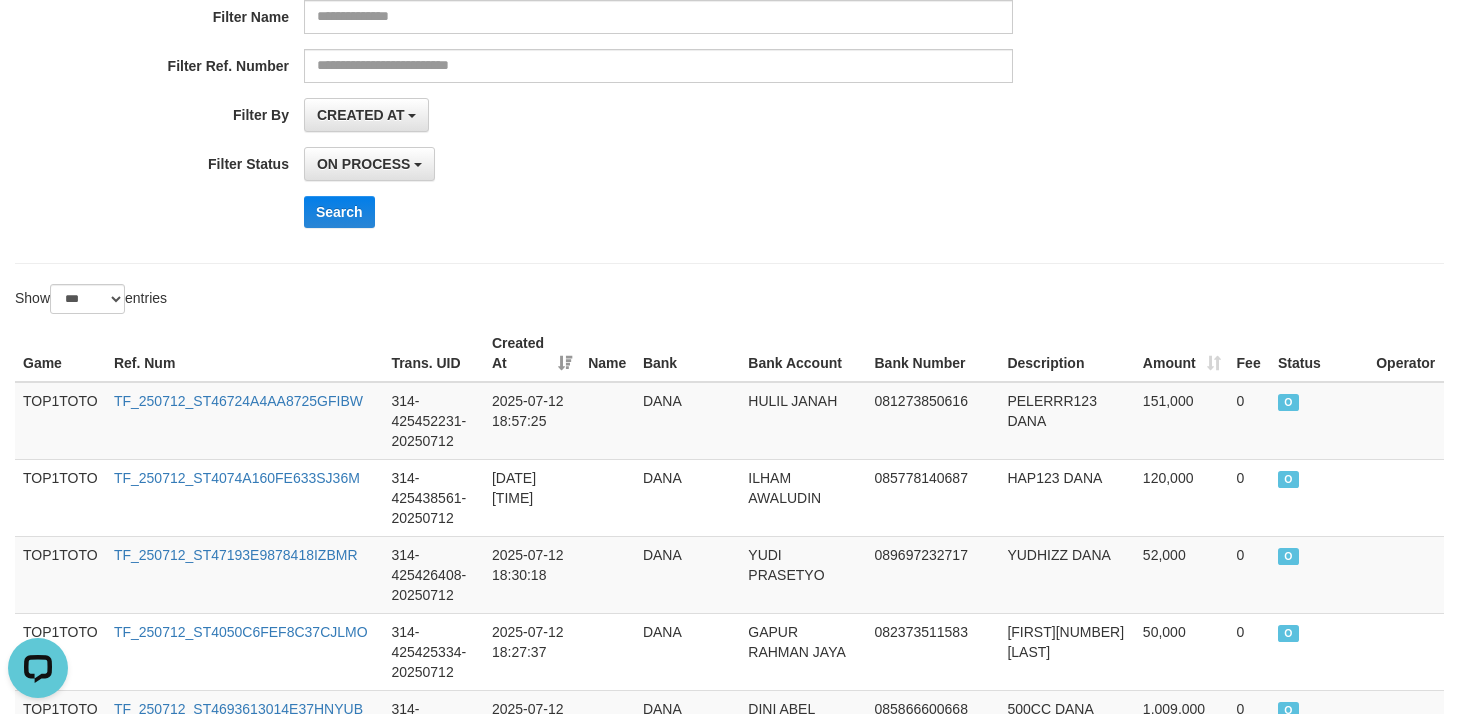 click on "Search" at bounding box center [760, 212] 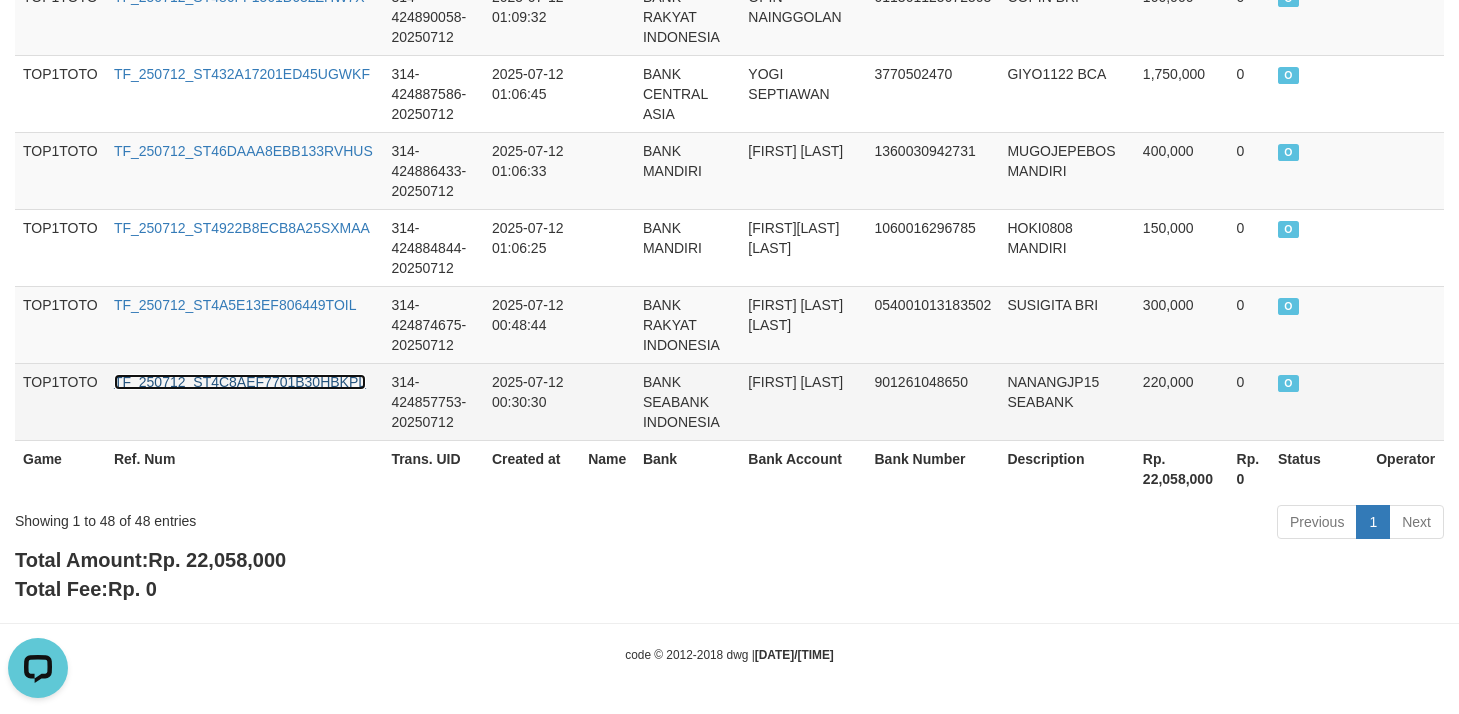 click on "TF_250712_ST4C8AEF7701B30HBKPL" at bounding box center (240, 382) 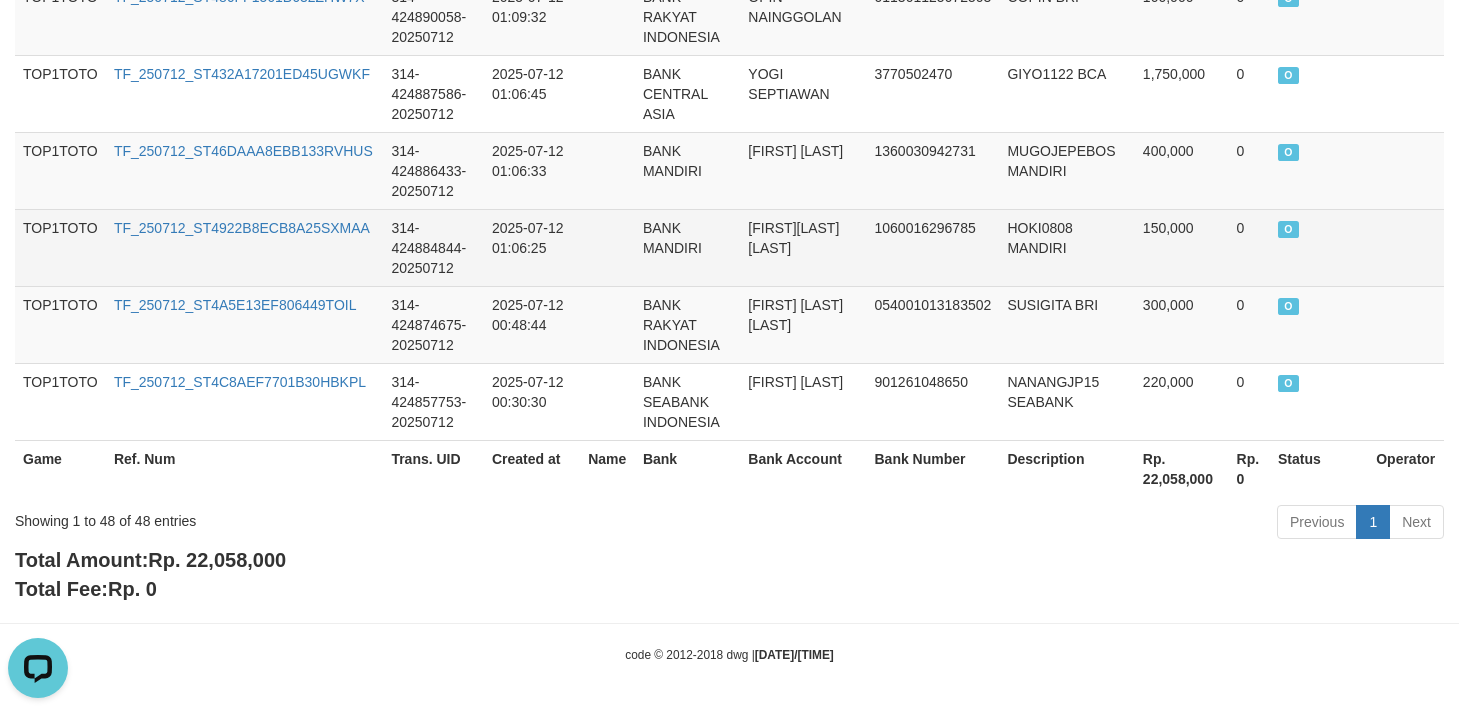 click on "[NAME] [LAST] [LAST]" at bounding box center [803, 247] 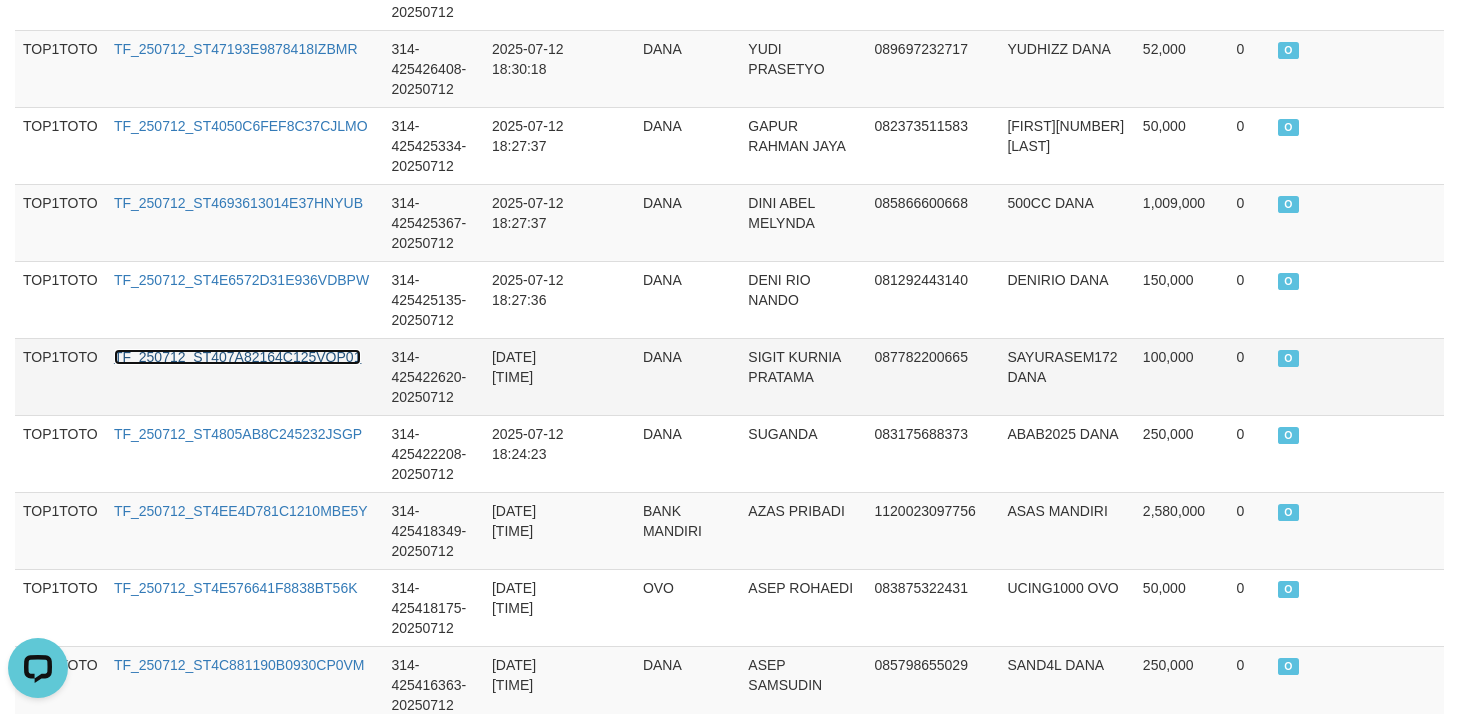 click on "TF_250712_ST407A82164C125VQP01" at bounding box center (238, 357) 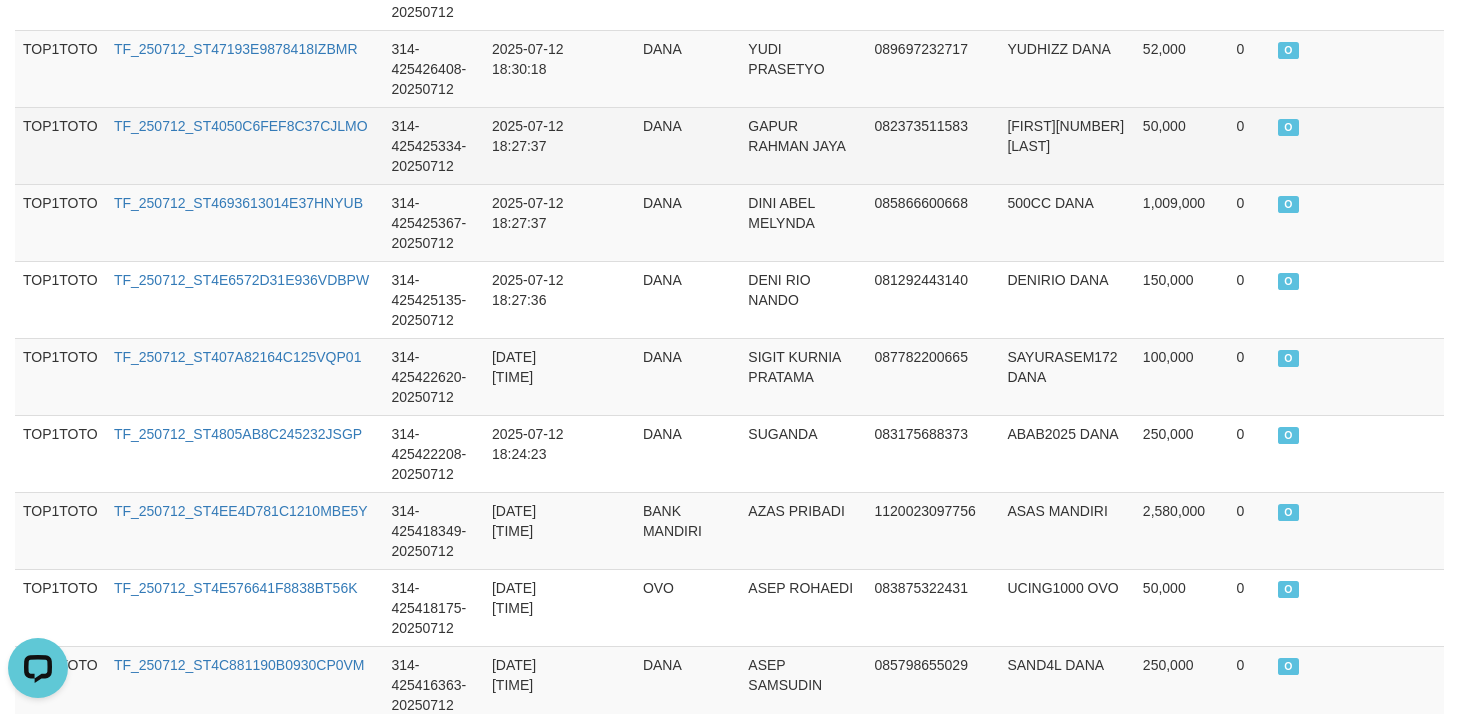 click on "DANA" at bounding box center (687, 145) 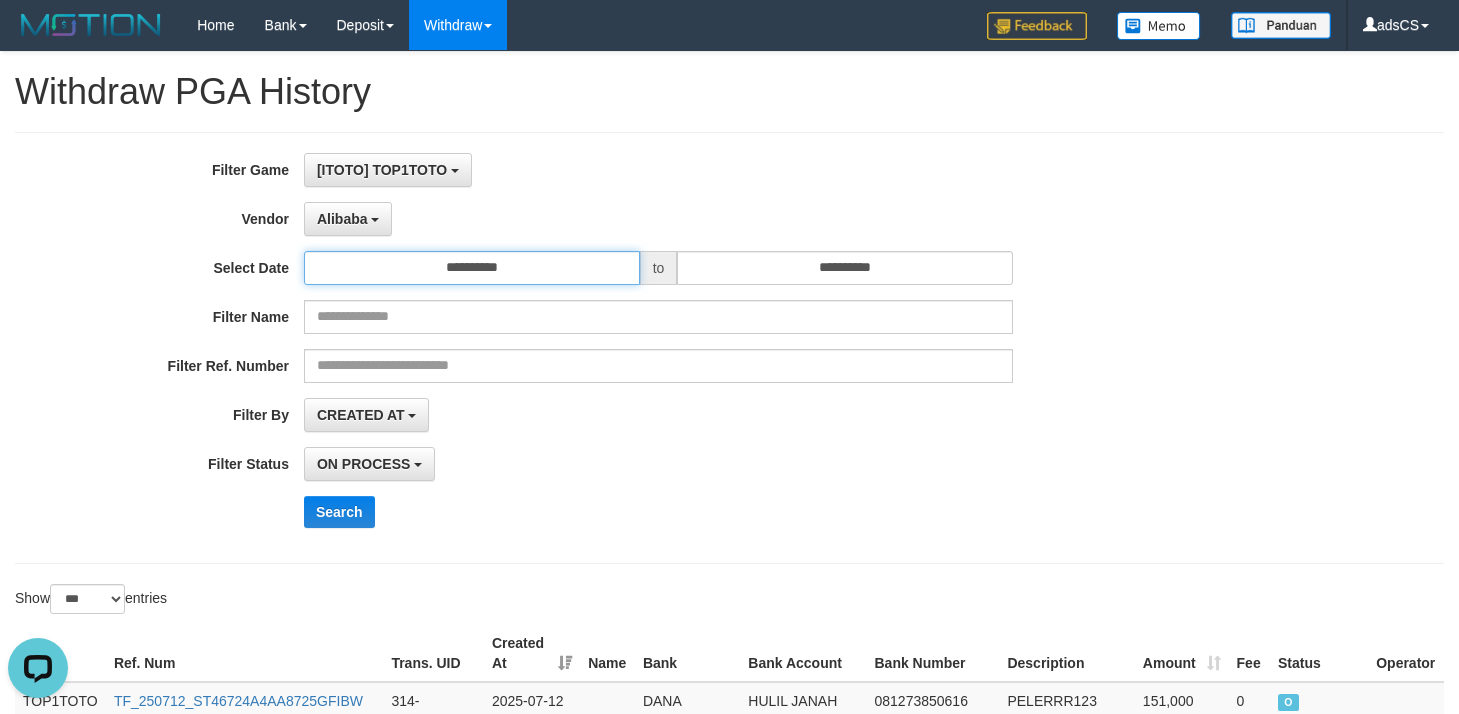 click on "**********" at bounding box center [472, 268] 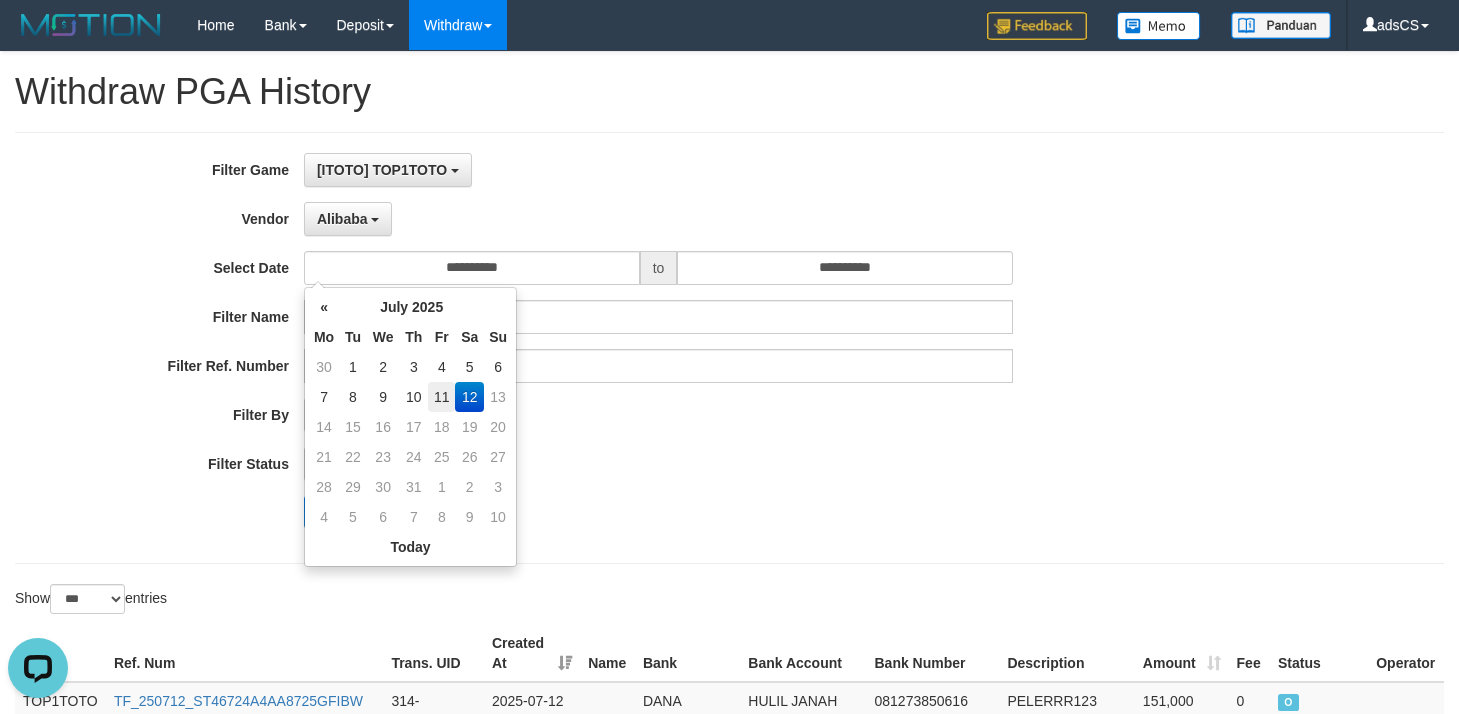 click on "11" at bounding box center [441, 397] 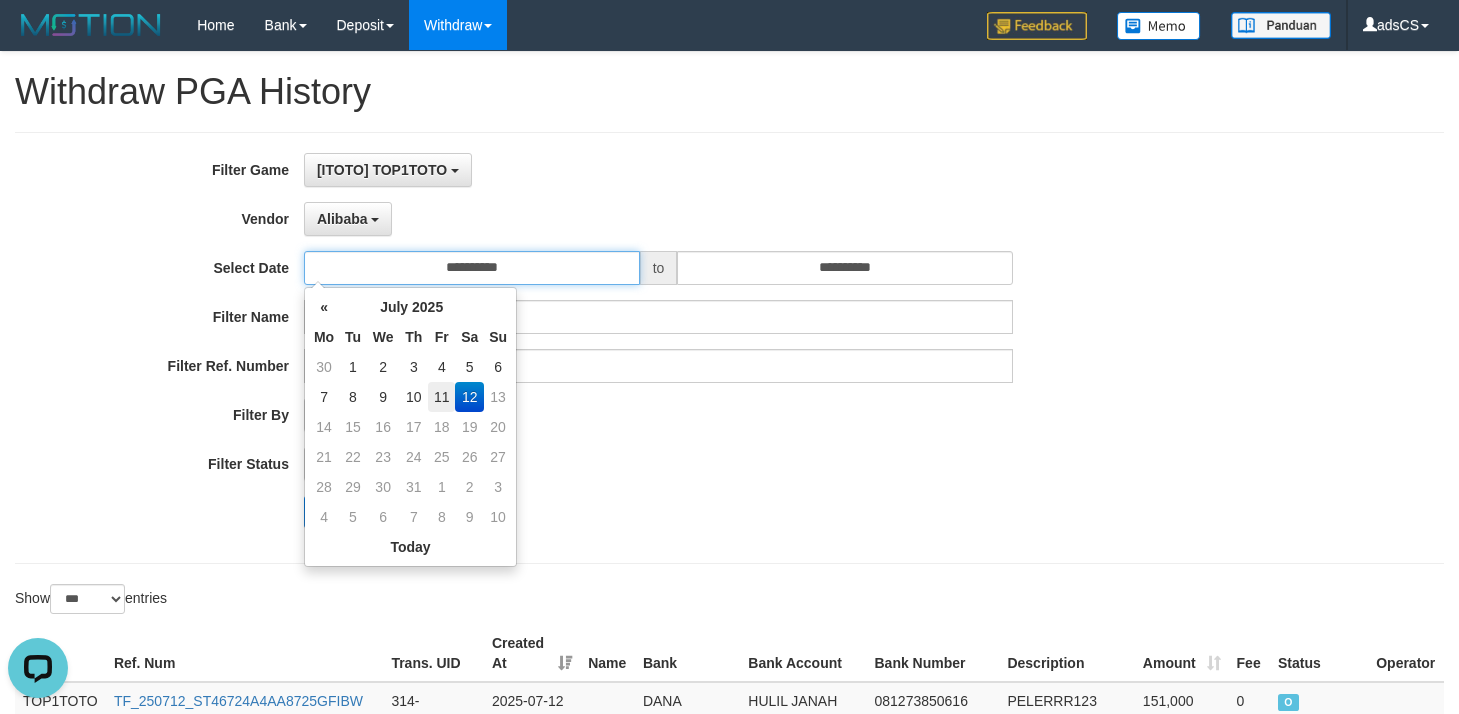 type on "**********" 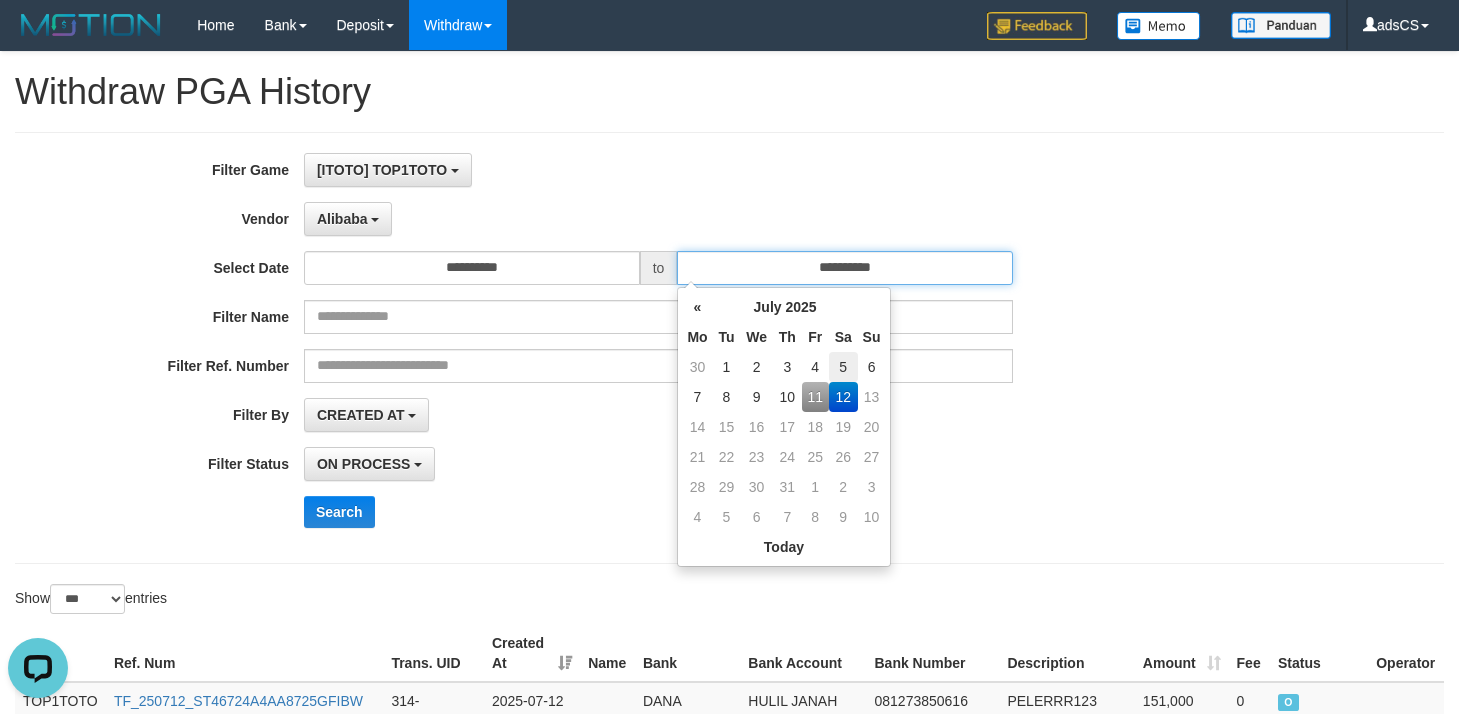 drag, startPoint x: 950, startPoint y: 277, endPoint x: 846, endPoint y: 352, distance: 128.22246 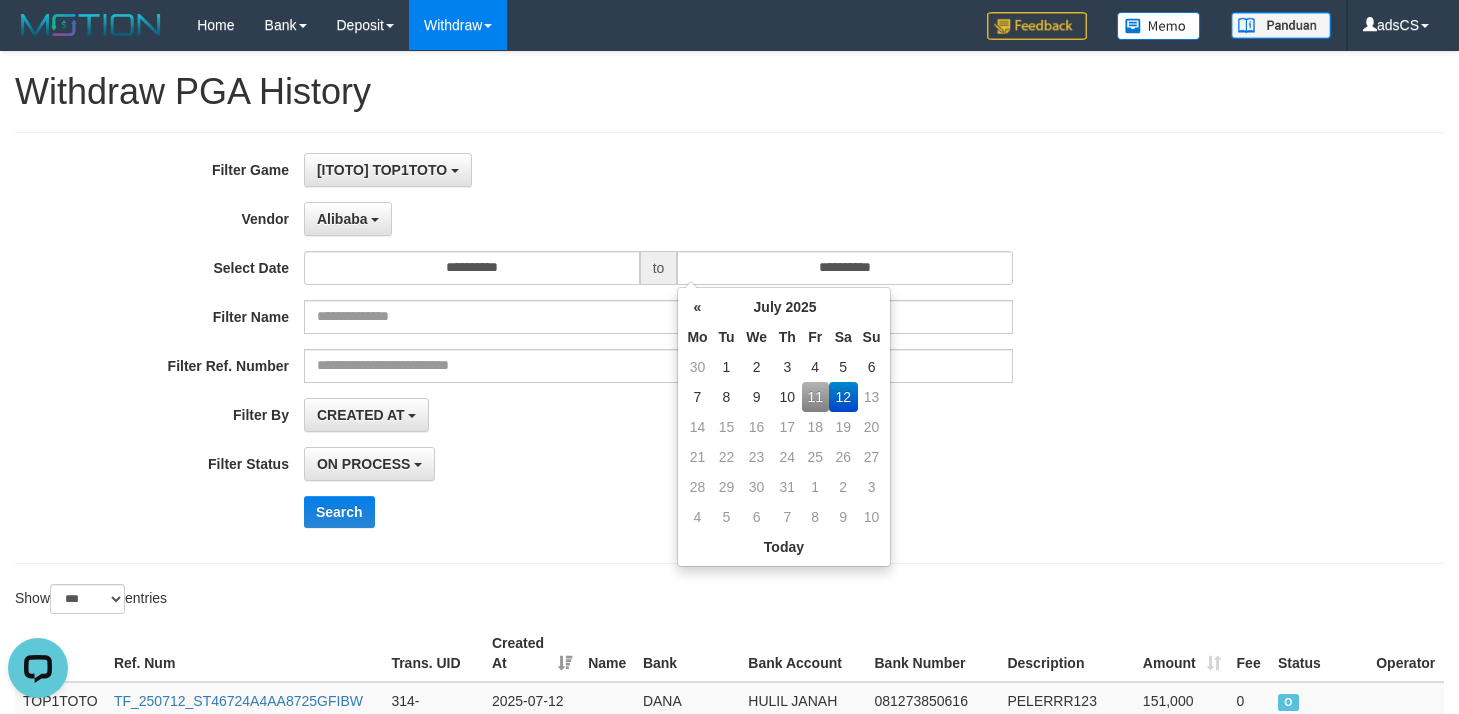 click on "11" at bounding box center [815, 397] 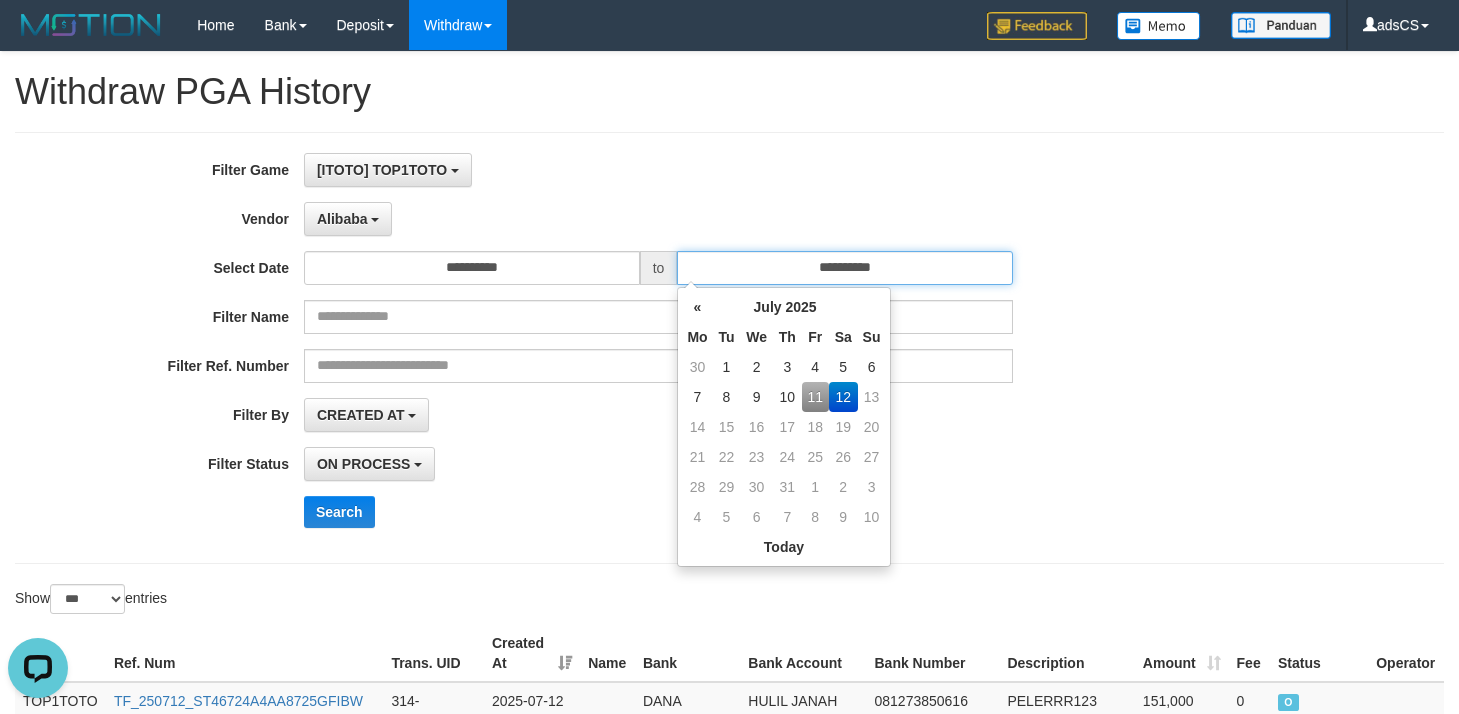 type on "**********" 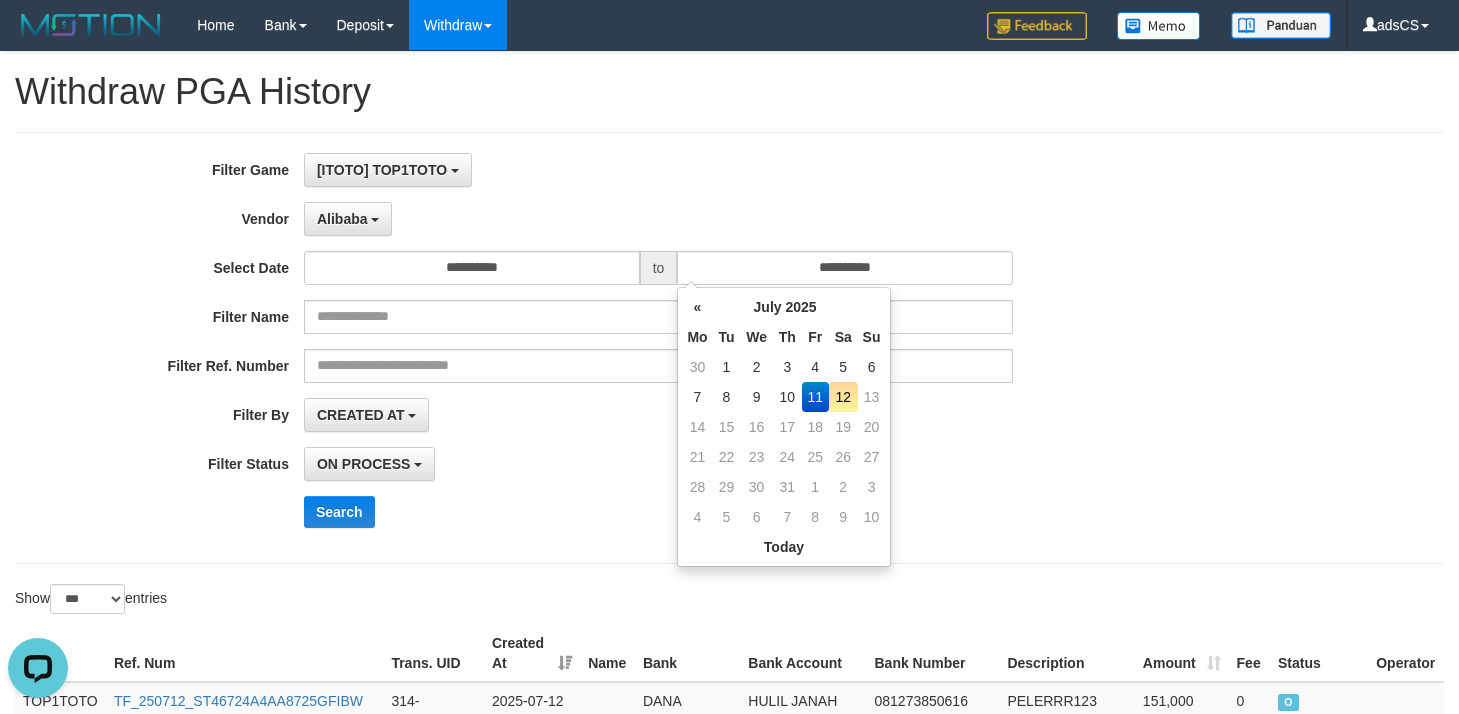click on "**********" at bounding box center [608, 415] 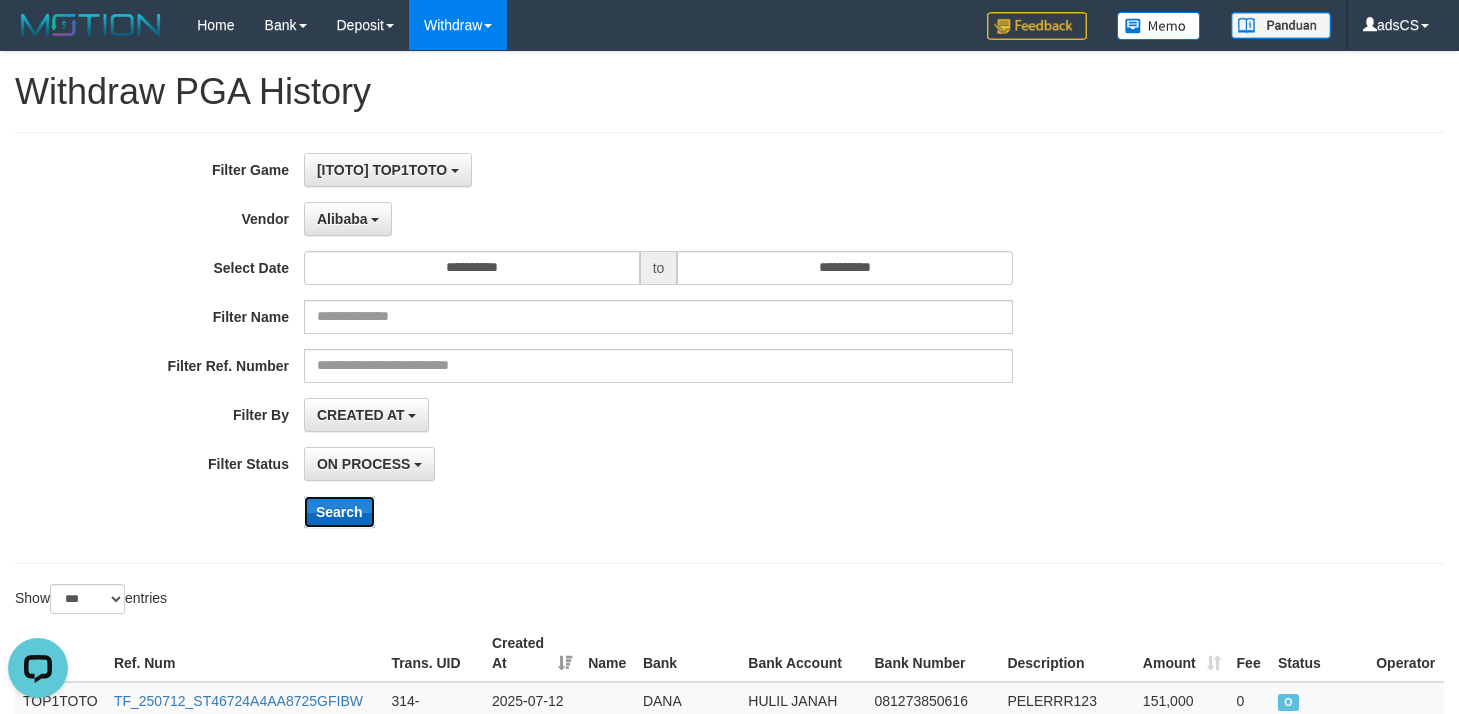 click on "Search" at bounding box center [339, 512] 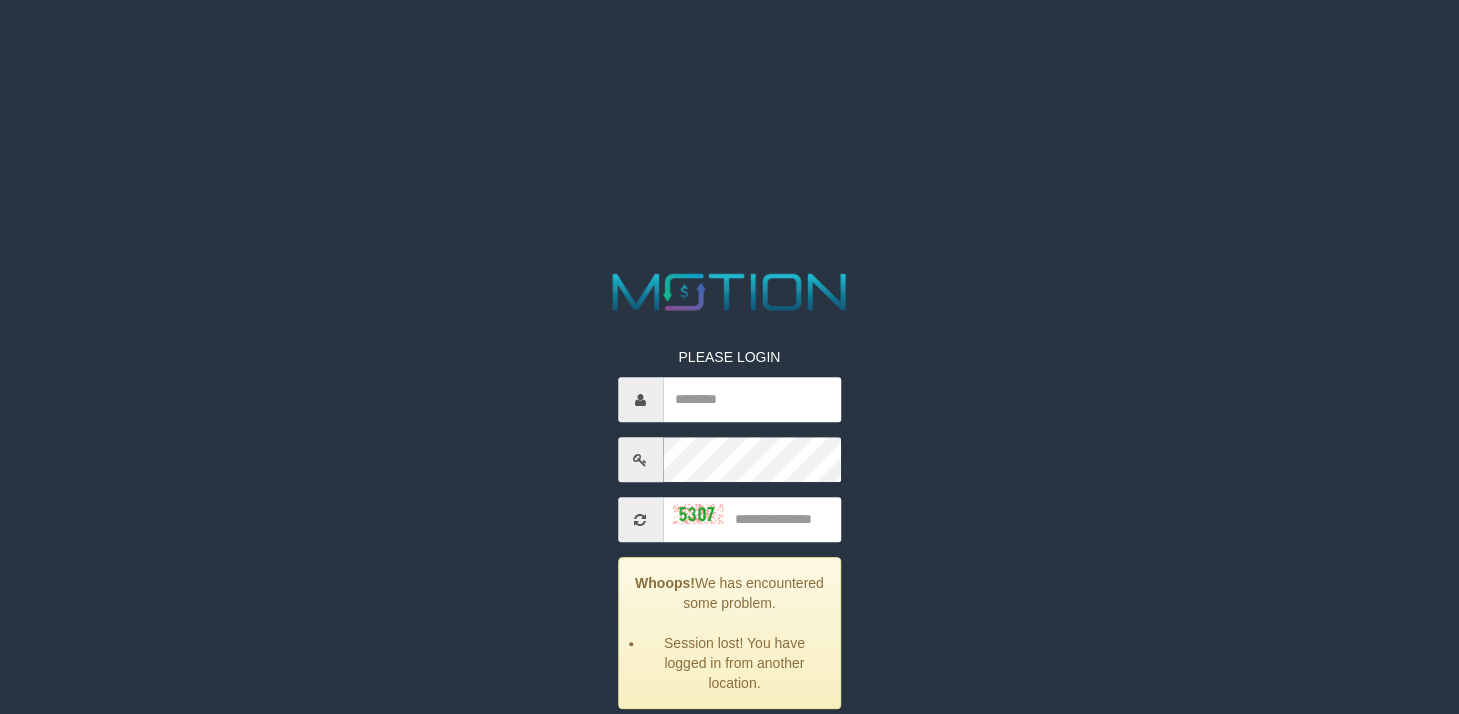 scroll, scrollTop: 0, scrollLeft: 0, axis: both 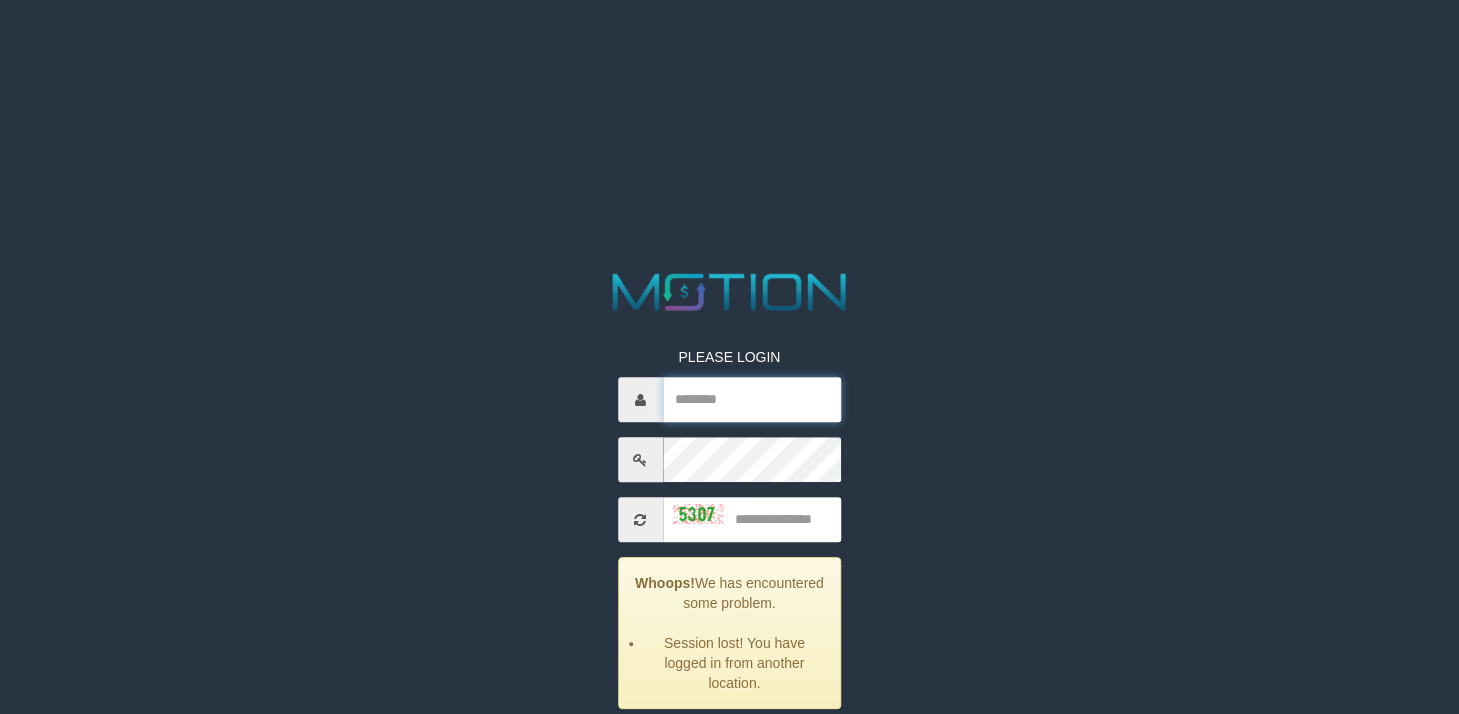 click at bounding box center (752, 399) 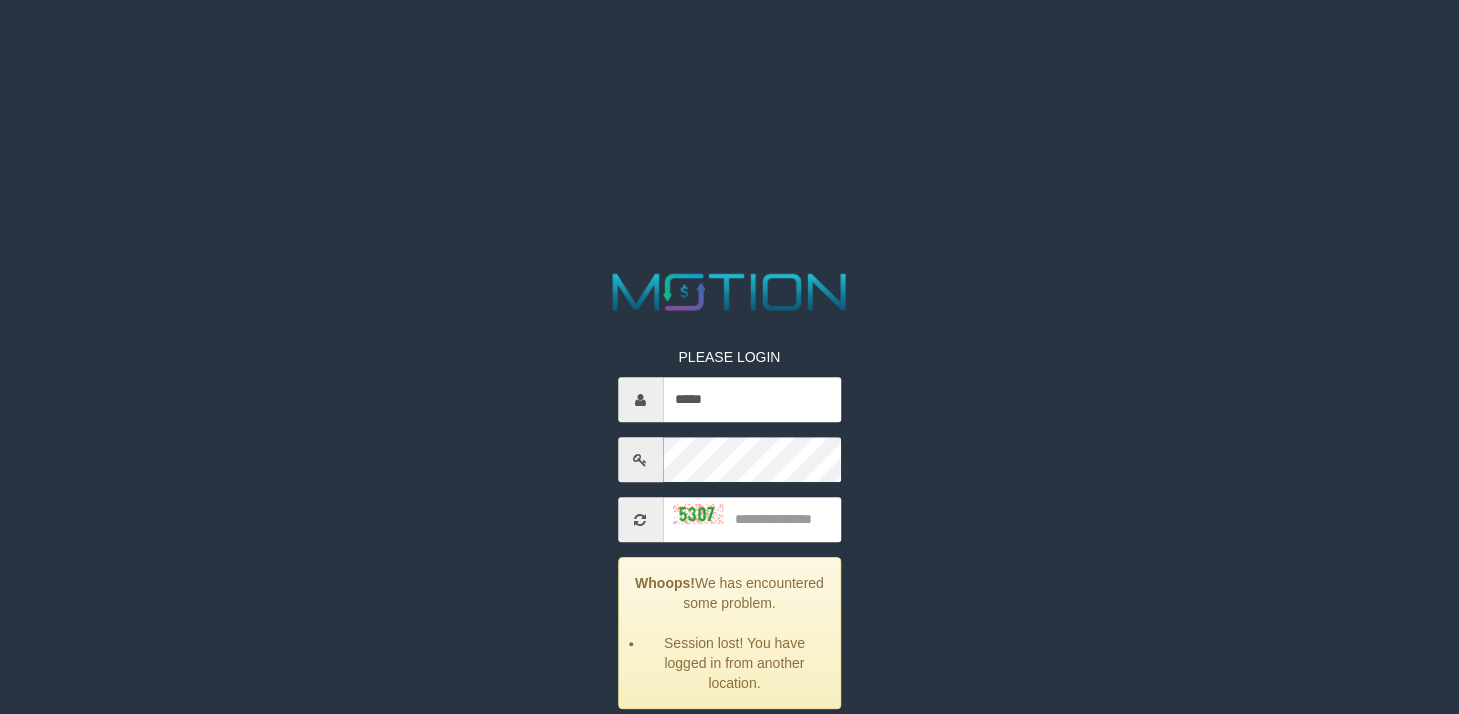 type on "*****" 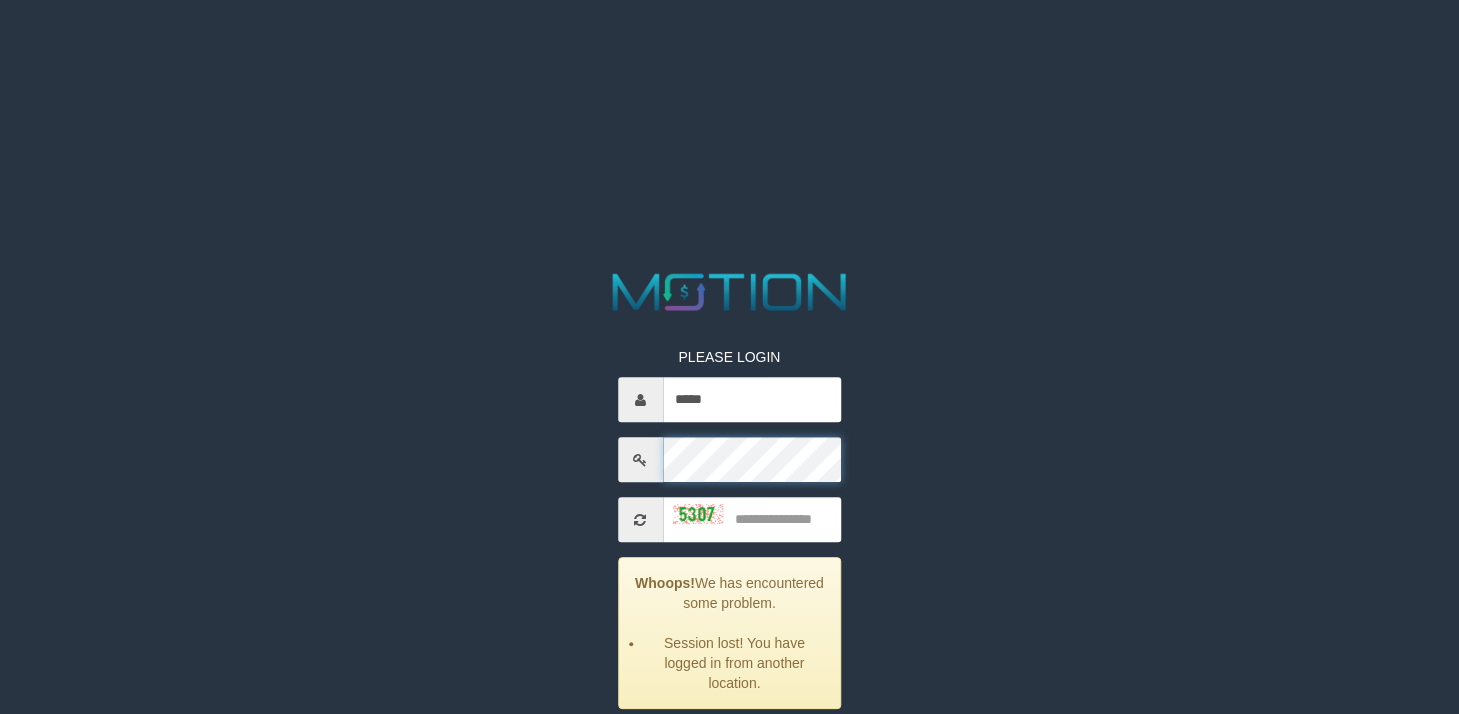 click on "PLEASE LOGIN
*****
Whoops!  We has encountered some problem.
Session lost! You have logged in from another location.
*****
code © 2012-2018 dwg
New message" at bounding box center (729, 25) 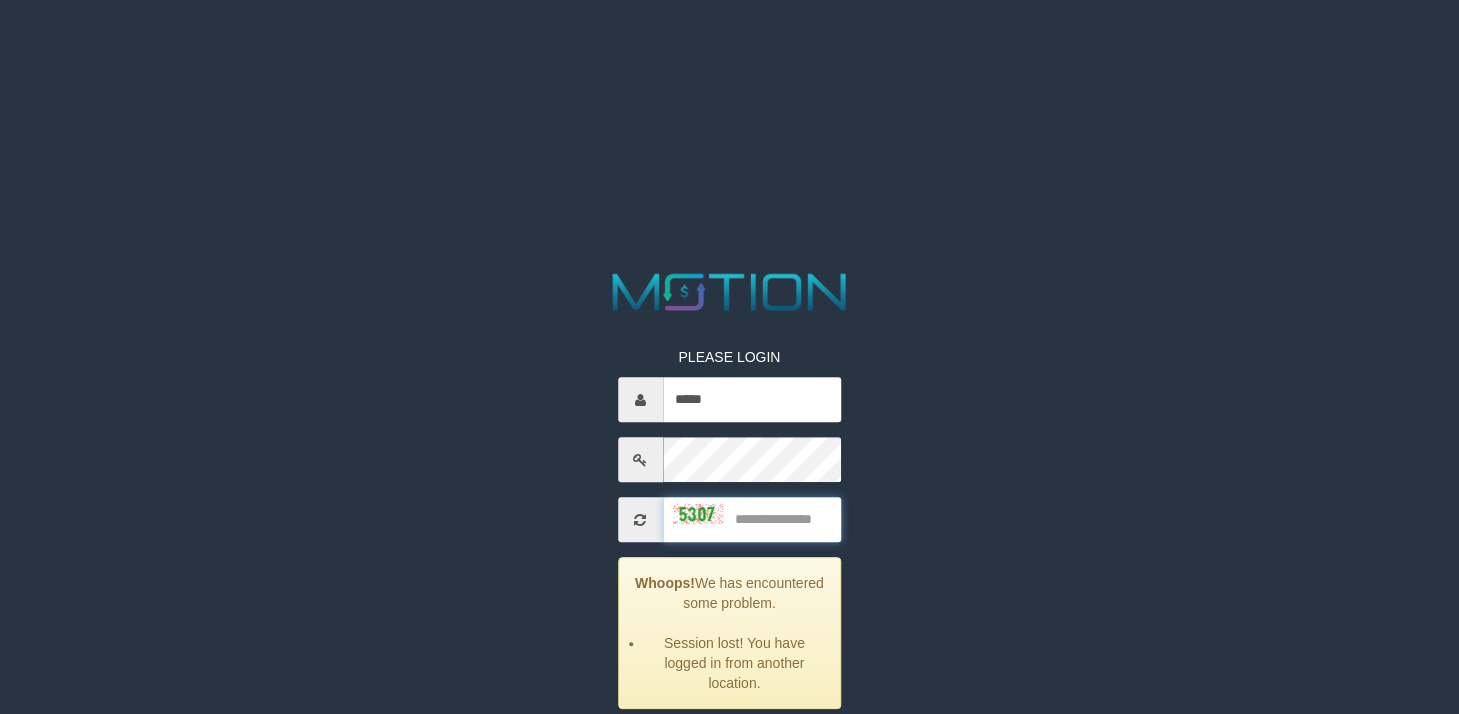 click at bounding box center [752, 519] 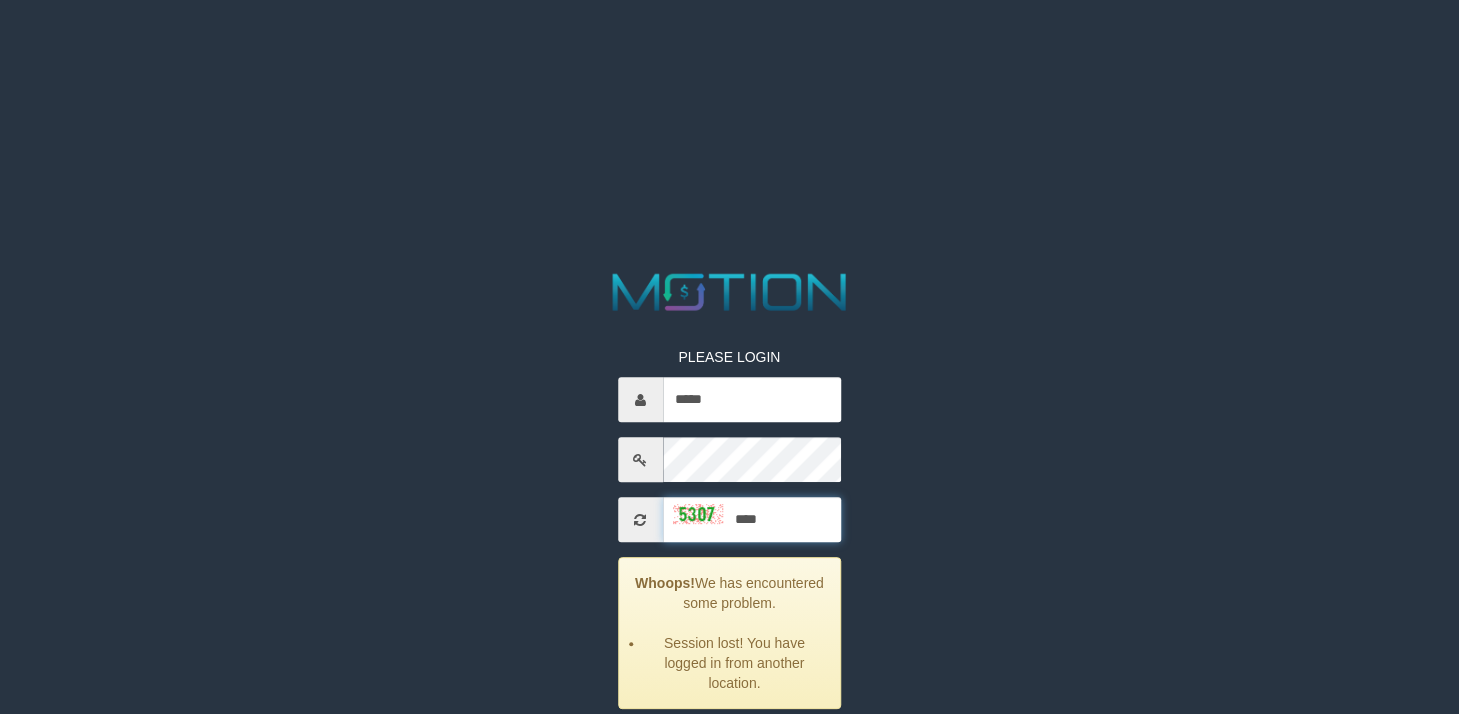 type on "****" 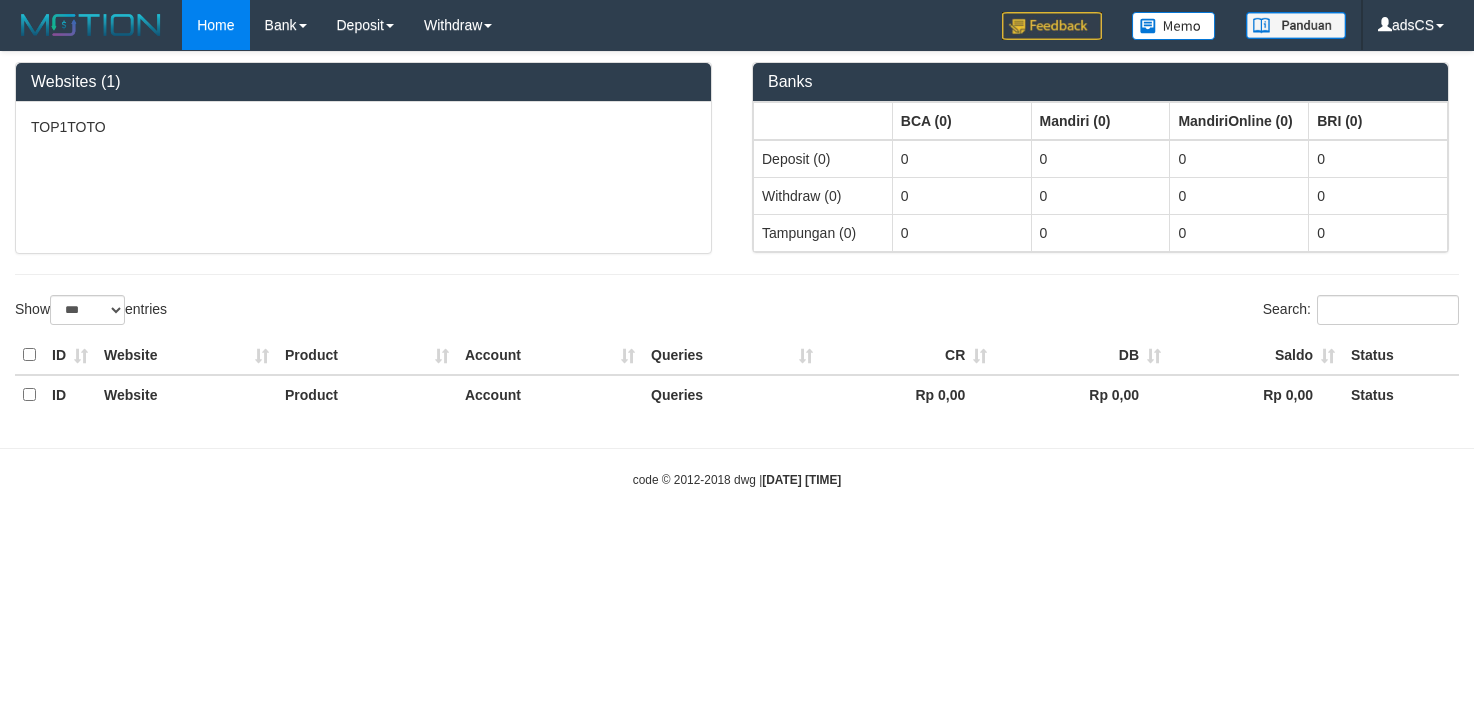 select on "***" 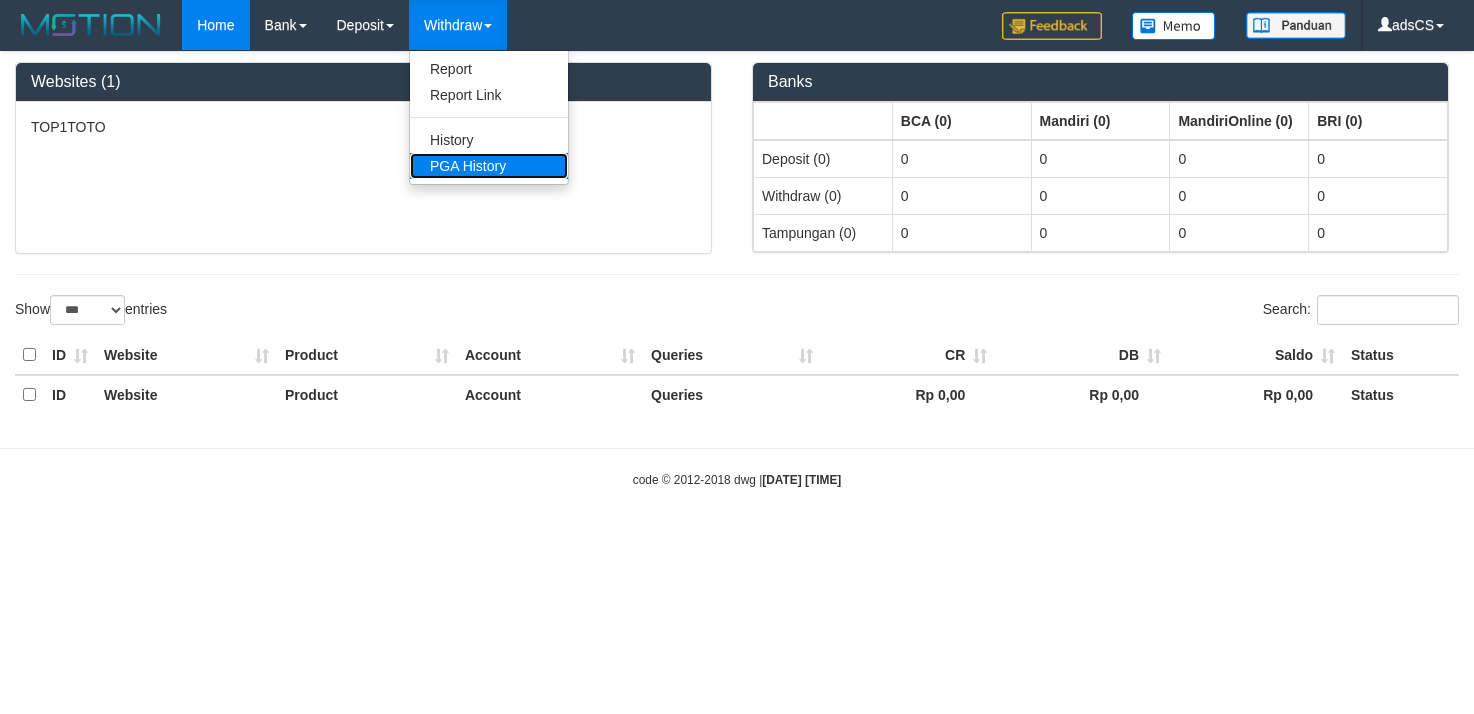 click on "PGA History" at bounding box center (489, 166) 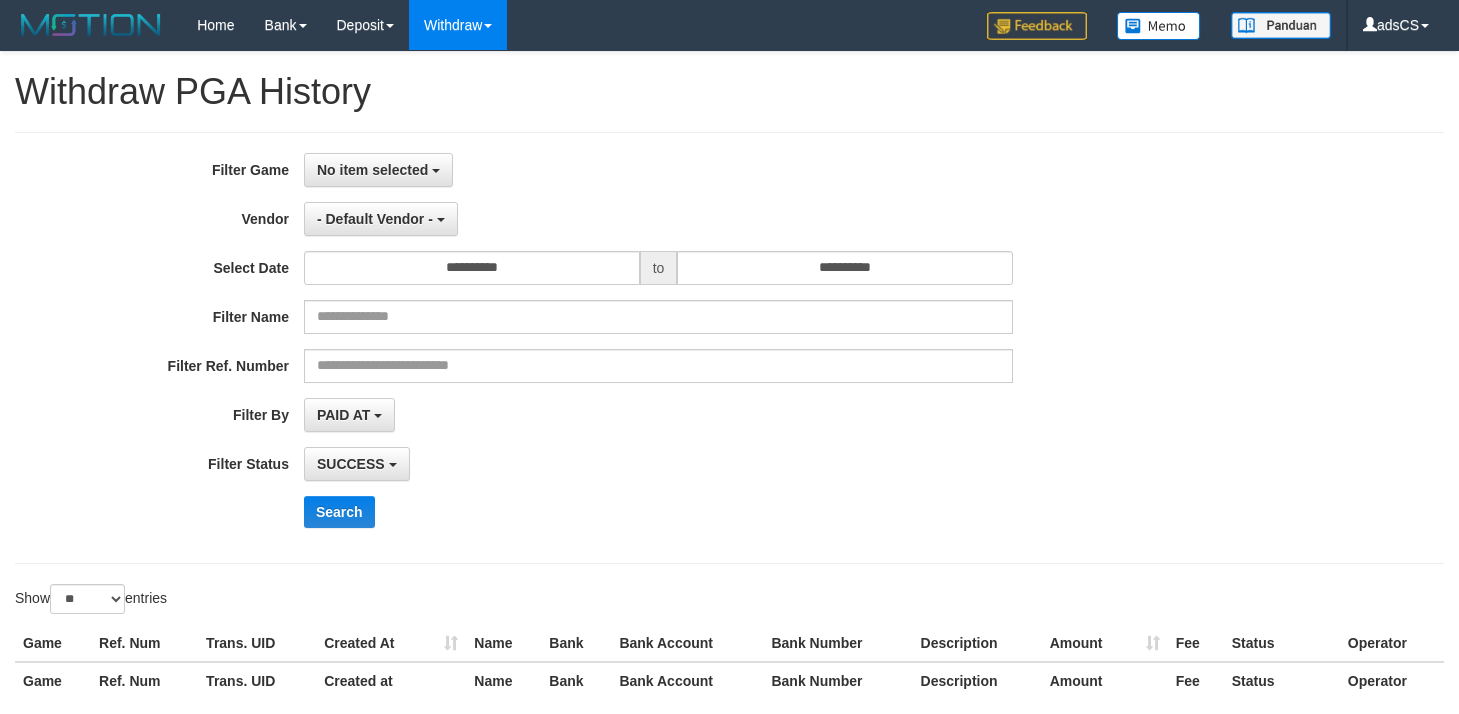 select 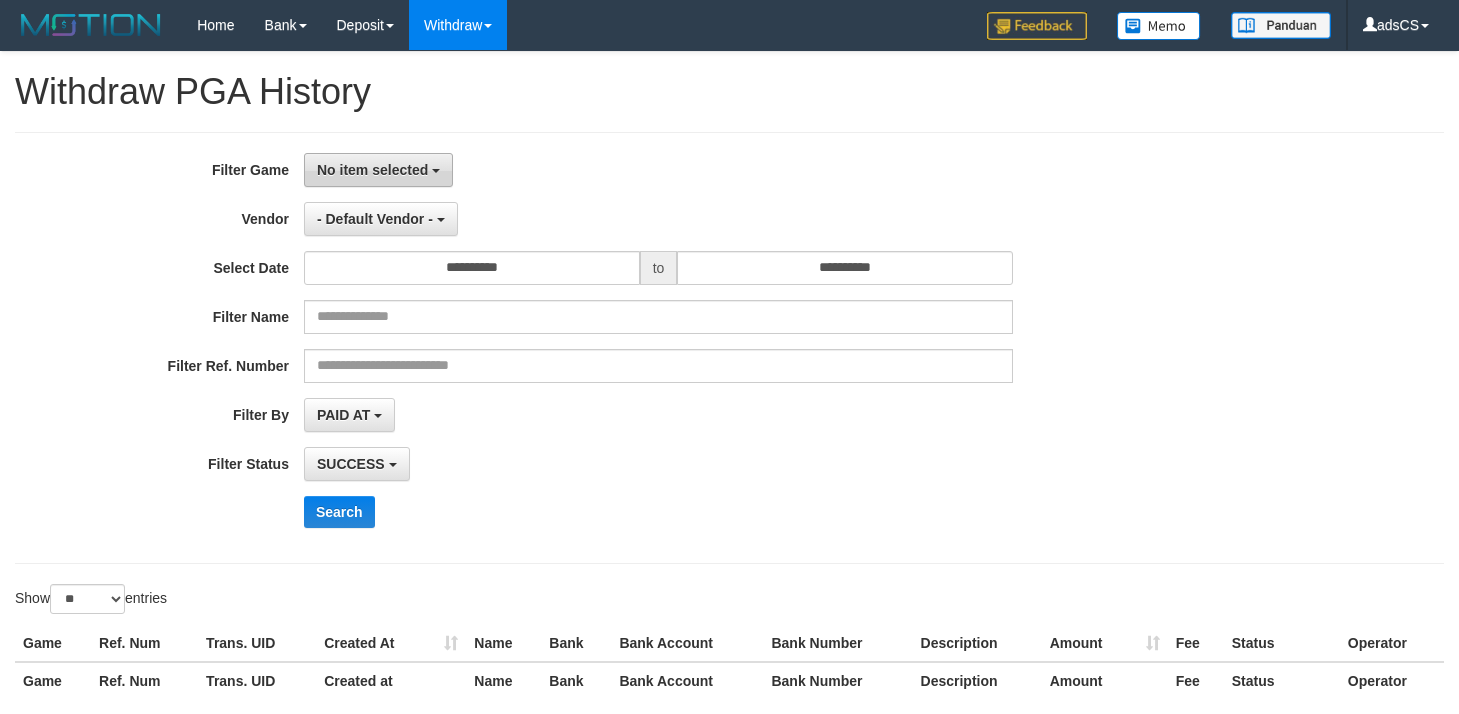 click on "No item selected" at bounding box center [372, 170] 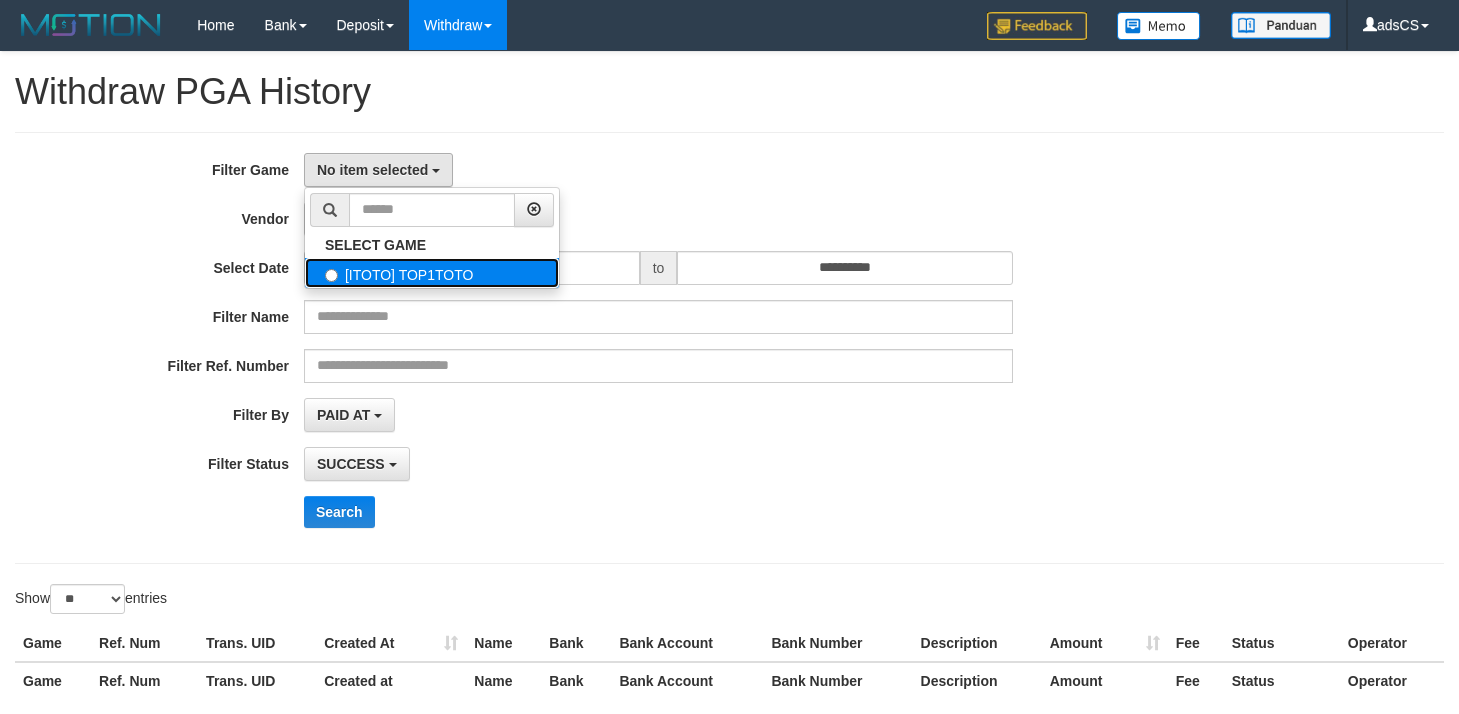 click on "[ITOTO] TOP1TOTO" at bounding box center [432, 273] 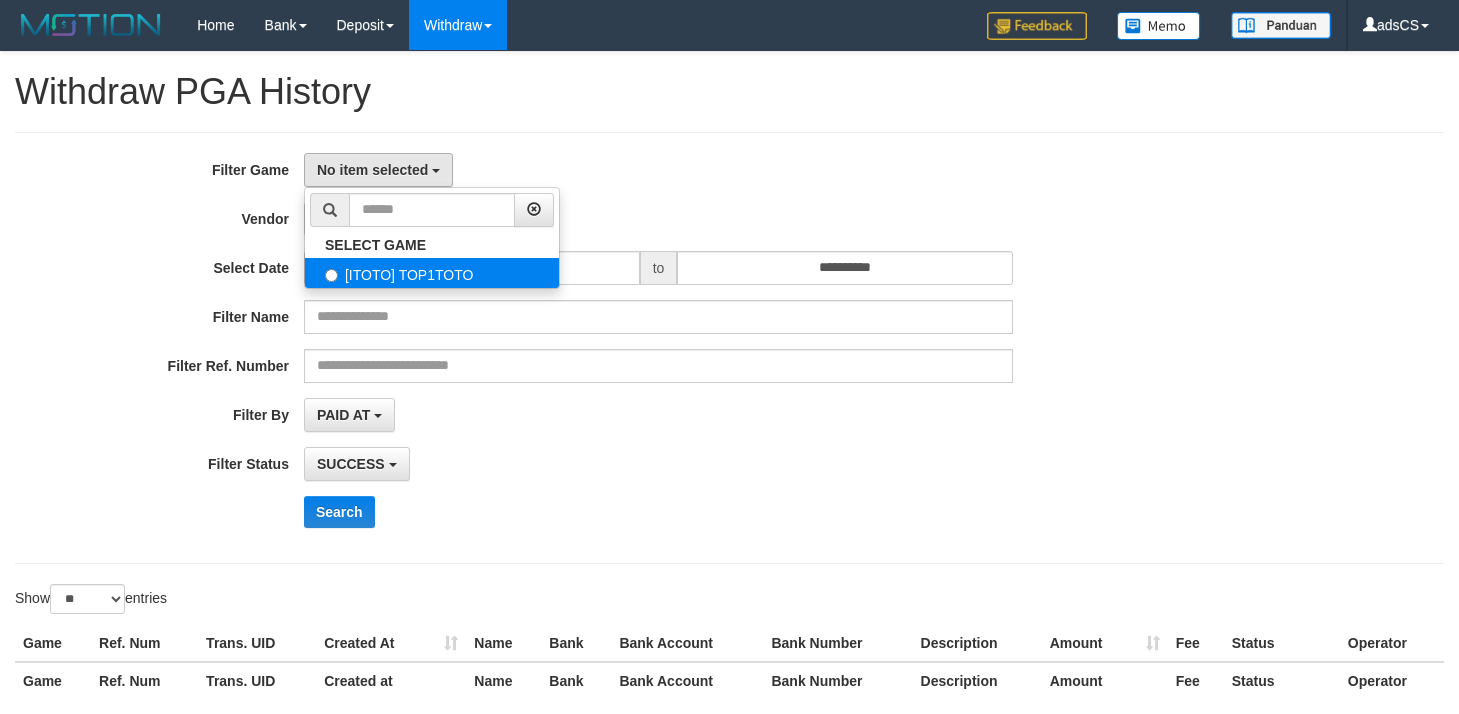 select on "***" 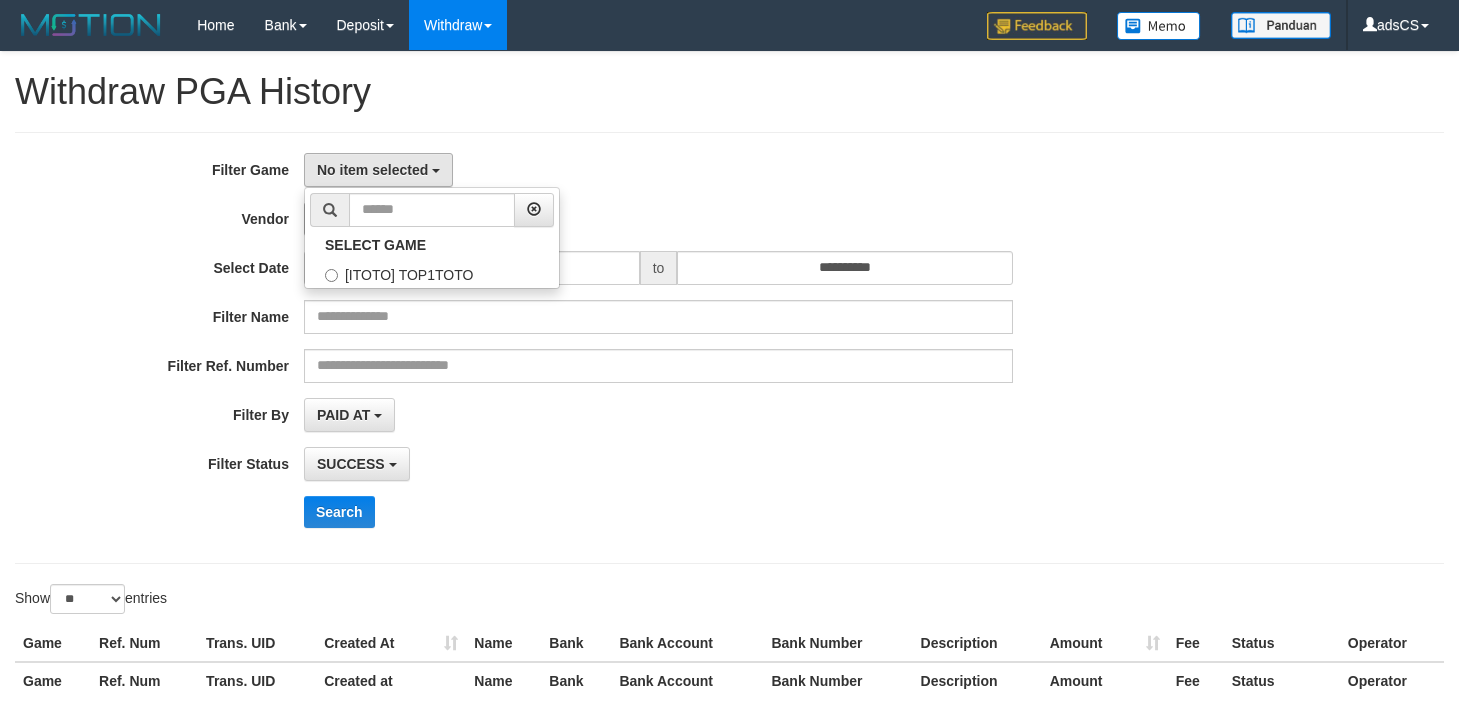 scroll, scrollTop: 18, scrollLeft: 0, axis: vertical 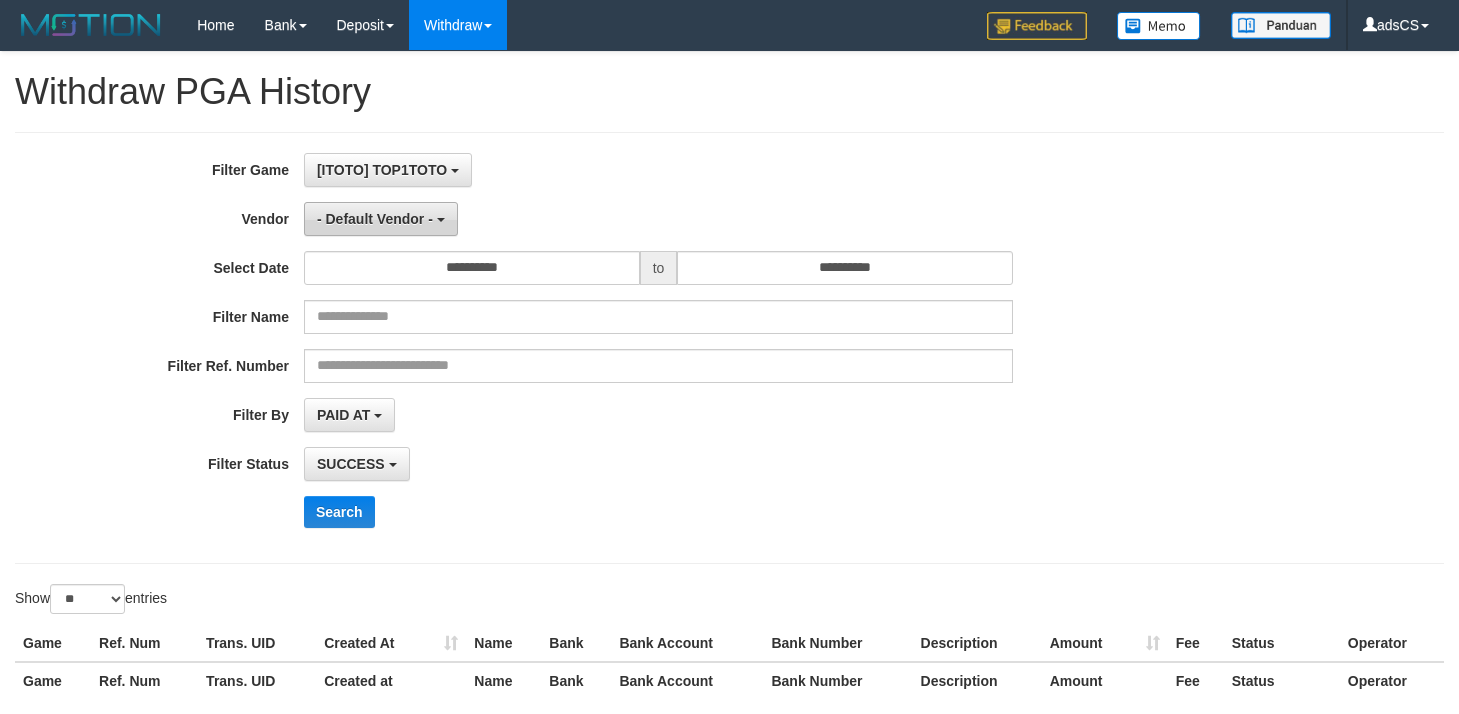 click on "- Default Vendor -" at bounding box center (375, 219) 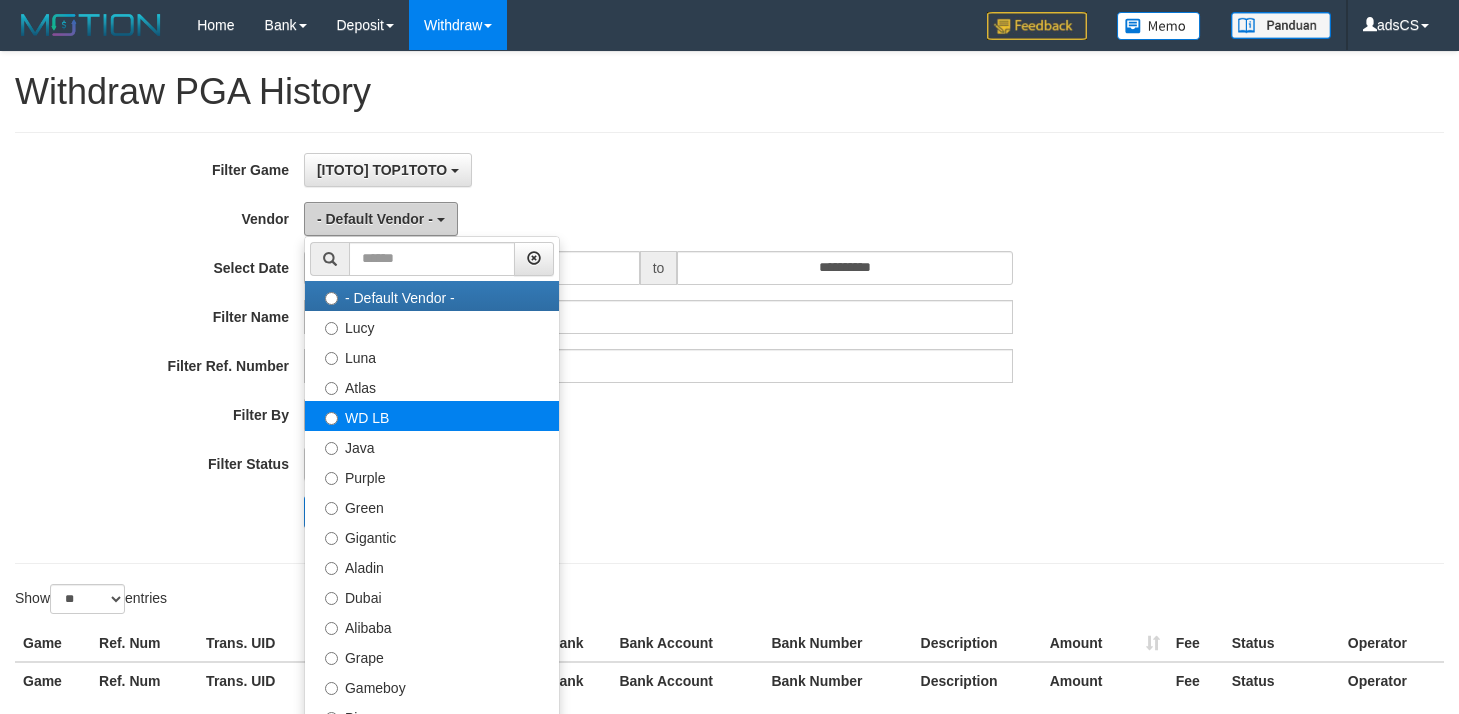 scroll, scrollTop: 0, scrollLeft: 0, axis: both 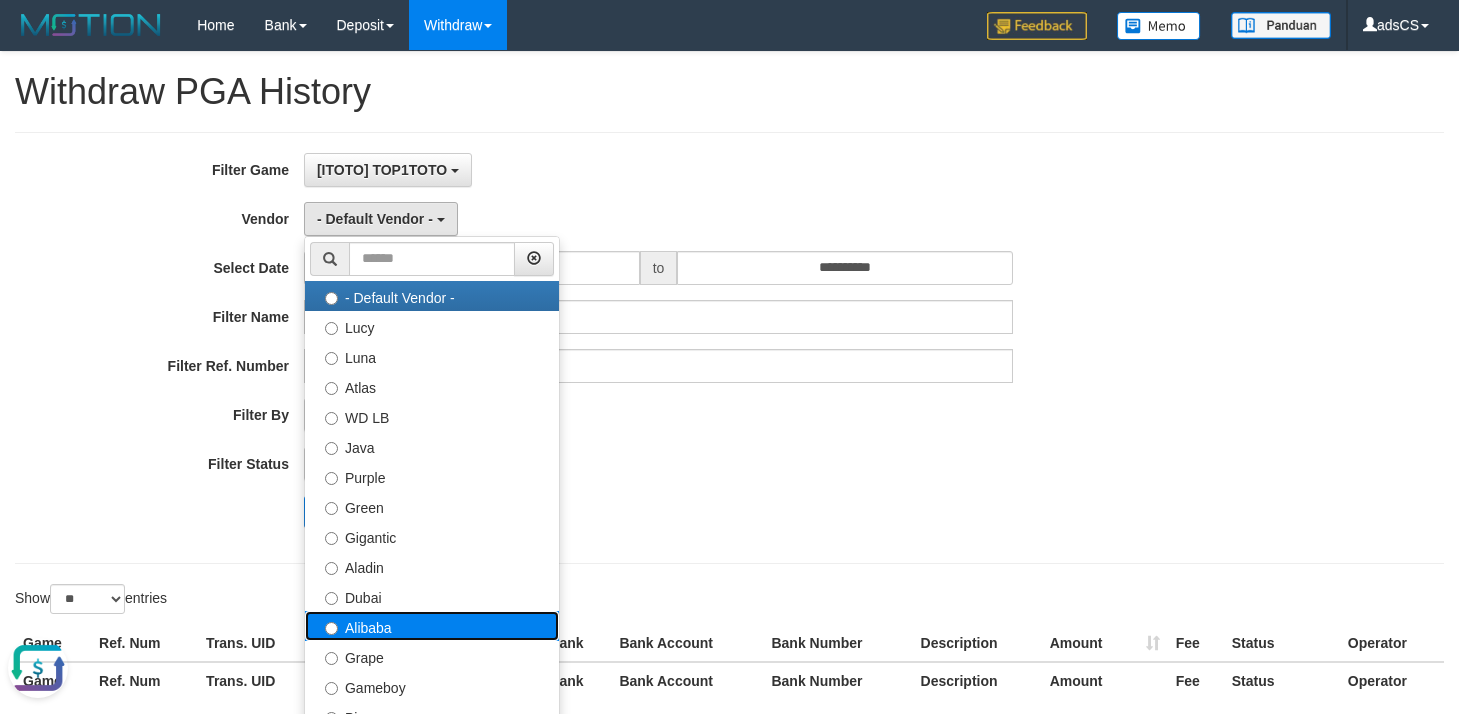 click on "Alibaba" at bounding box center (432, 626) 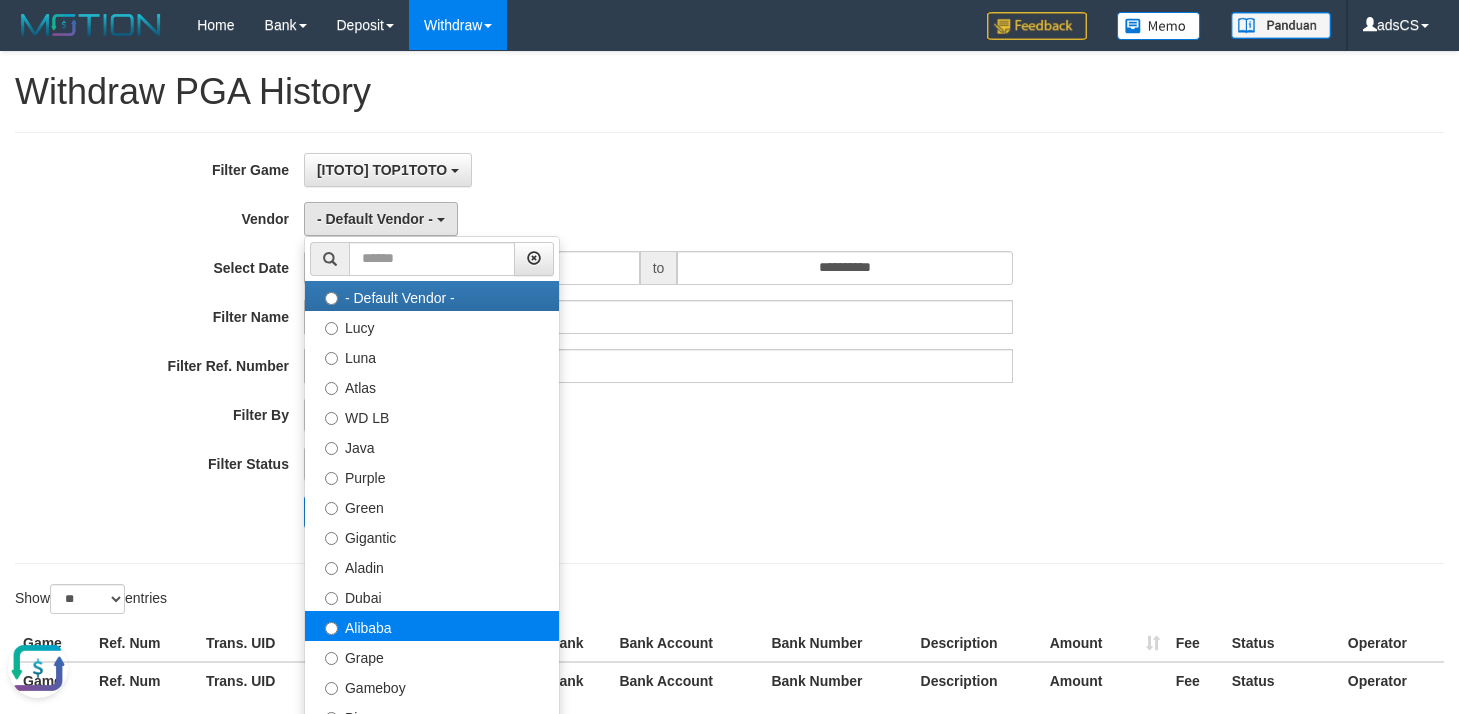 select on "**********" 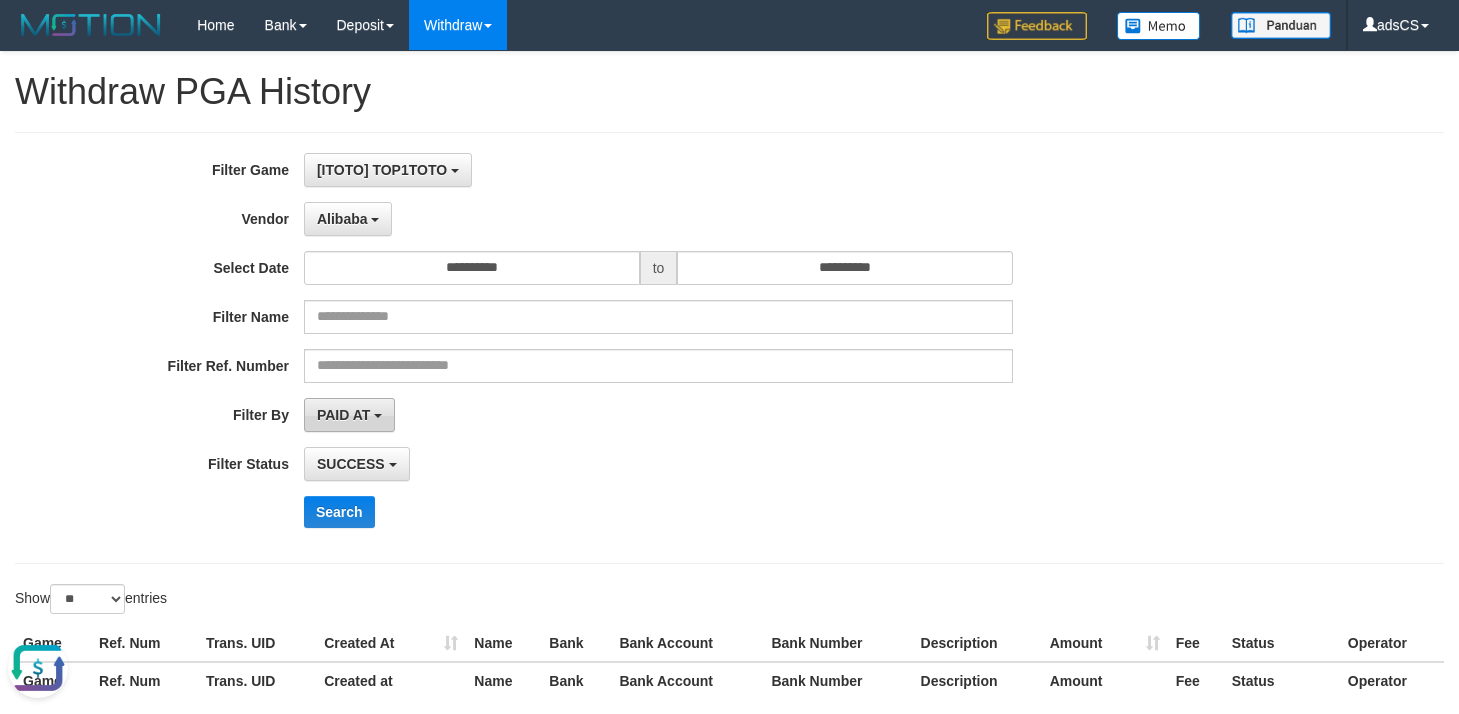 click on "PAID AT" at bounding box center (349, 415) 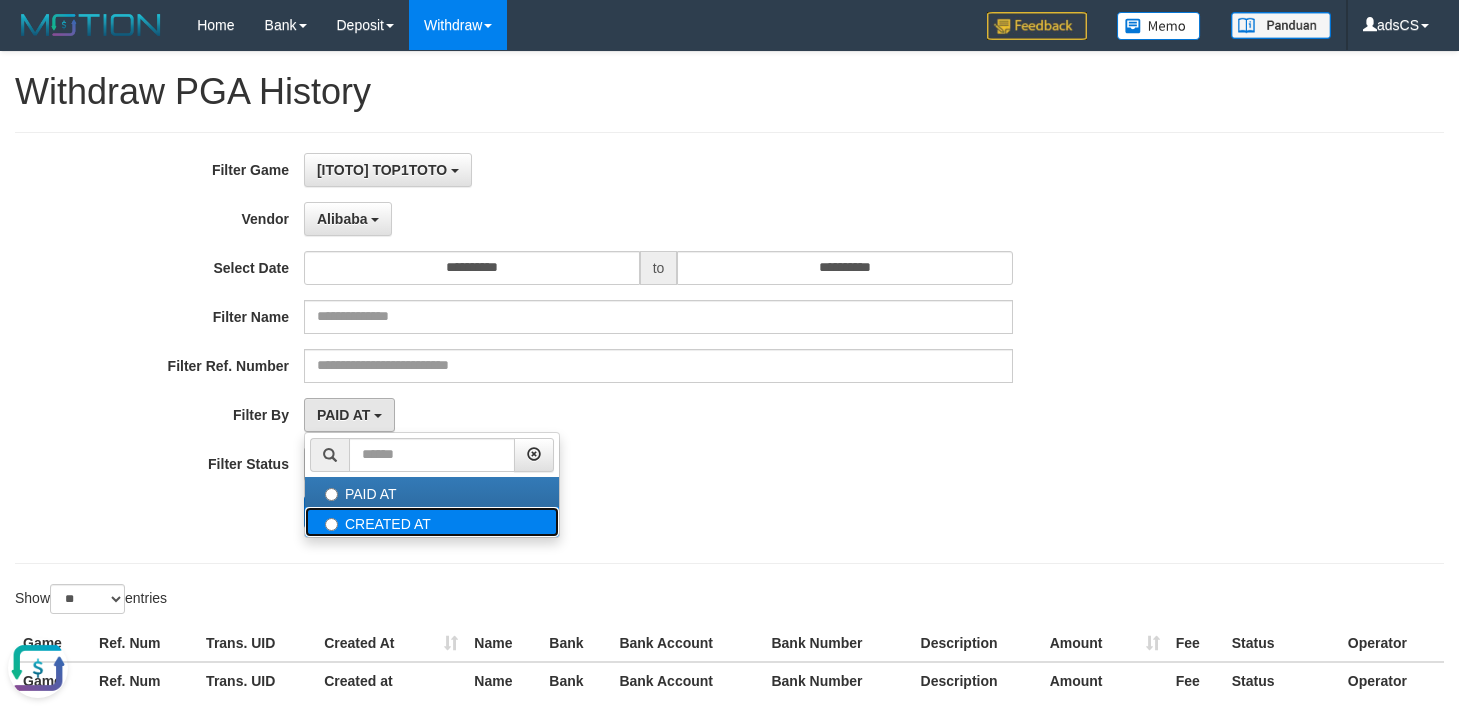 click on "CREATED AT" at bounding box center [432, 522] 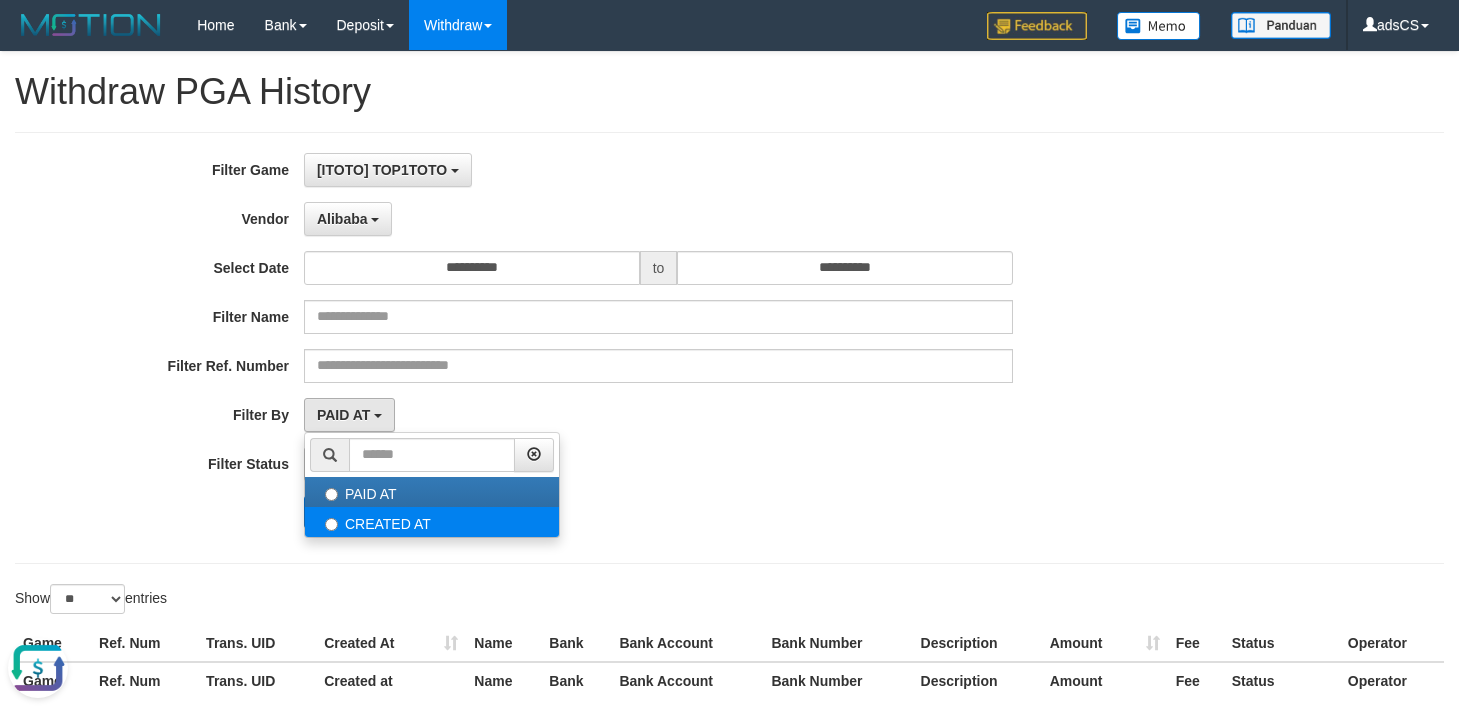 select on "*" 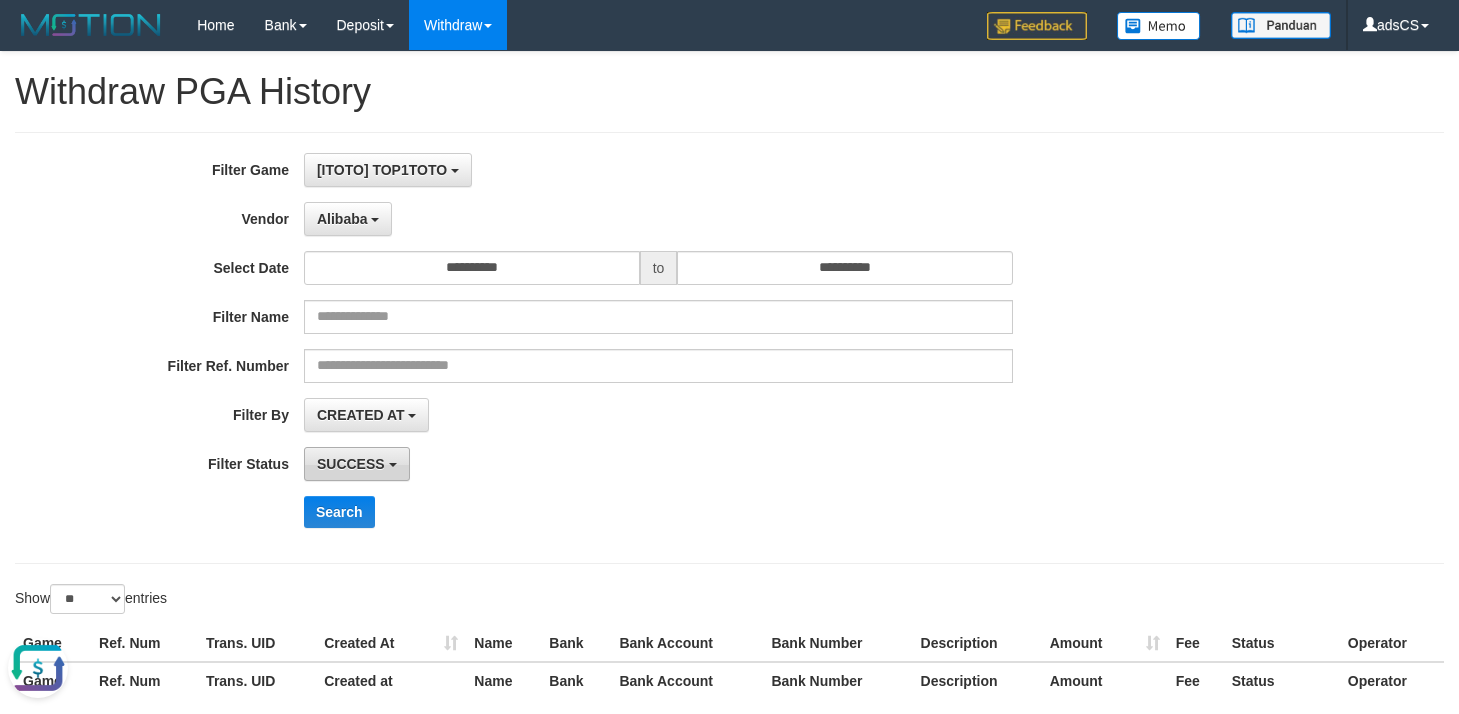 click on "SUCCESS" at bounding box center [351, 464] 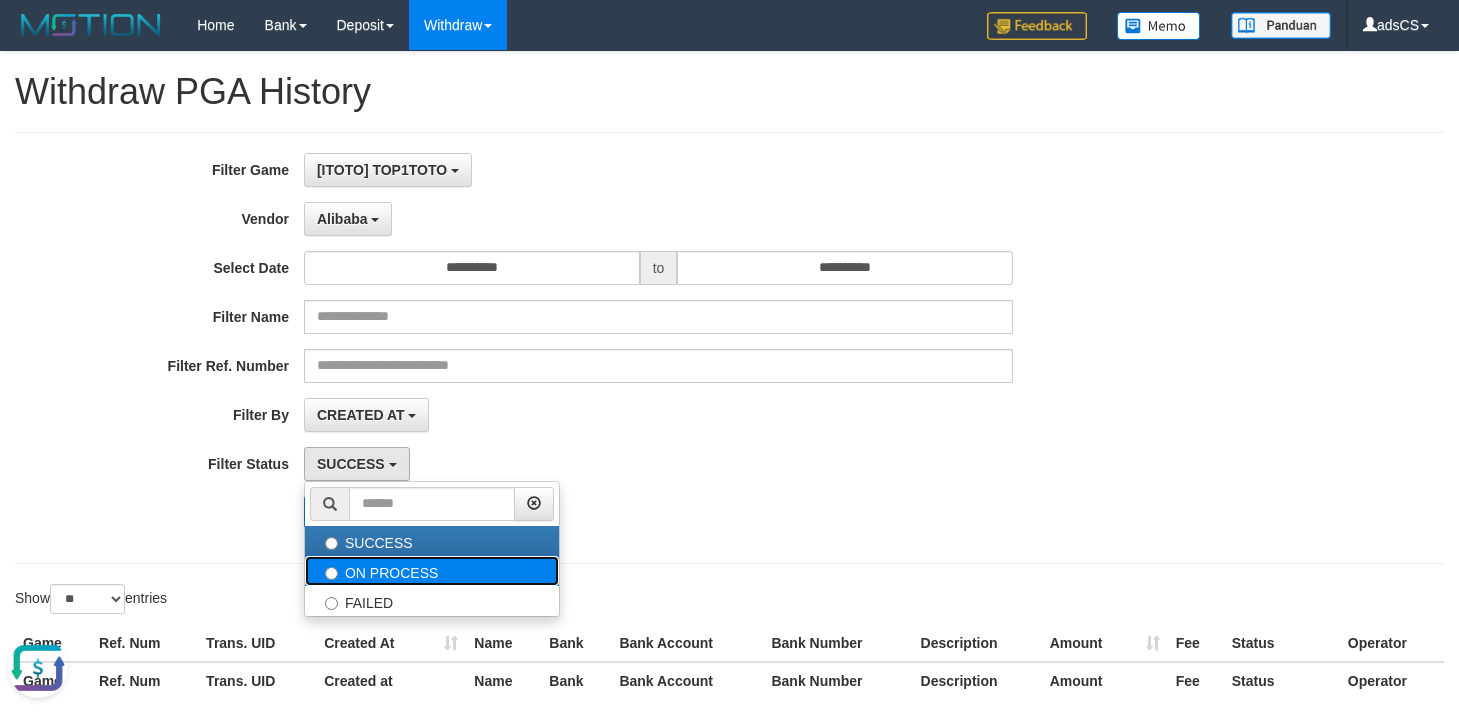 click on "ON PROCESS" at bounding box center (432, 571) 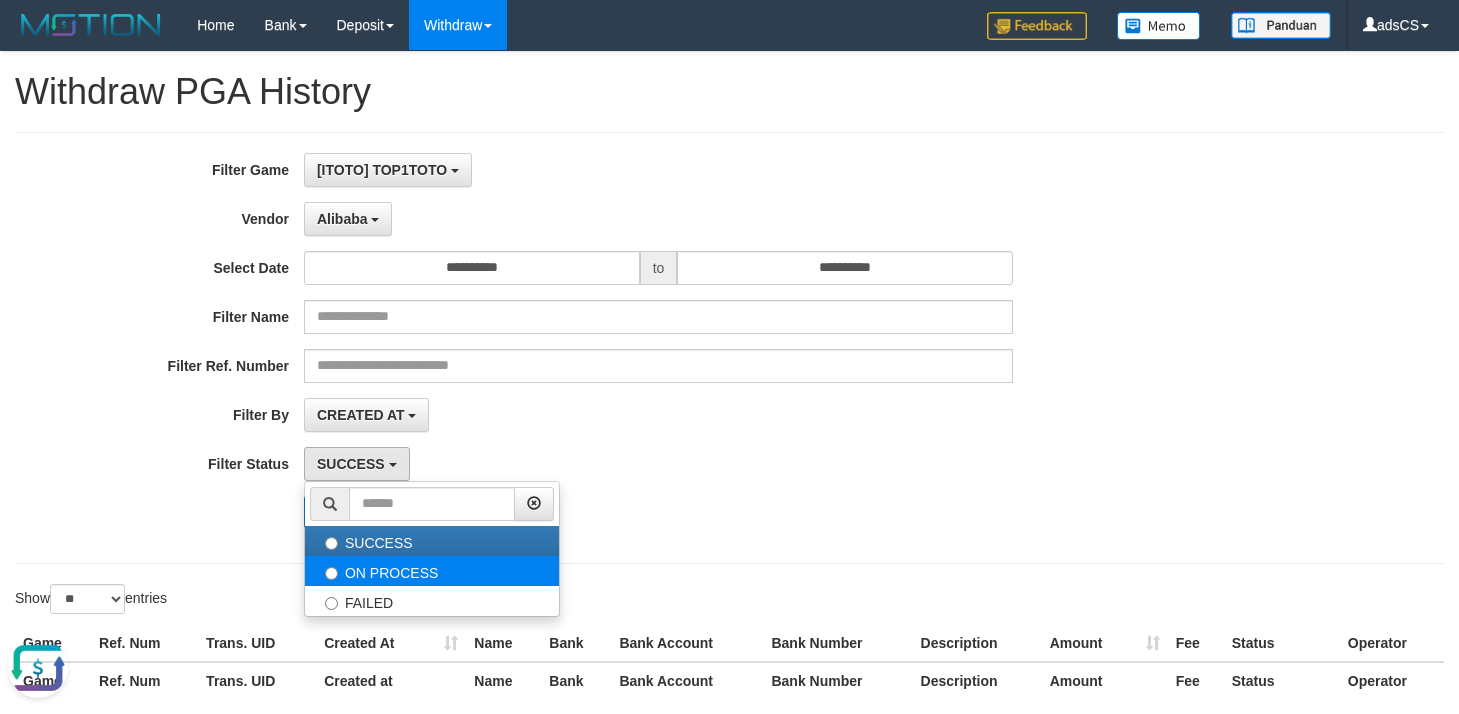 select on "*" 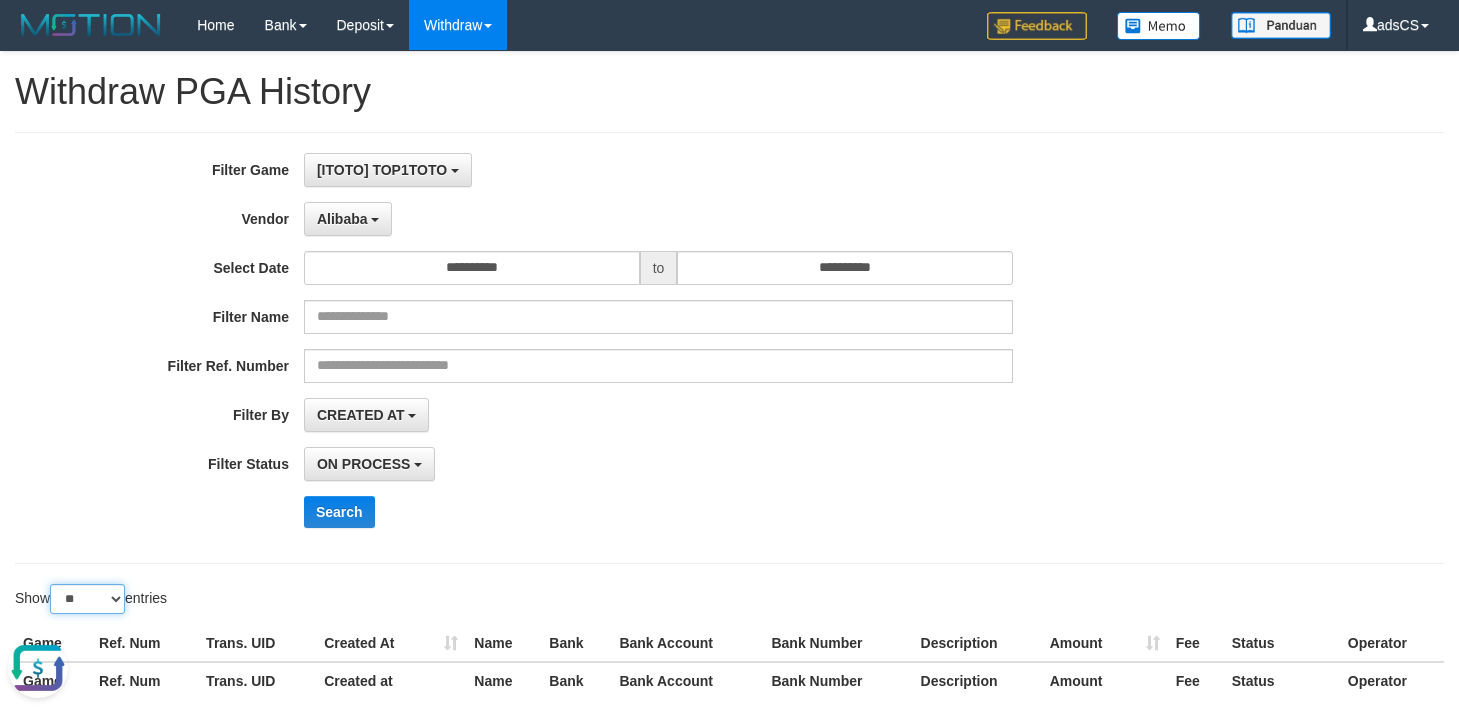 click on "** ** ** ***" at bounding box center (87, 599) 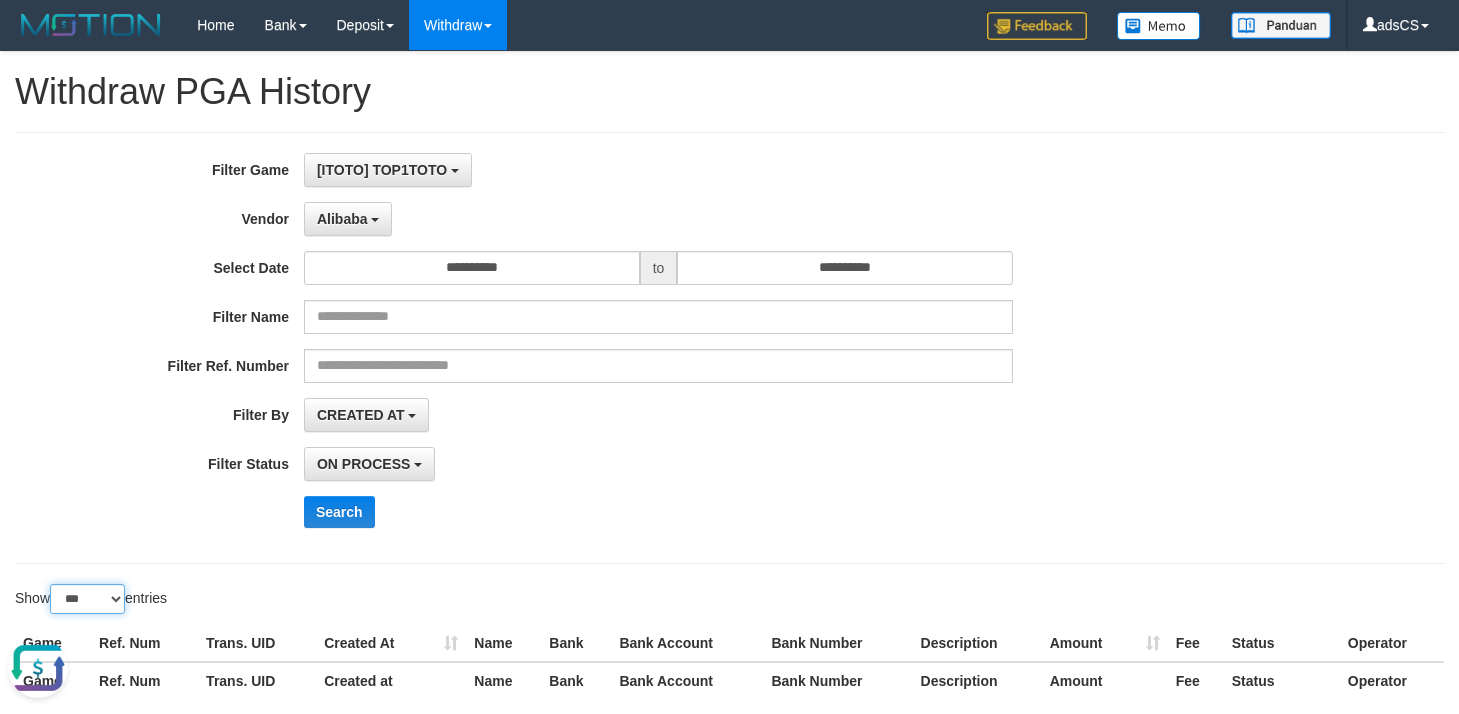click on "** ** ** ***" at bounding box center (87, 599) 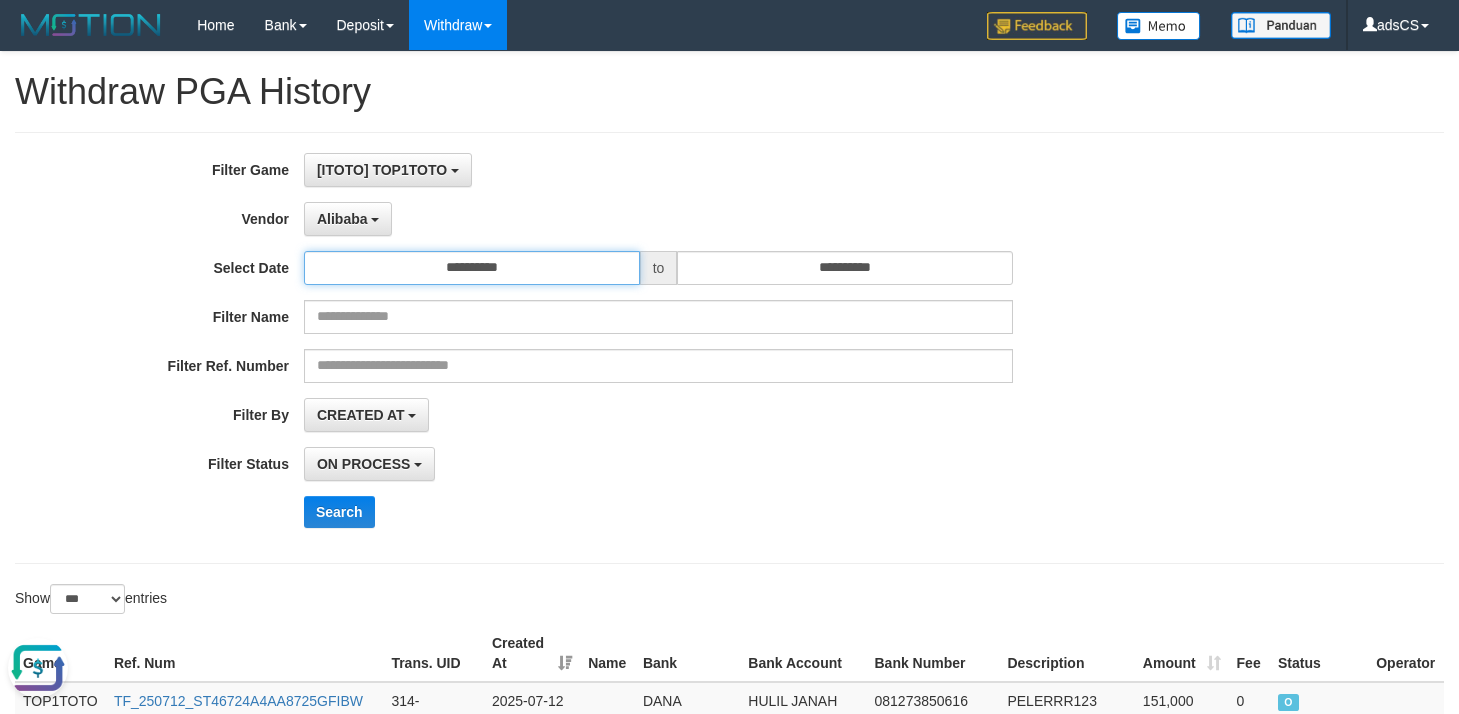drag, startPoint x: 573, startPoint y: 271, endPoint x: 561, endPoint y: 283, distance: 16.970562 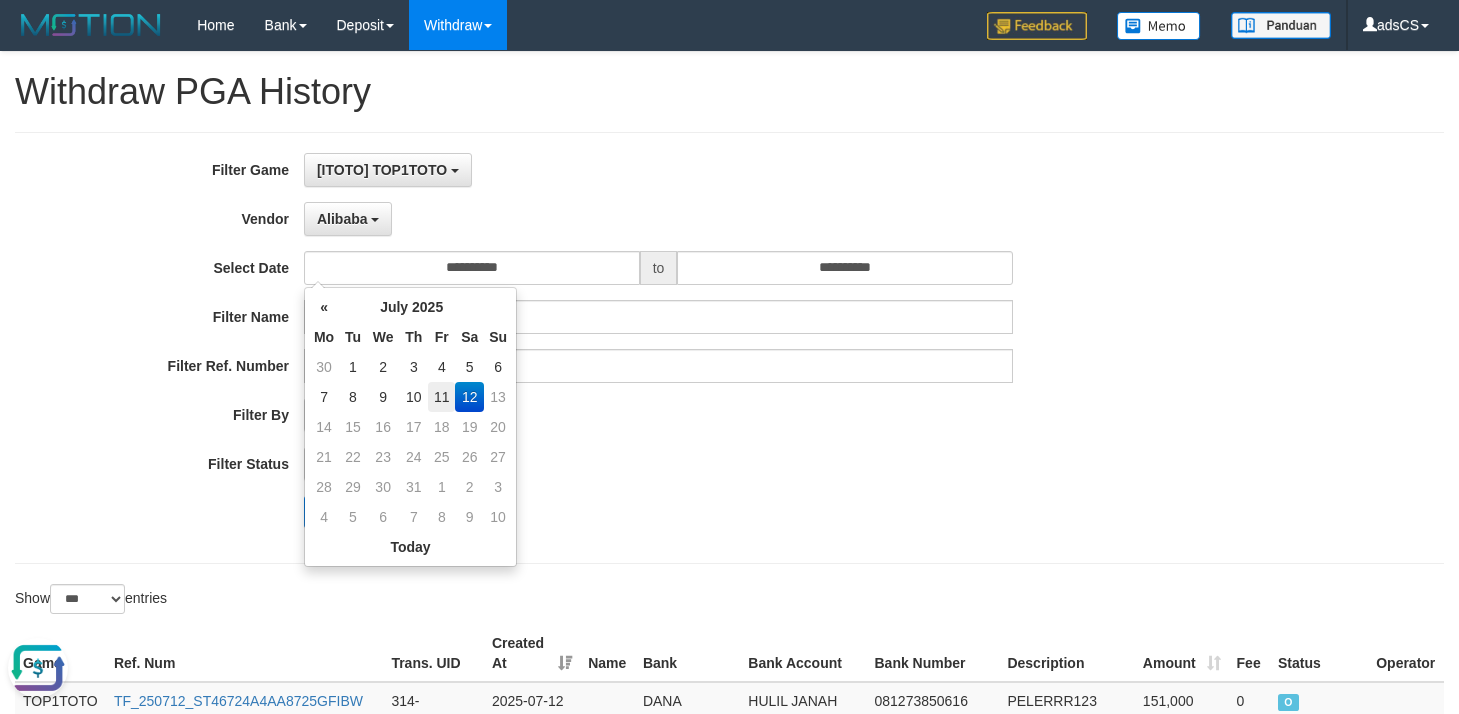 click on "11" at bounding box center [441, 397] 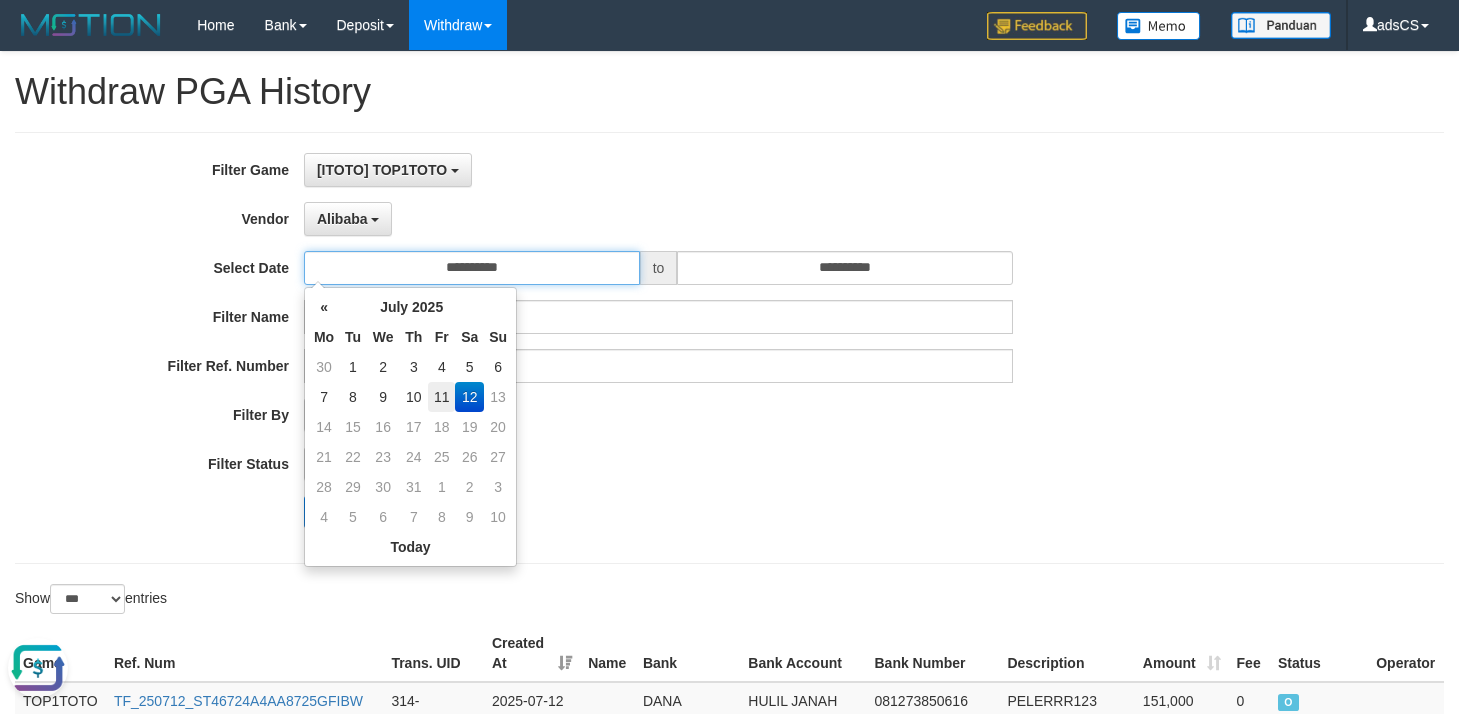 type on "**********" 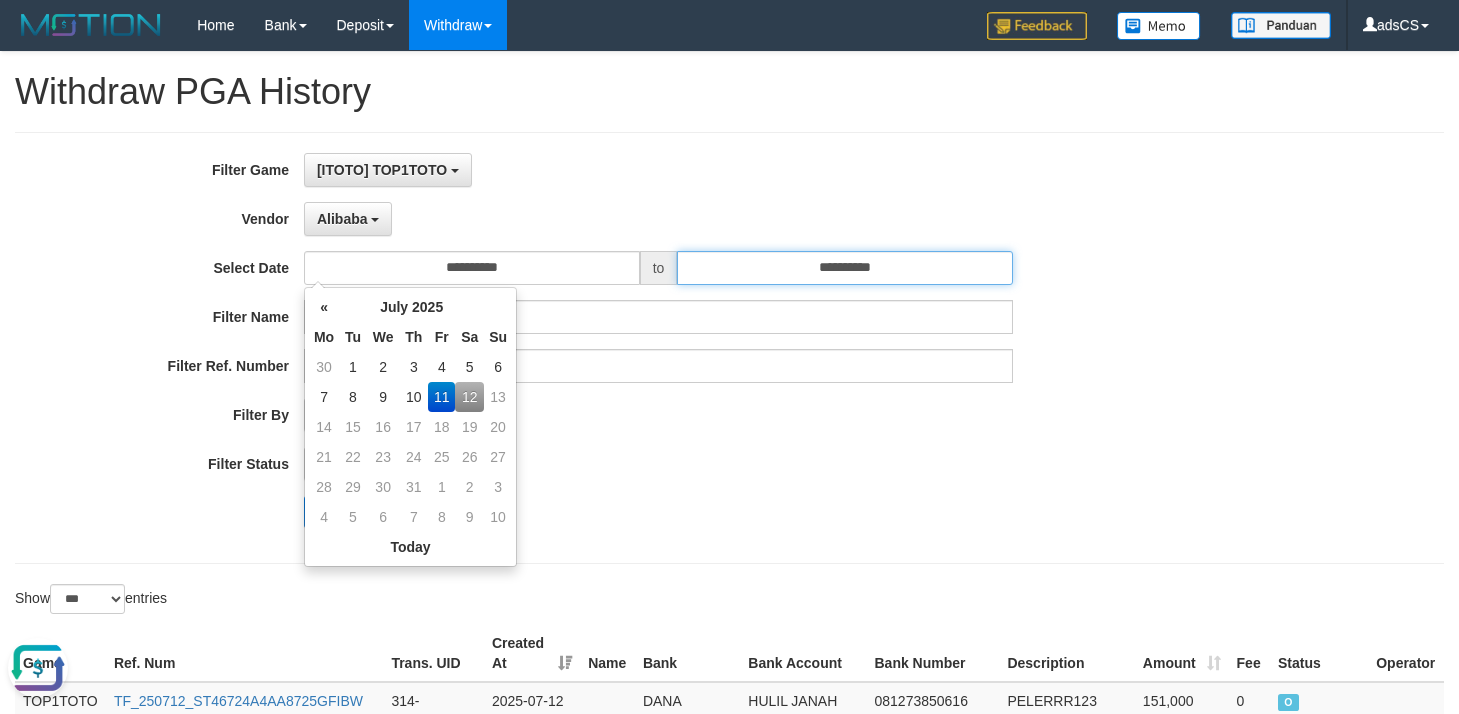 drag, startPoint x: 918, startPoint y: 270, endPoint x: 902, endPoint y: 342, distance: 73.756355 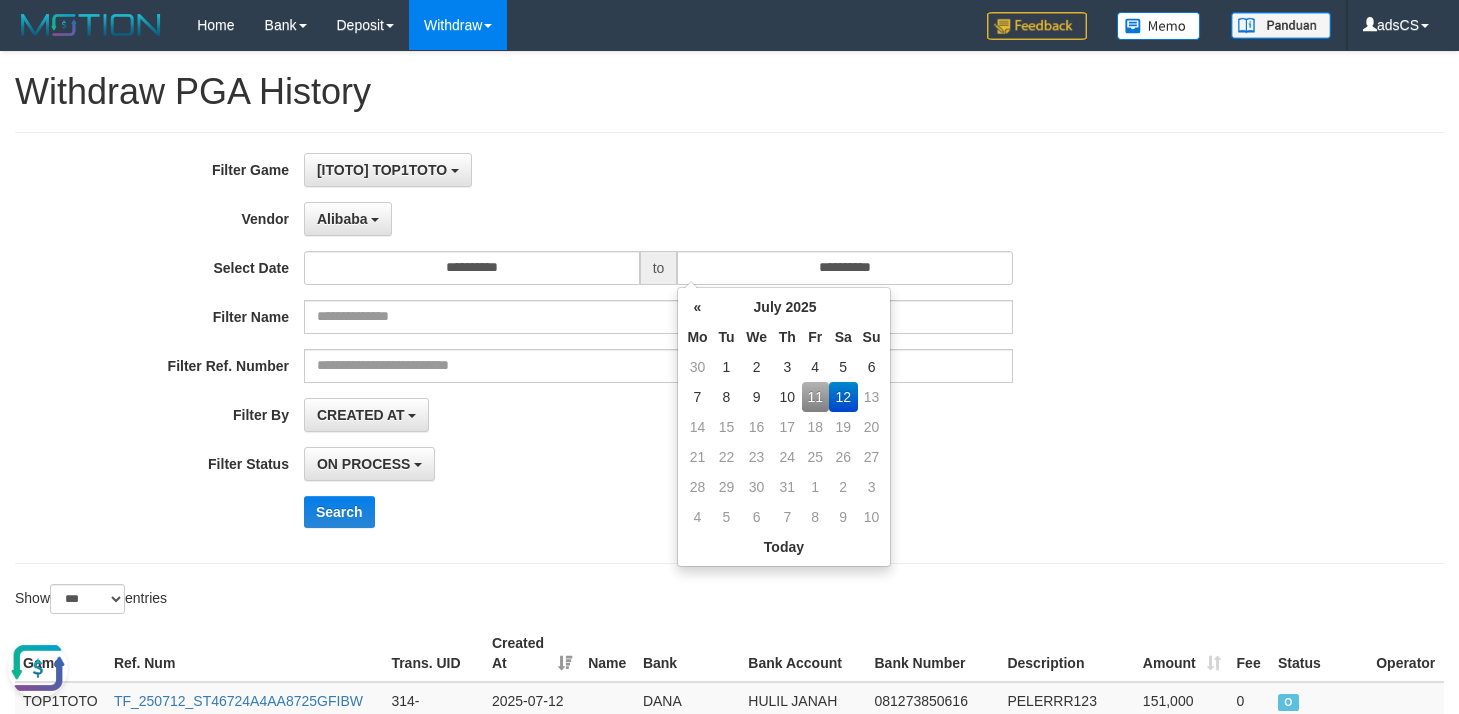 click on "11" at bounding box center (815, 397) 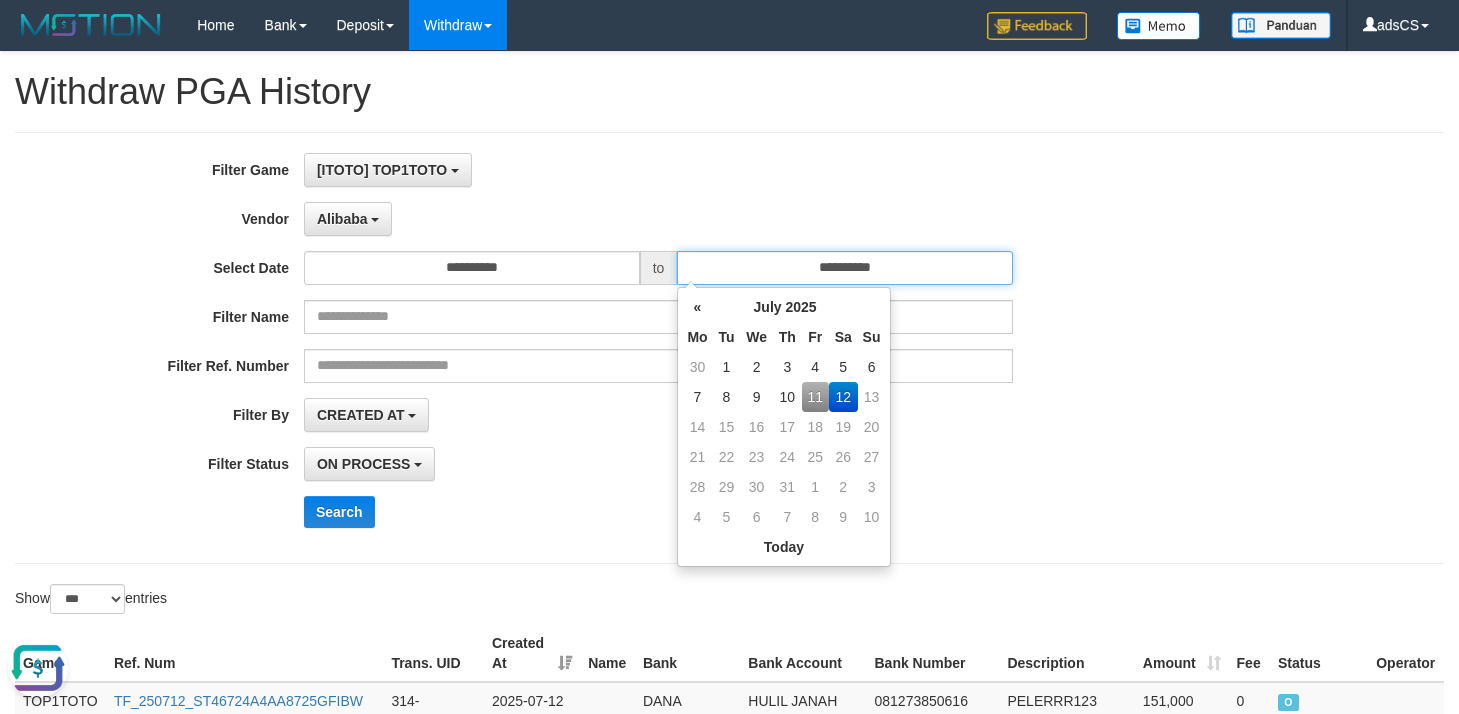 type on "**********" 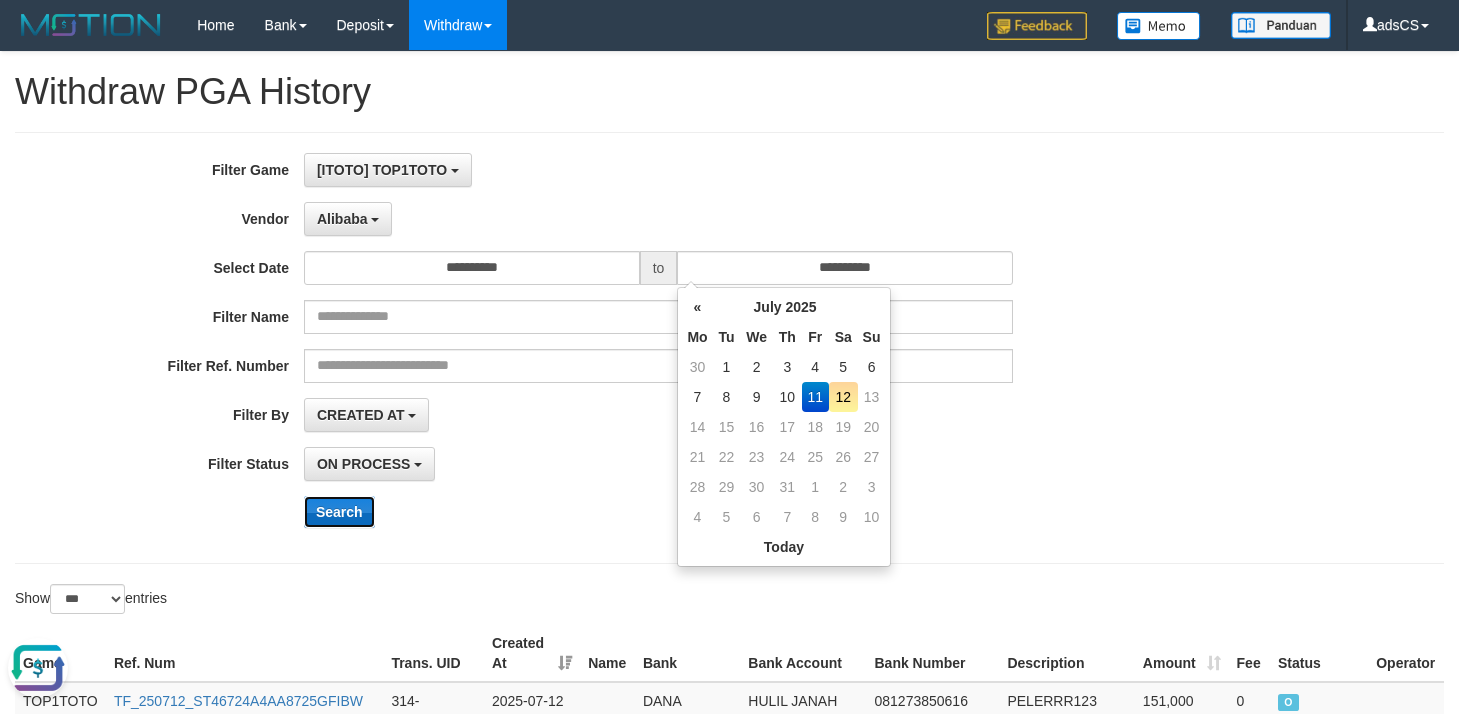 click on "Search" at bounding box center (339, 512) 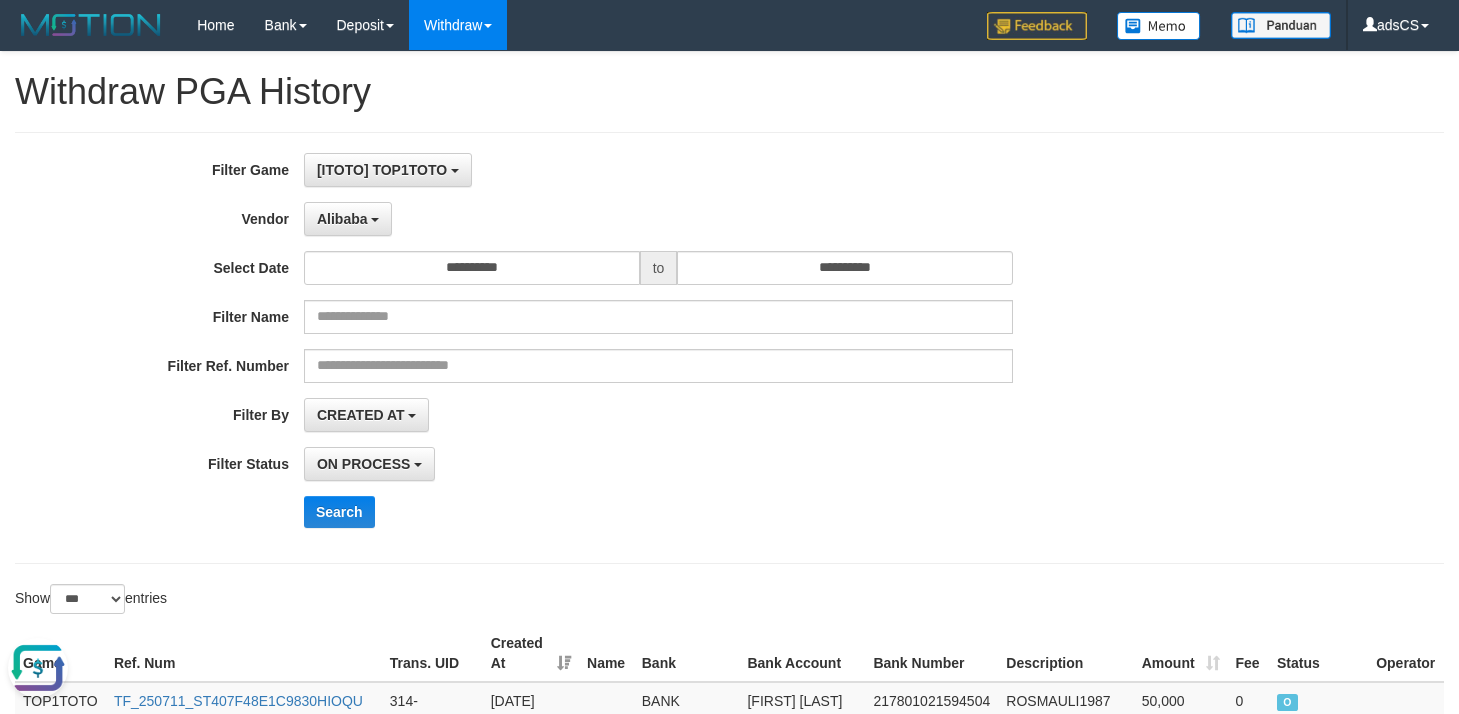 click on "Search" at bounding box center (760, 512) 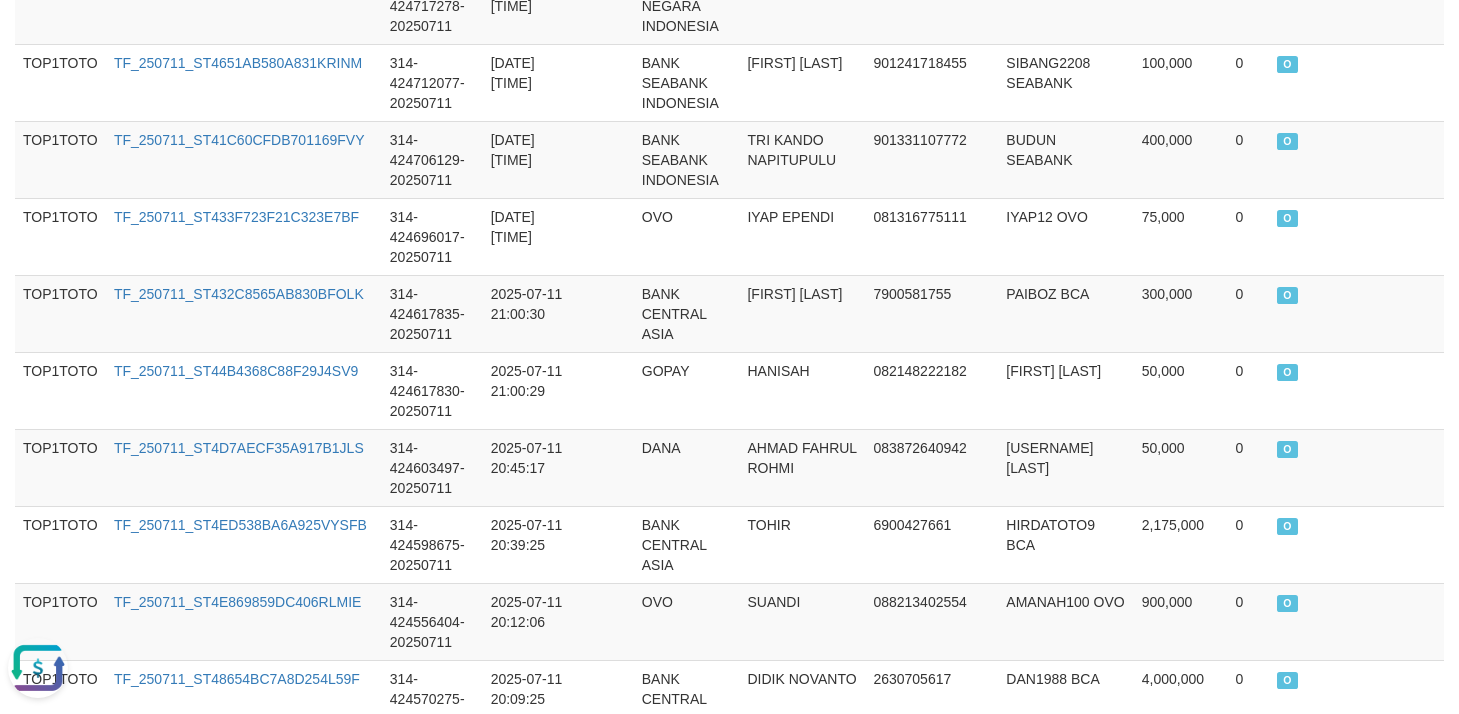 scroll, scrollTop: 1409, scrollLeft: 0, axis: vertical 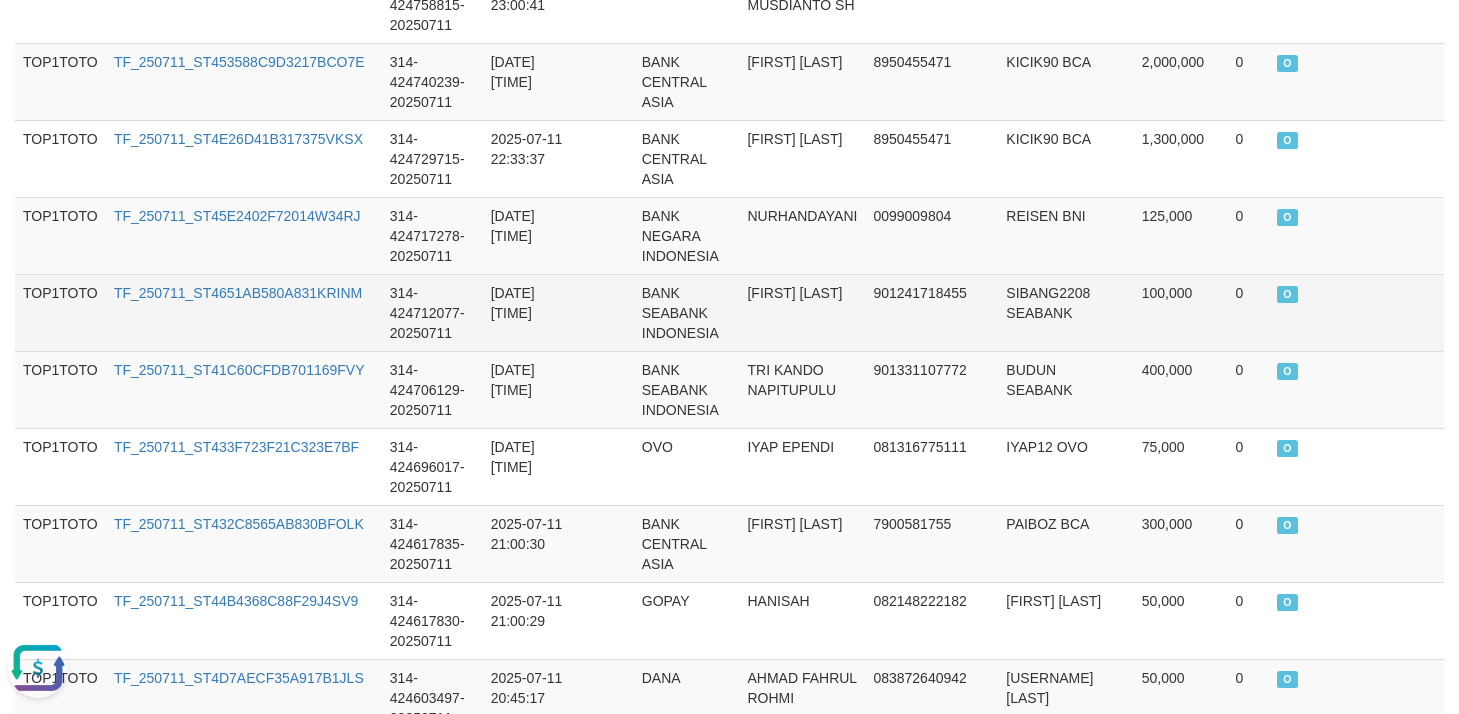 click at bounding box center (1406, 312) 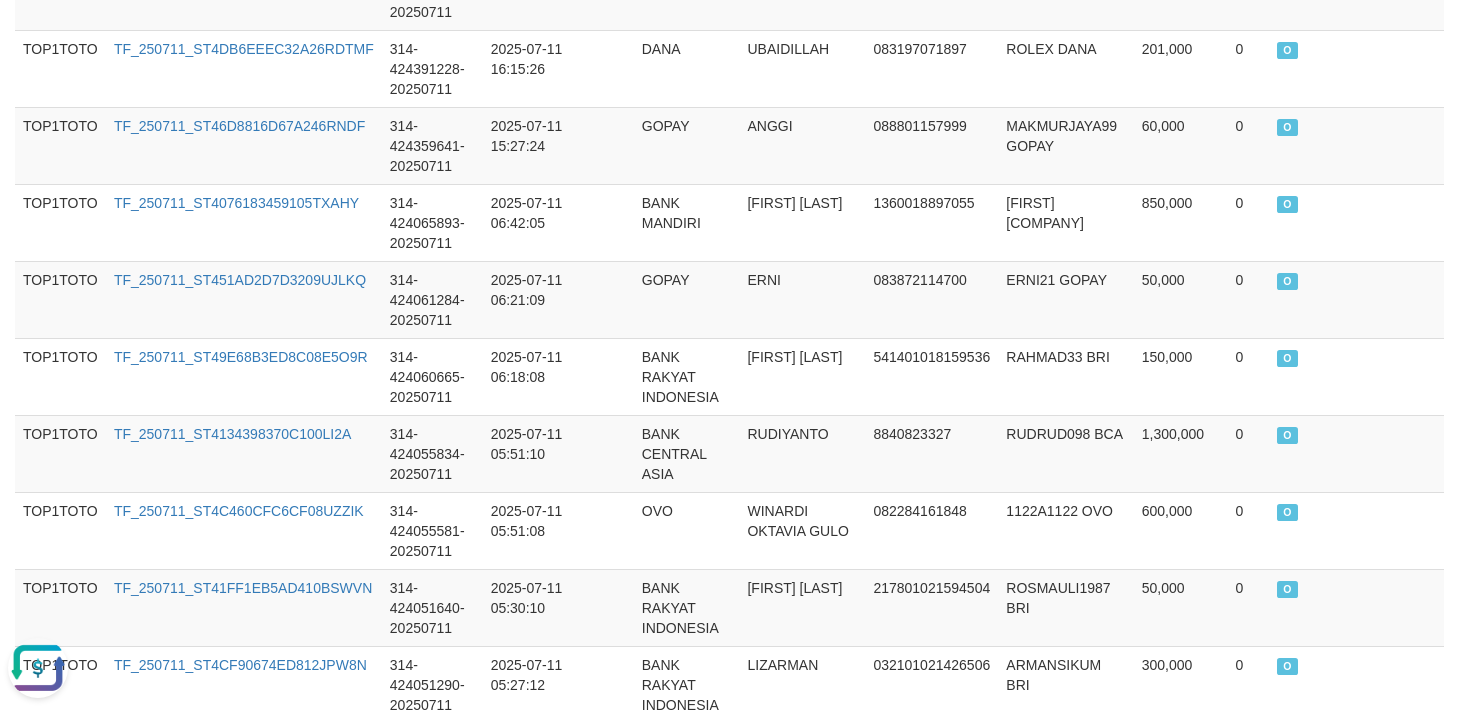 scroll, scrollTop: 3809, scrollLeft: 0, axis: vertical 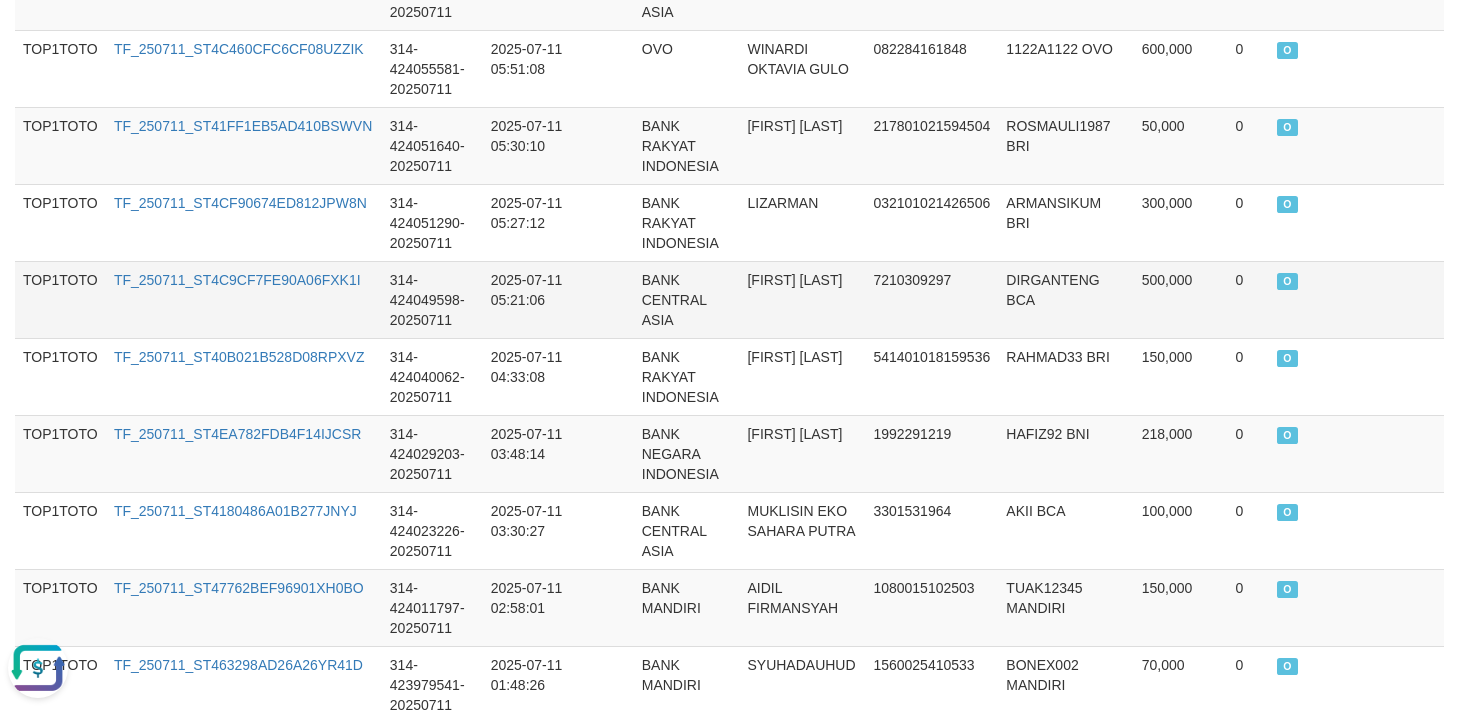 click on "SEVI ANGGRAINI" at bounding box center [802, 299] 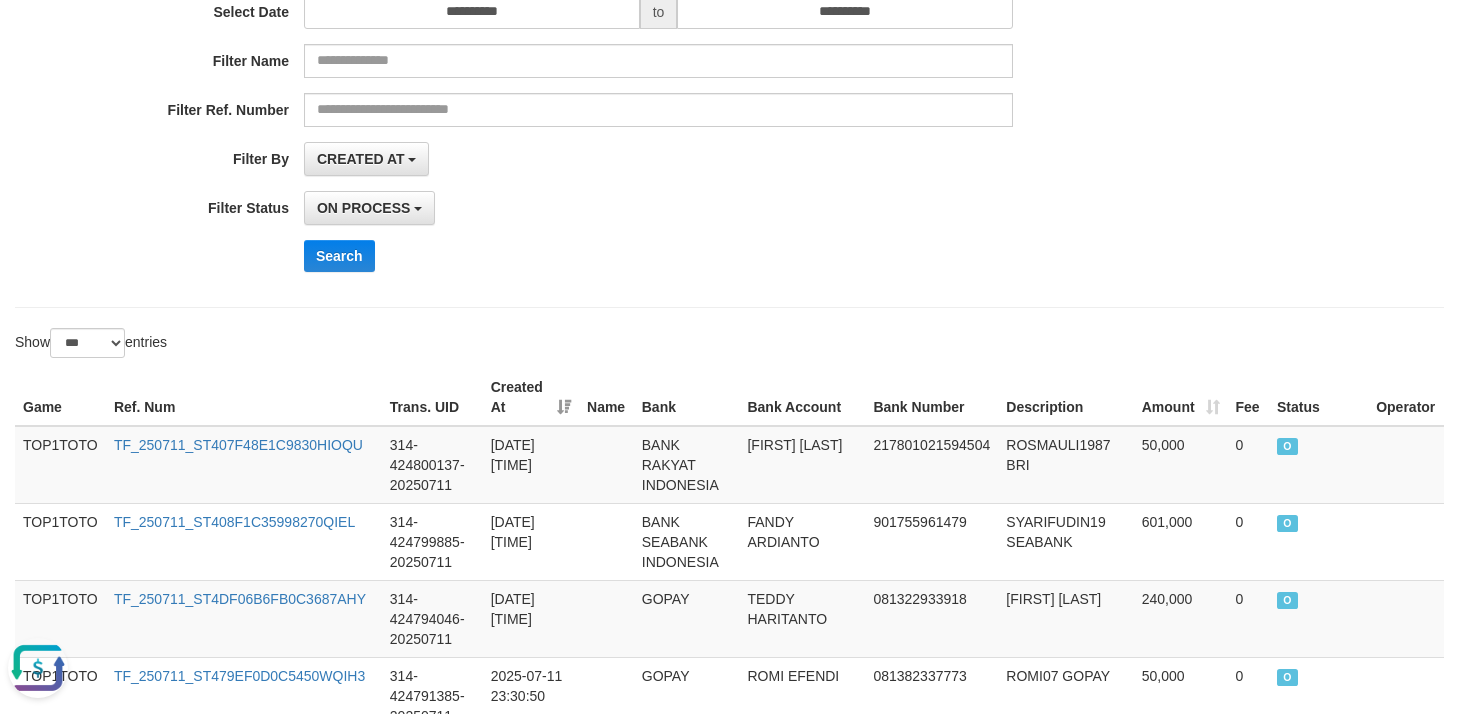 scroll, scrollTop: 0, scrollLeft: 0, axis: both 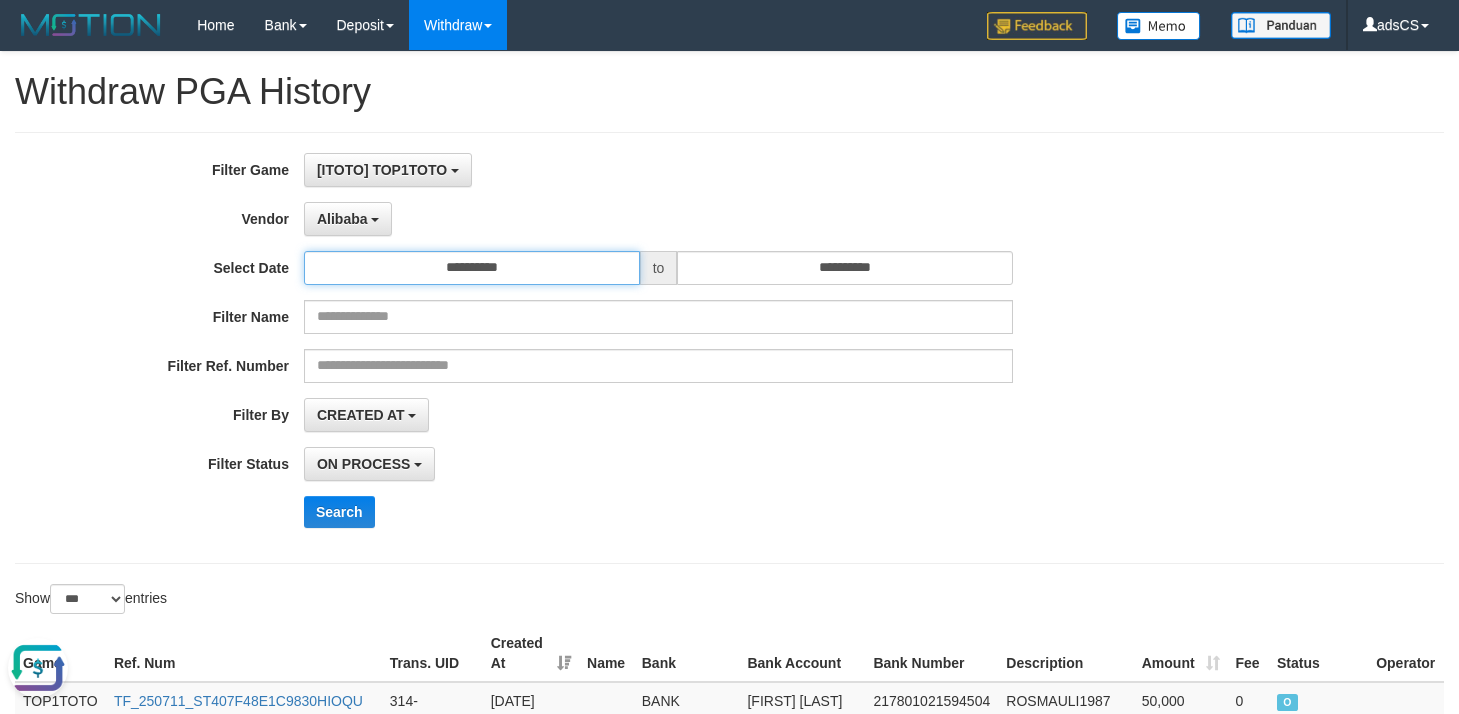 drag, startPoint x: 569, startPoint y: 270, endPoint x: 564, endPoint y: 279, distance: 10.29563 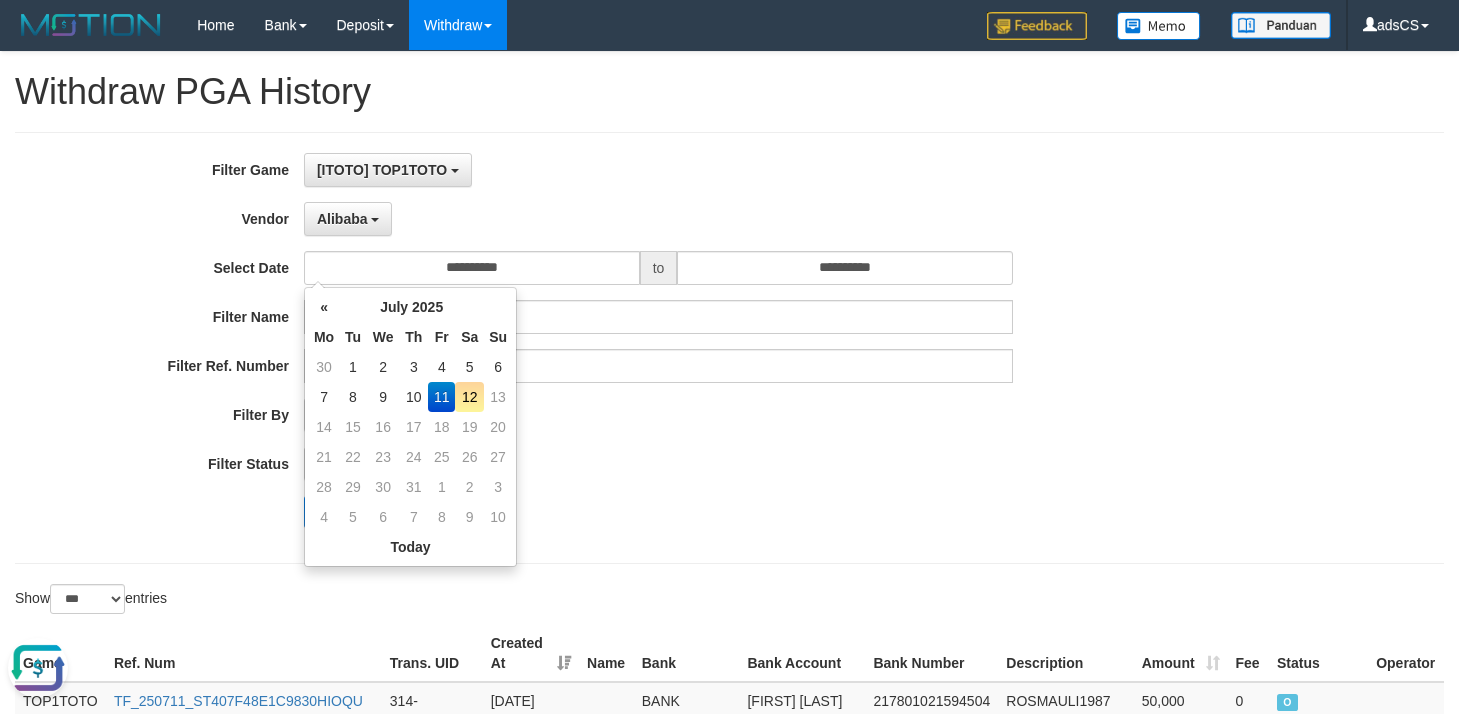 click on "12" at bounding box center [469, 397] 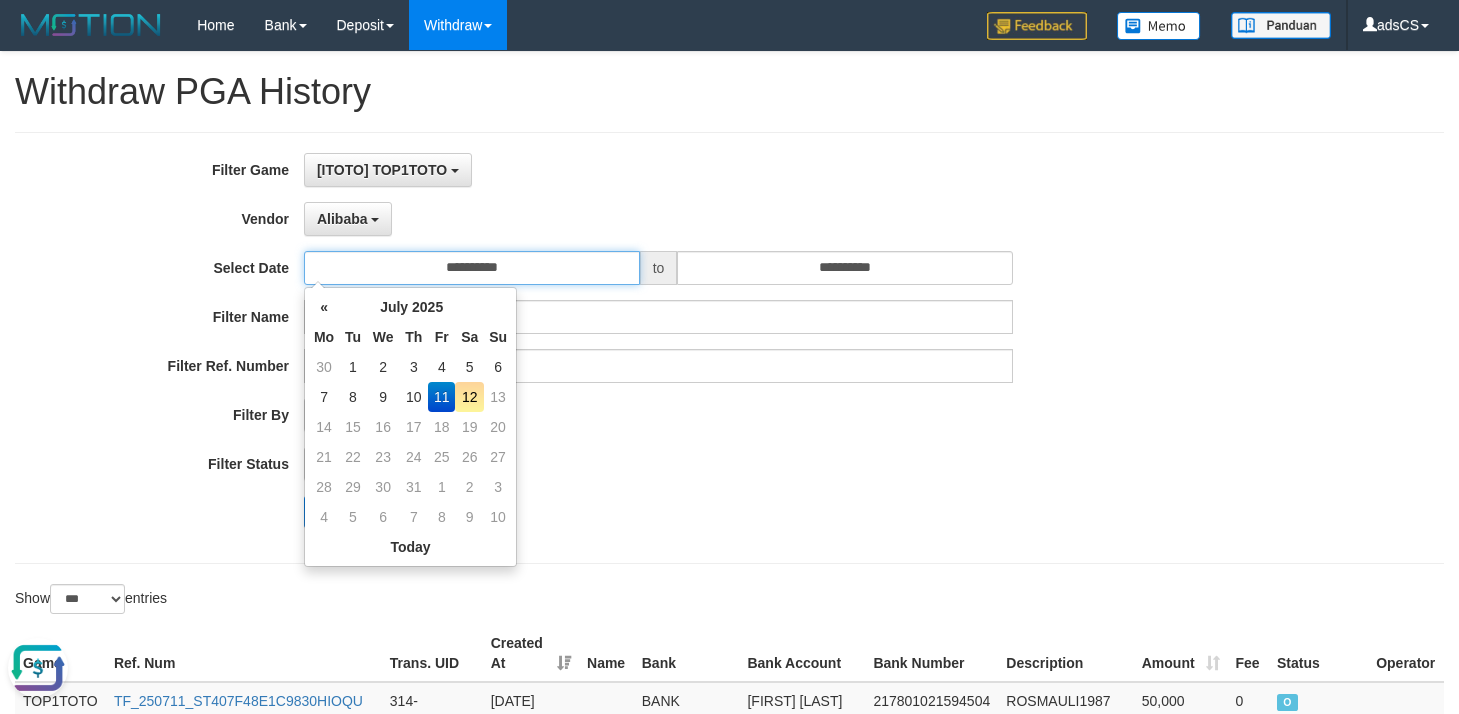 type on "**********" 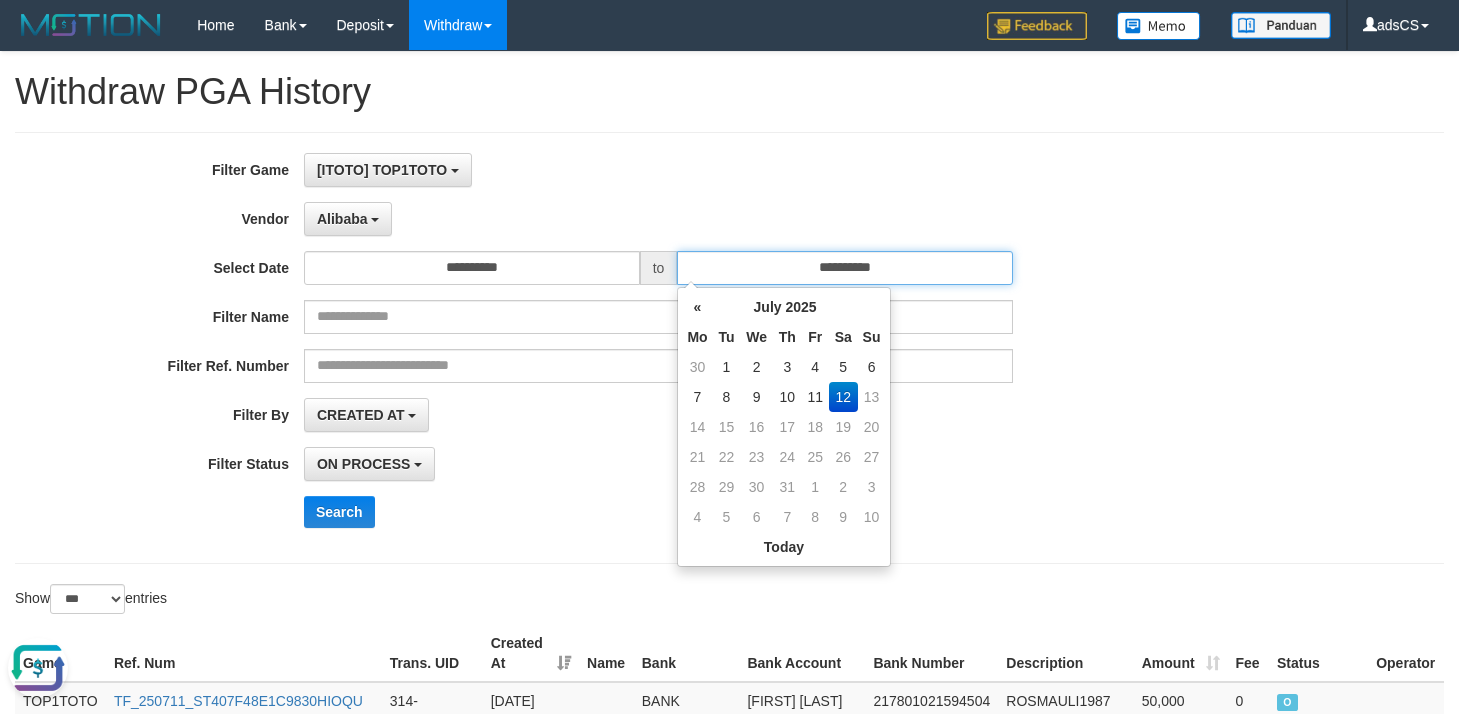 drag, startPoint x: 935, startPoint y: 261, endPoint x: 899, endPoint y: 292, distance: 47.507893 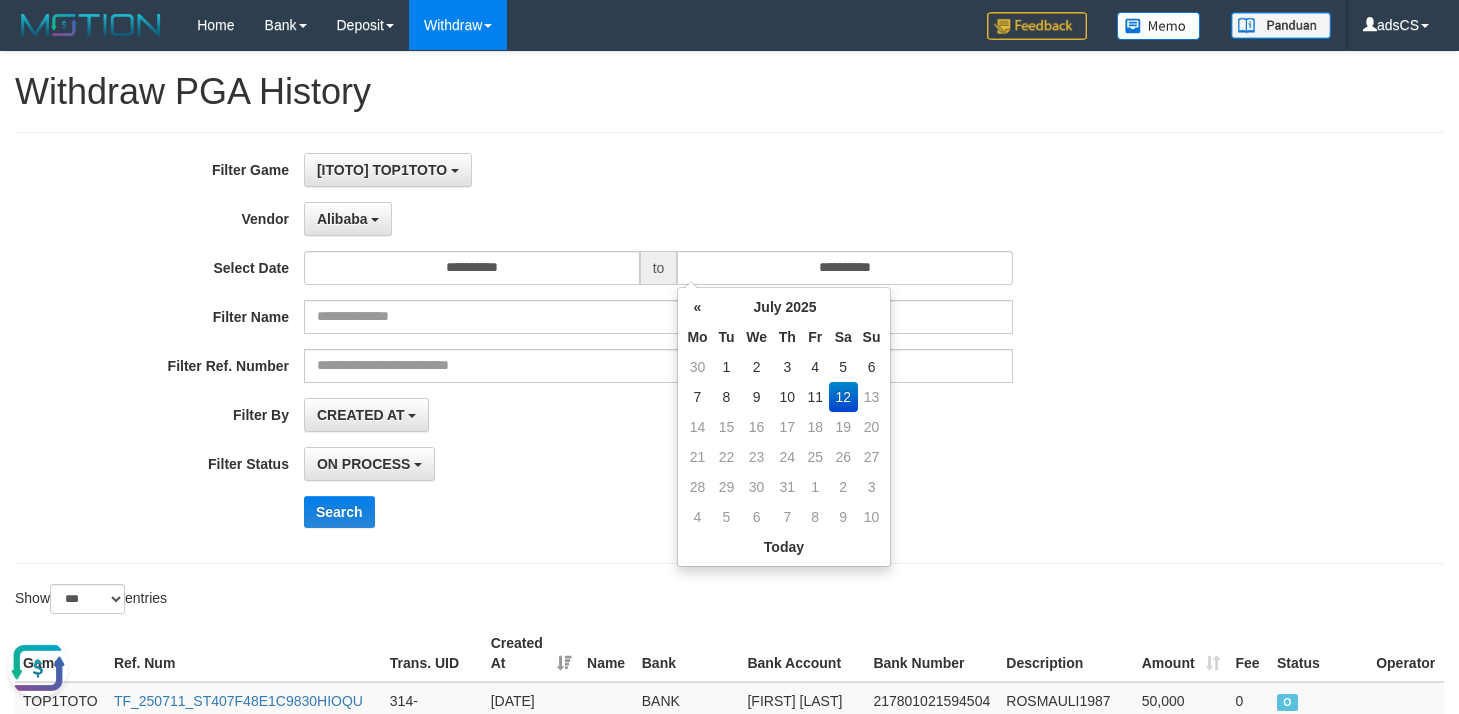click on "12" at bounding box center (843, 397) 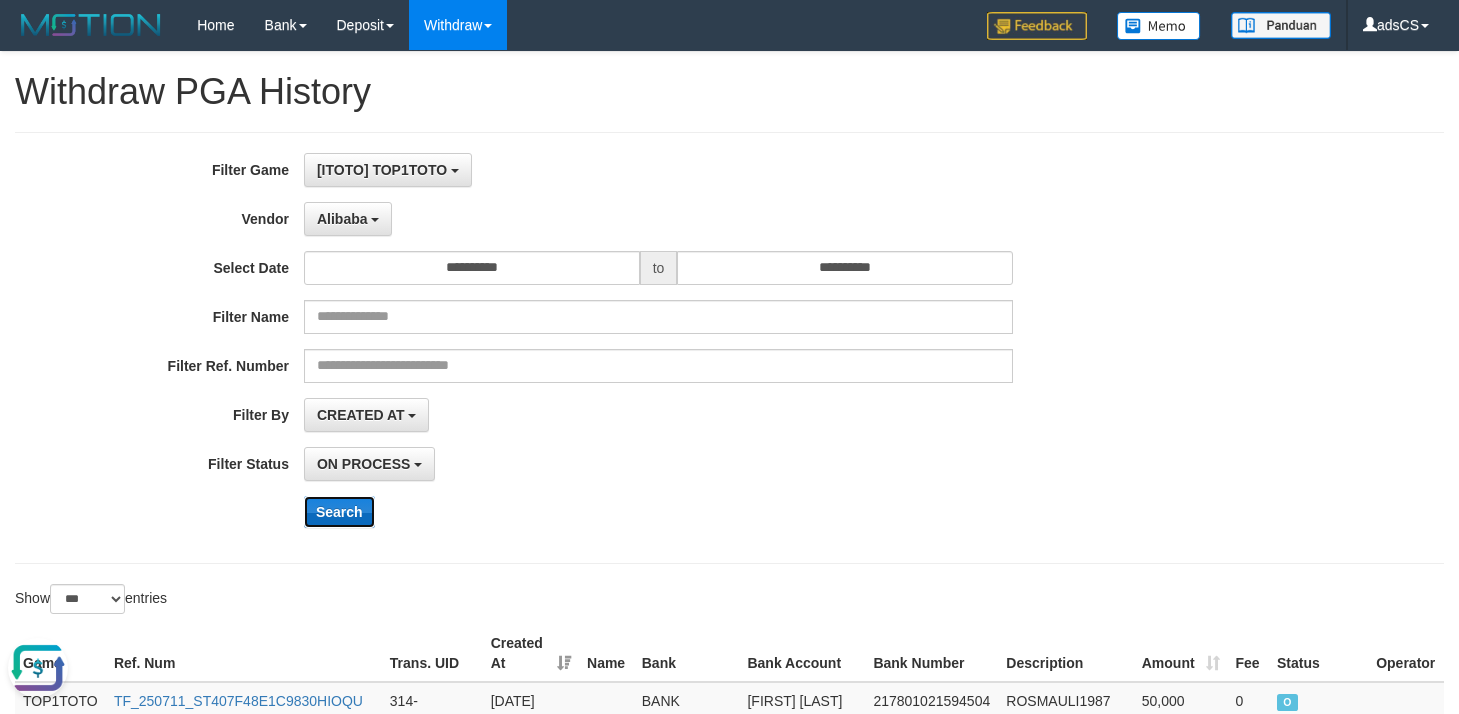 click on "Search" at bounding box center [339, 512] 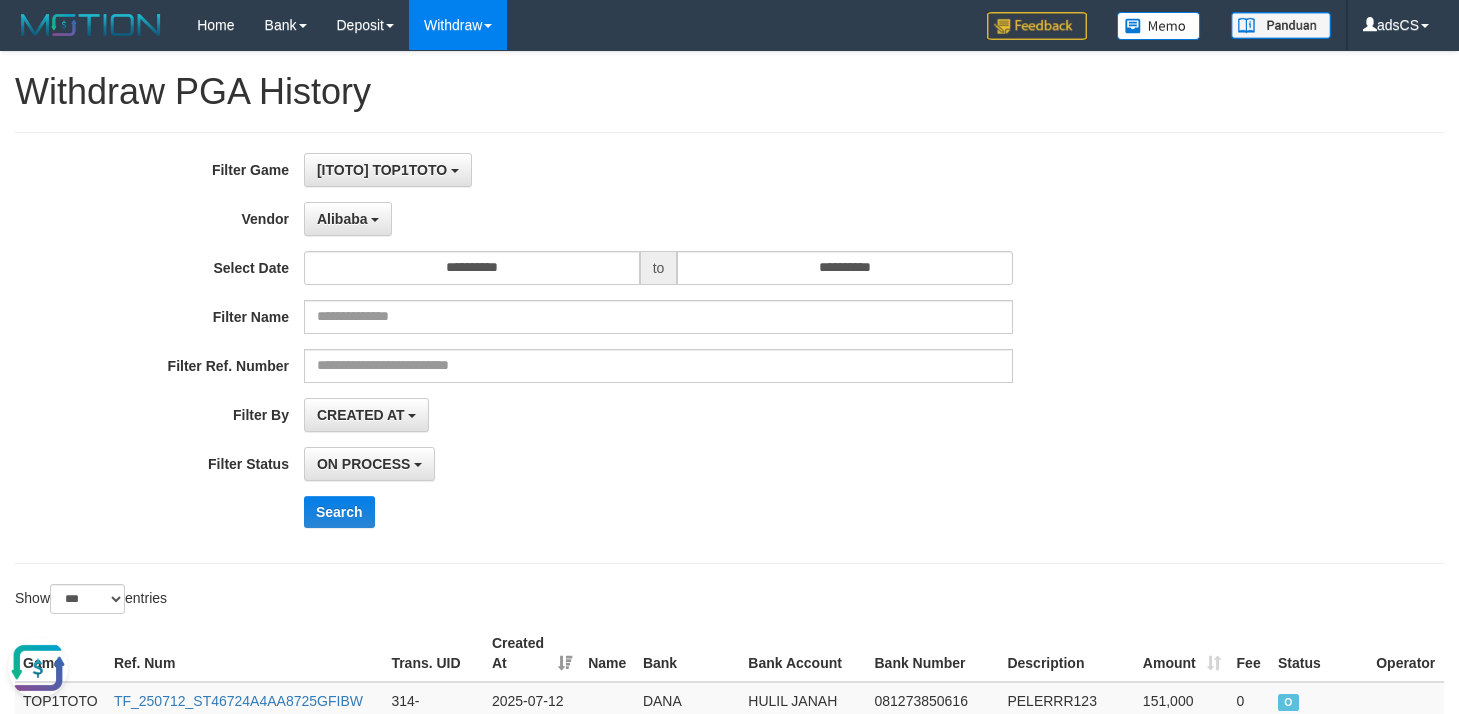 click on "**********" at bounding box center [608, 415] 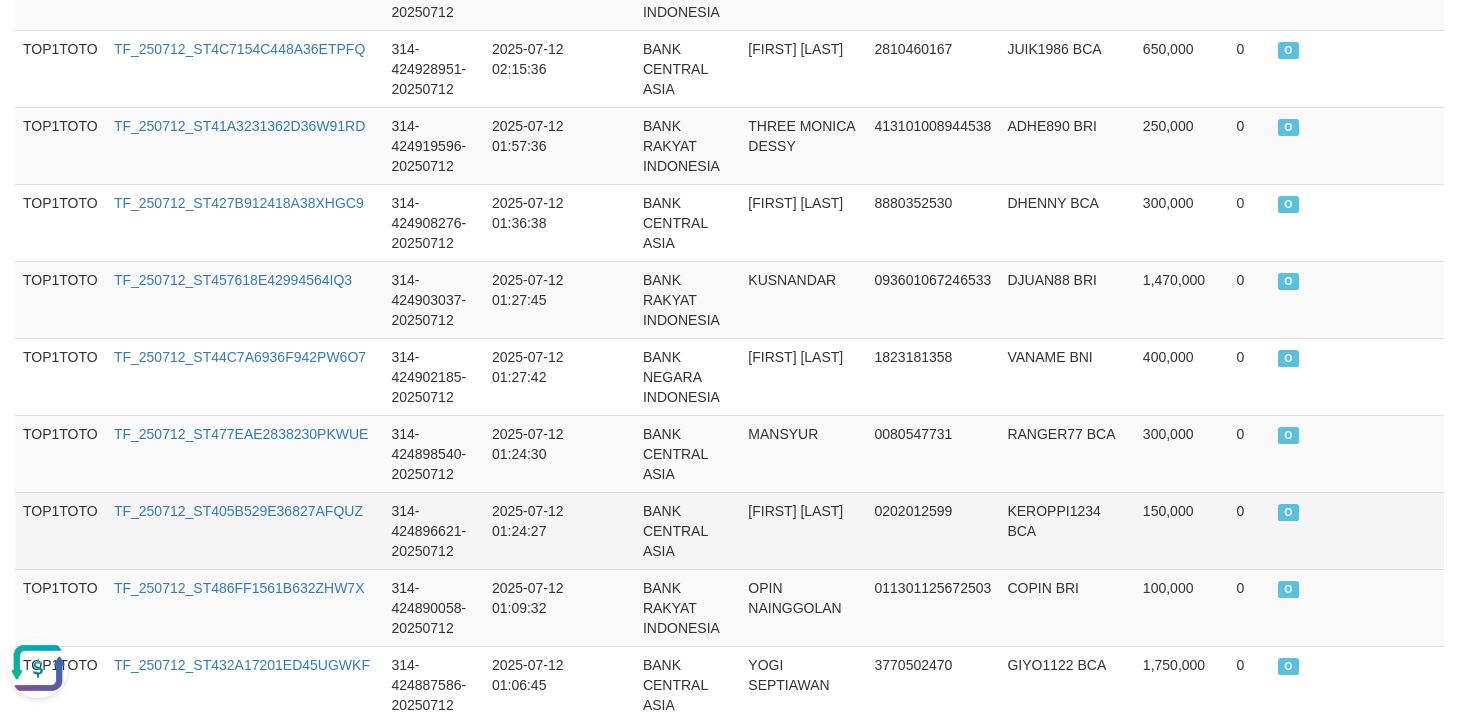 click on "0202012599" at bounding box center (933, 530) 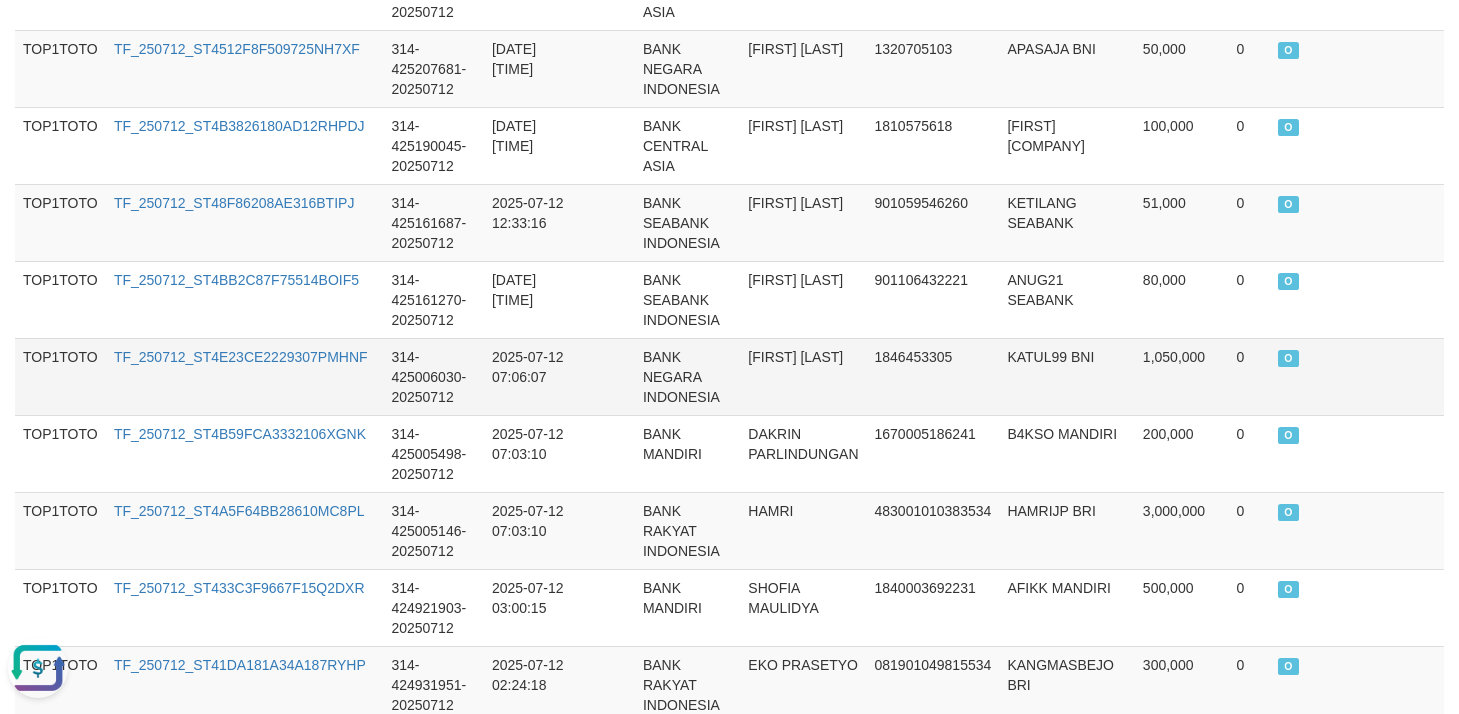 click on "[FIRST] [LAST] [LAST]" at bounding box center (803, 376) 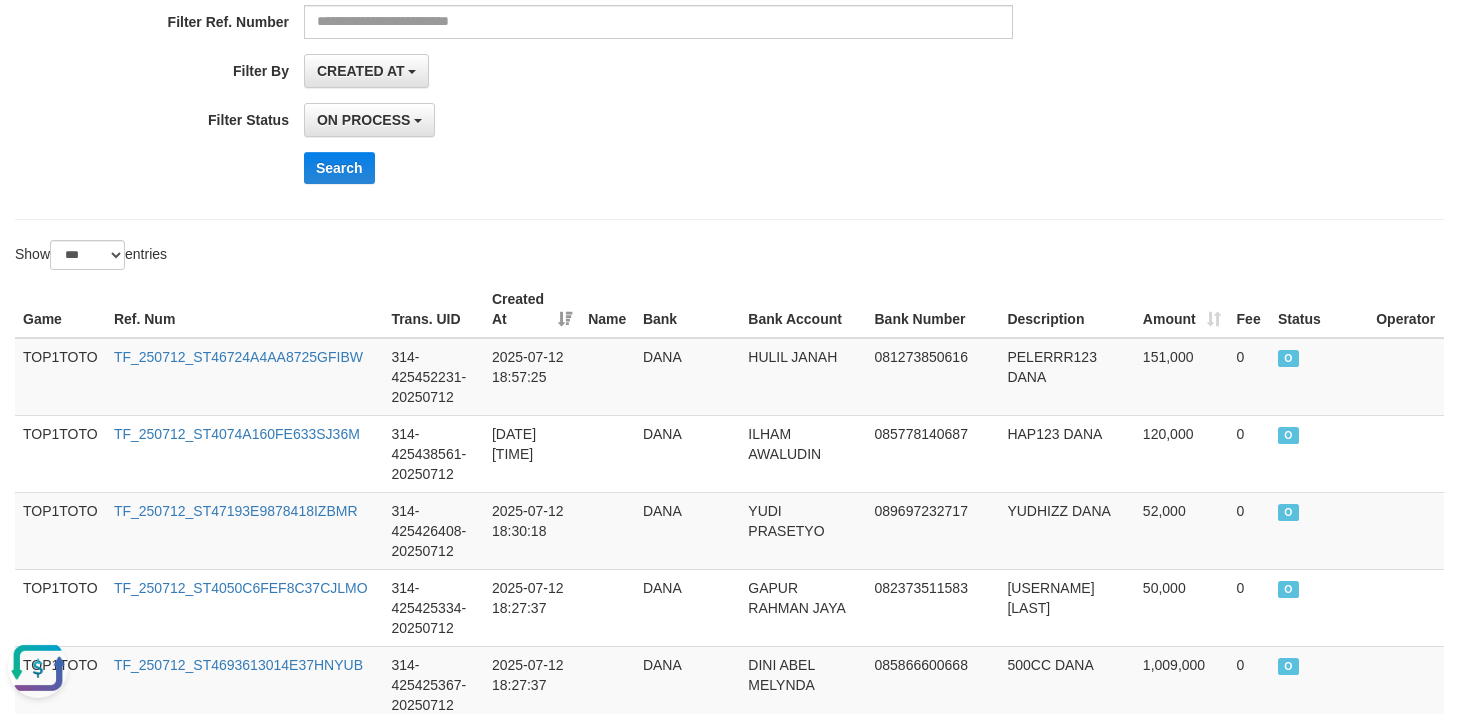 click on "Search" at bounding box center (760, 168) 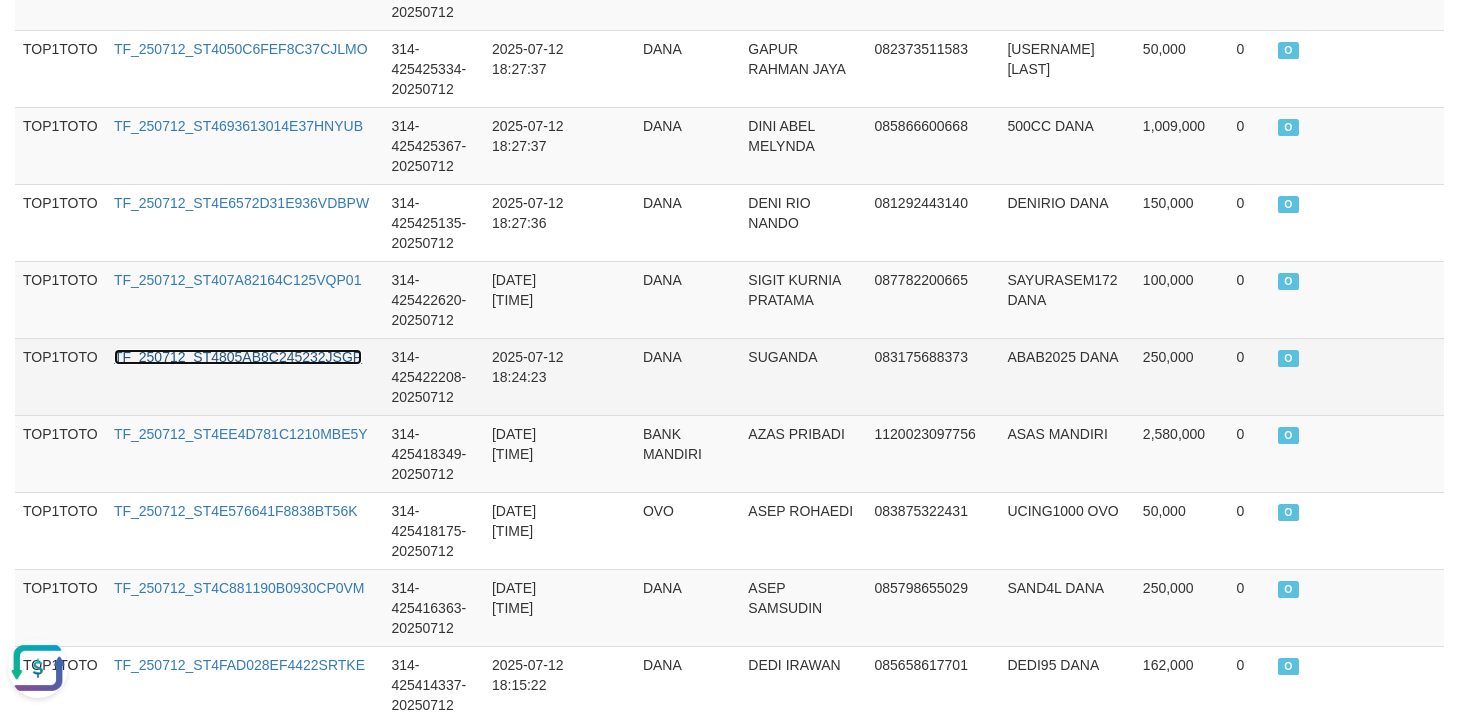 click on "TF_250712_ST4805AB8C245232JSGP" at bounding box center [238, 357] 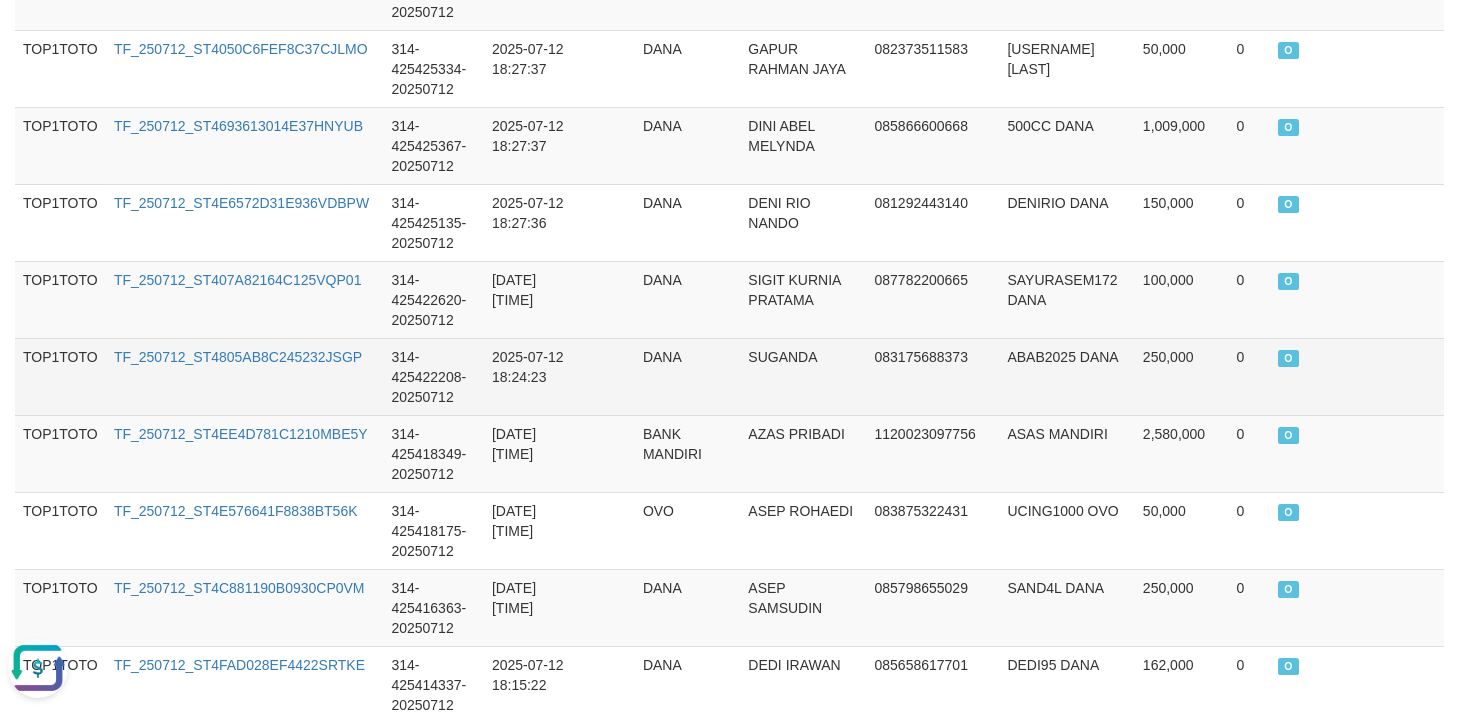 click on "SUGANDA" at bounding box center [803, 376] 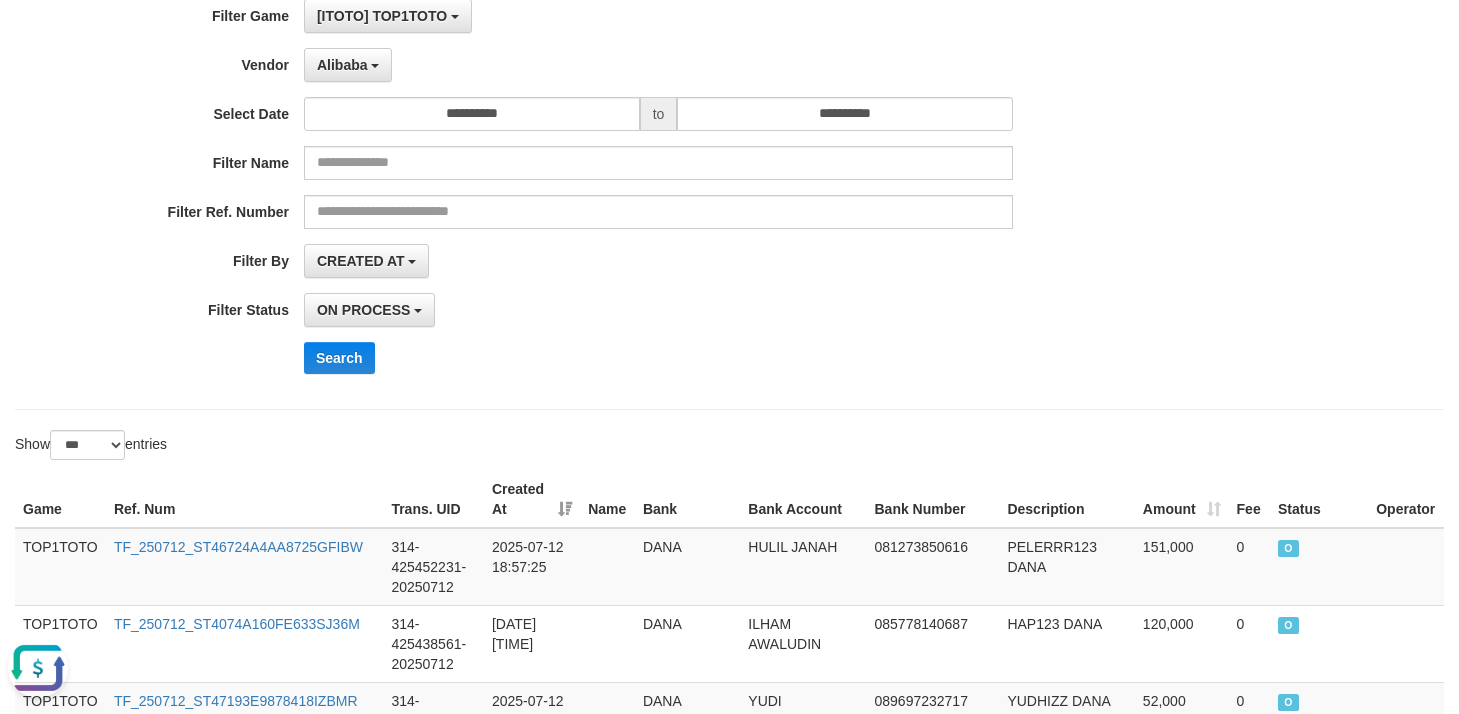 scroll, scrollTop: 0, scrollLeft: 0, axis: both 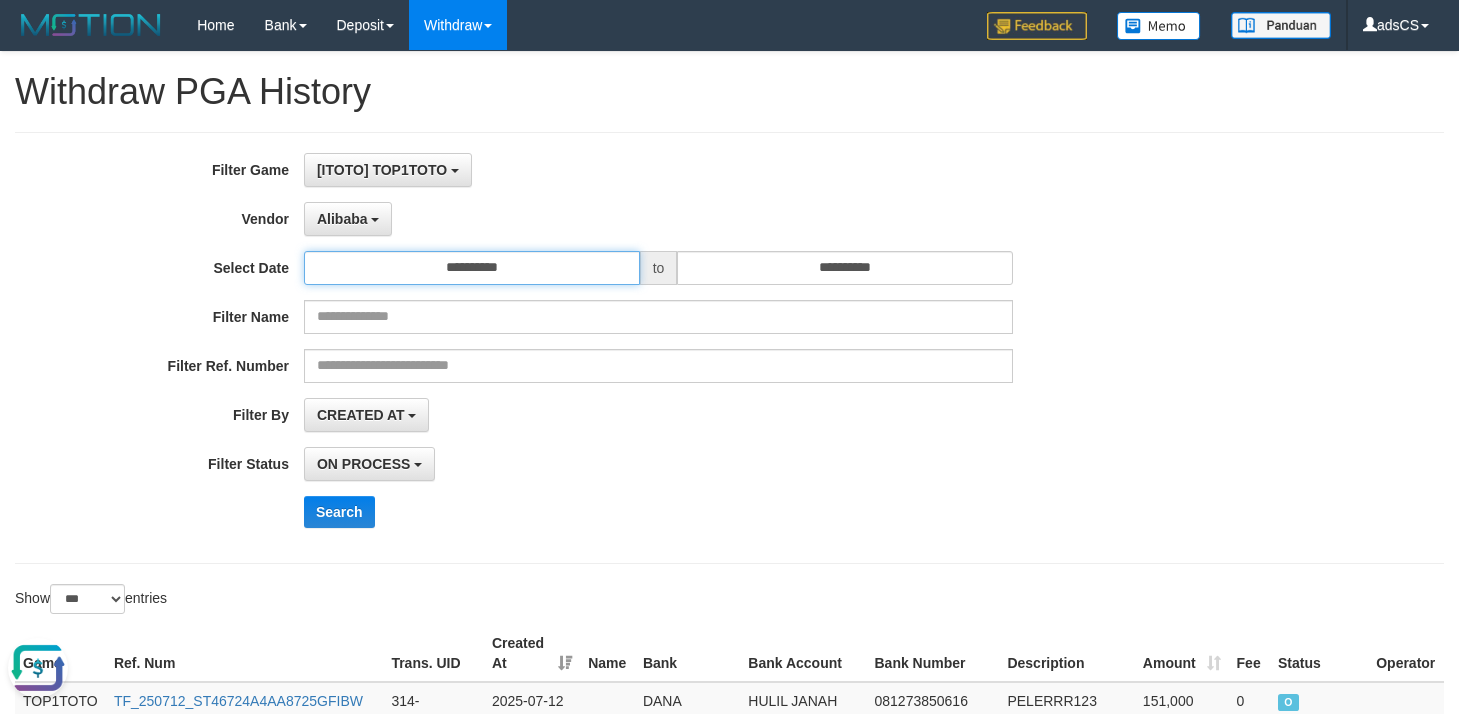 click on "**********" at bounding box center (472, 268) 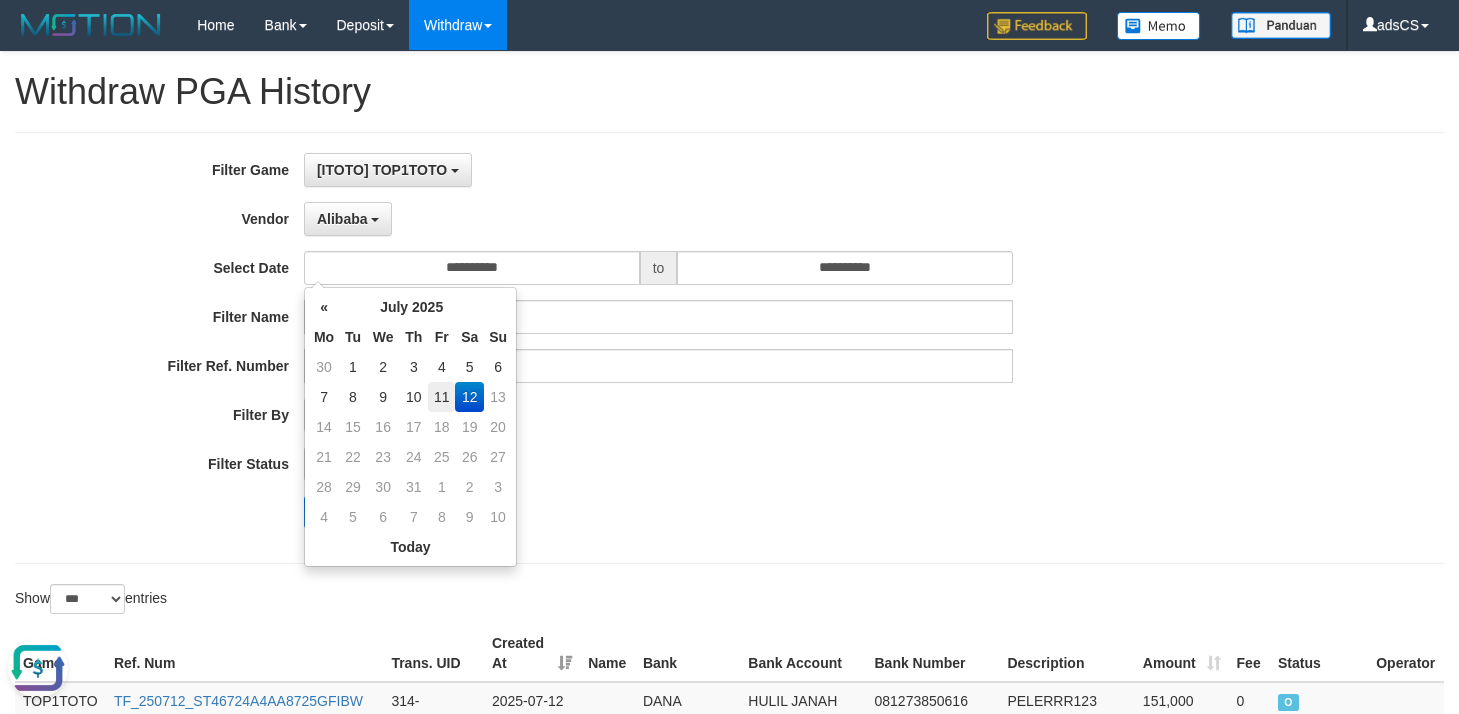 click on "11" at bounding box center [441, 397] 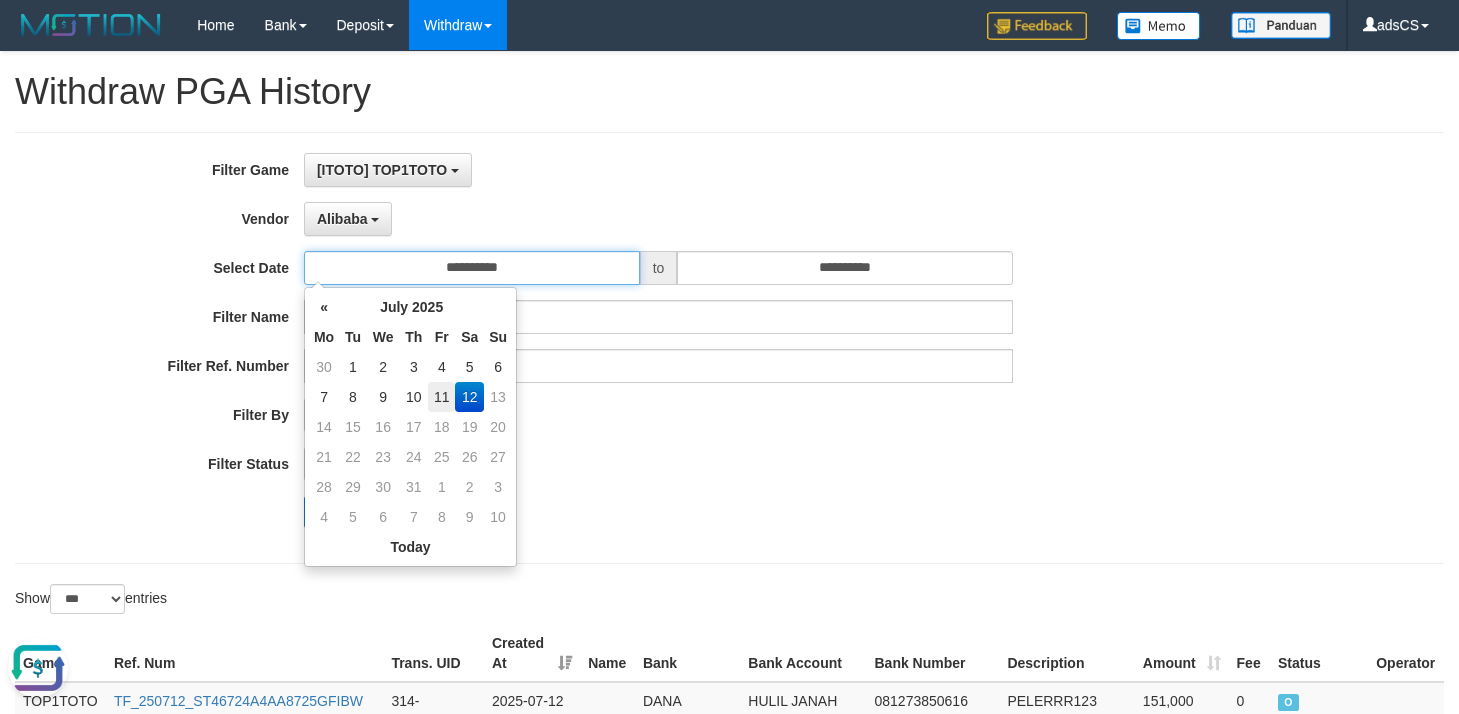 type on "**********" 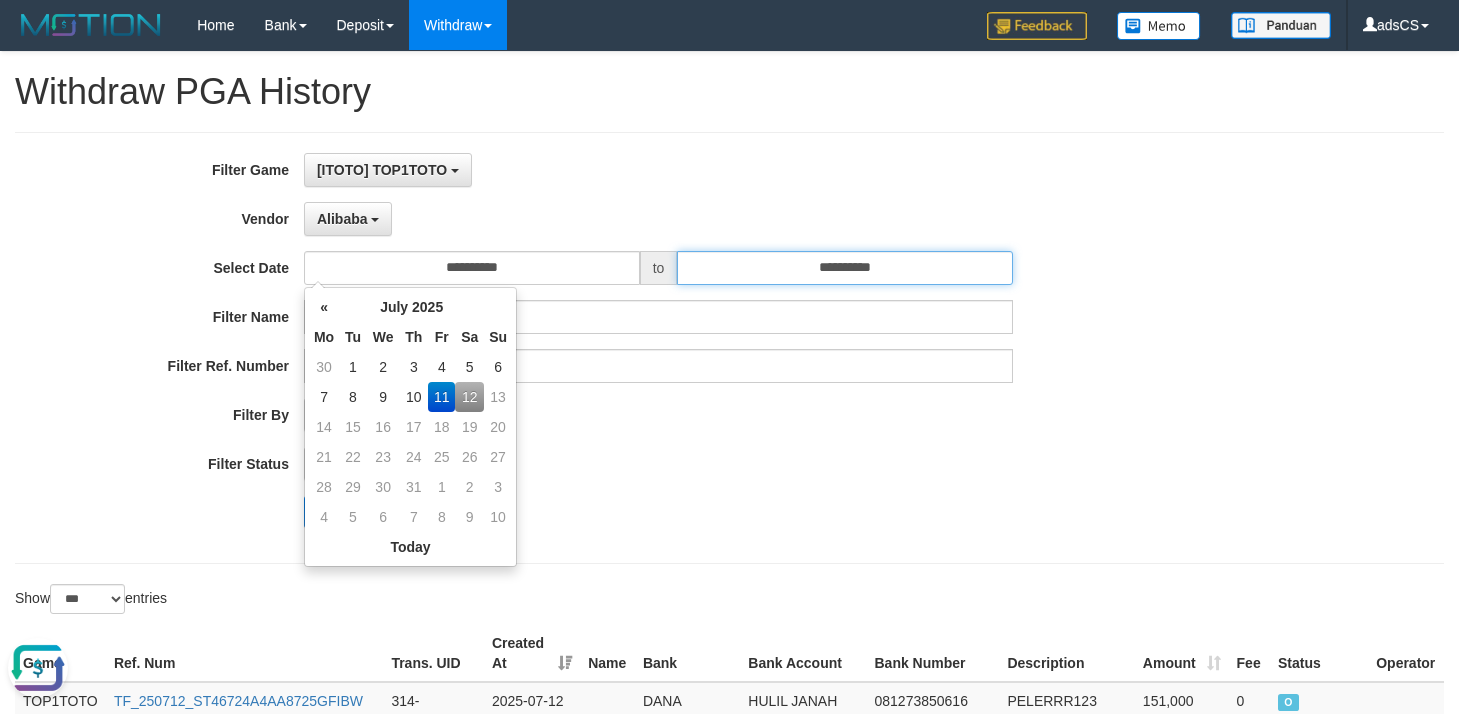 click on "**********" at bounding box center [845, 268] 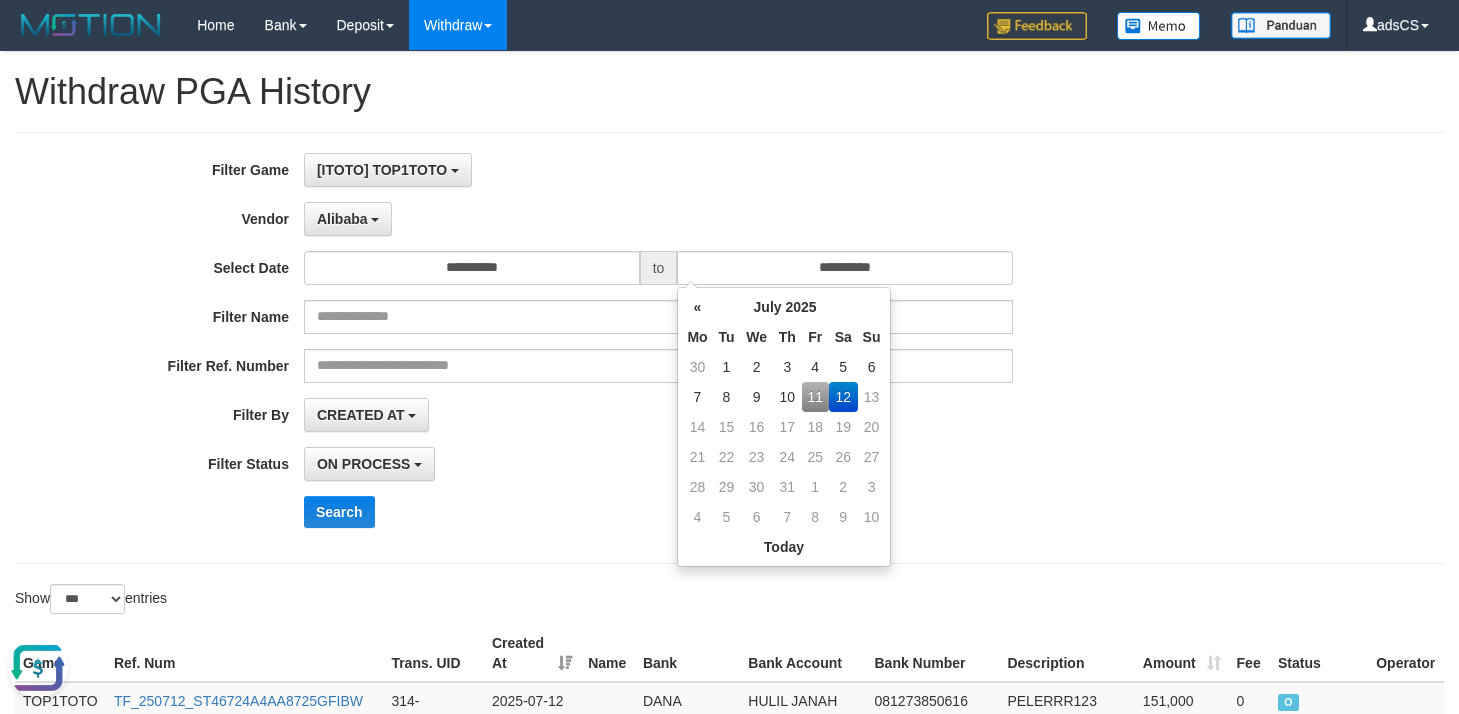 click on "11" at bounding box center (815, 397) 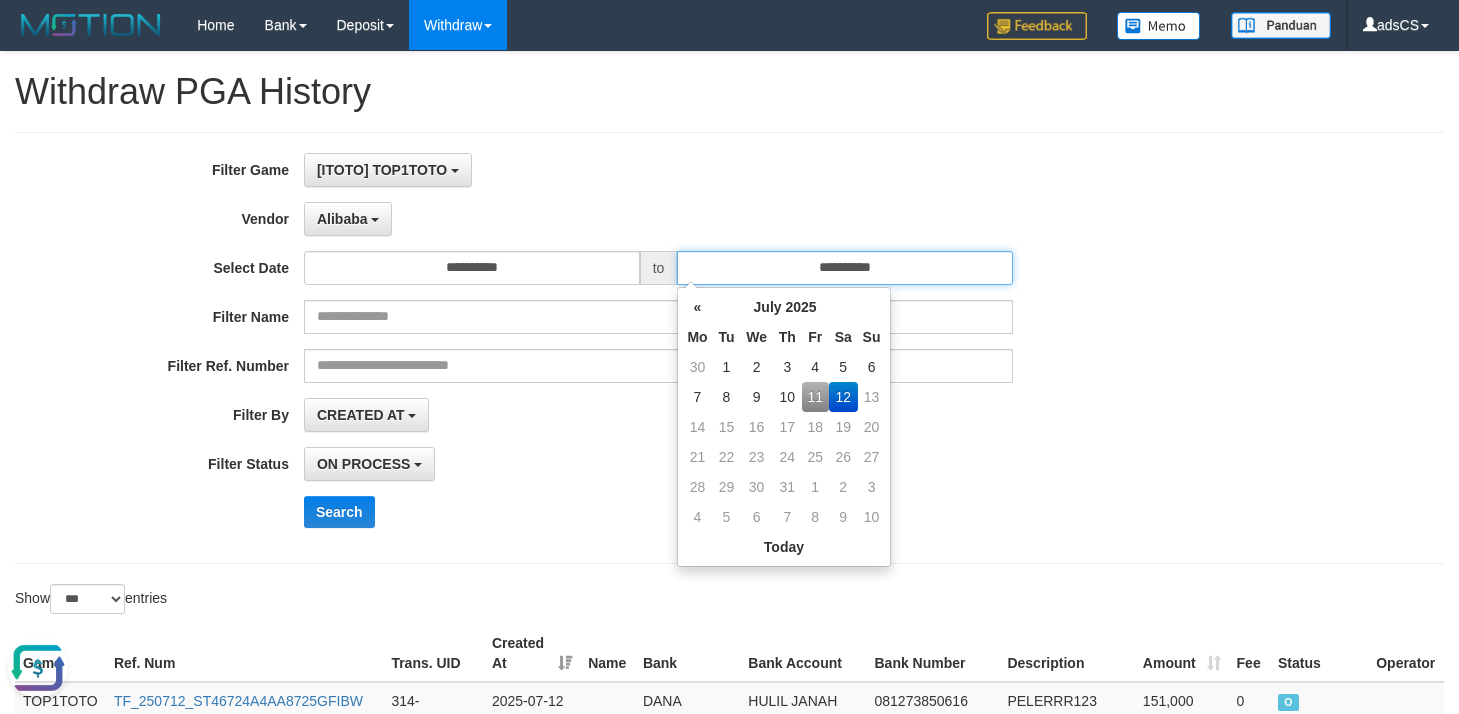 type on "**********" 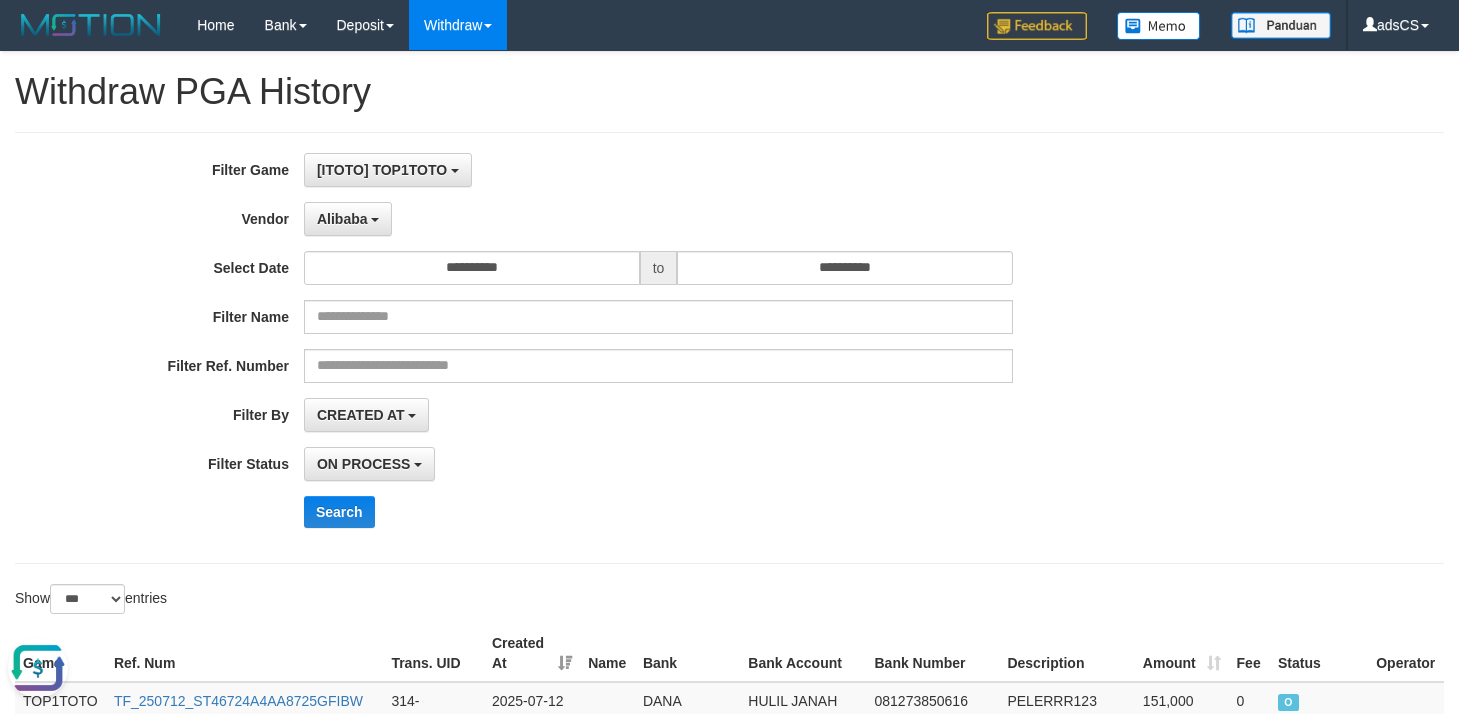 drag, startPoint x: 582, startPoint y: 460, endPoint x: 504, endPoint y: 461, distance: 78.00641 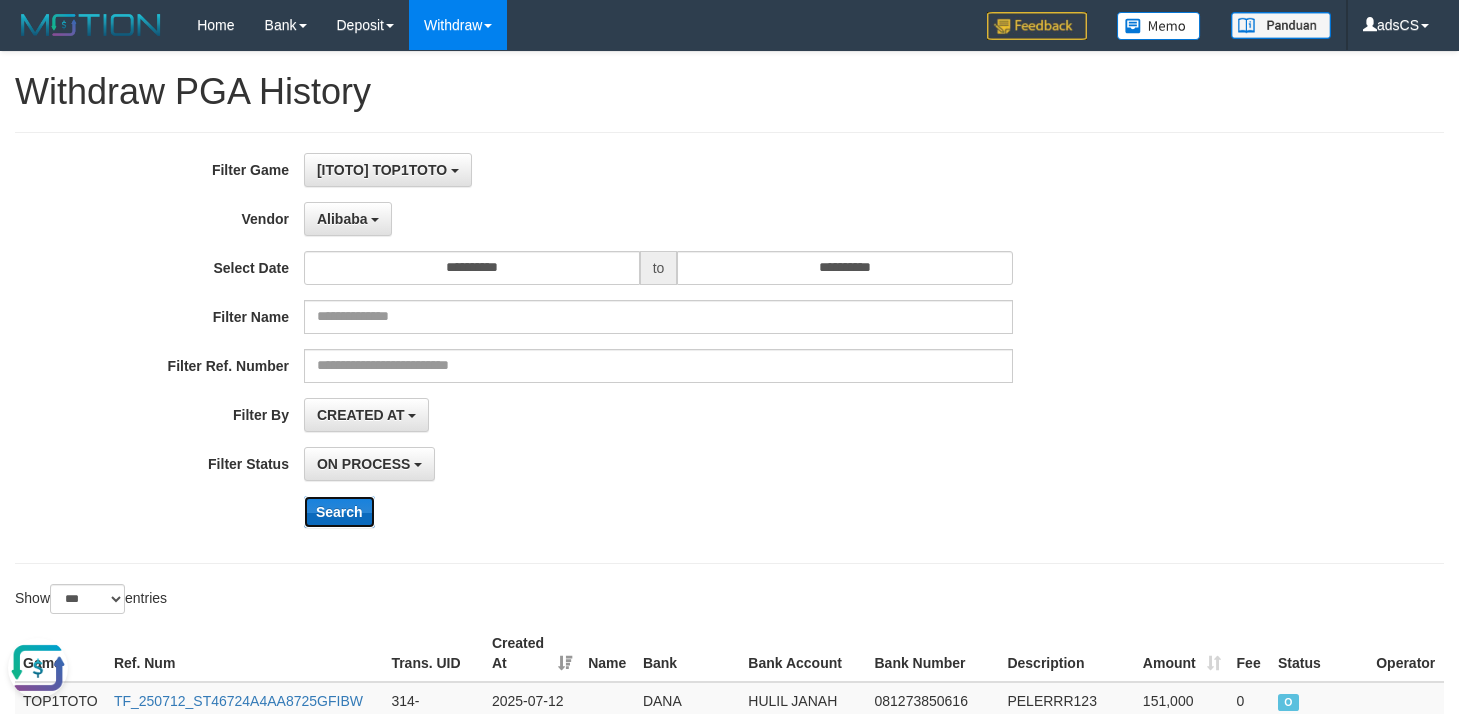 click on "Search" at bounding box center [339, 512] 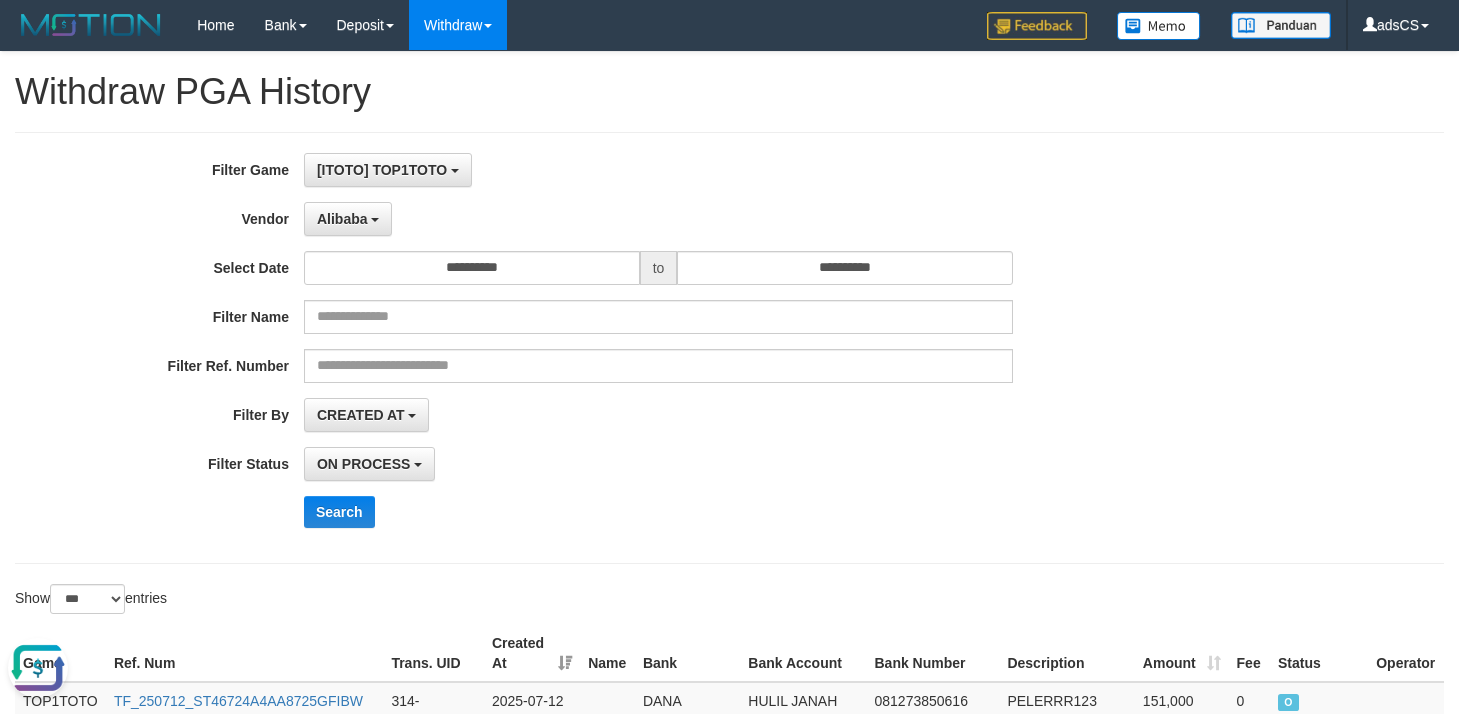 click on "**********" at bounding box center [608, 348] 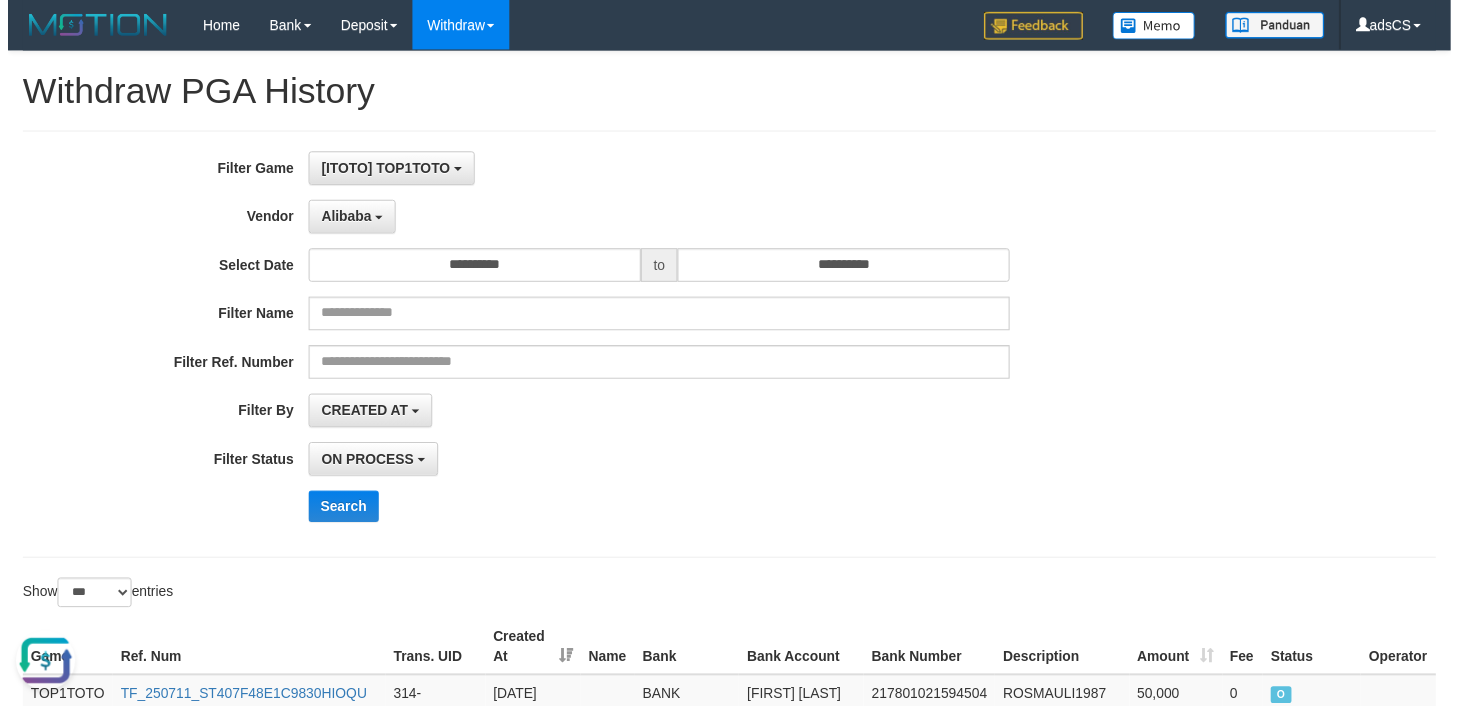 scroll, scrollTop: 1422, scrollLeft: 0, axis: vertical 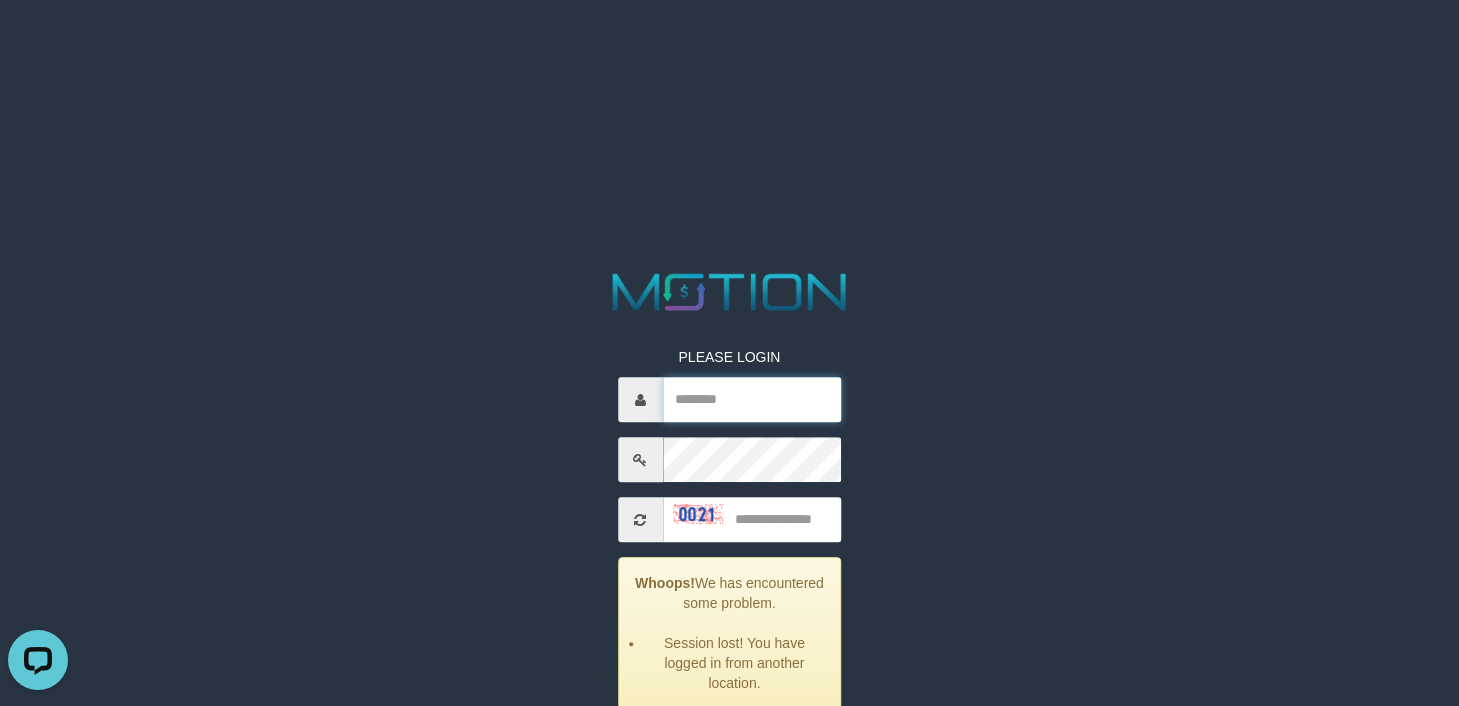 click at bounding box center [752, 399] 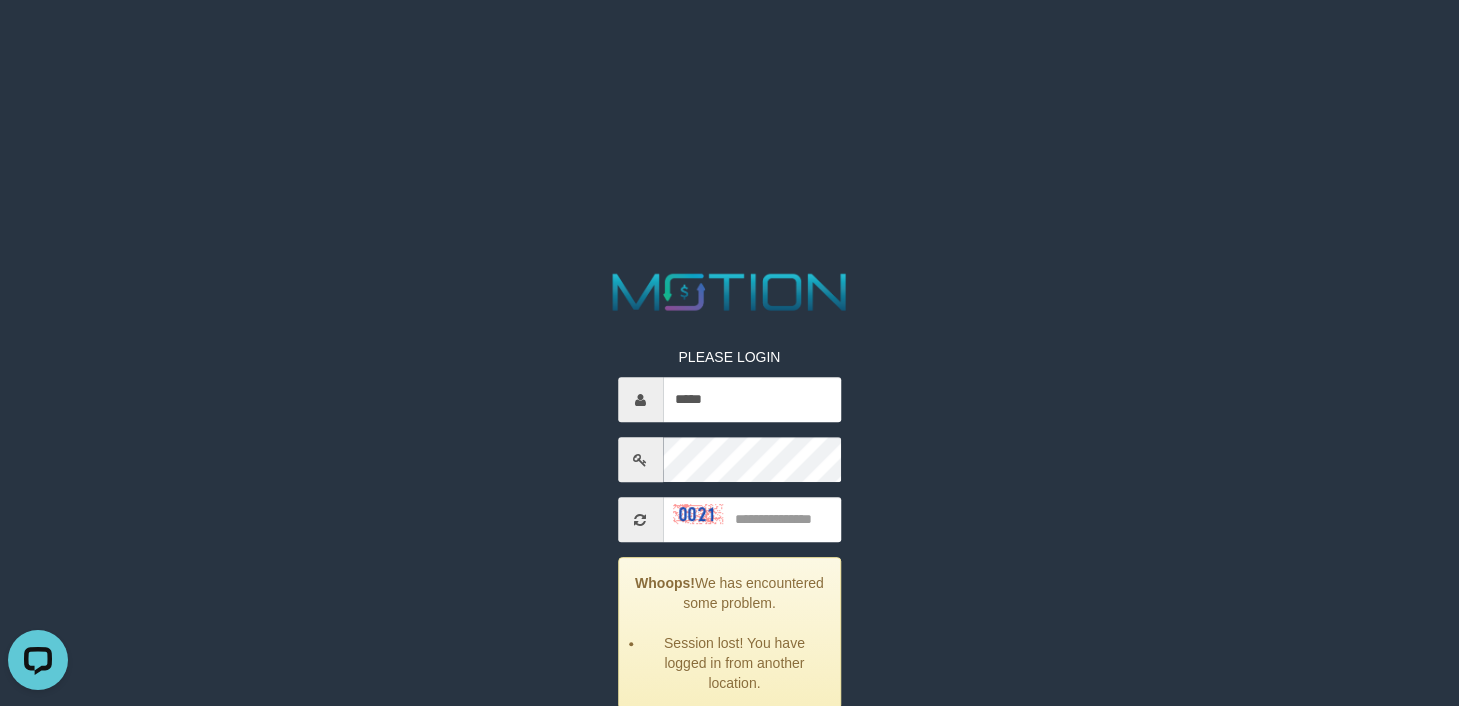 type on "*****" 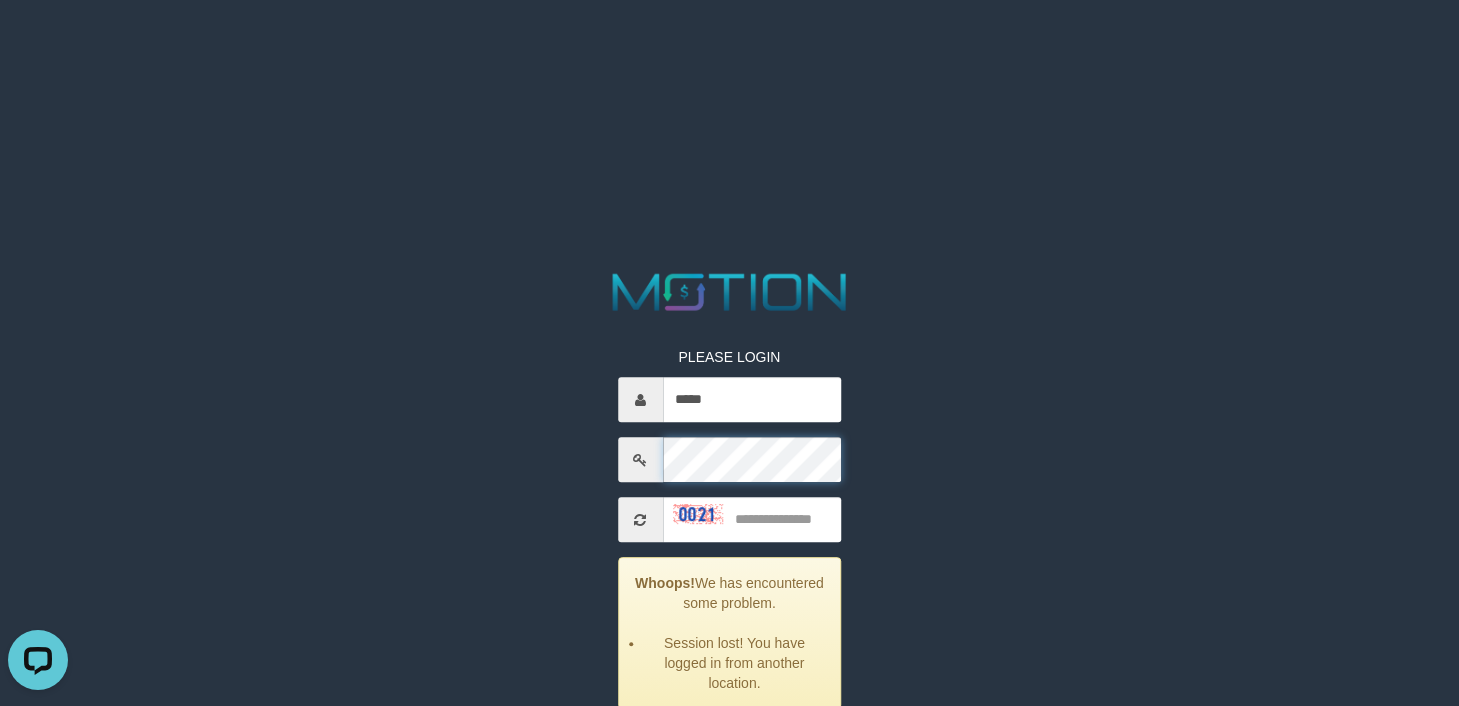 click on "PLEASE LOGIN
*****
Whoops!  We has encountered some problem.
Session lost! You have logged in from another location.
*****
code © 2012-2018 dwg" at bounding box center [729, 25] 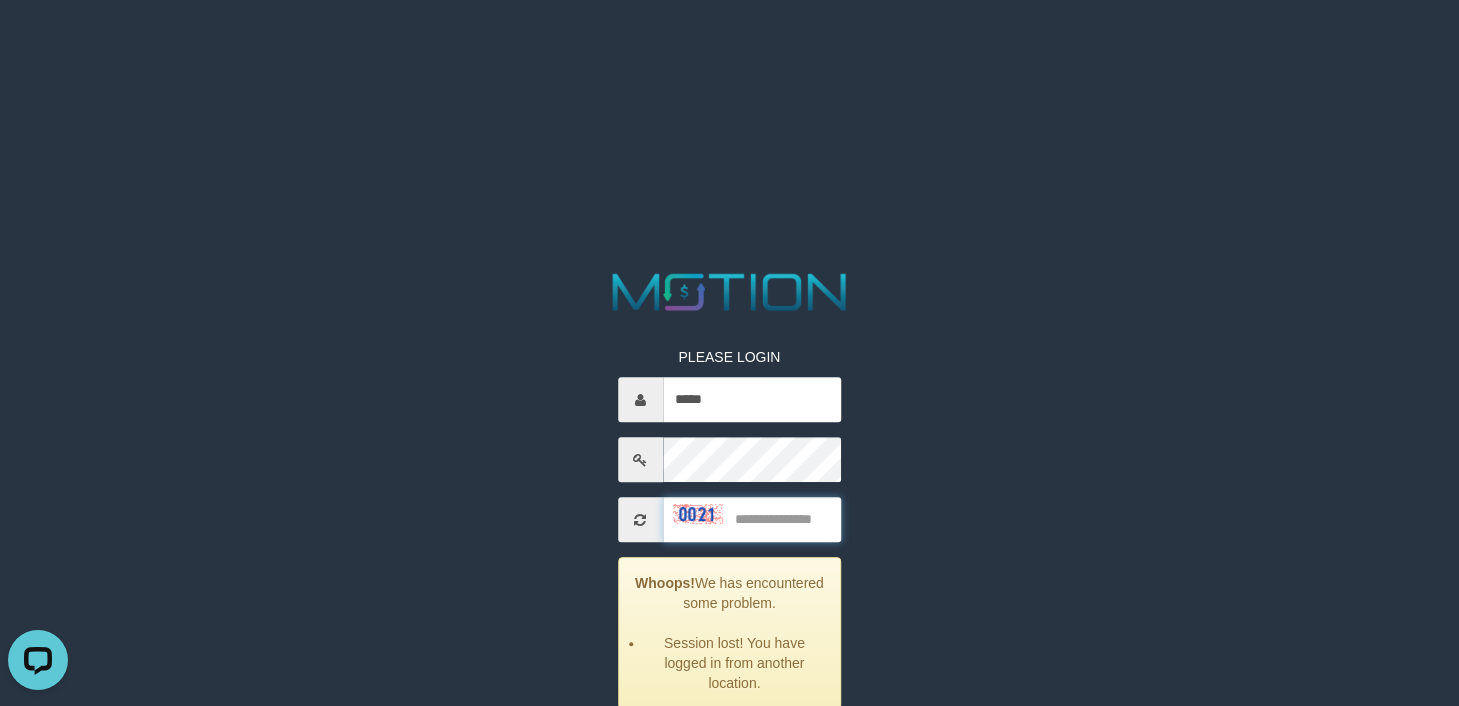 click at bounding box center [752, 519] 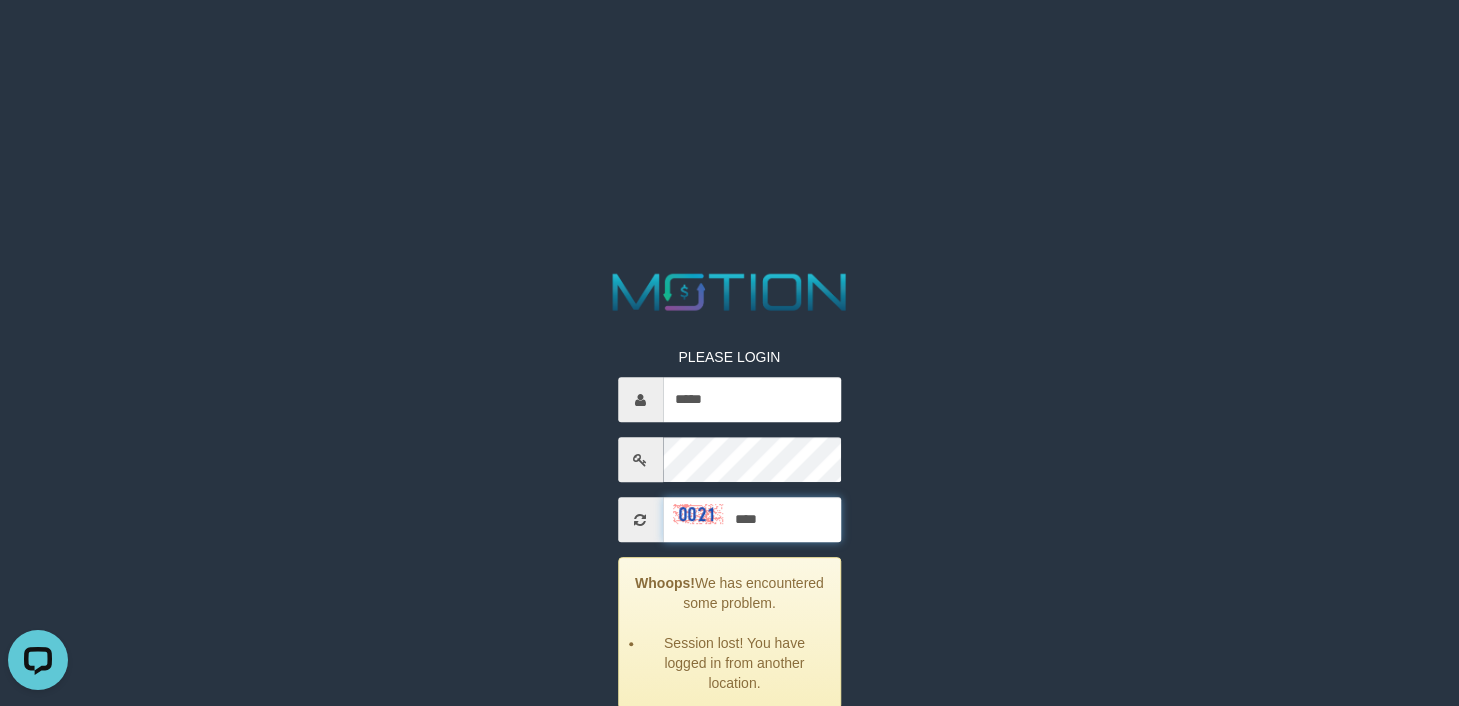 type on "****" 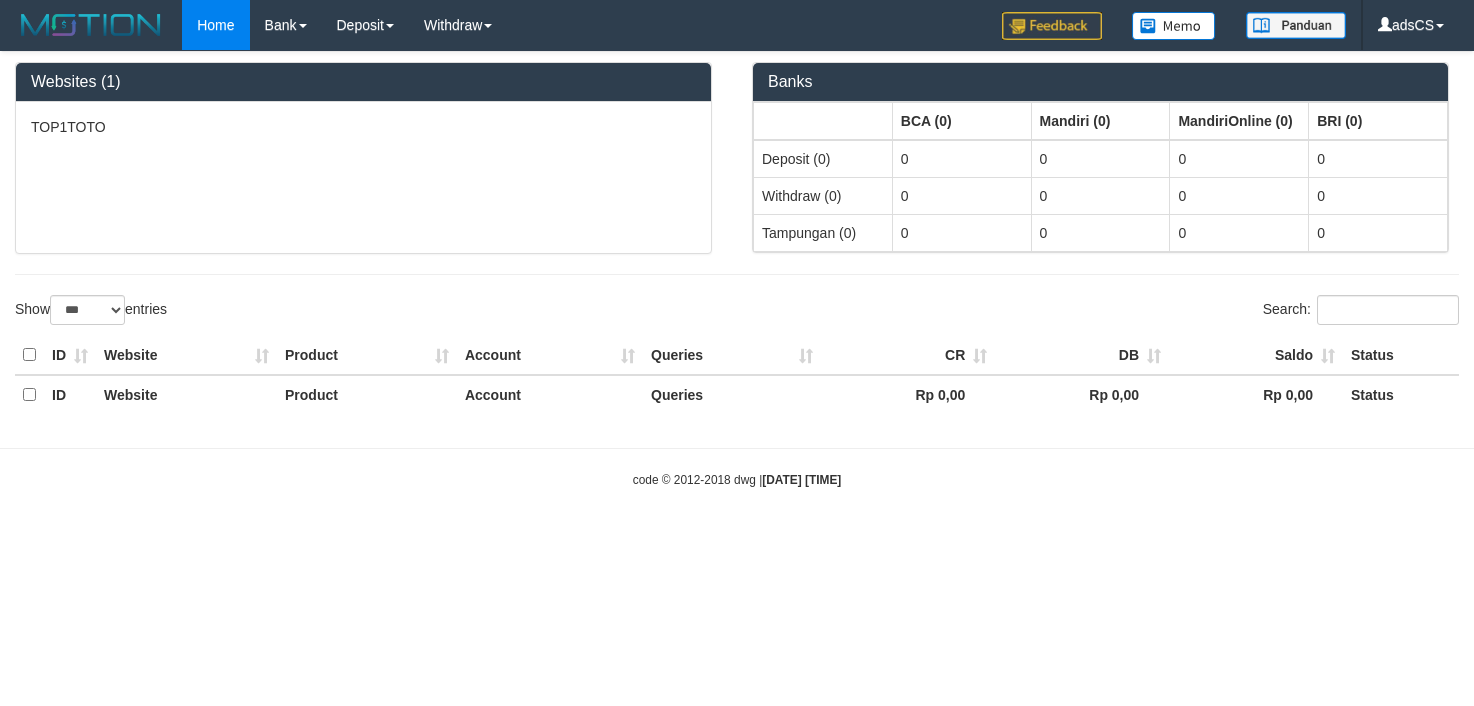 select on "***" 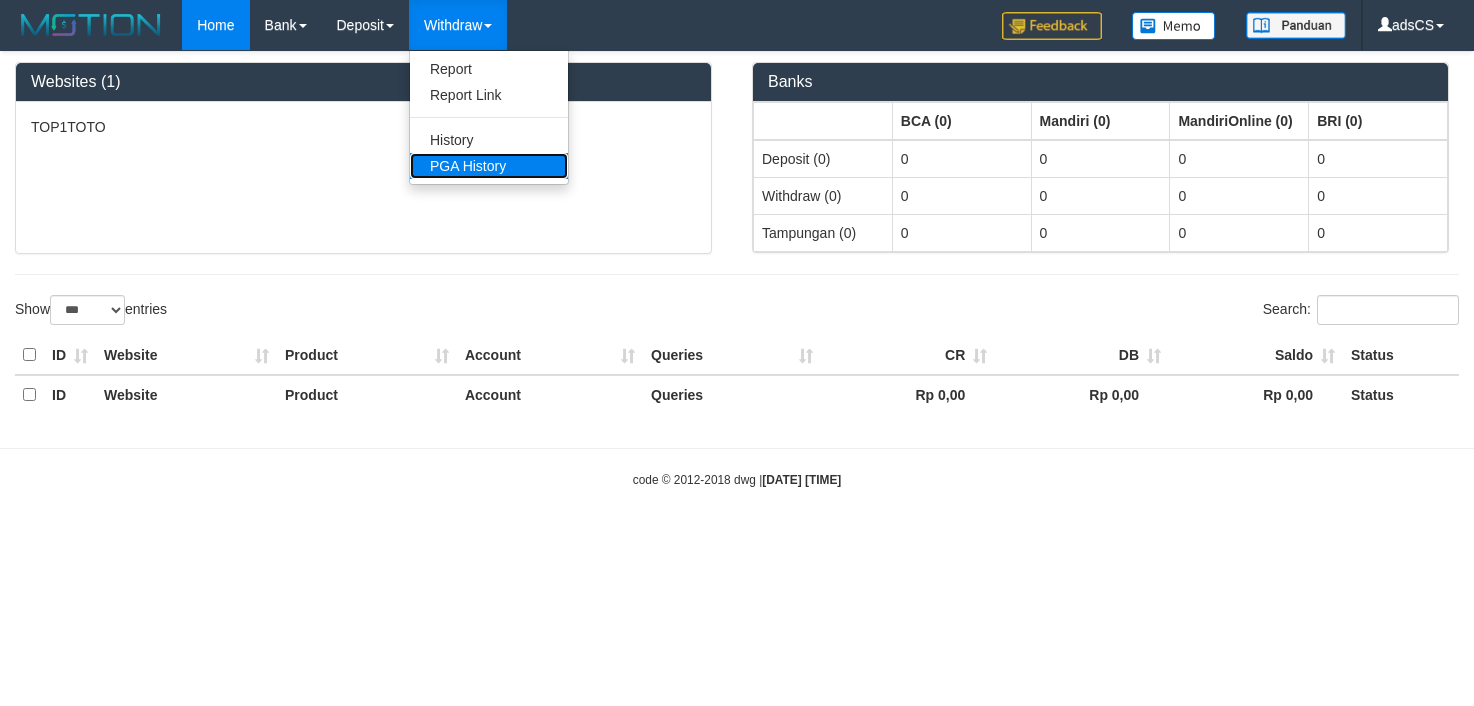 click on "PGA History" at bounding box center (489, 166) 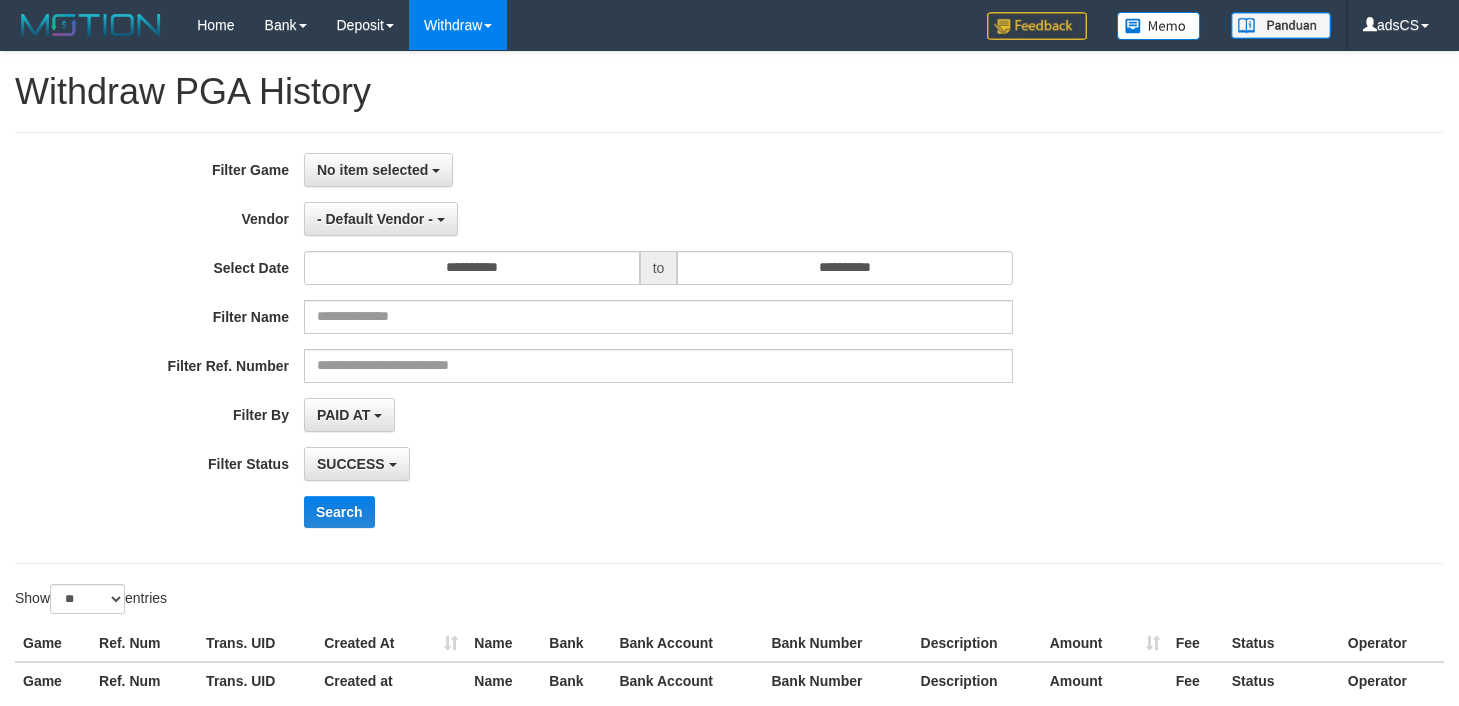 select 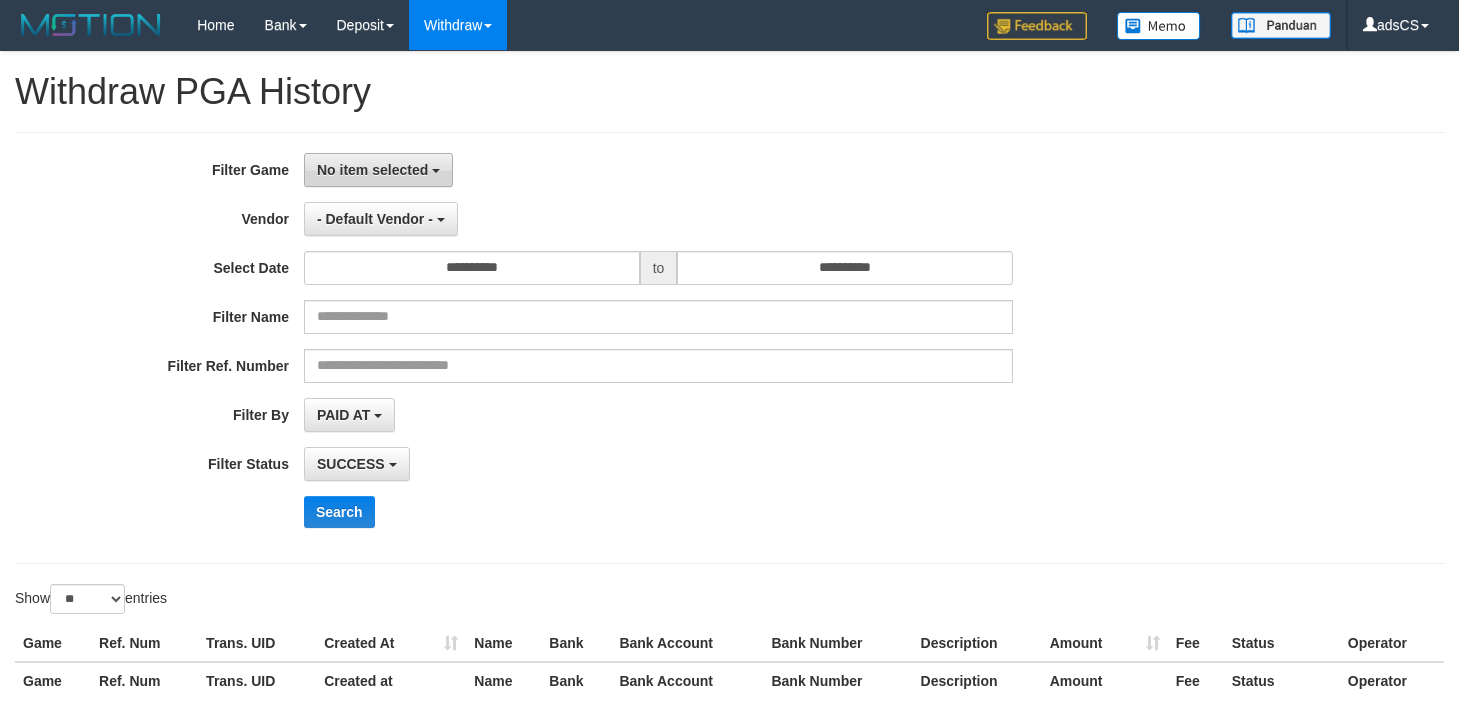 scroll, scrollTop: 0, scrollLeft: 0, axis: both 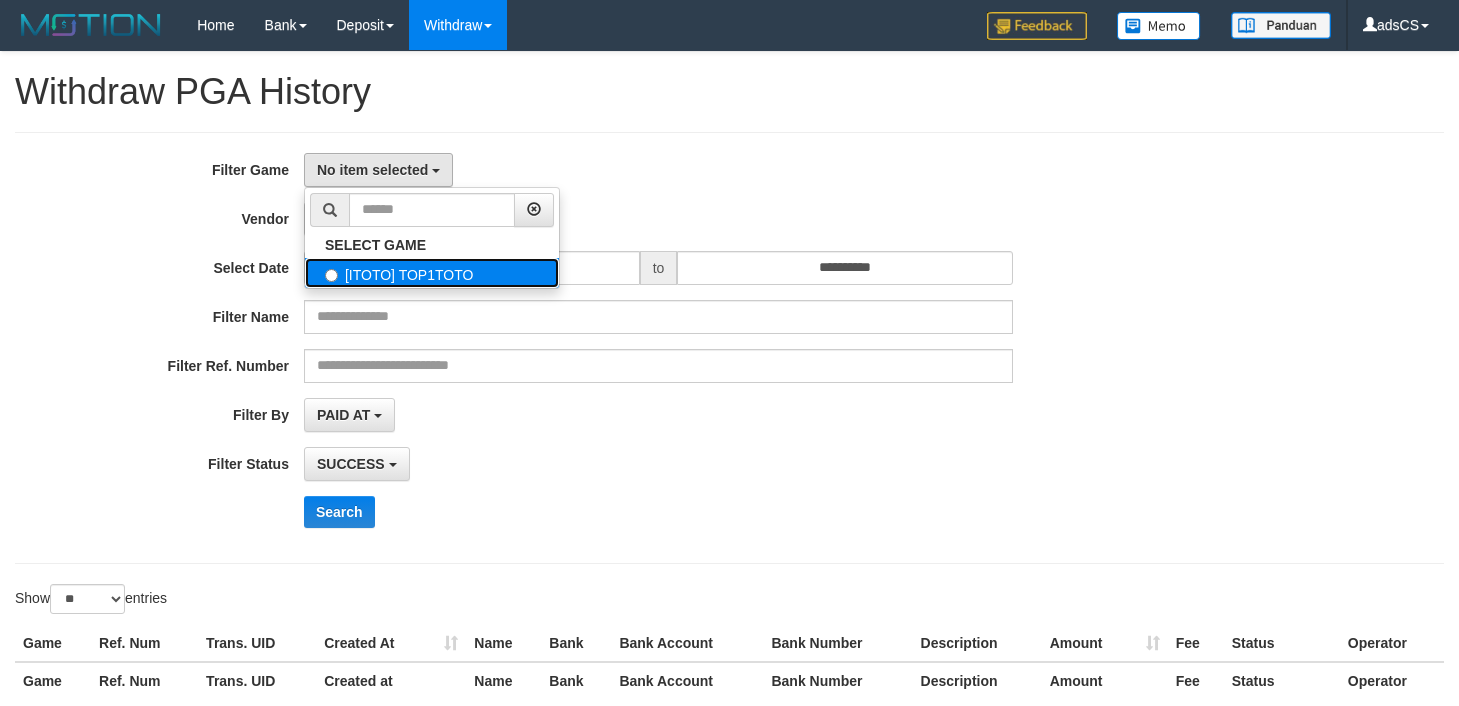click on "[ITOTO] TOP1TOTO" at bounding box center [432, 273] 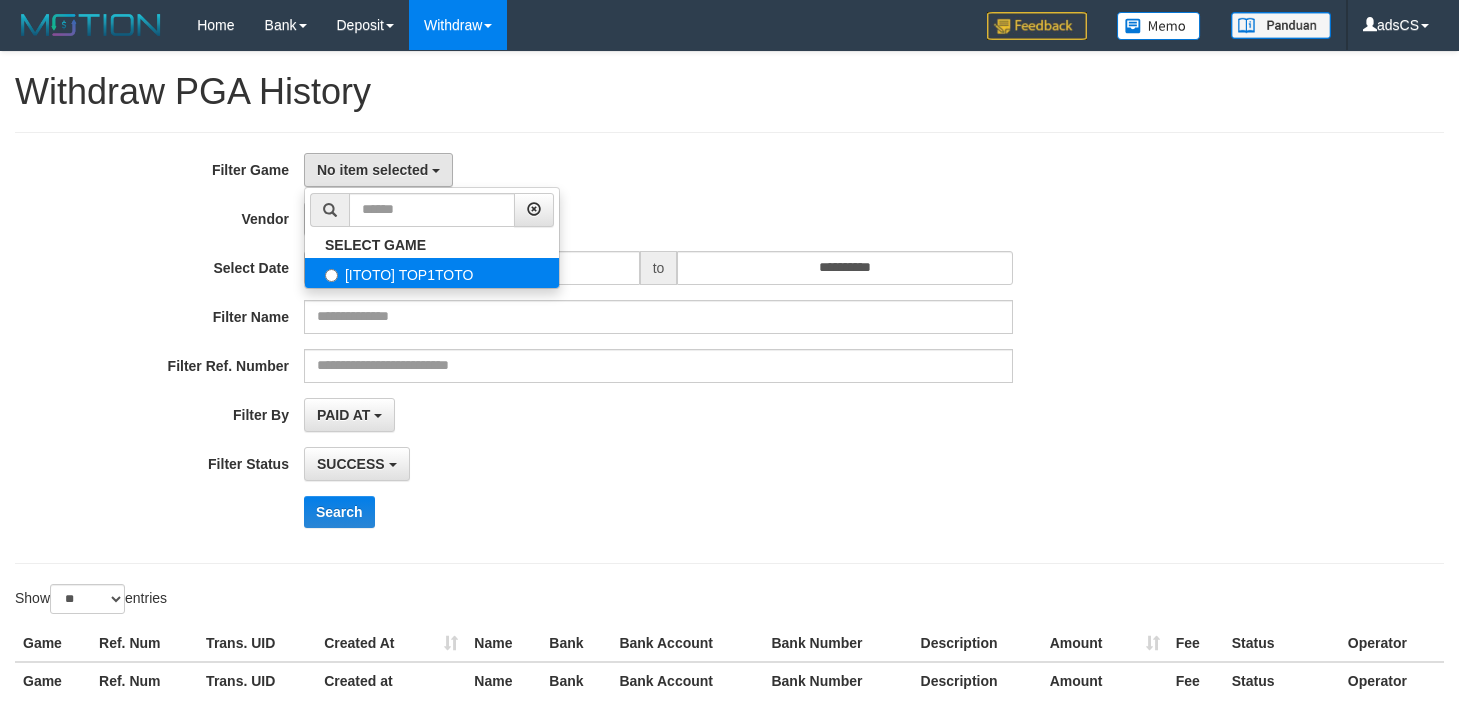 select on "***" 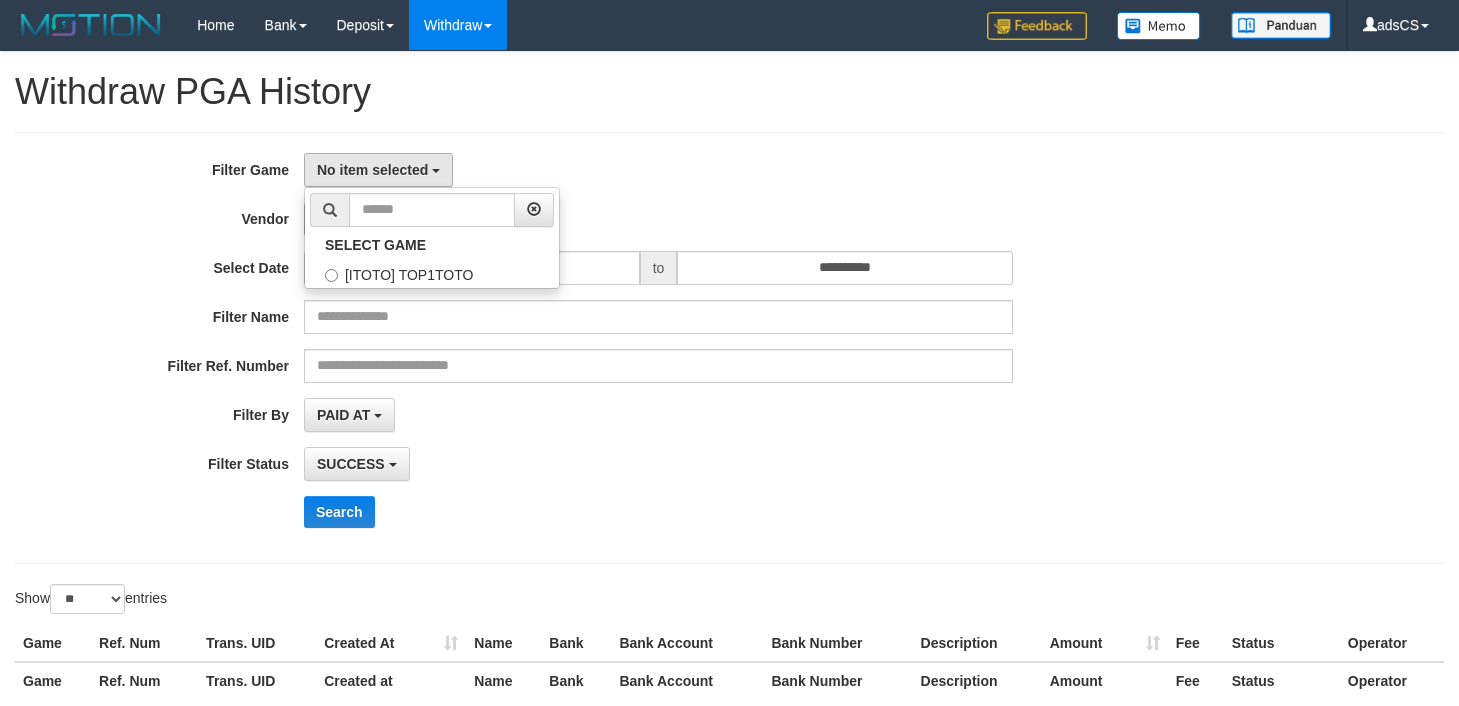 scroll, scrollTop: 18, scrollLeft: 0, axis: vertical 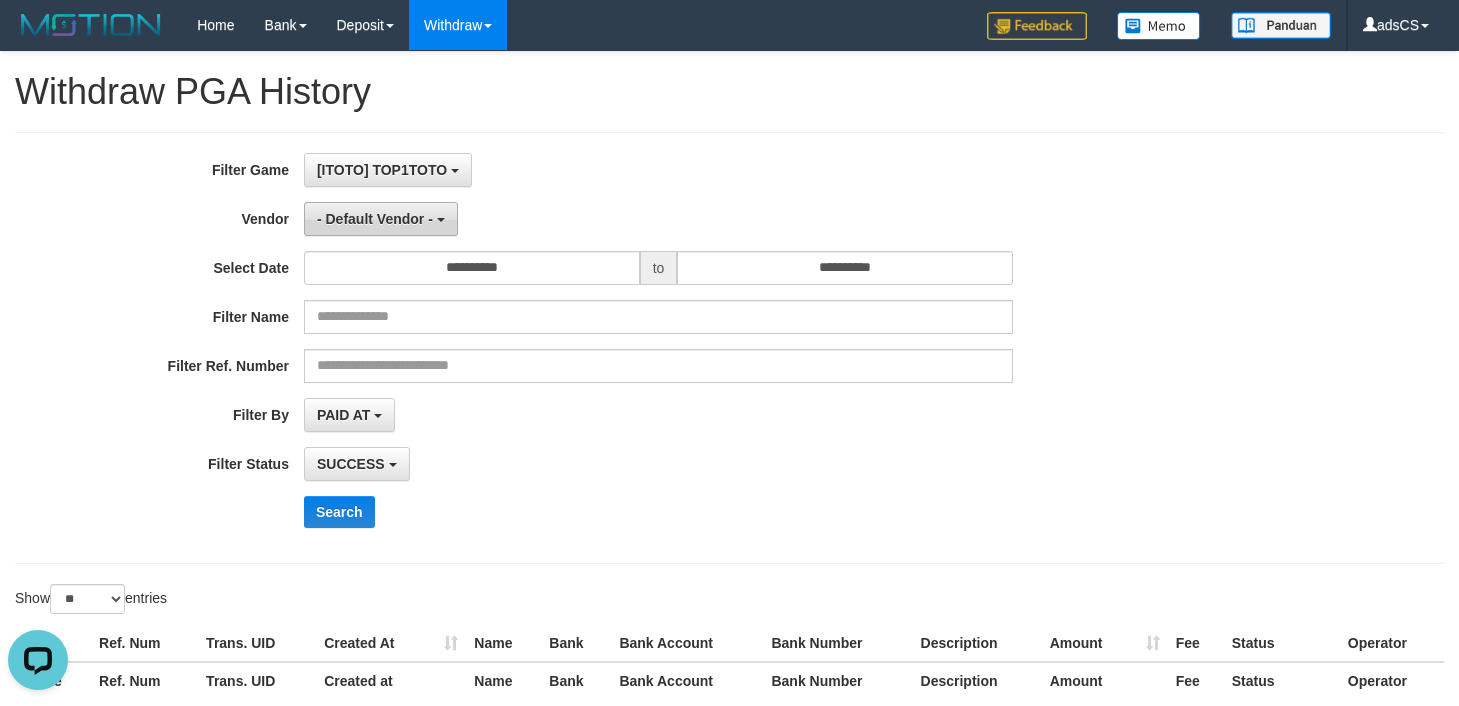 click on "- Default Vendor -" at bounding box center [381, 219] 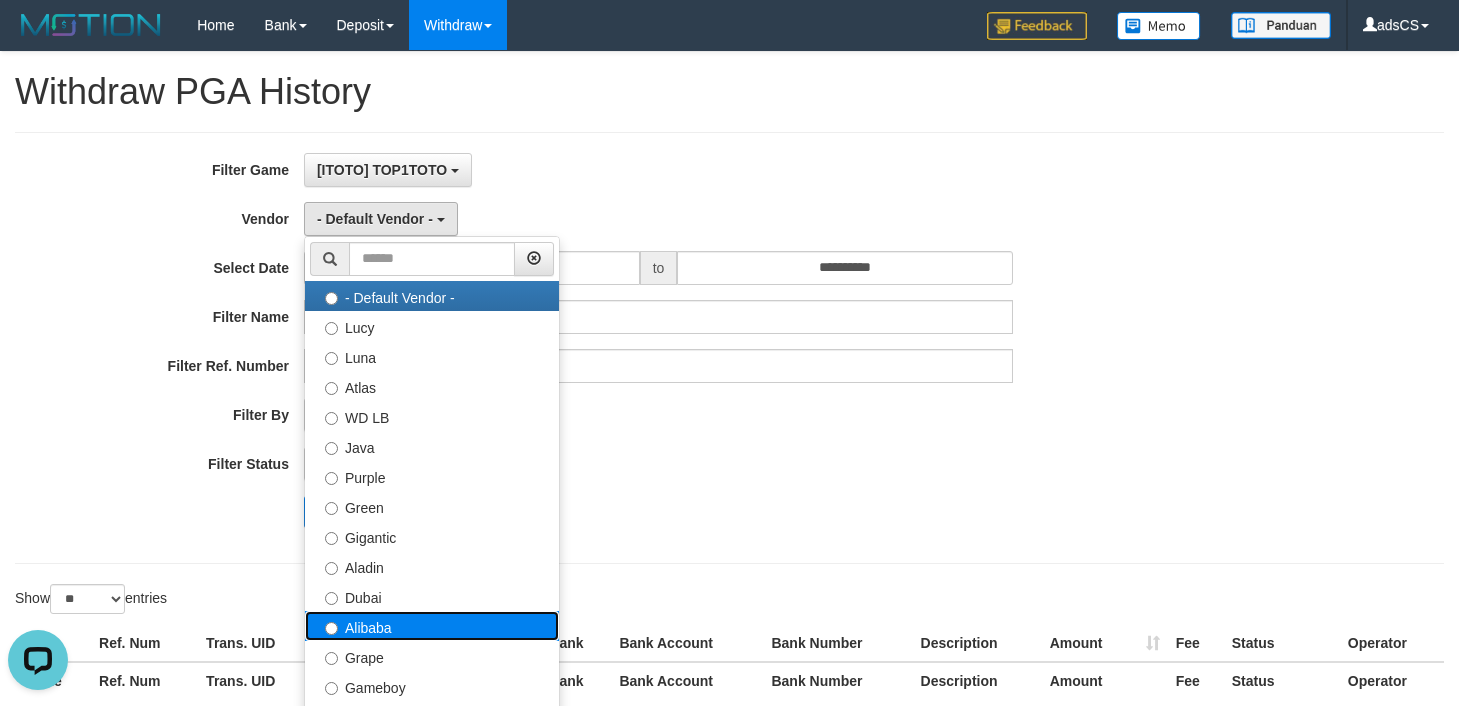 click on "Alibaba" at bounding box center [432, 626] 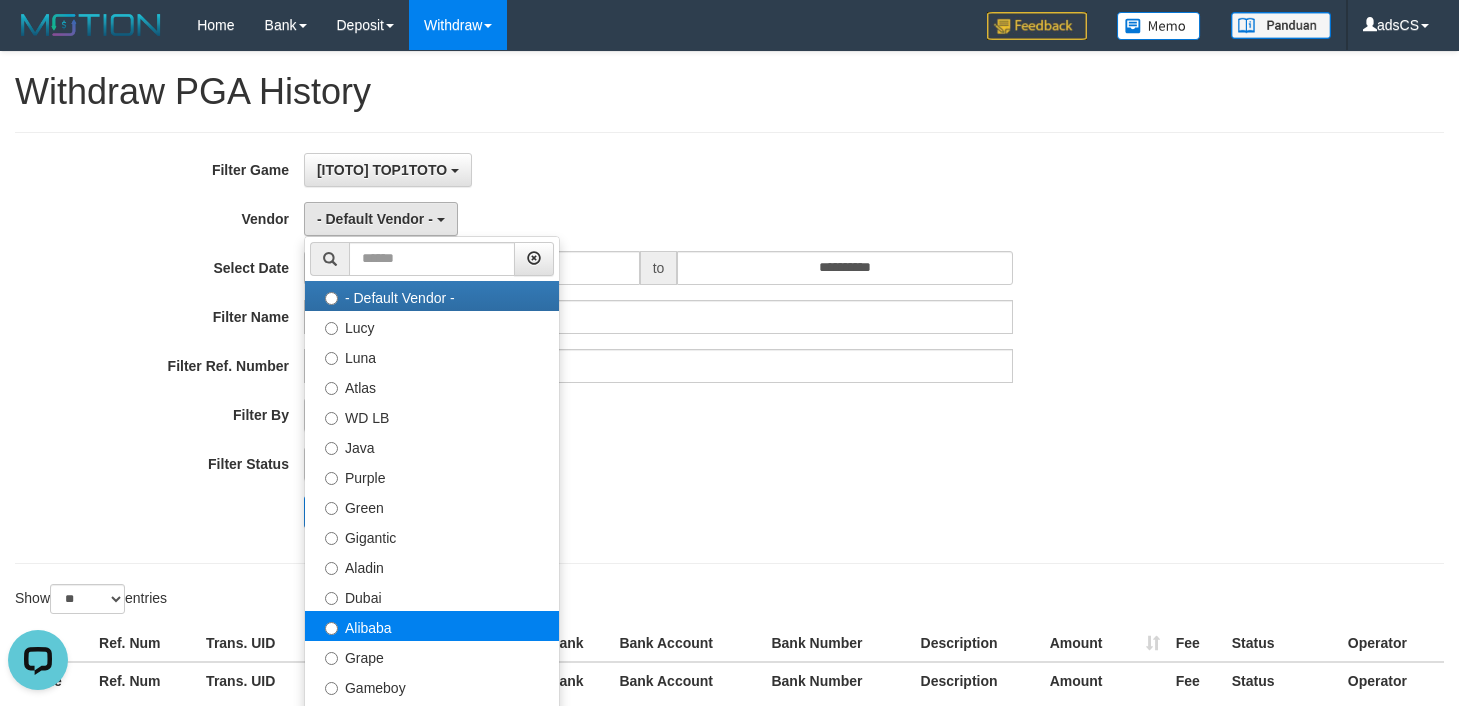 select on "**********" 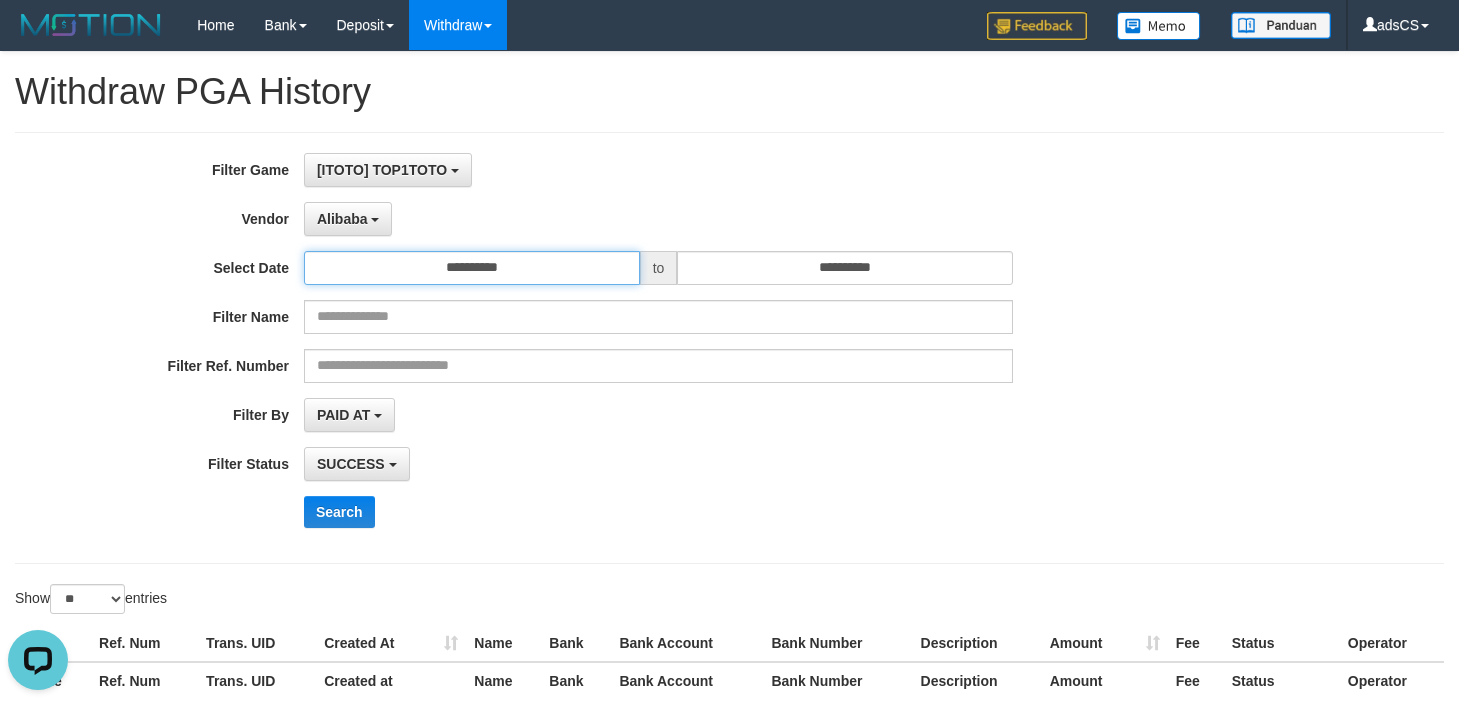 drag, startPoint x: 520, startPoint y: 274, endPoint x: 522, endPoint y: 287, distance: 13.152946 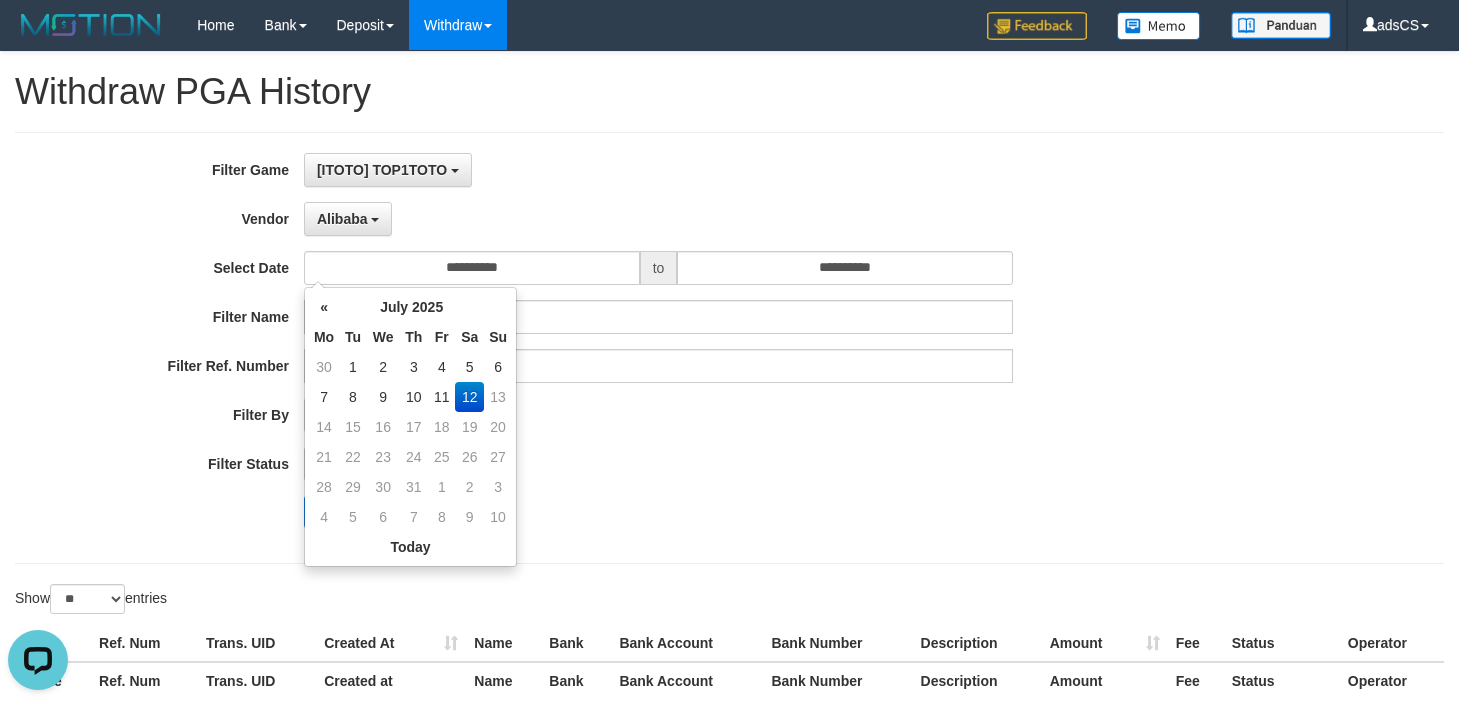 drag, startPoint x: 852, startPoint y: 459, endPoint x: 762, endPoint y: 461, distance: 90.02222 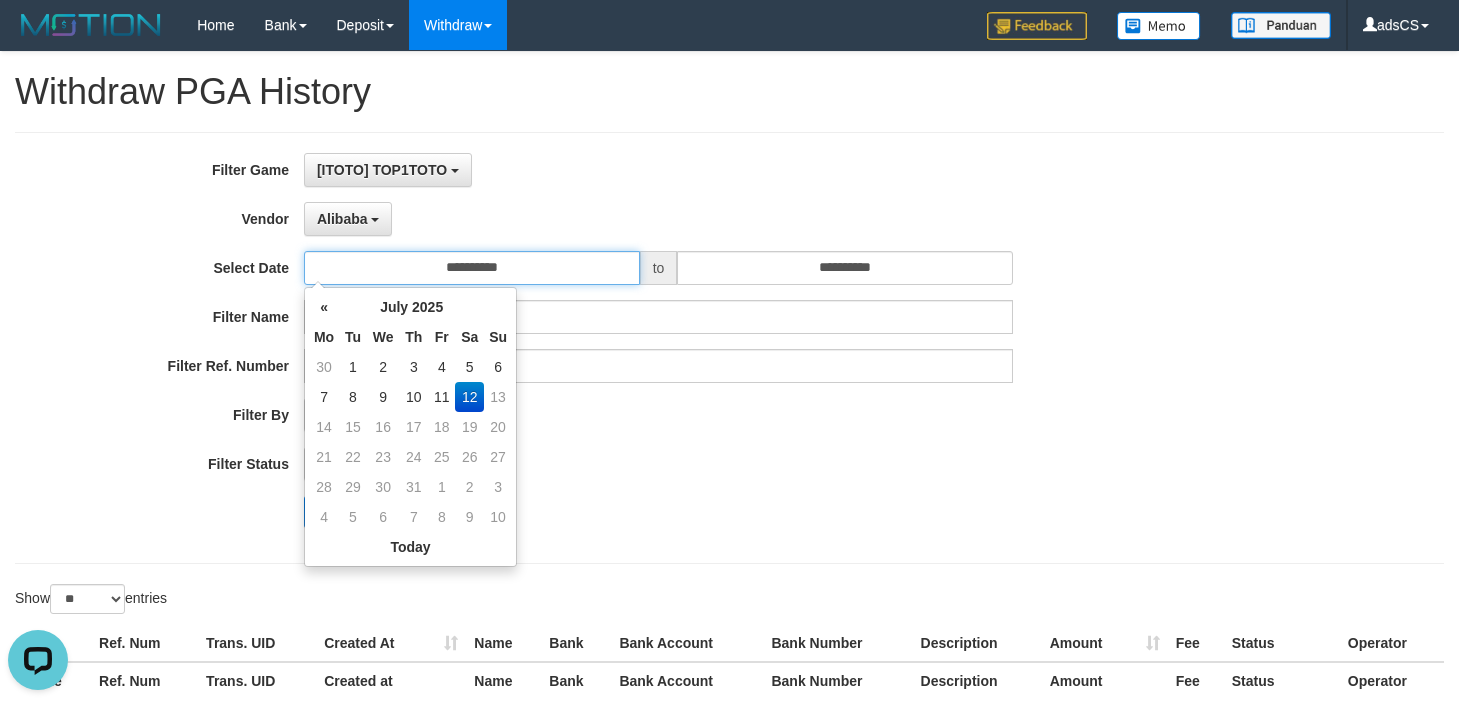 click on "**********" at bounding box center [472, 268] 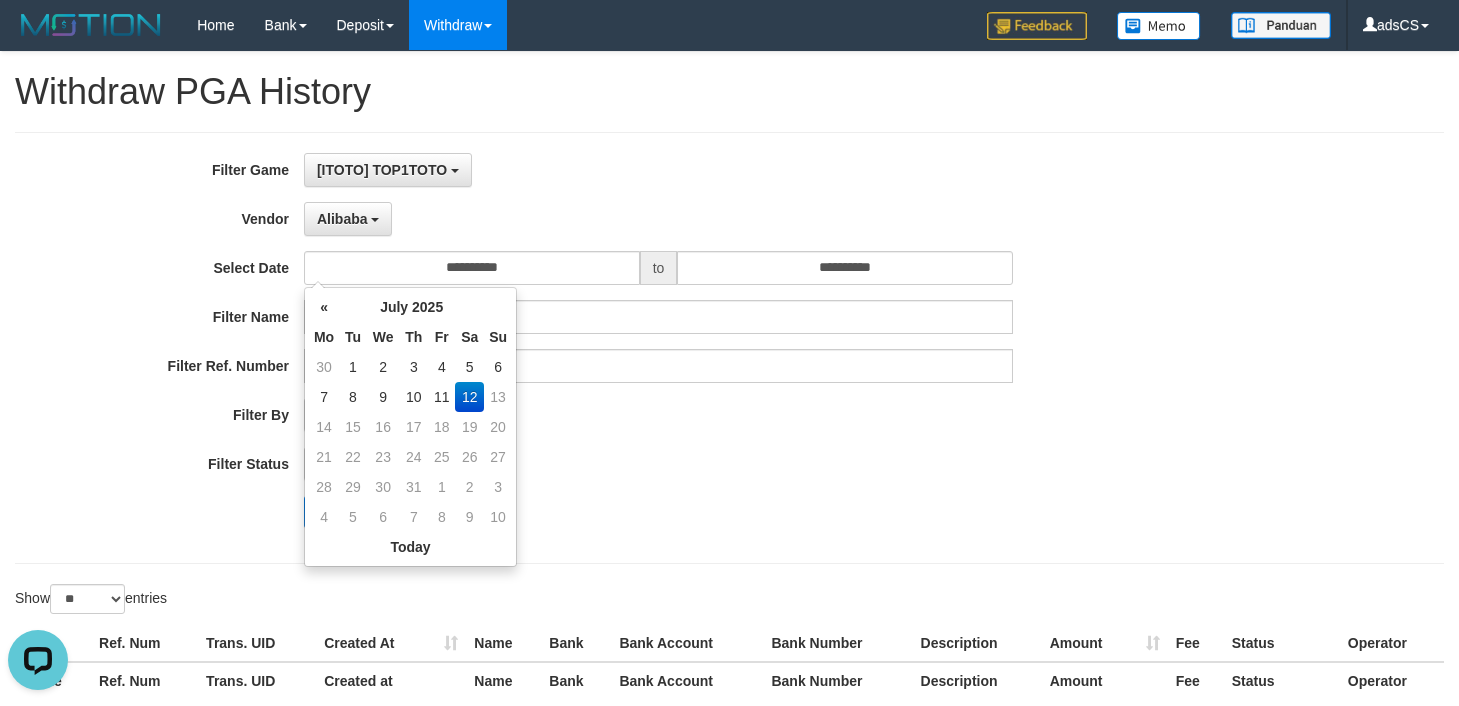 drag, startPoint x: 442, startPoint y: 390, endPoint x: 1097, endPoint y: 307, distance: 660.23785 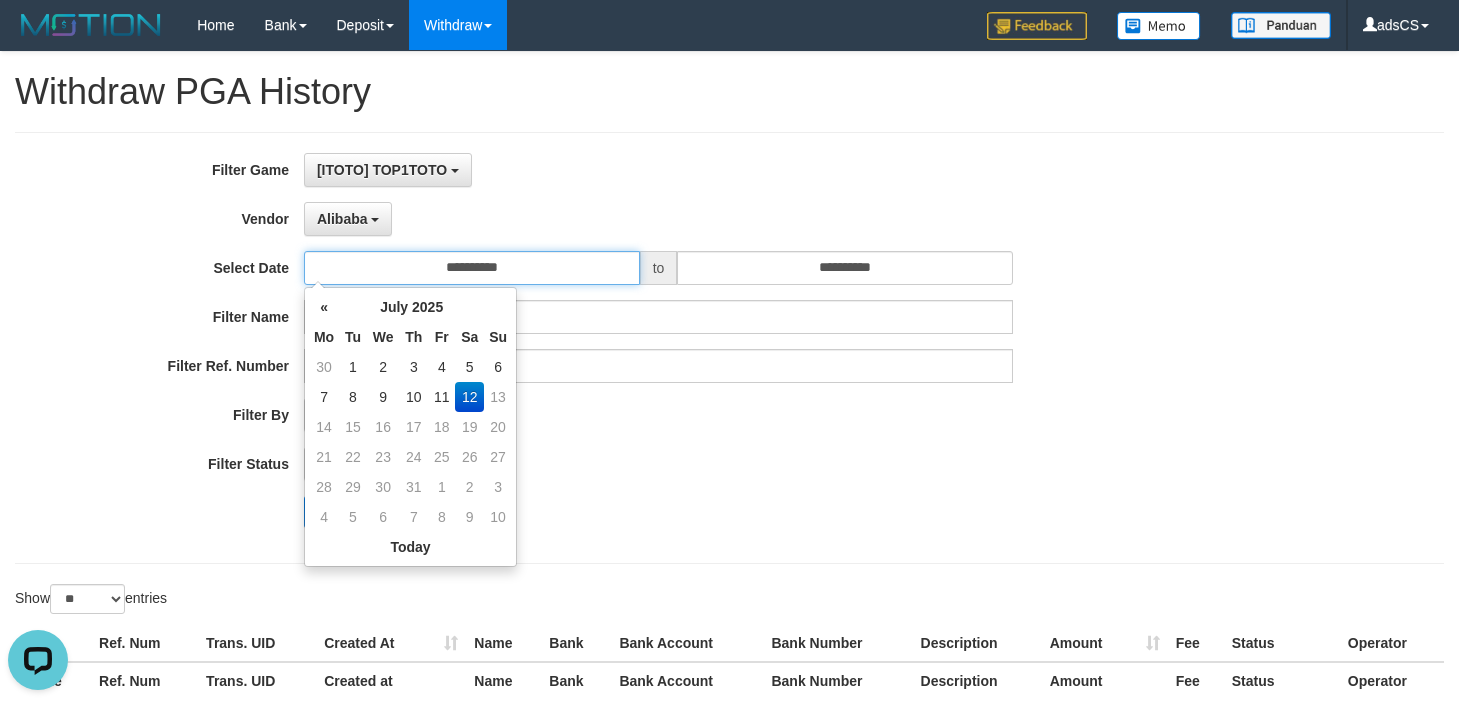 type on "**********" 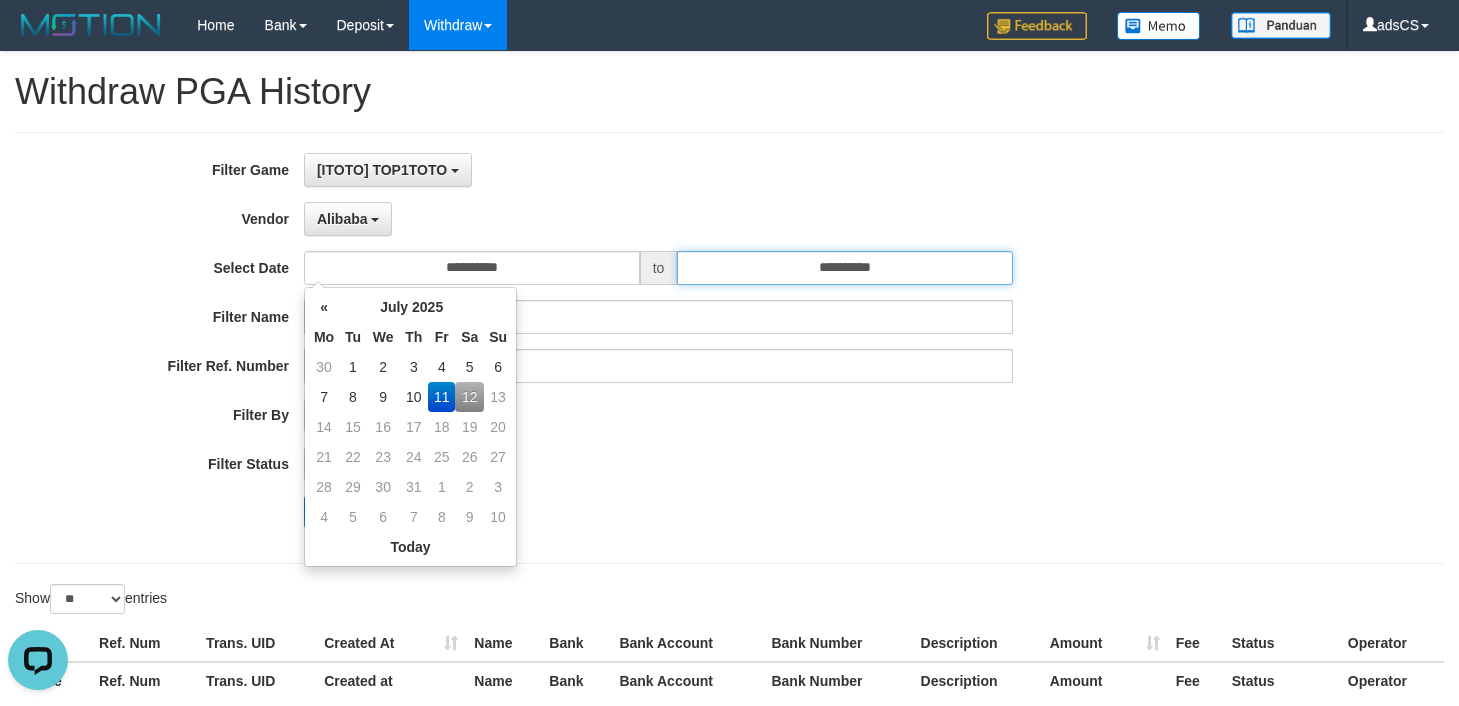 drag, startPoint x: 938, startPoint y: 268, endPoint x: 927, endPoint y: 283, distance: 18.601076 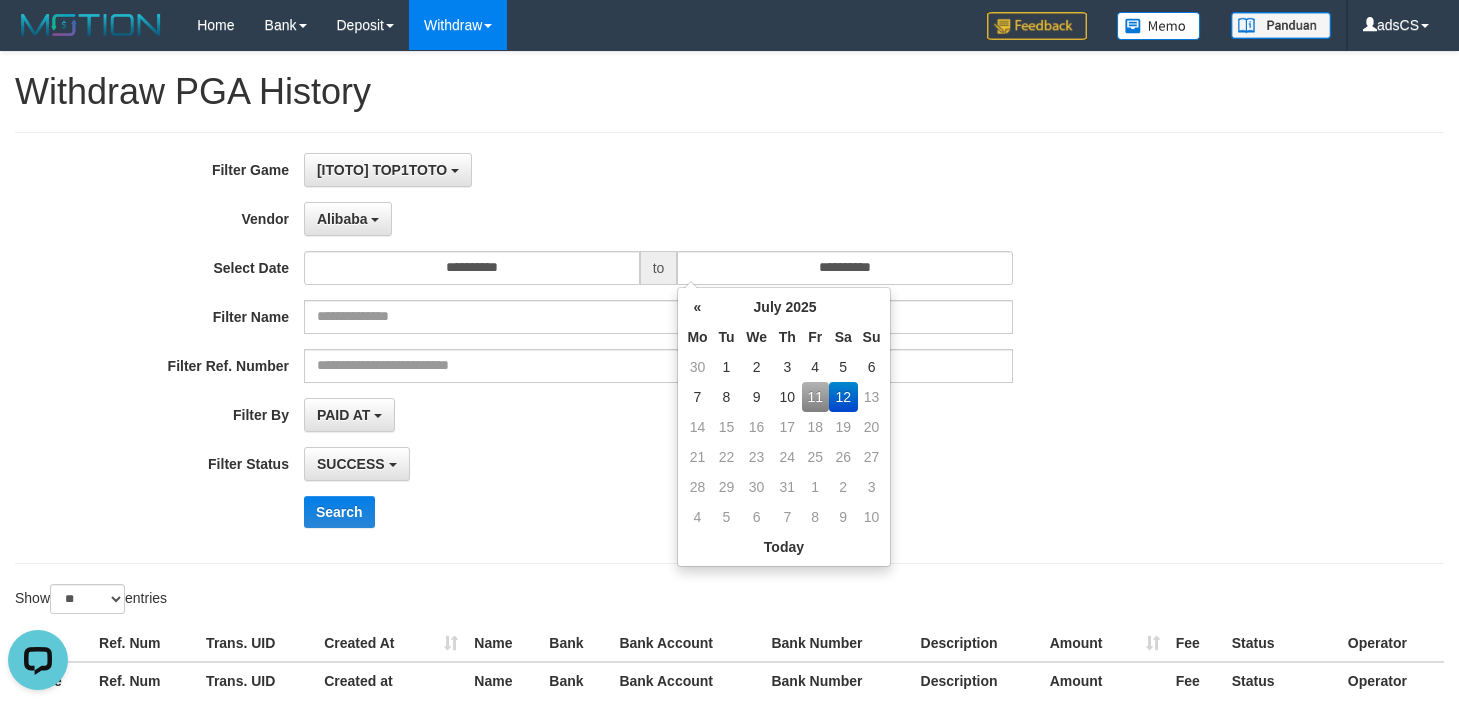click on "11" at bounding box center [815, 397] 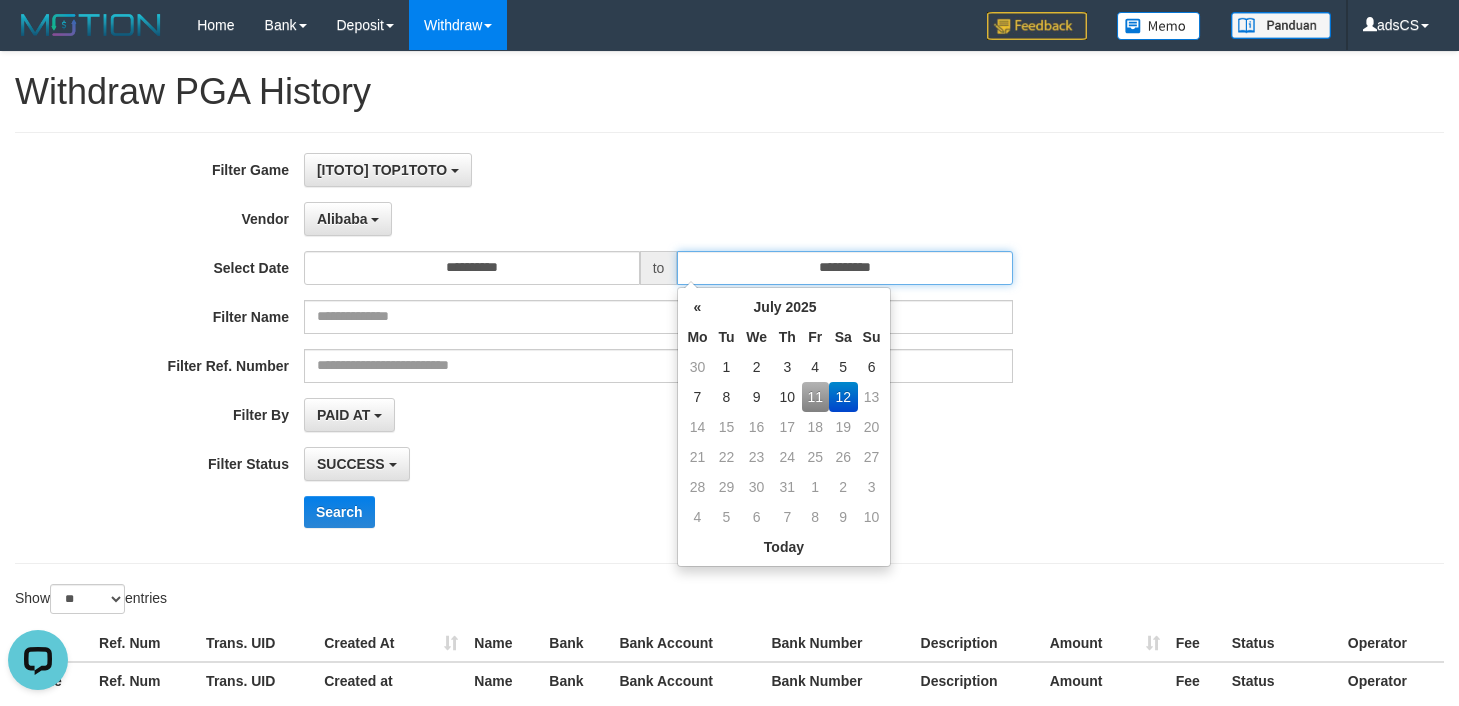 type on "**********" 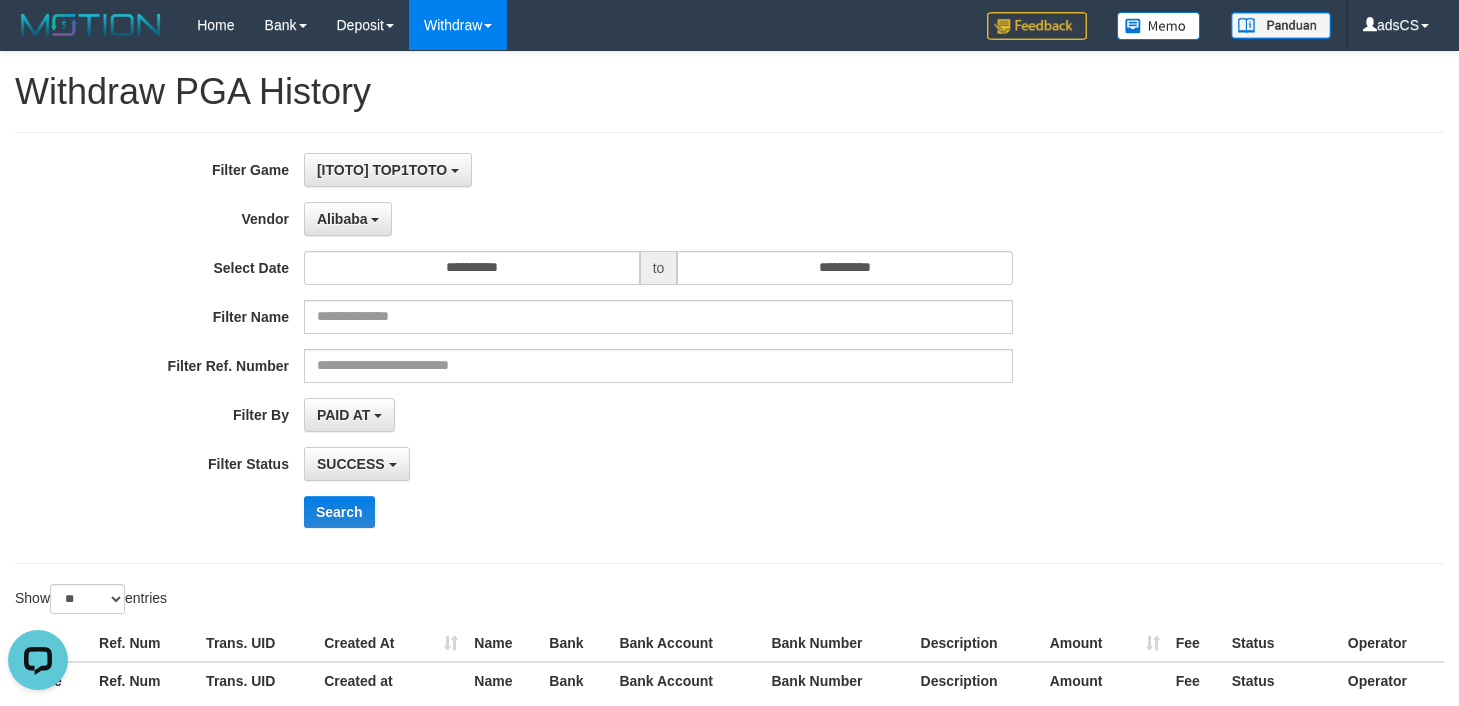 drag, startPoint x: 1210, startPoint y: 467, endPoint x: 544, endPoint y: 416, distance: 667.9498 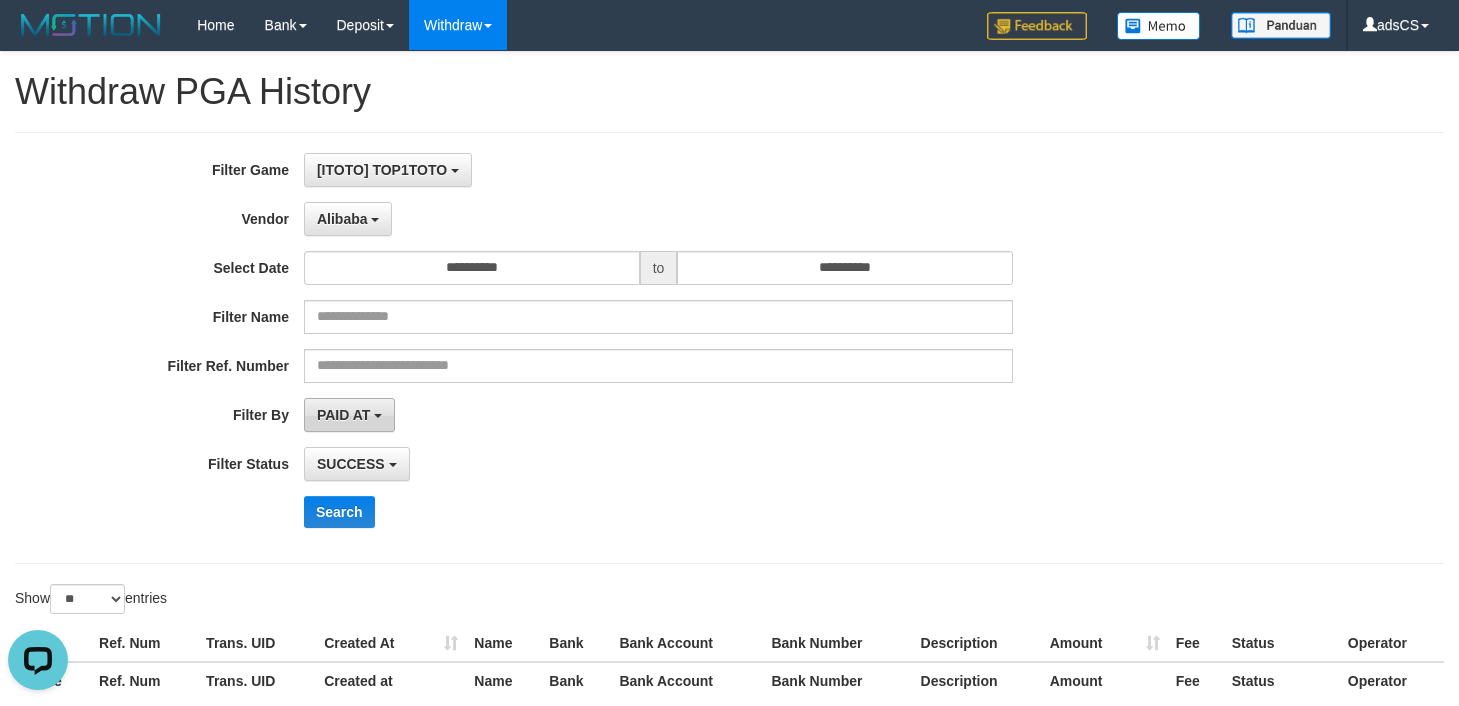 click on "PAID AT" at bounding box center (349, 415) 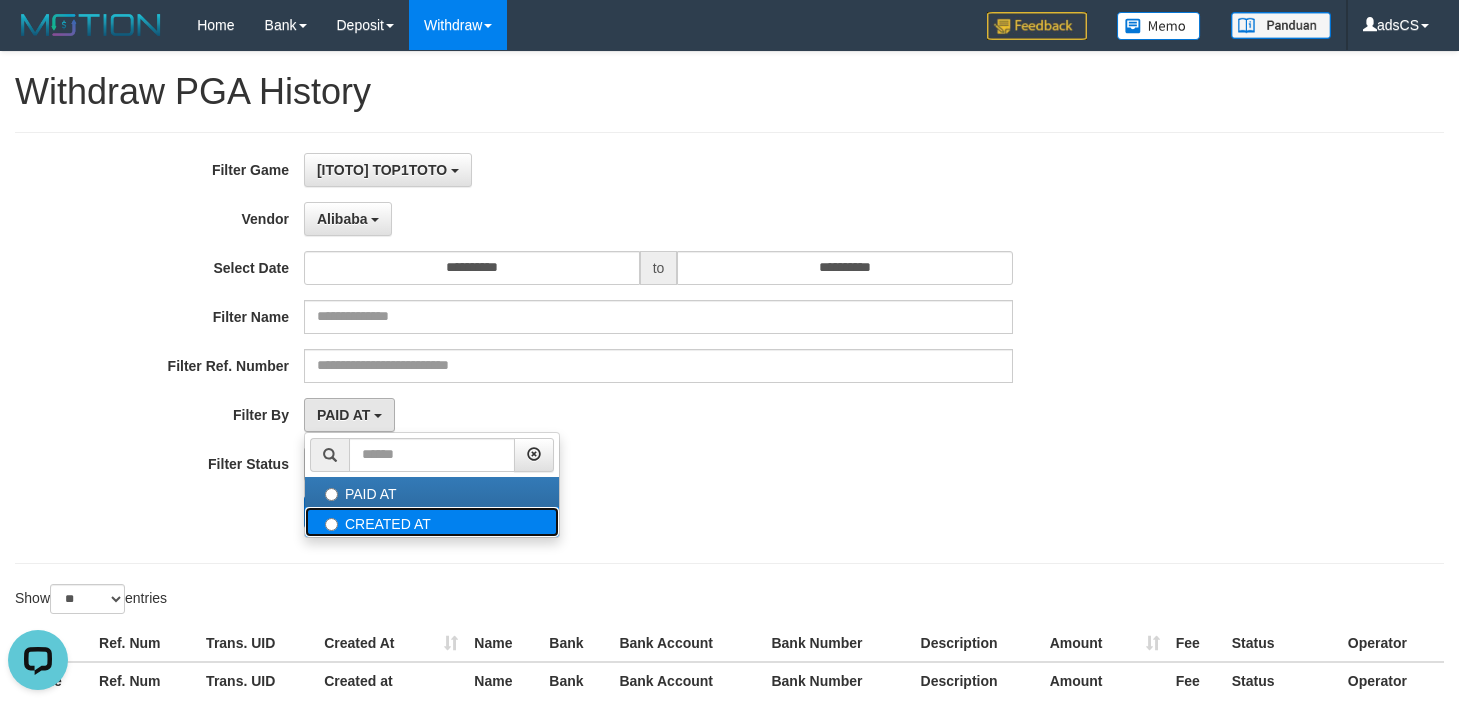 click on "CREATED AT" at bounding box center [432, 522] 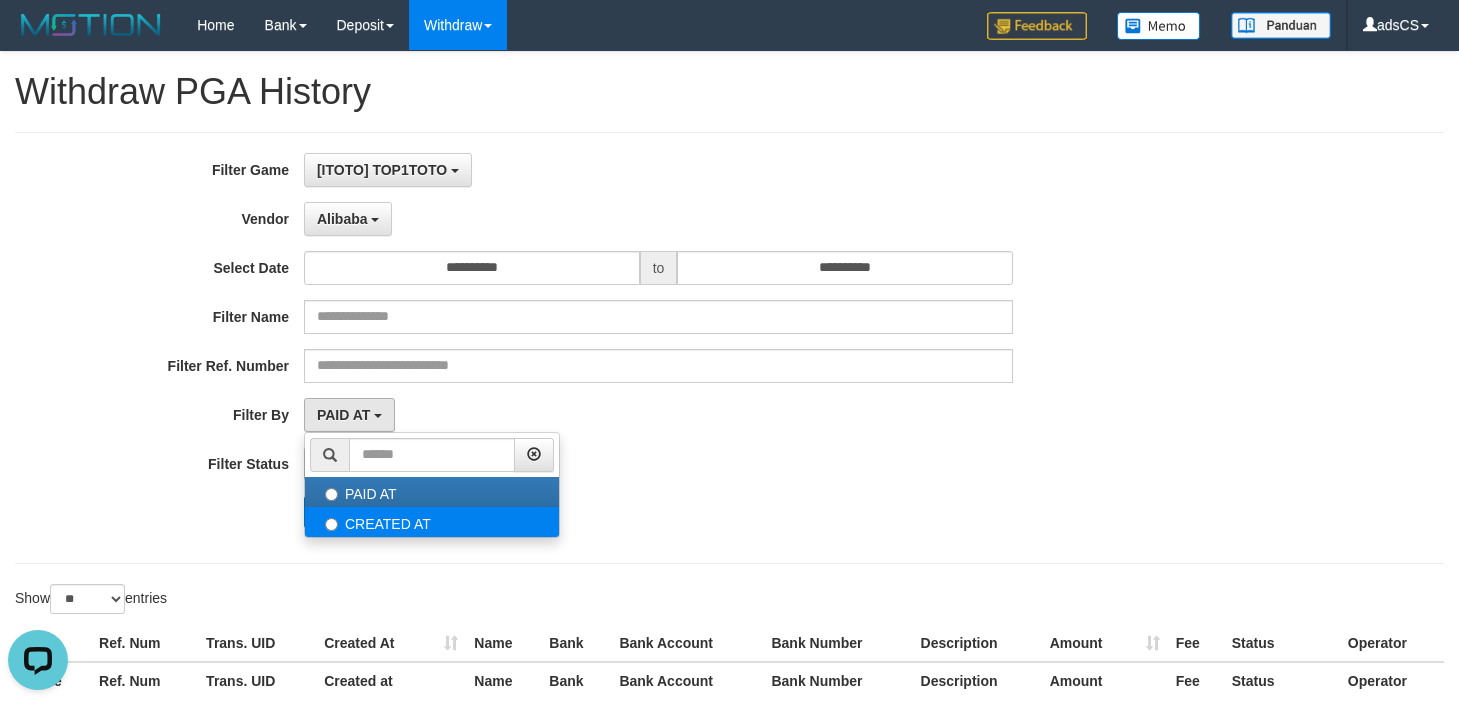 select on "*" 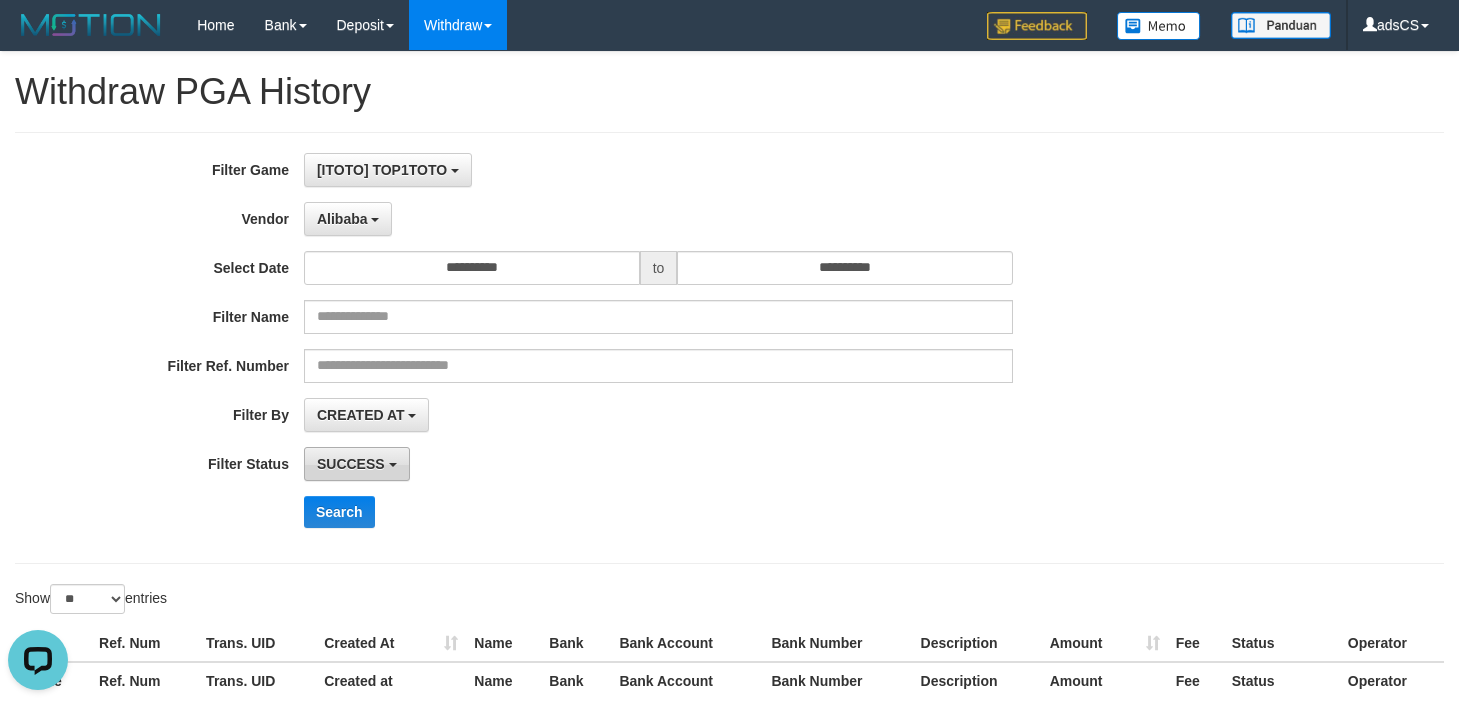 click on "SUCCESS" at bounding box center (357, 464) 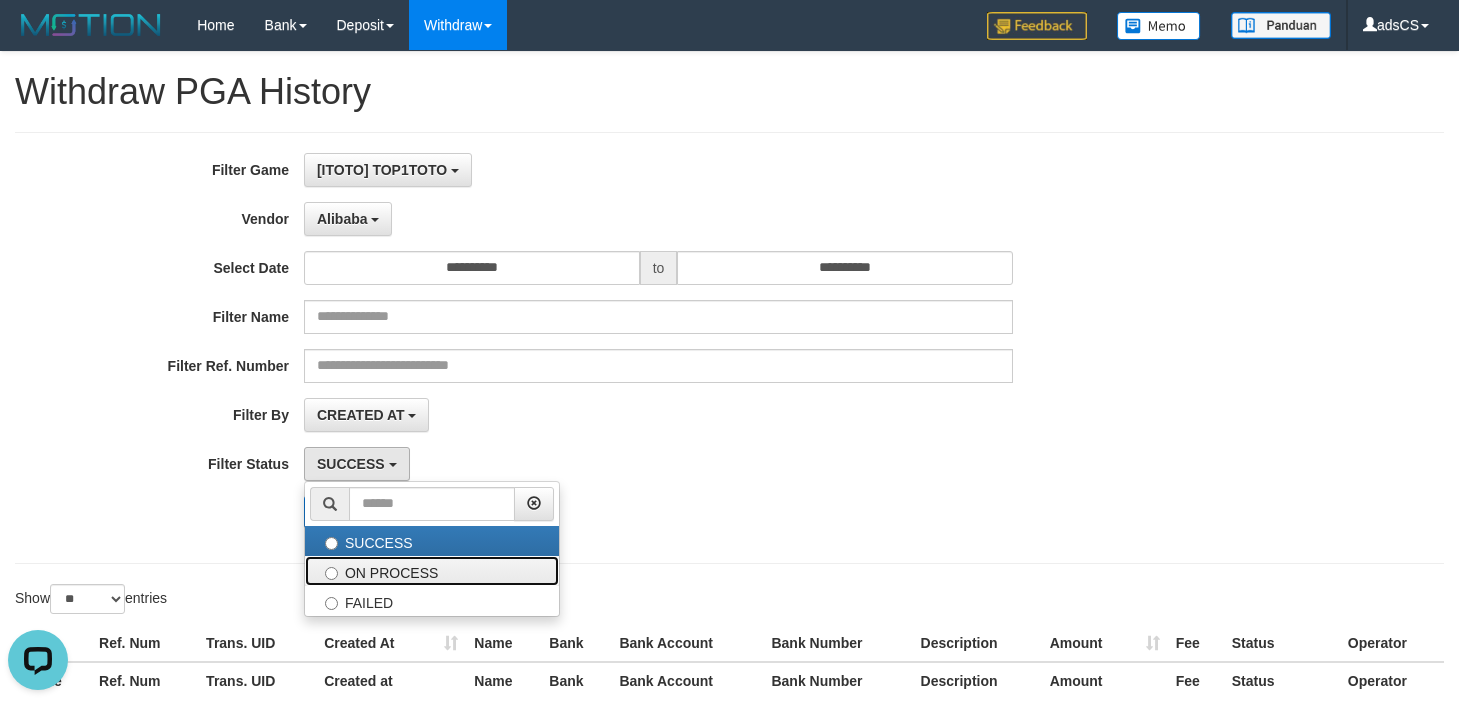 drag, startPoint x: 405, startPoint y: 565, endPoint x: 147, endPoint y: 565, distance: 258 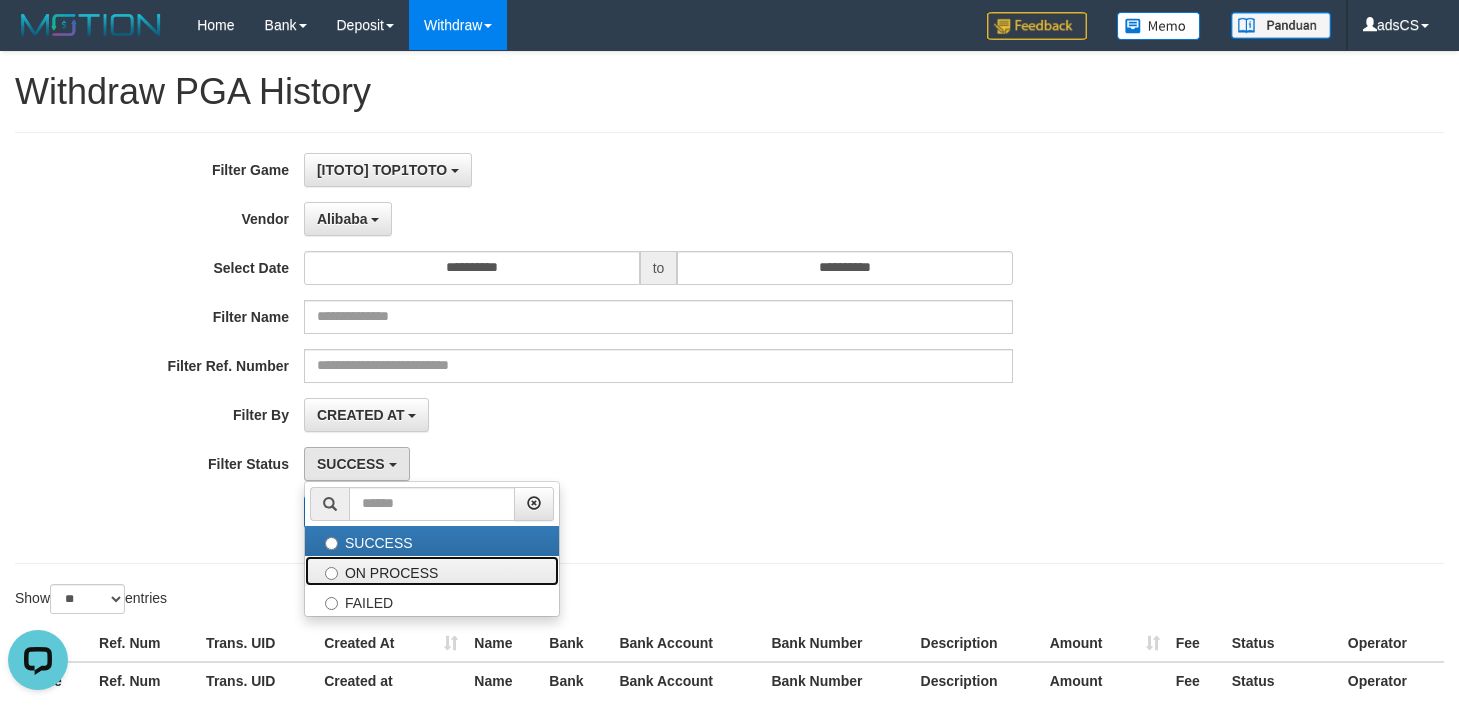 click on "ON PROCESS" at bounding box center [432, 571] 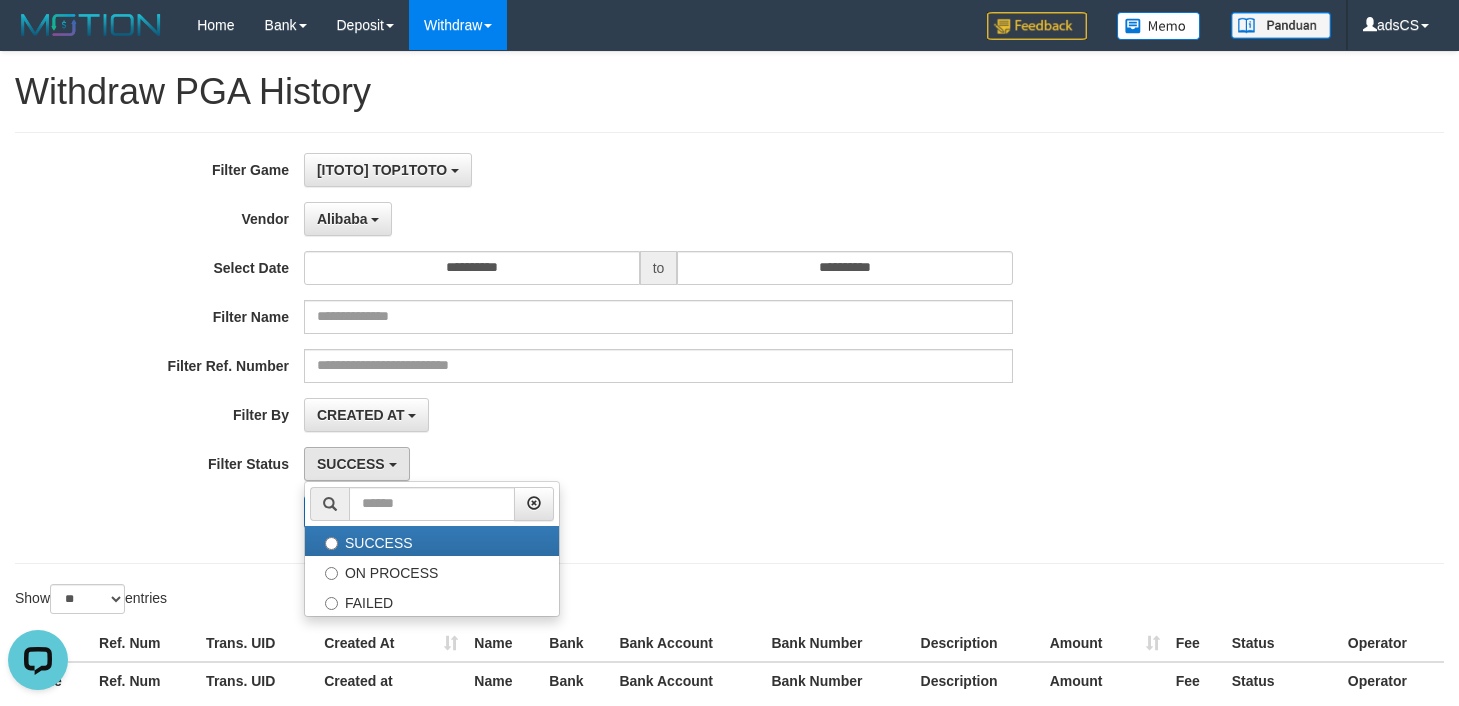 select on "*" 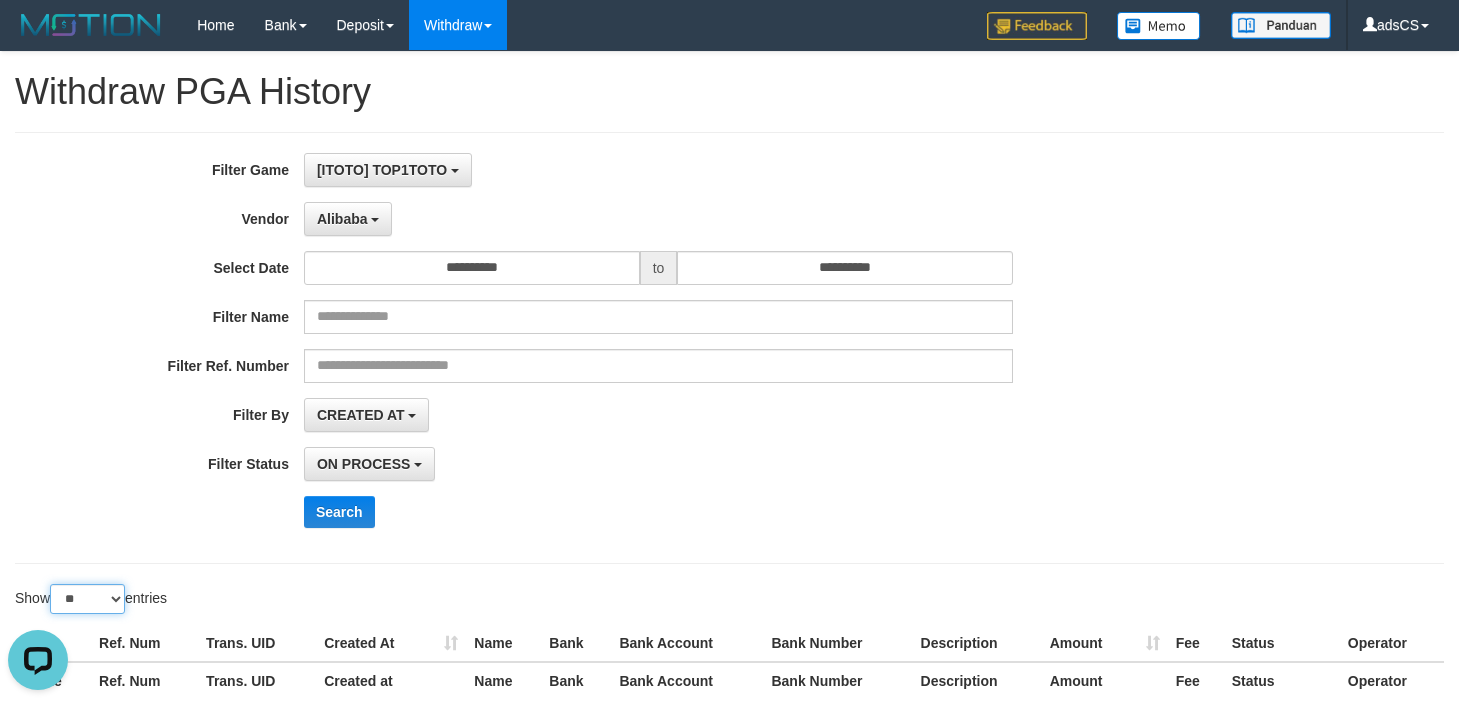 click on "** ** ** ***" at bounding box center [87, 599] 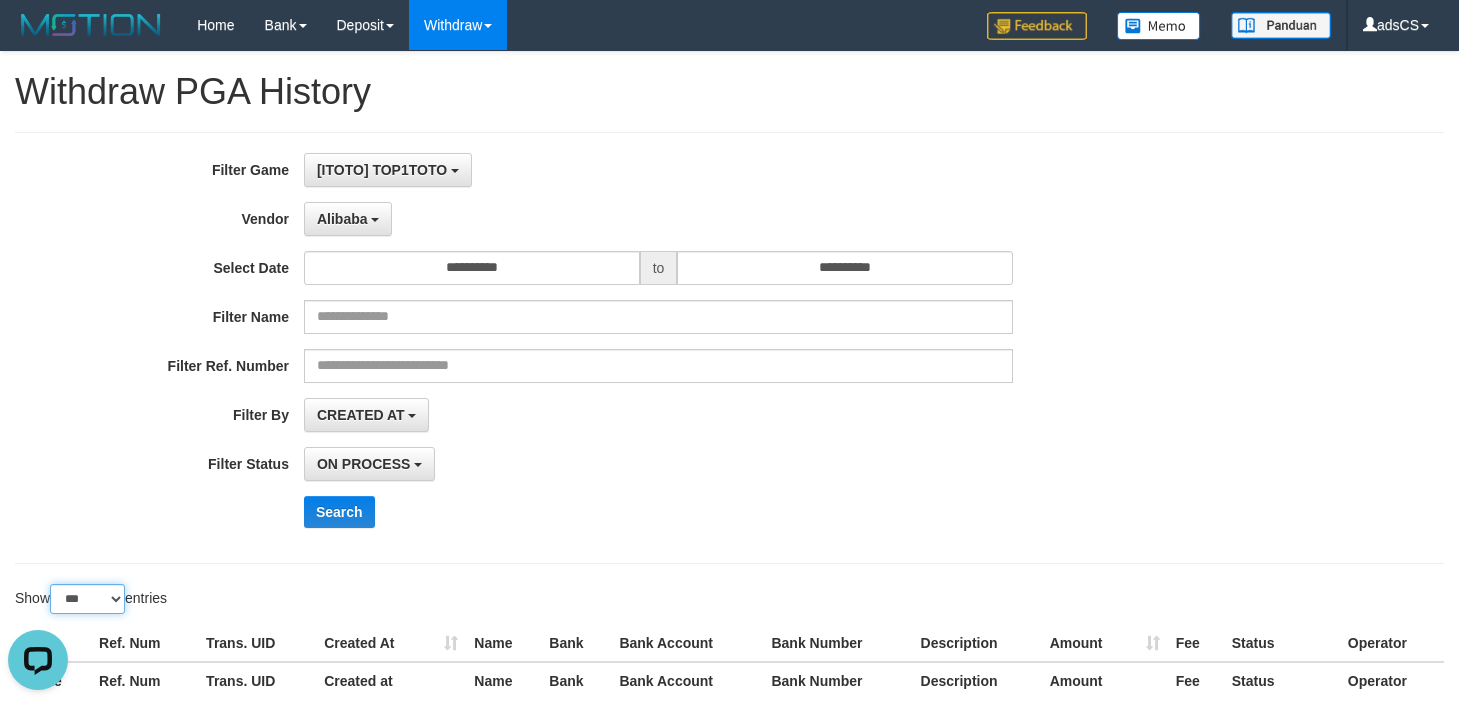 click on "** ** ** ***" at bounding box center [87, 599] 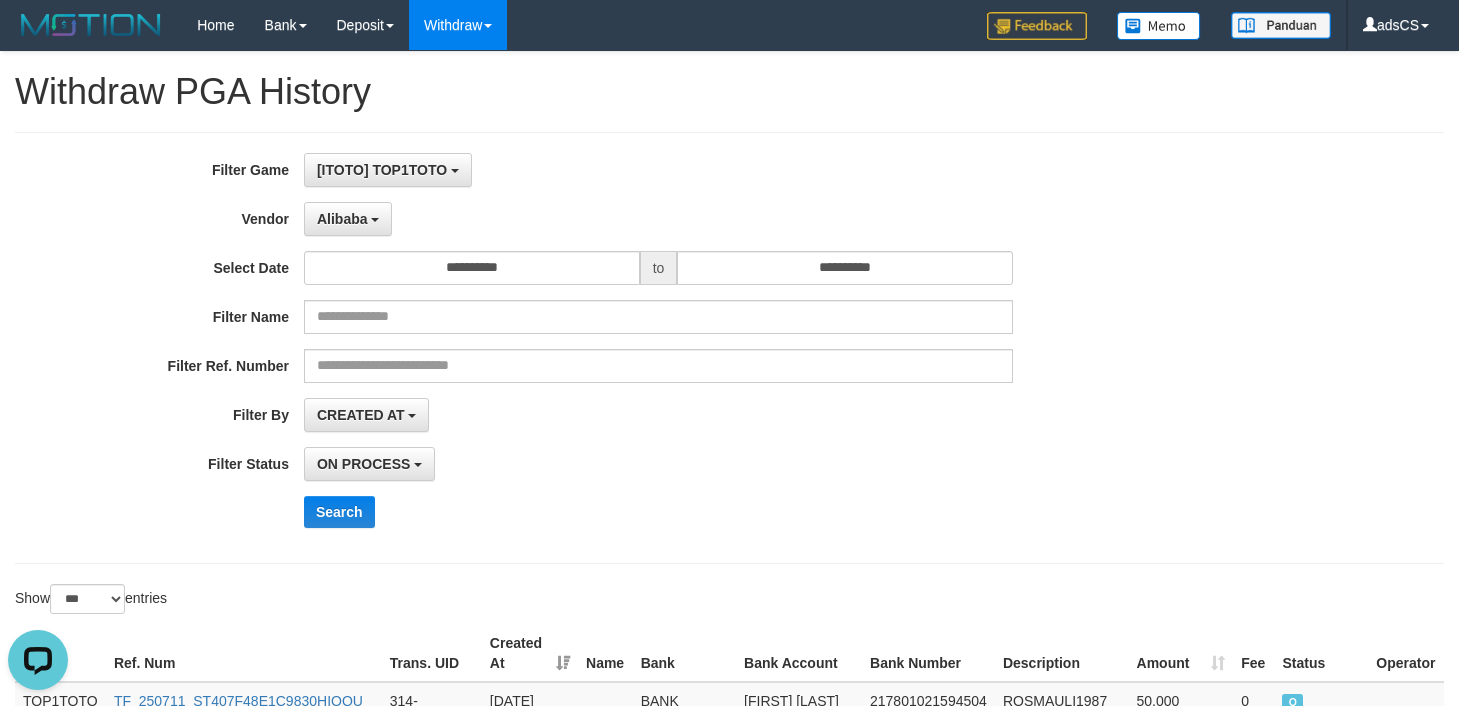 click on "**********" at bounding box center [608, 348] 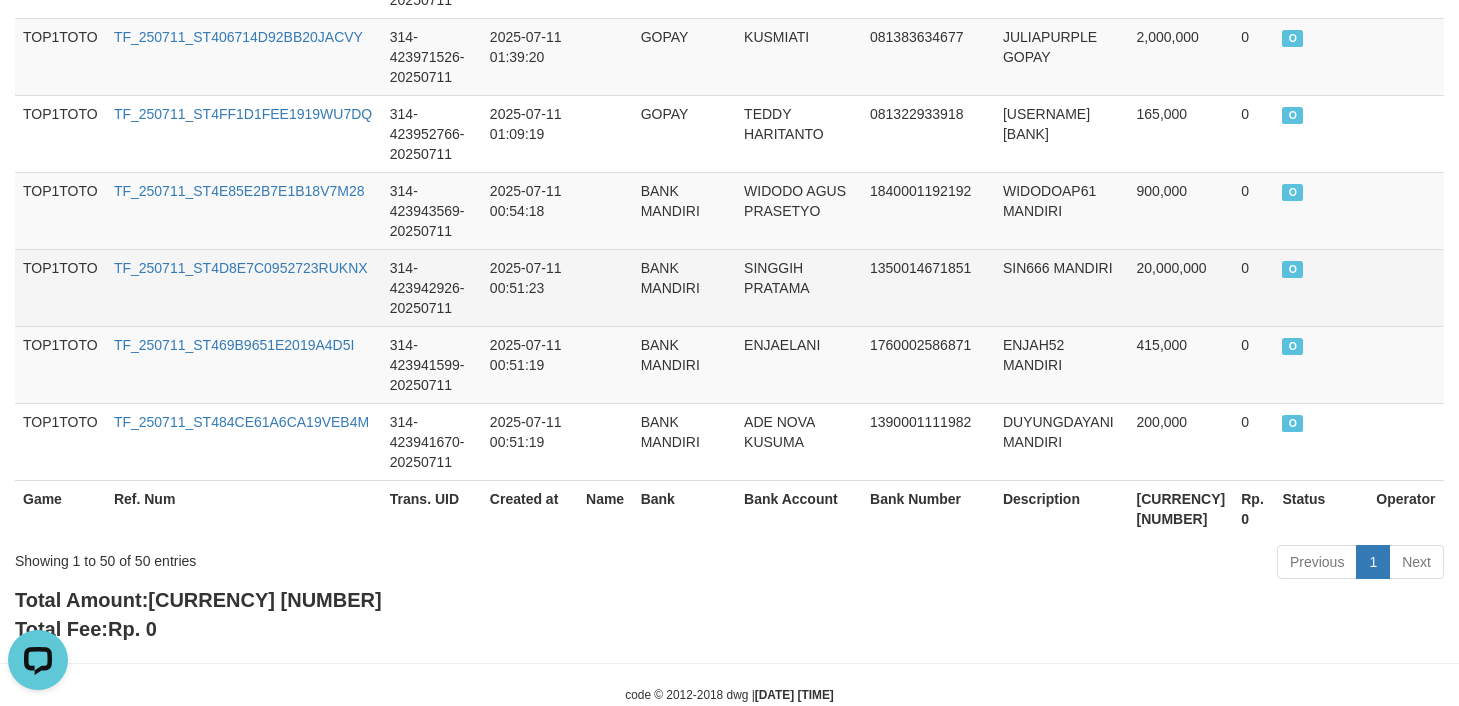 scroll, scrollTop: 4100, scrollLeft: 0, axis: vertical 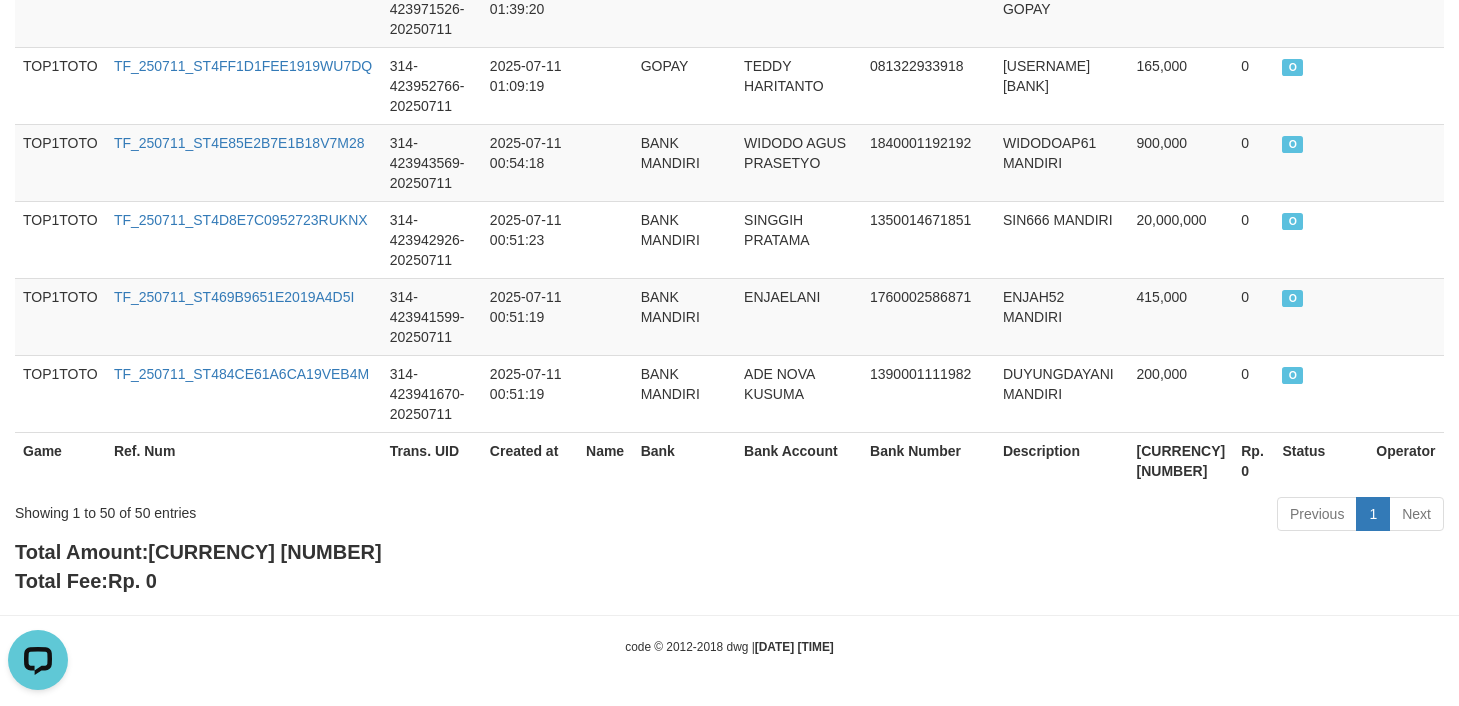 drag, startPoint x: 1226, startPoint y: 612, endPoint x: 1226, endPoint y: 599, distance: 13 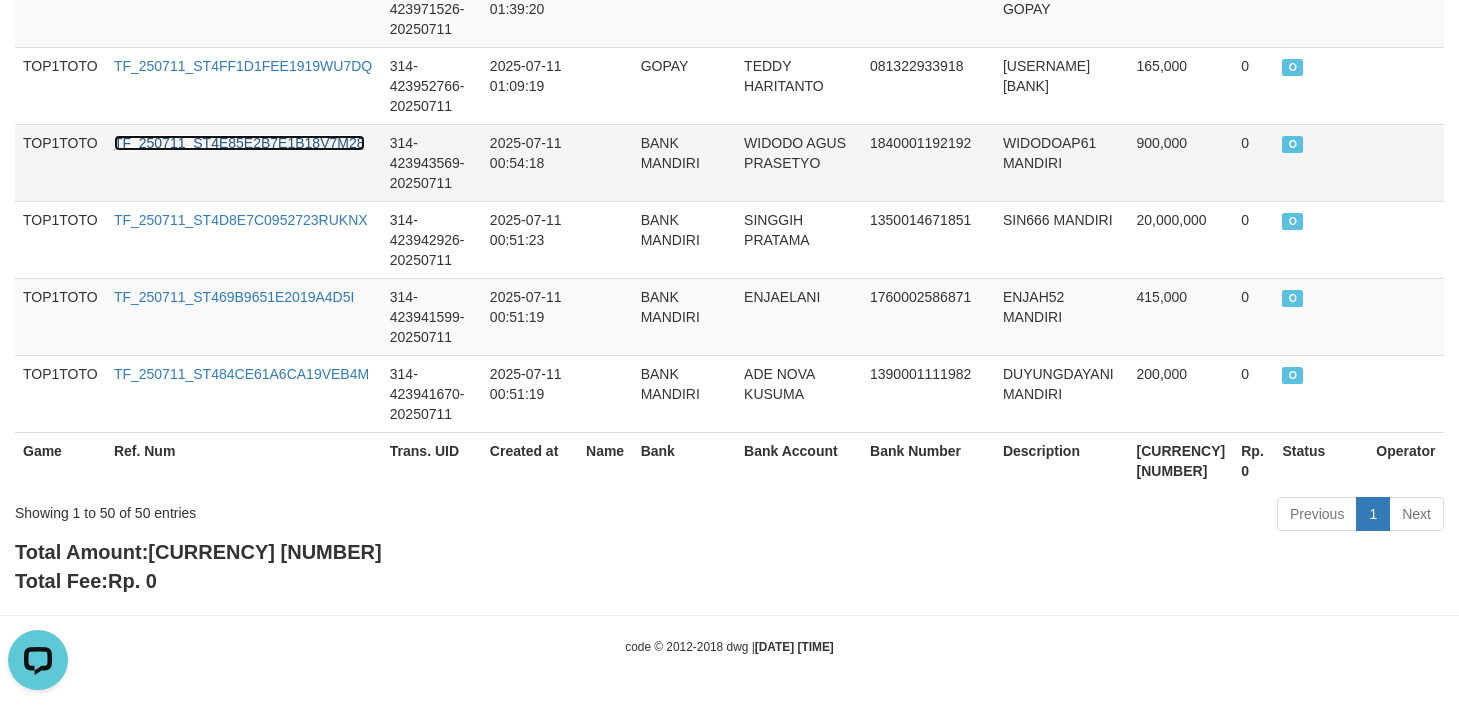 click on "TF_250711_ST4E85E2B7E1B18V7M28" at bounding box center (239, 143) 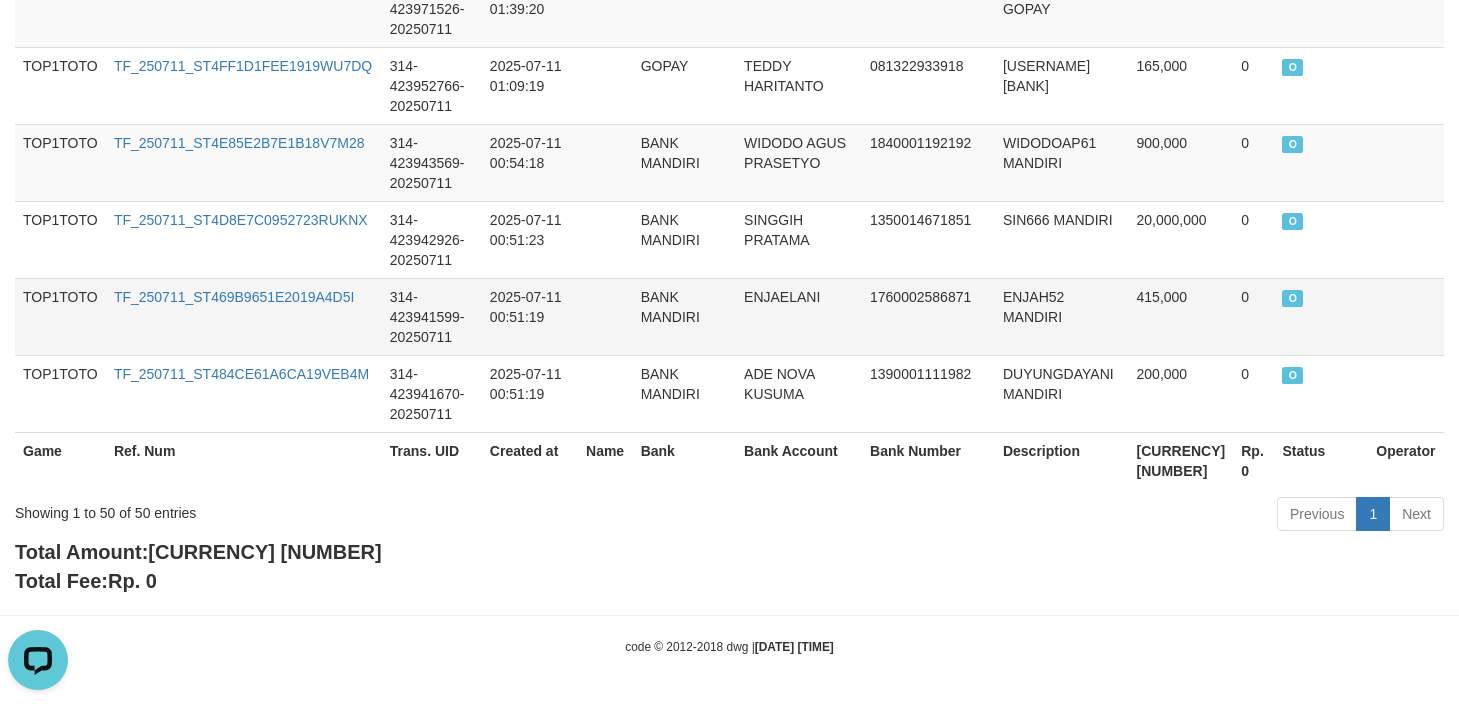 click on "ENJAELANI" at bounding box center (799, 316) 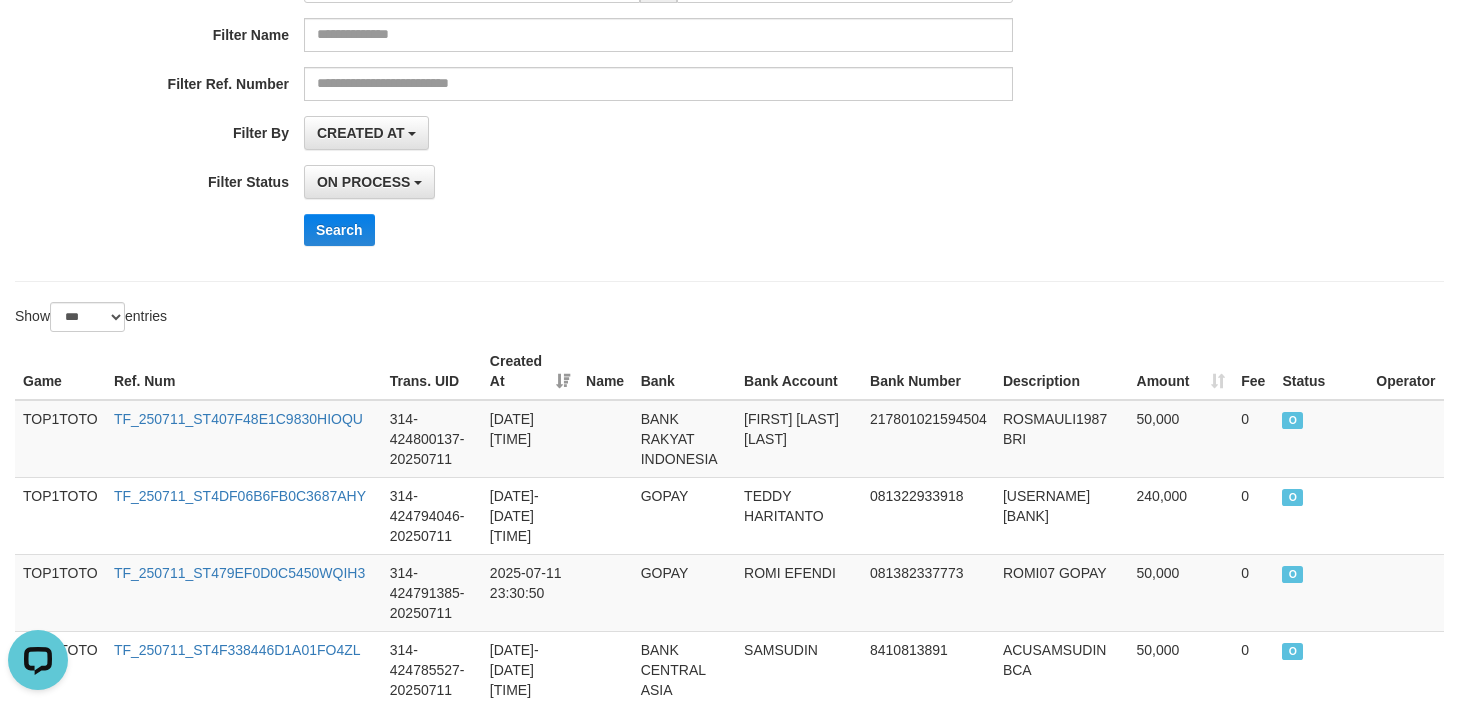 scroll, scrollTop: 0, scrollLeft: 0, axis: both 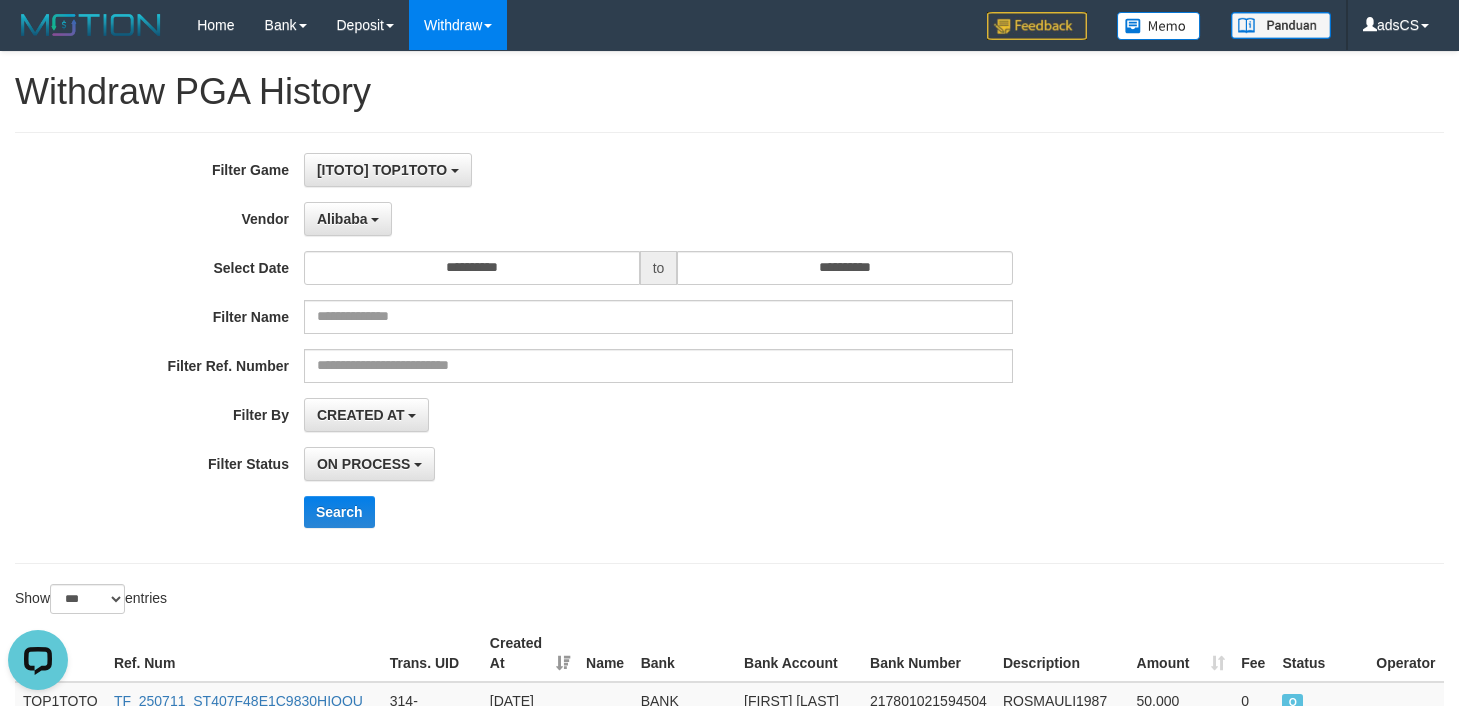 click on "**********" at bounding box center (608, 348) 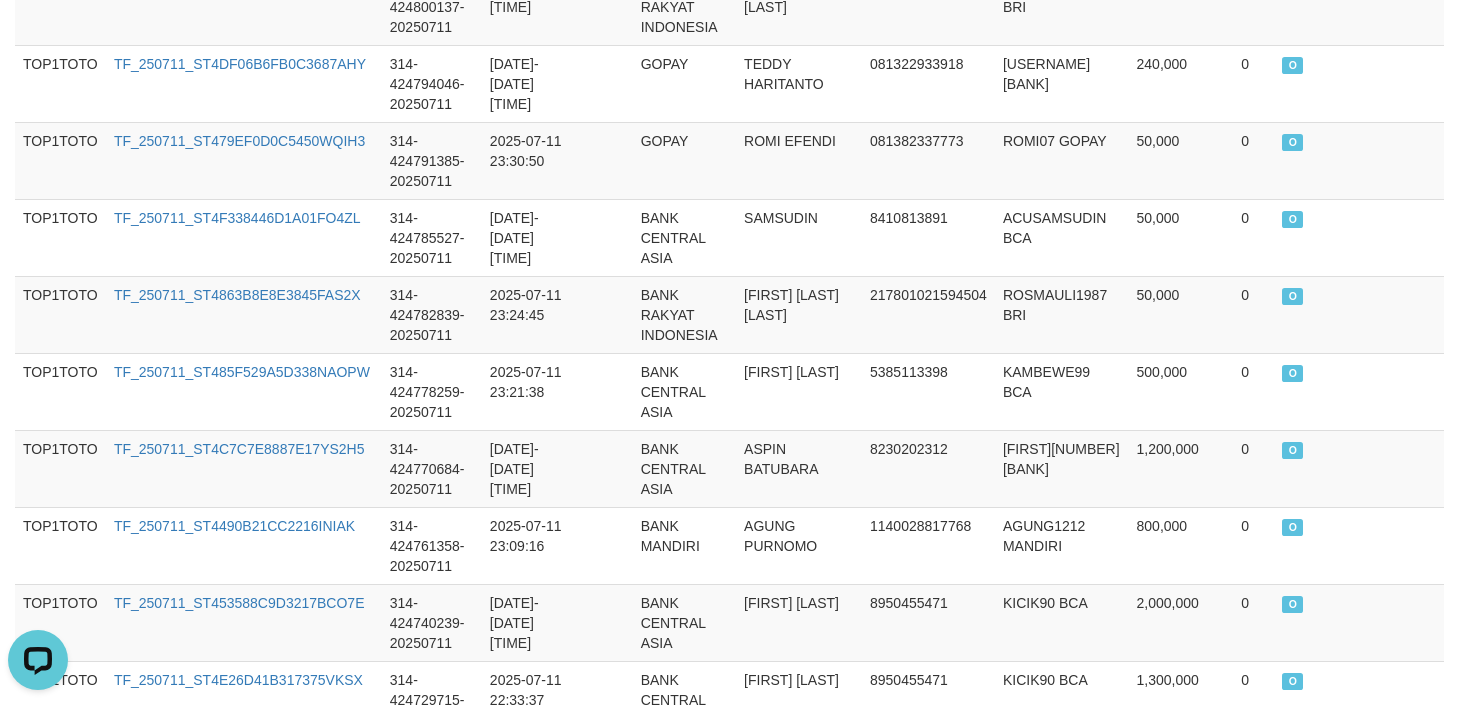 scroll, scrollTop: 900, scrollLeft: 0, axis: vertical 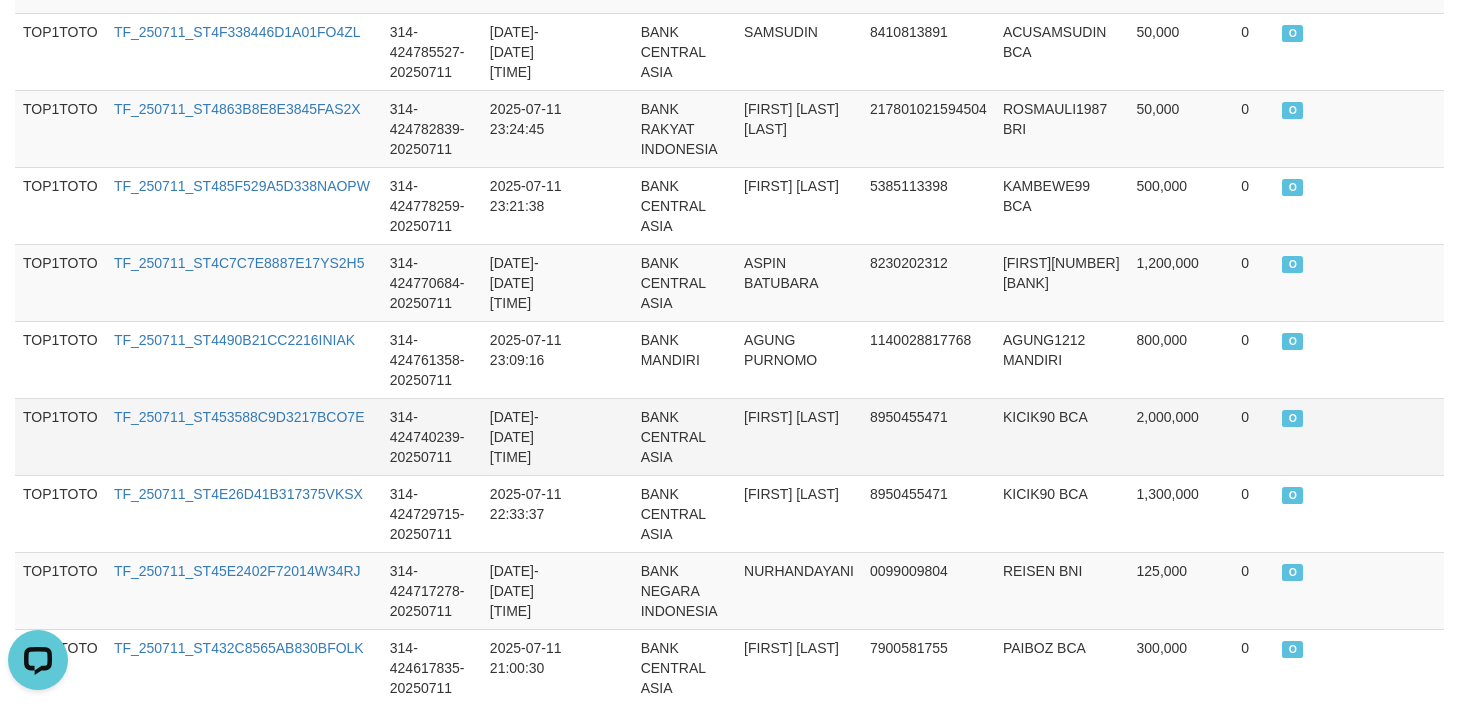 click on "BANK CENTRAL ASIA" at bounding box center (684, 436) 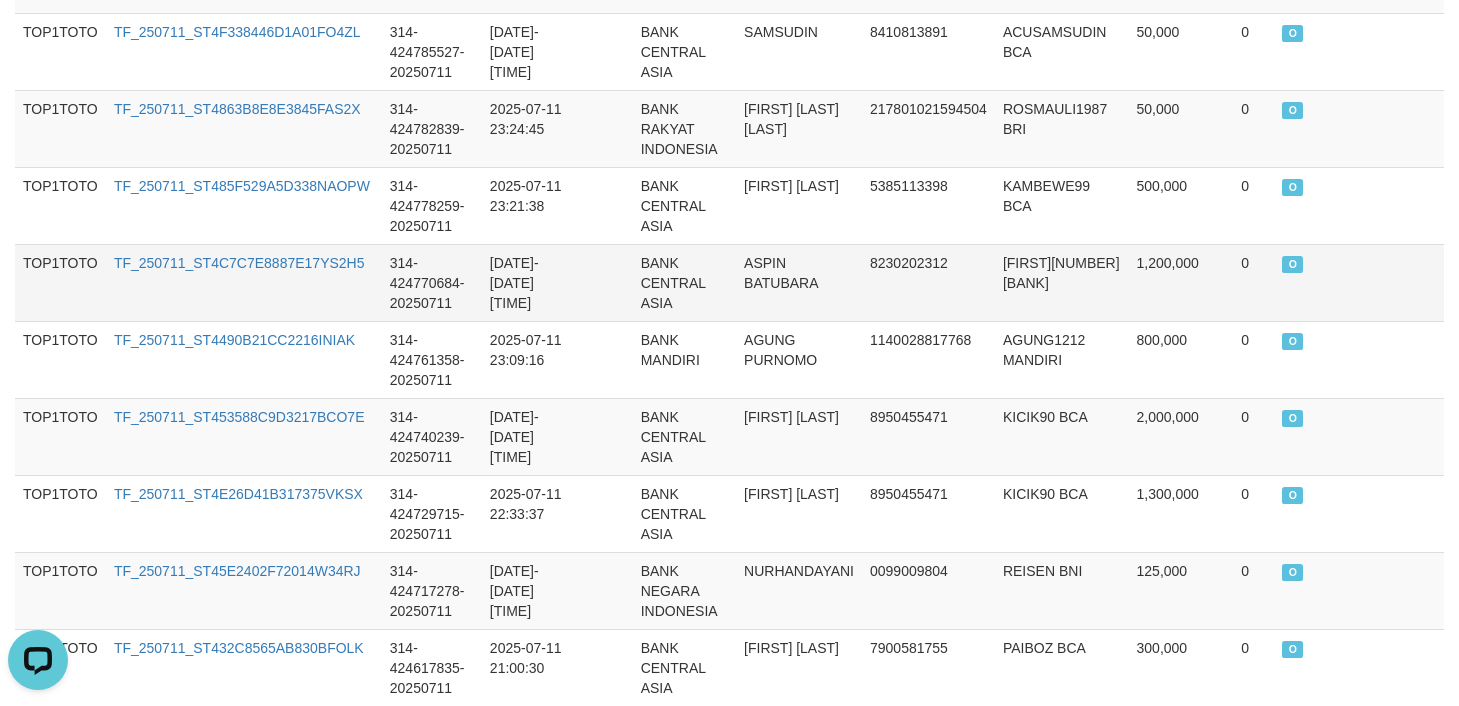 click on "ASPIN BATUBARA" at bounding box center [799, 282] 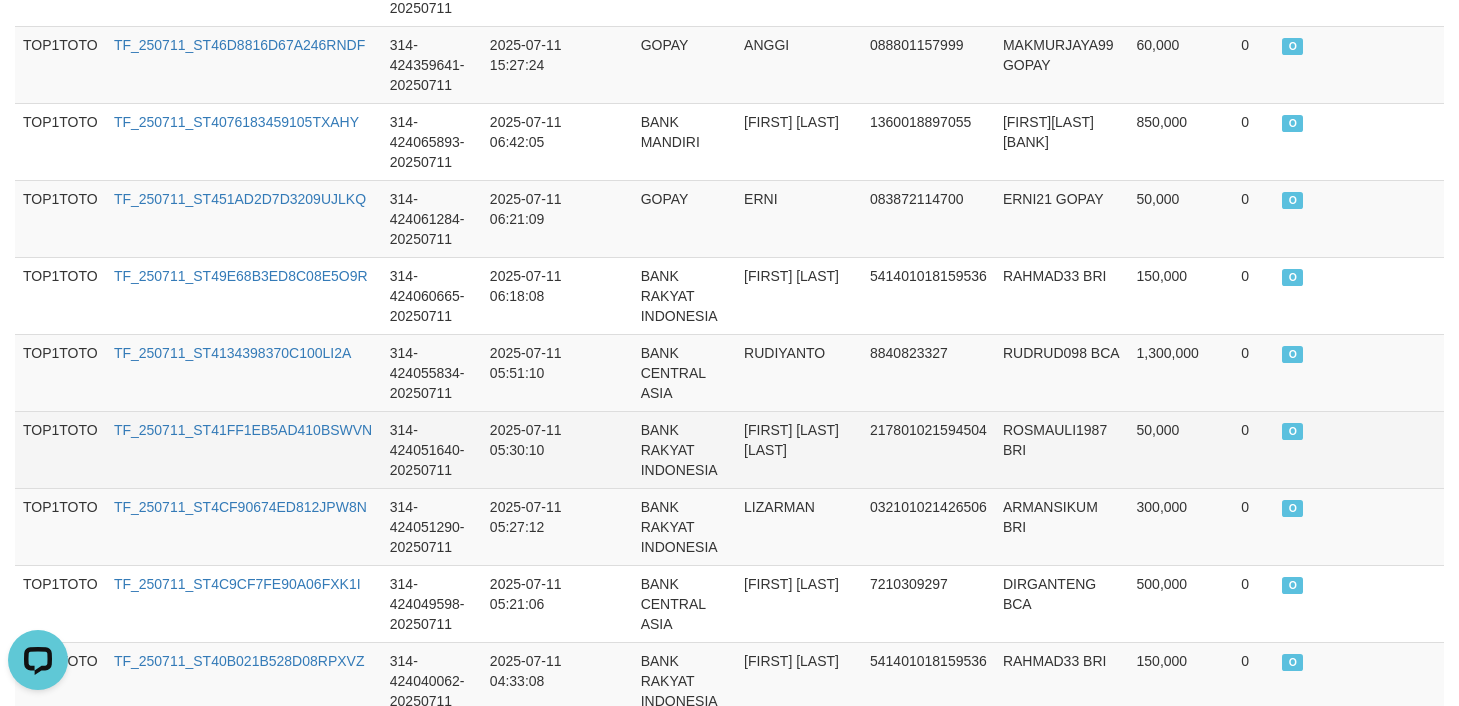 click on "BANK RAKYAT INDONESIA" at bounding box center (684, 449) 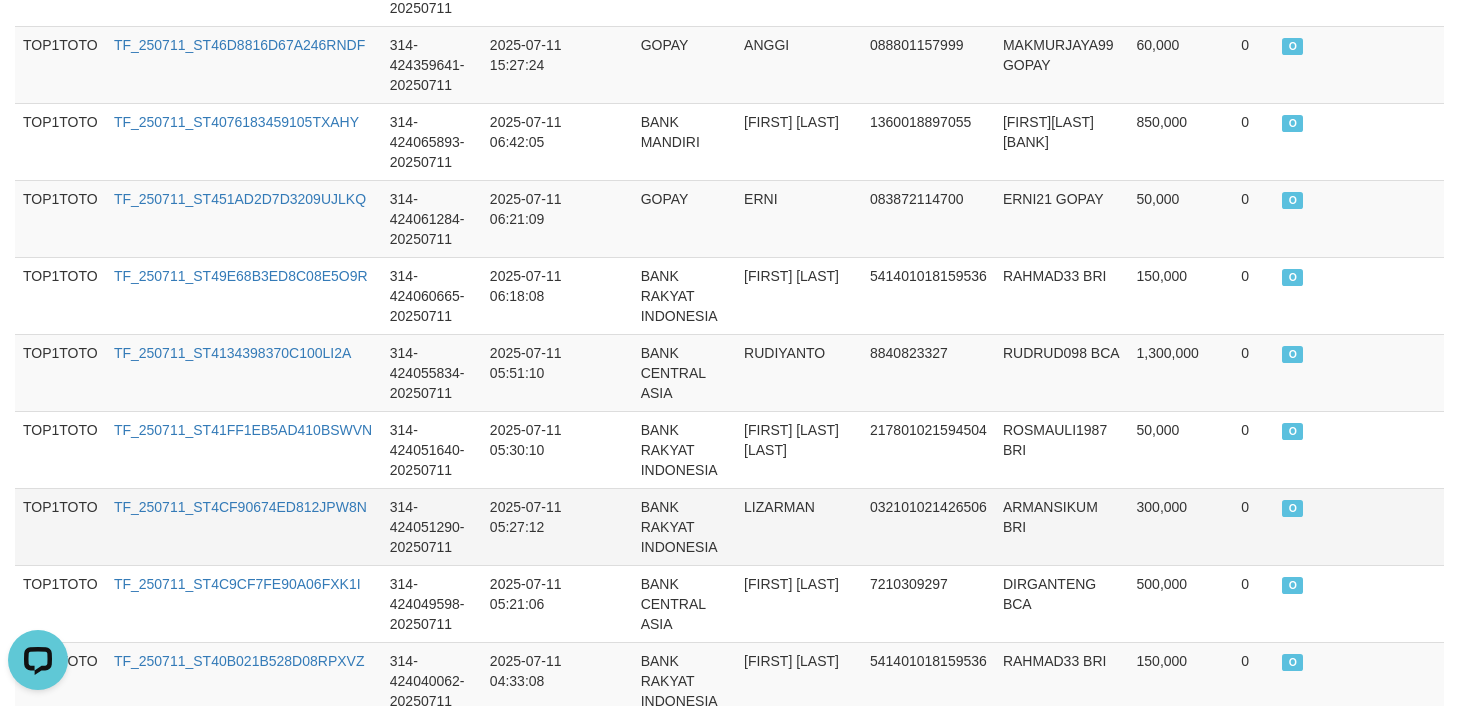click on "032101021426506" at bounding box center (928, 526) 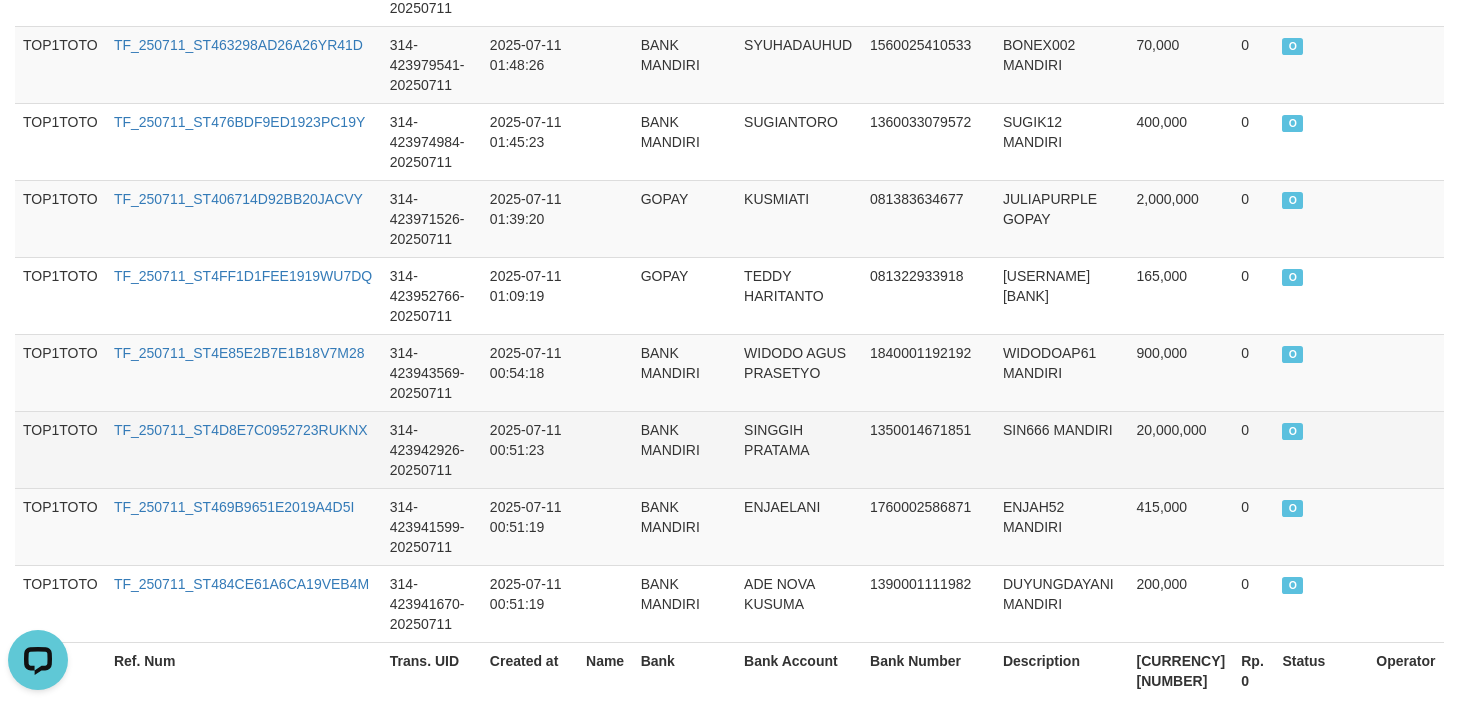 click on "BANK MANDIRI" at bounding box center [684, 449] 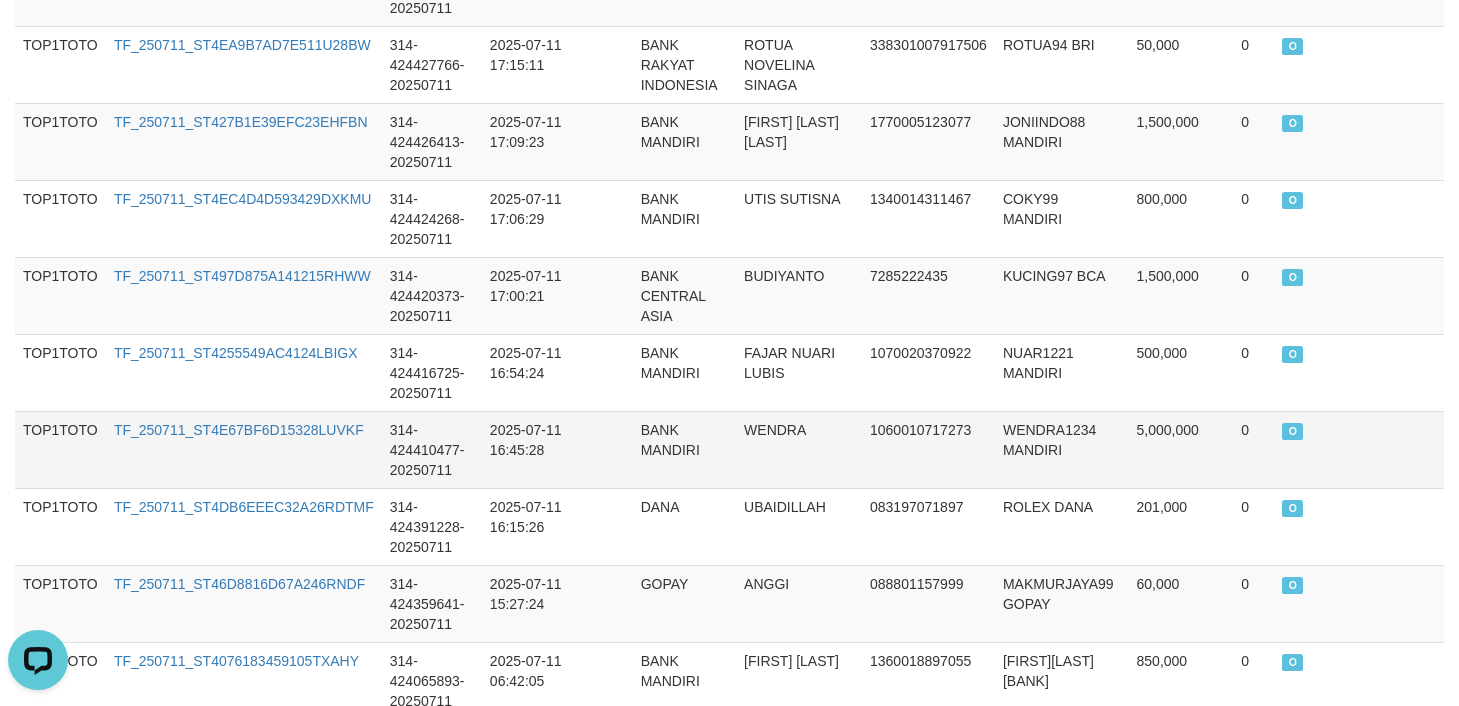 click on "WENDRA" at bounding box center [799, 449] 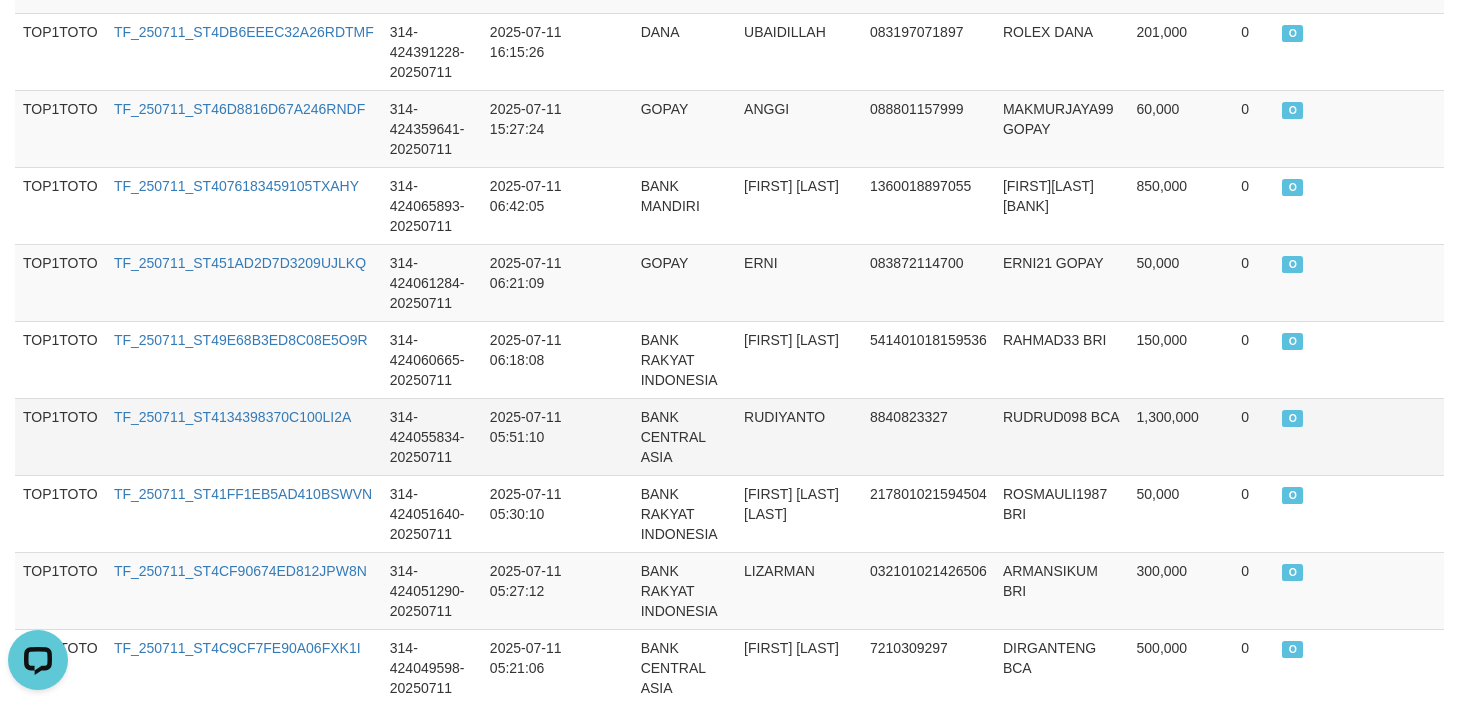 scroll, scrollTop: 2900, scrollLeft: 0, axis: vertical 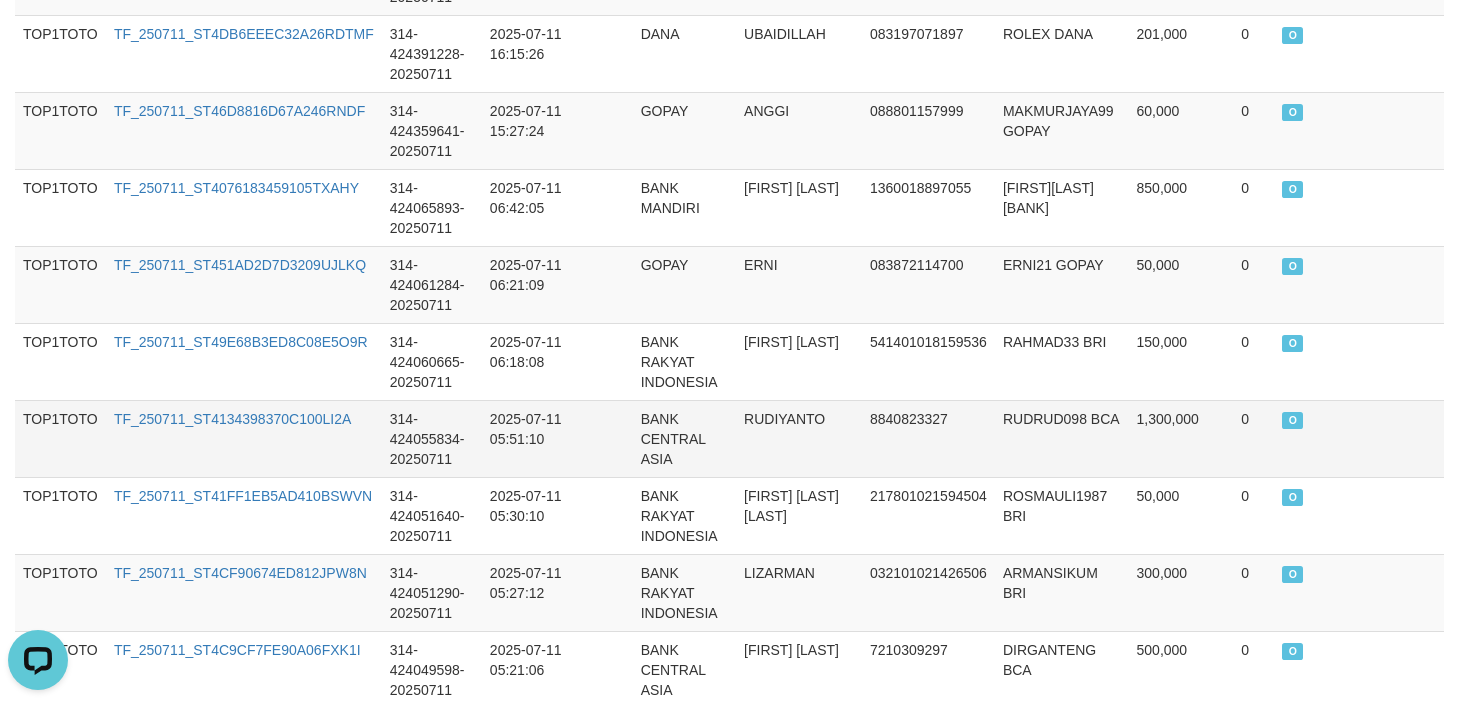 click at bounding box center [605, 438] 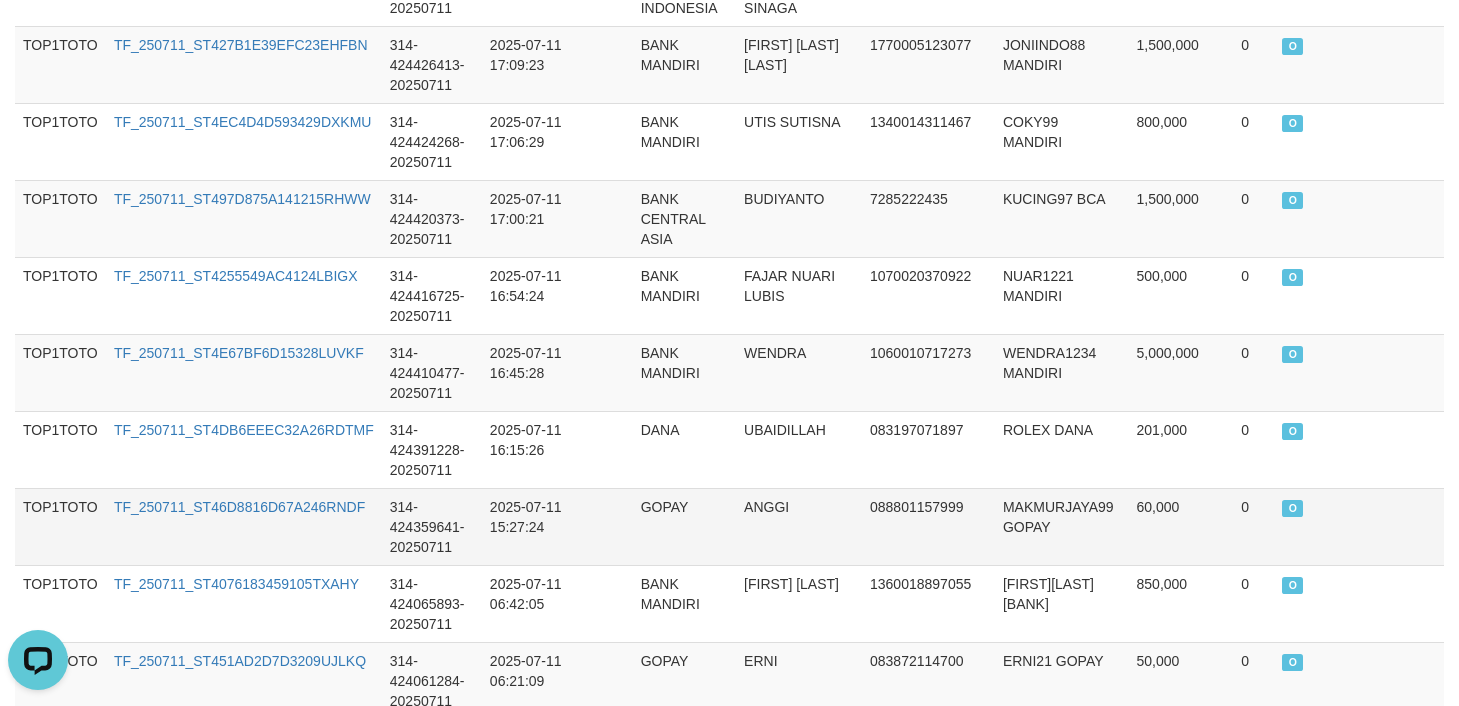 click on "GOPAY" at bounding box center (684, 526) 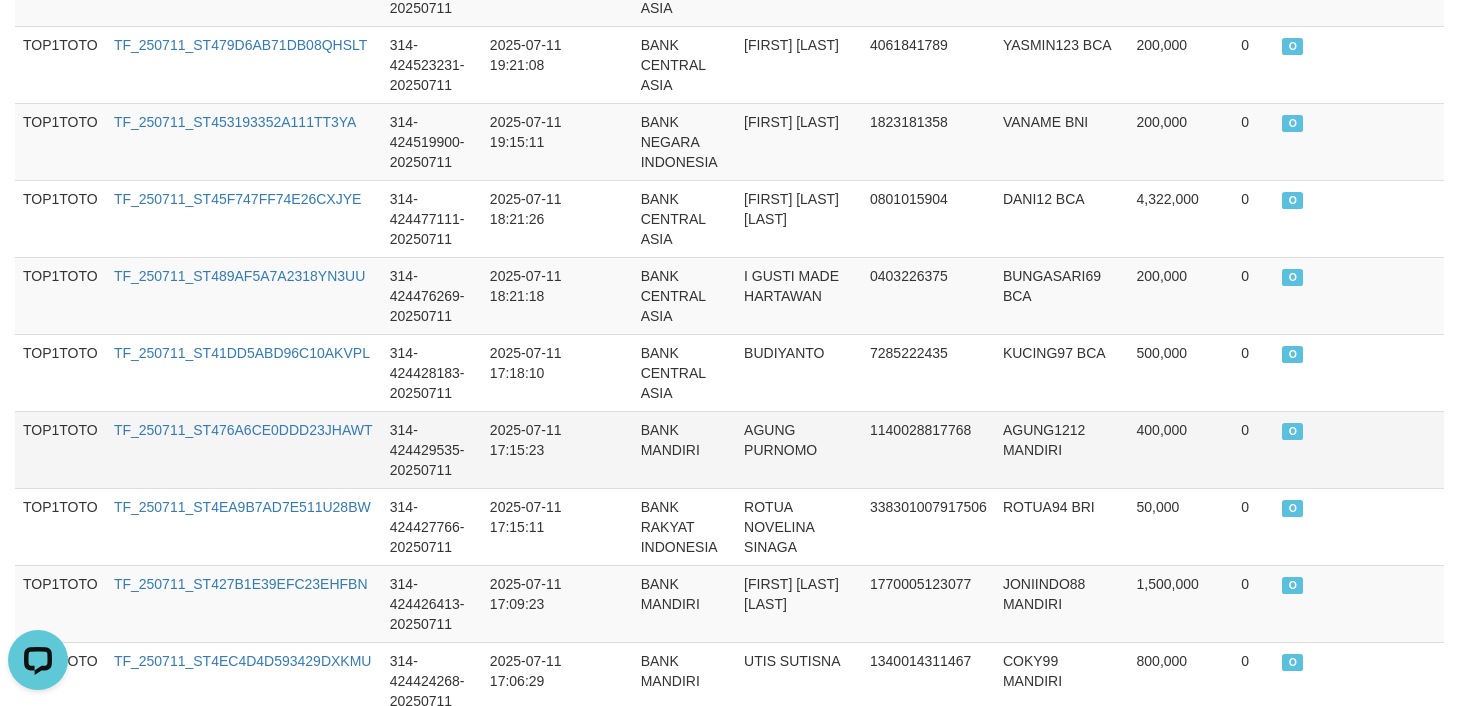 scroll, scrollTop: 2350, scrollLeft: 0, axis: vertical 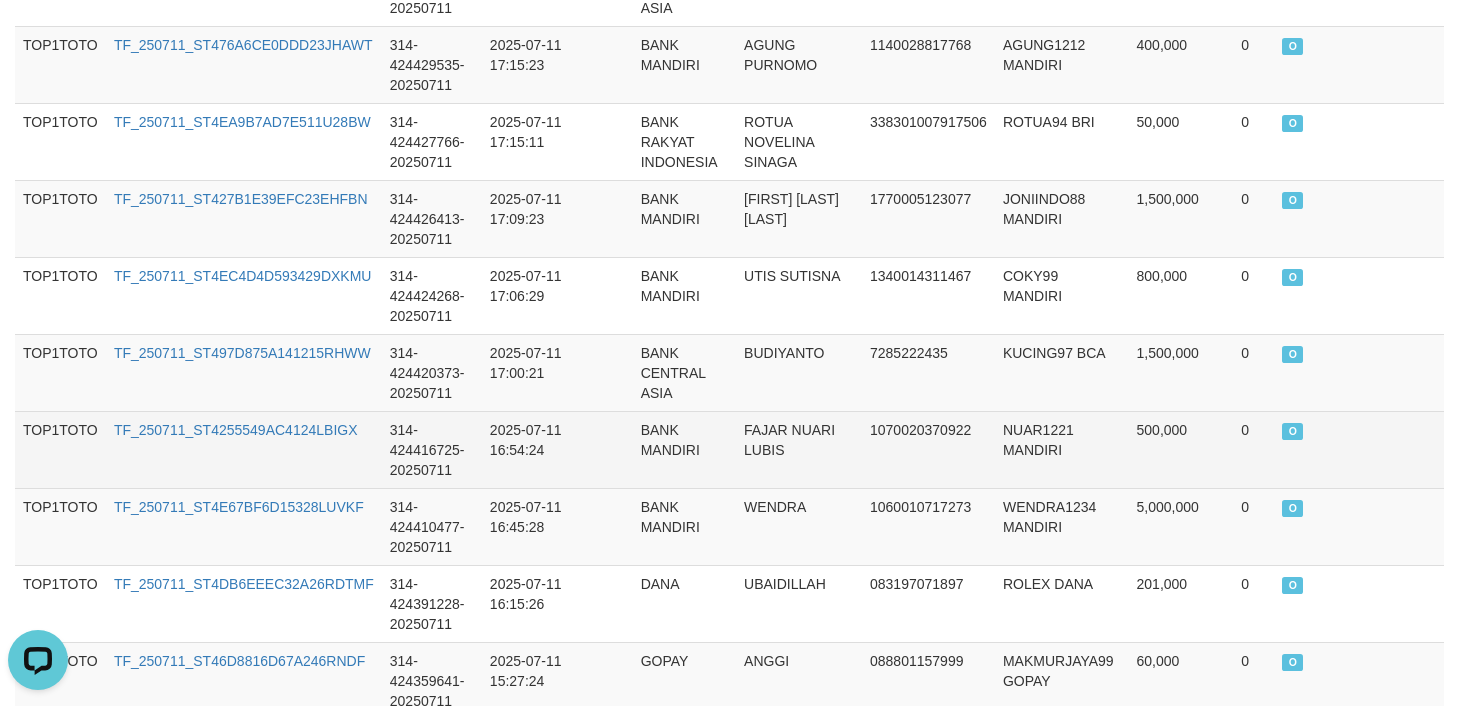 click on "2025-07-11 16:54:24" at bounding box center (530, 449) 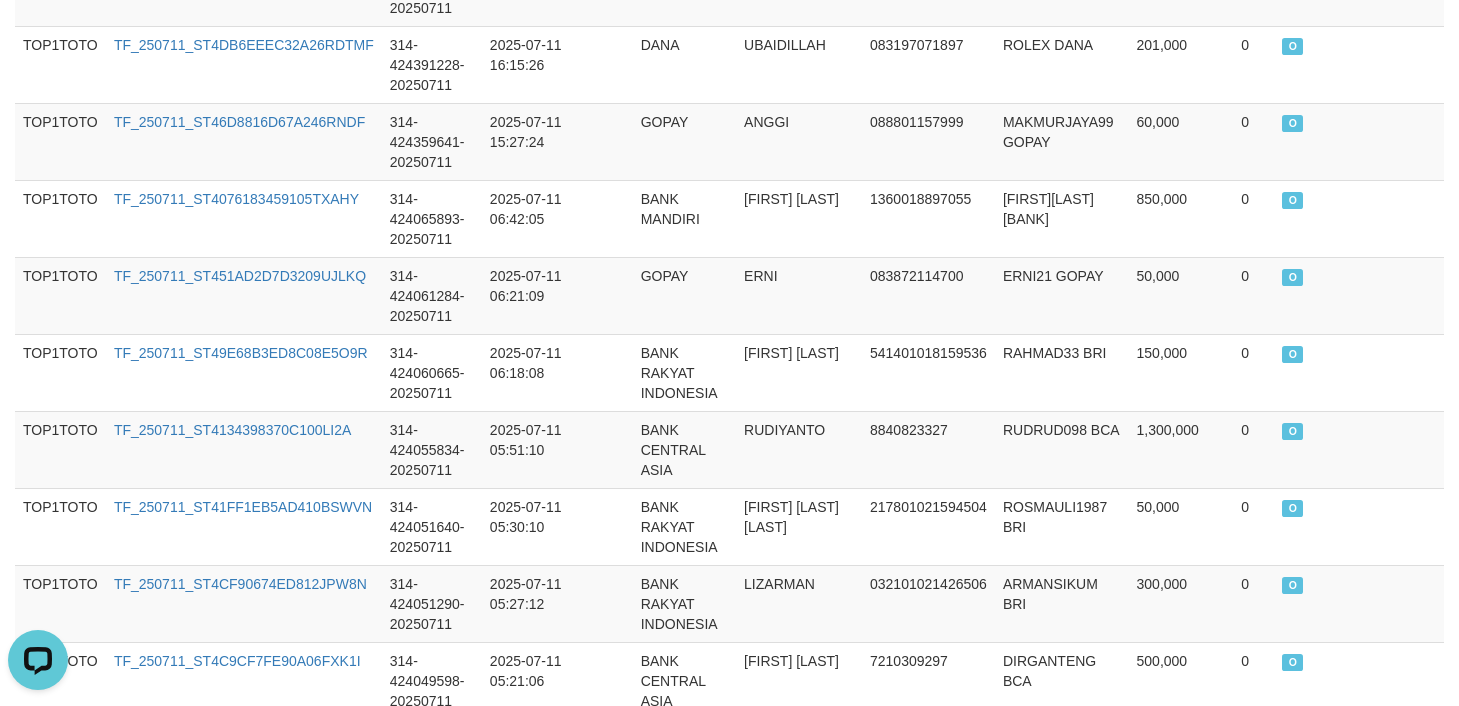 scroll, scrollTop: 3274, scrollLeft: 0, axis: vertical 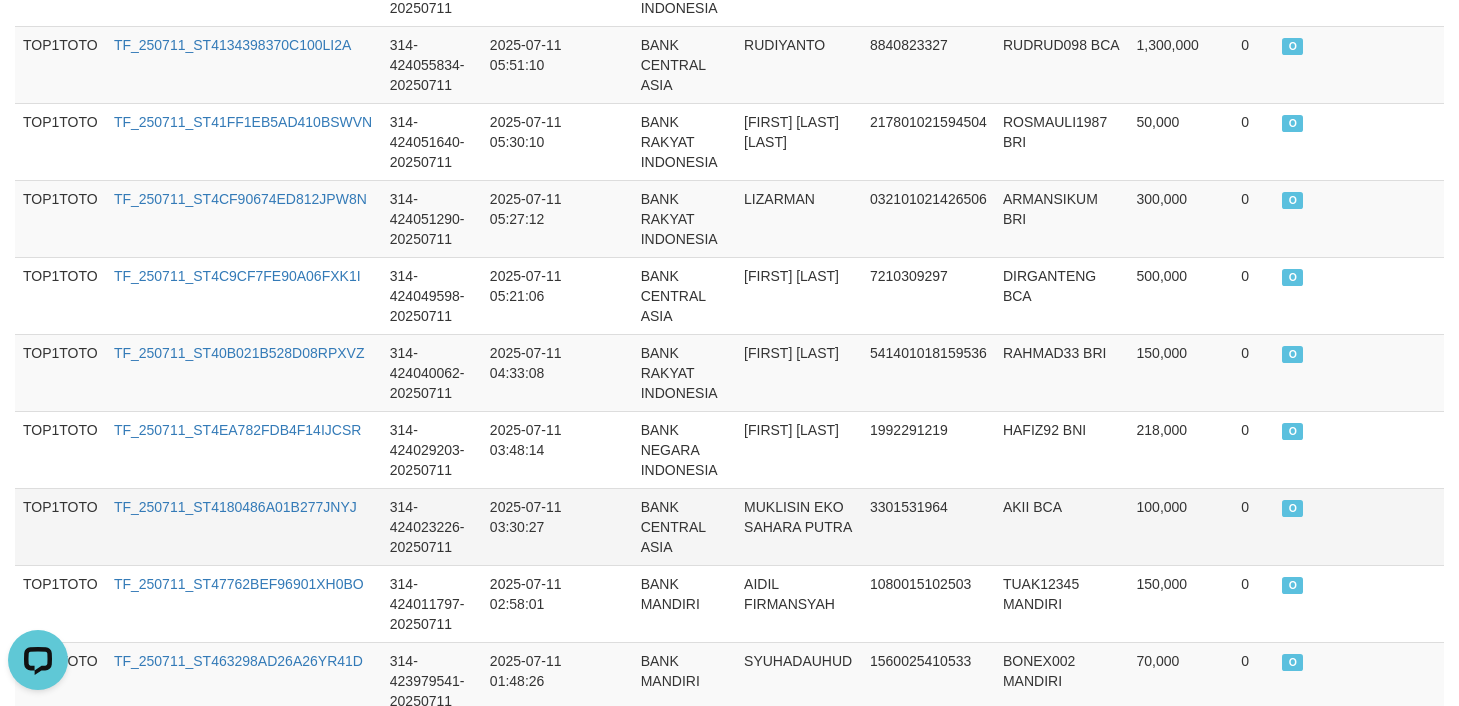 click on "BANK CENTRAL ASIA" at bounding box center [684, 526] 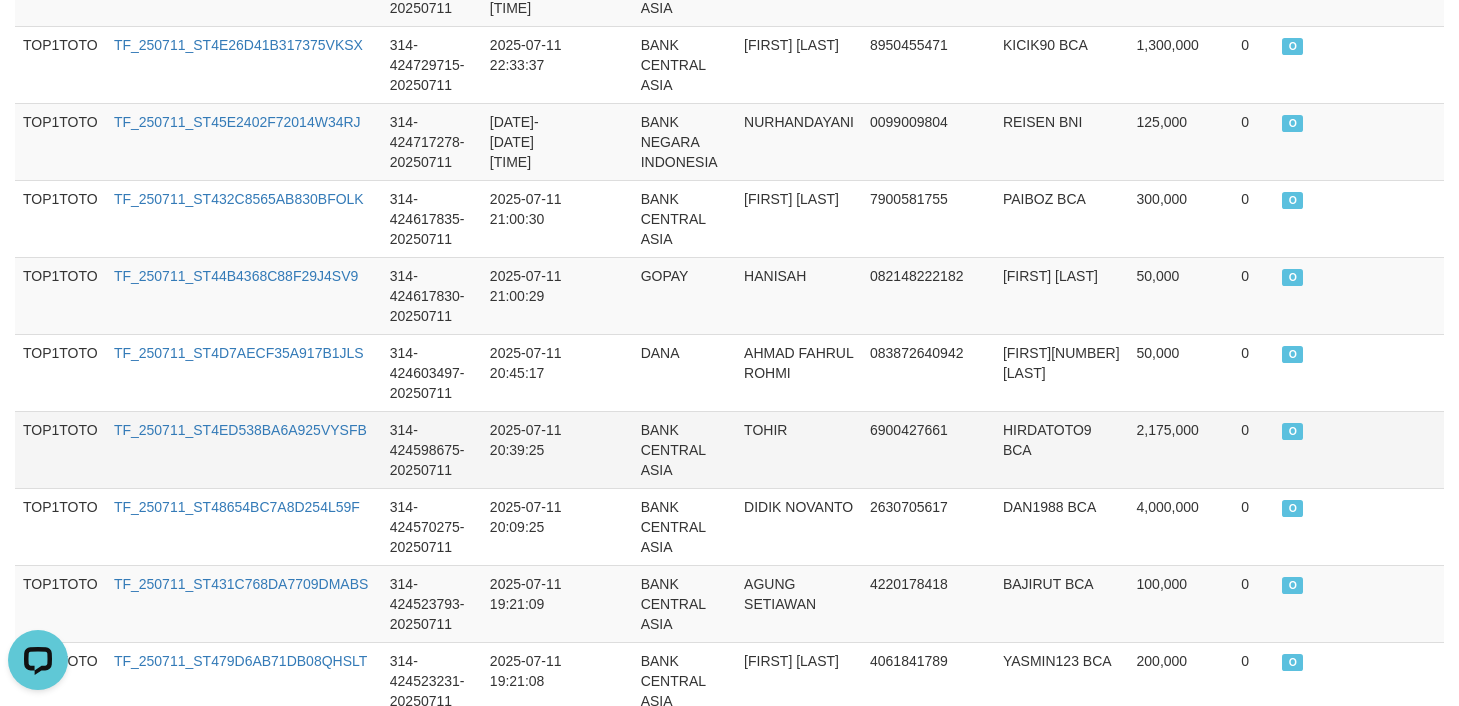 click on "BANK CENTRAL ASIA" at bounding box center [684, 449] 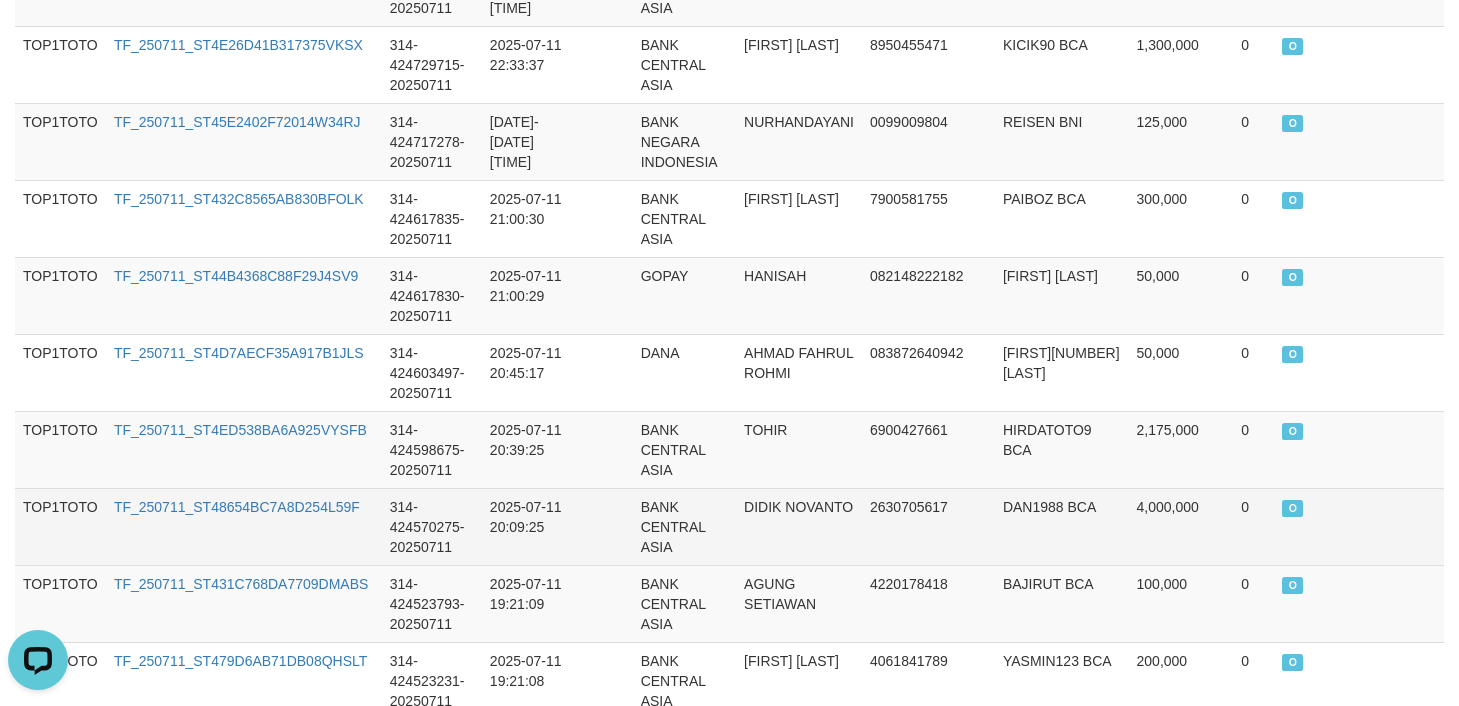 click on "314-424570275-20250711" at bounding box center [432, 526] 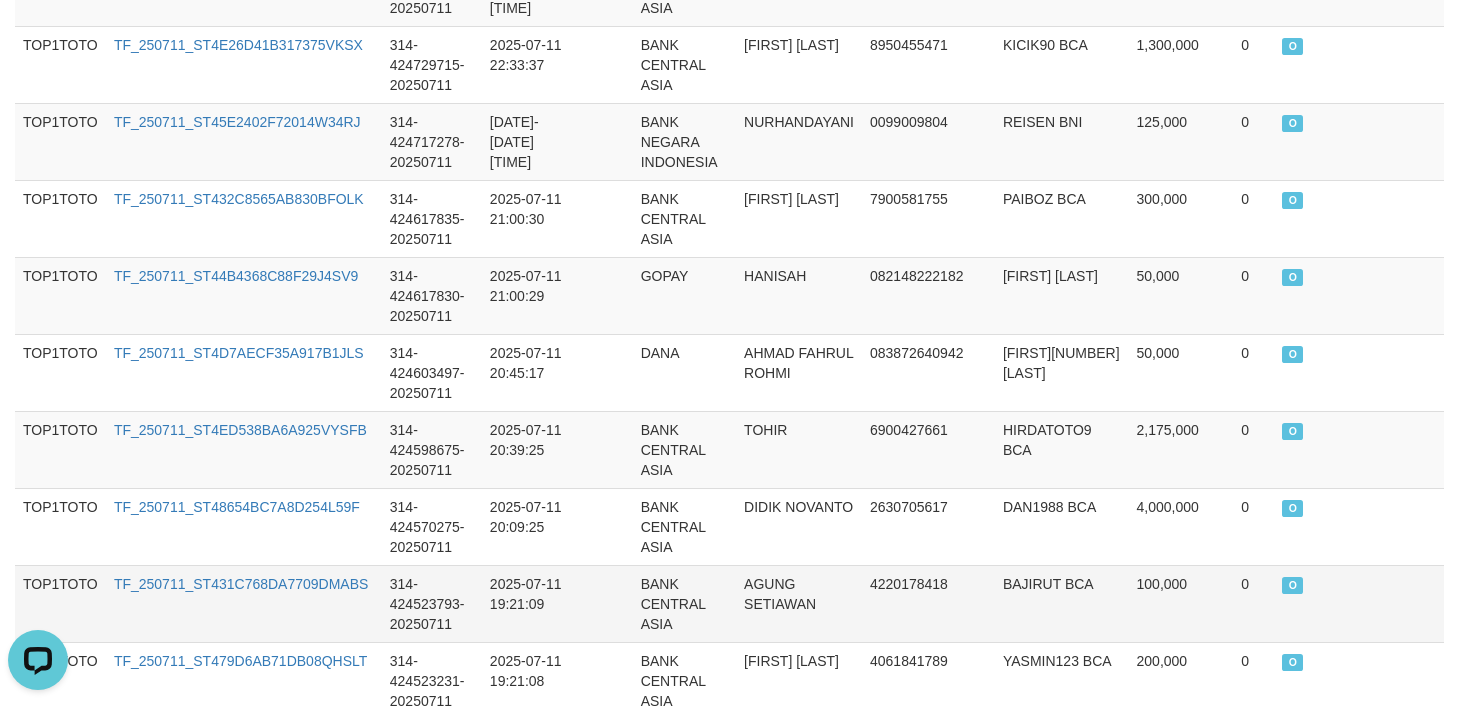 click at bounding box center [605, 603] 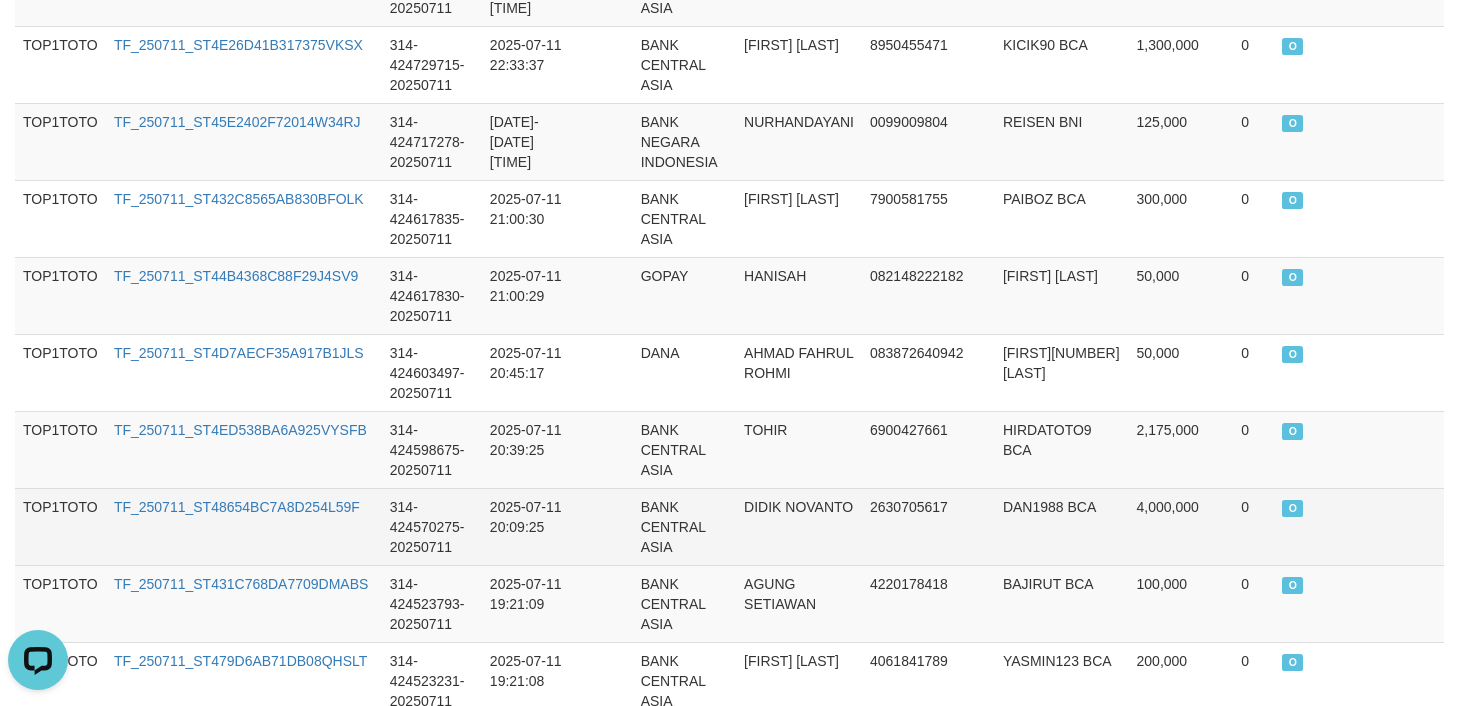 click at bounding box center (605, 526) 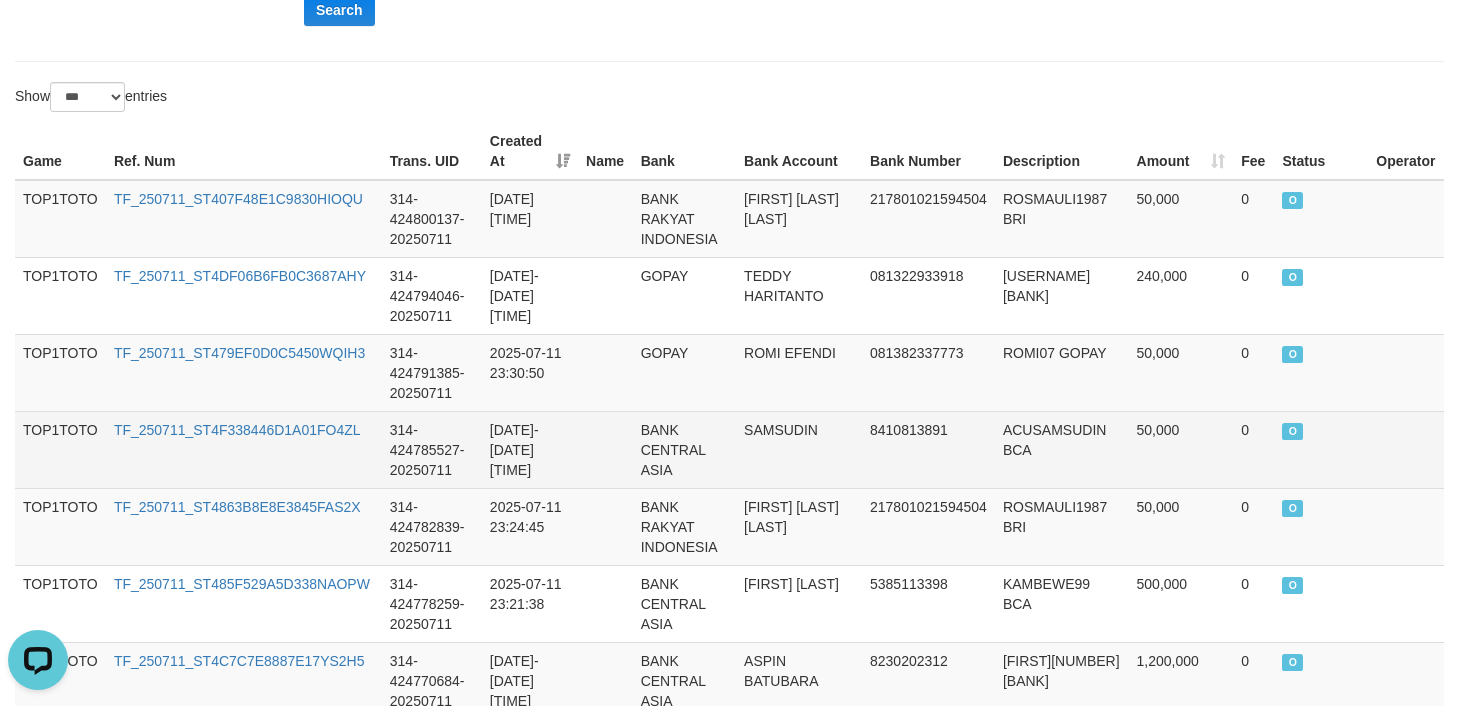 click on "8410813891" at bounding box center [928, 449] 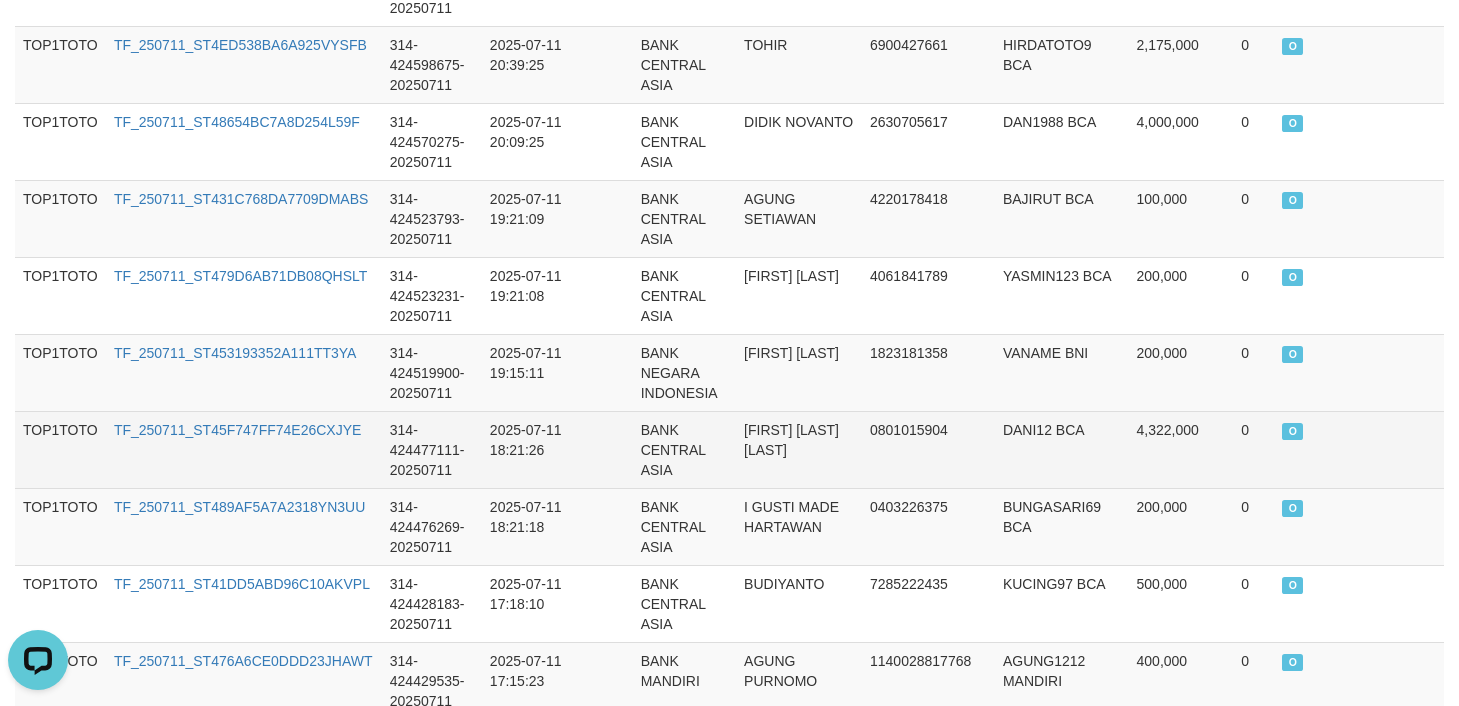click on "2025-07-11 18:21:26" at bounding box center (530, 449) 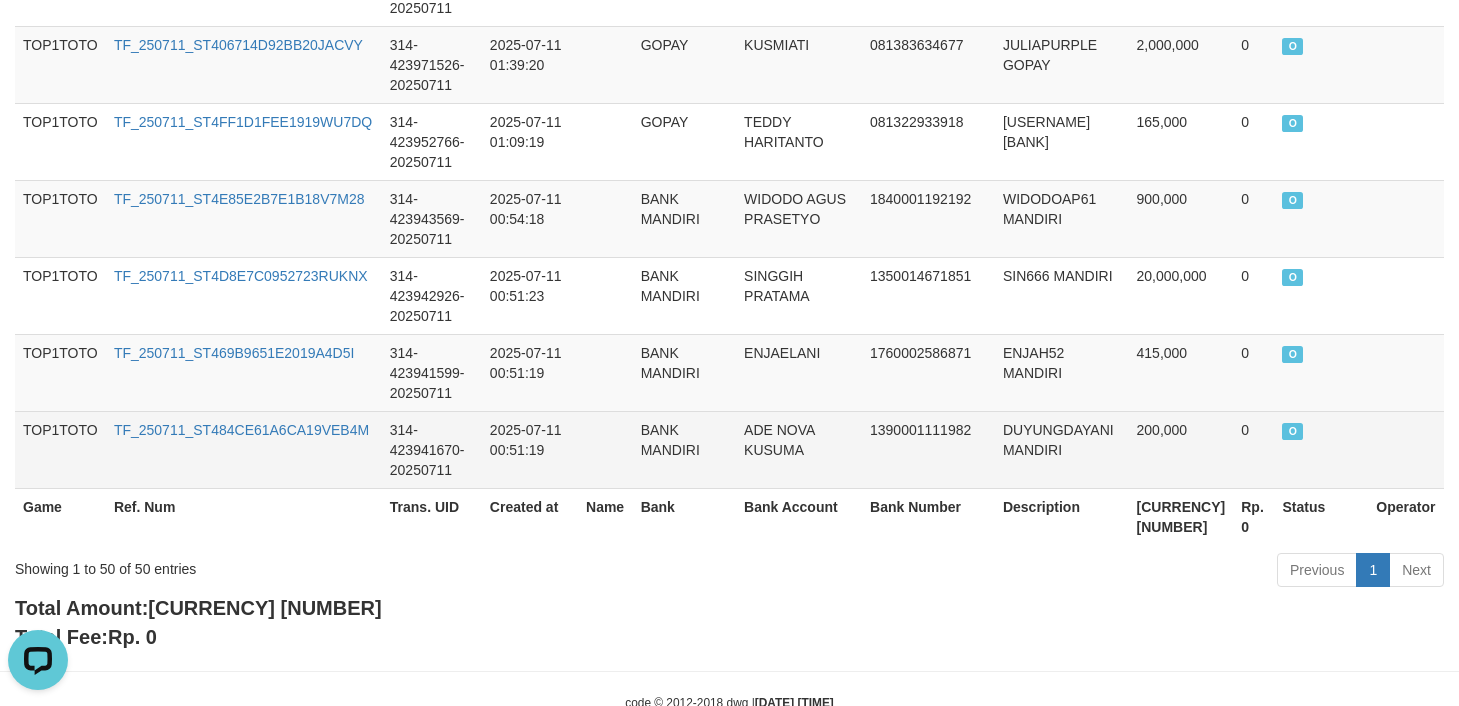 click on "BANK MANDIRI" at bounding box center (684, 449) 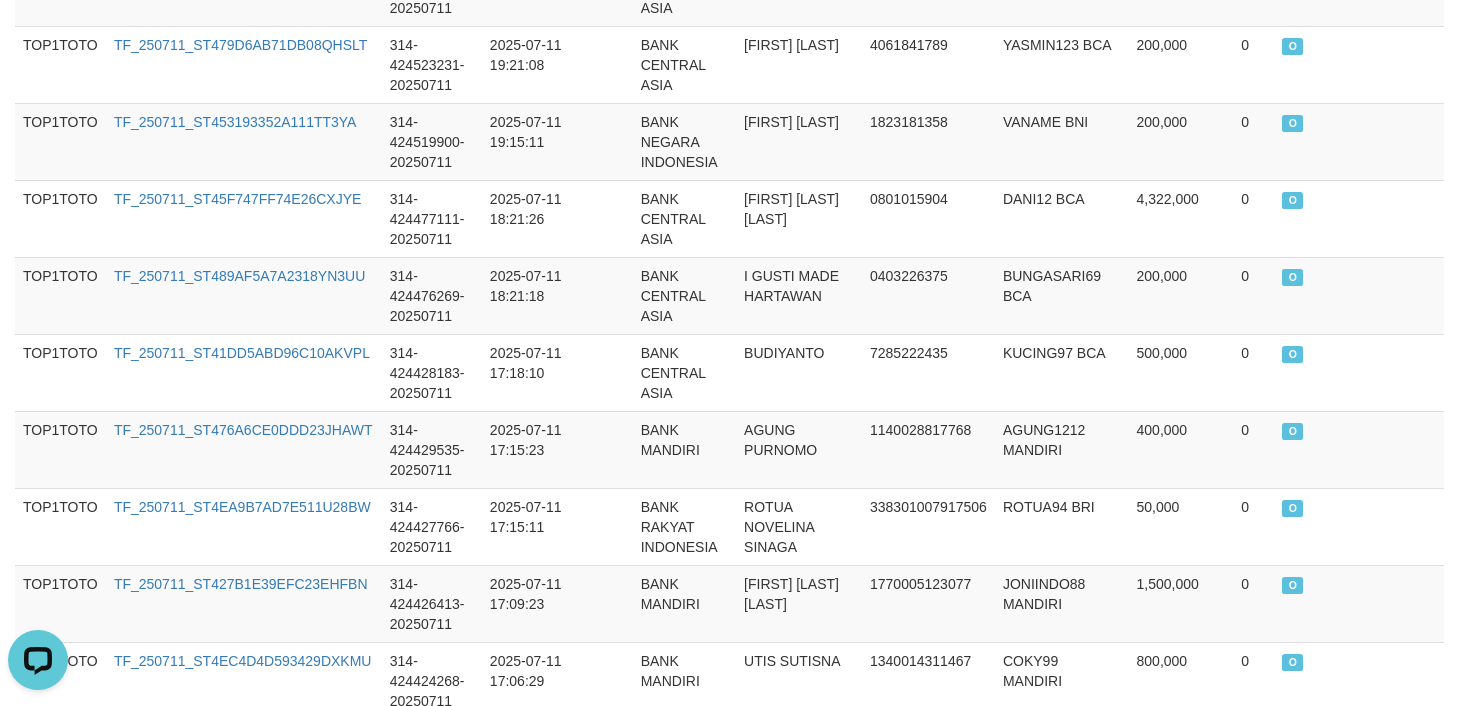 scroll, scrollTop: 2350, scrollLeft: 0, axis: vertical 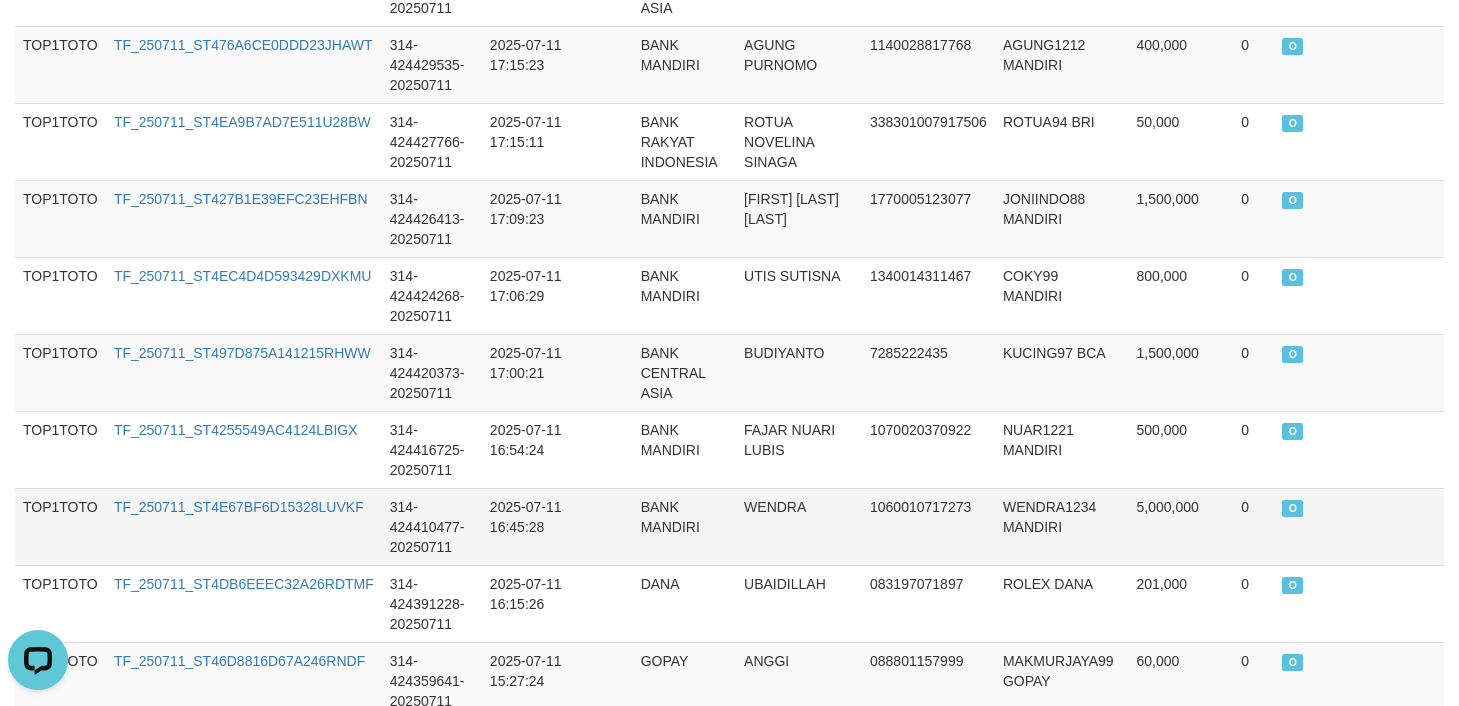 click on "BANK MANDIRI" at bounding box center [684, 526] 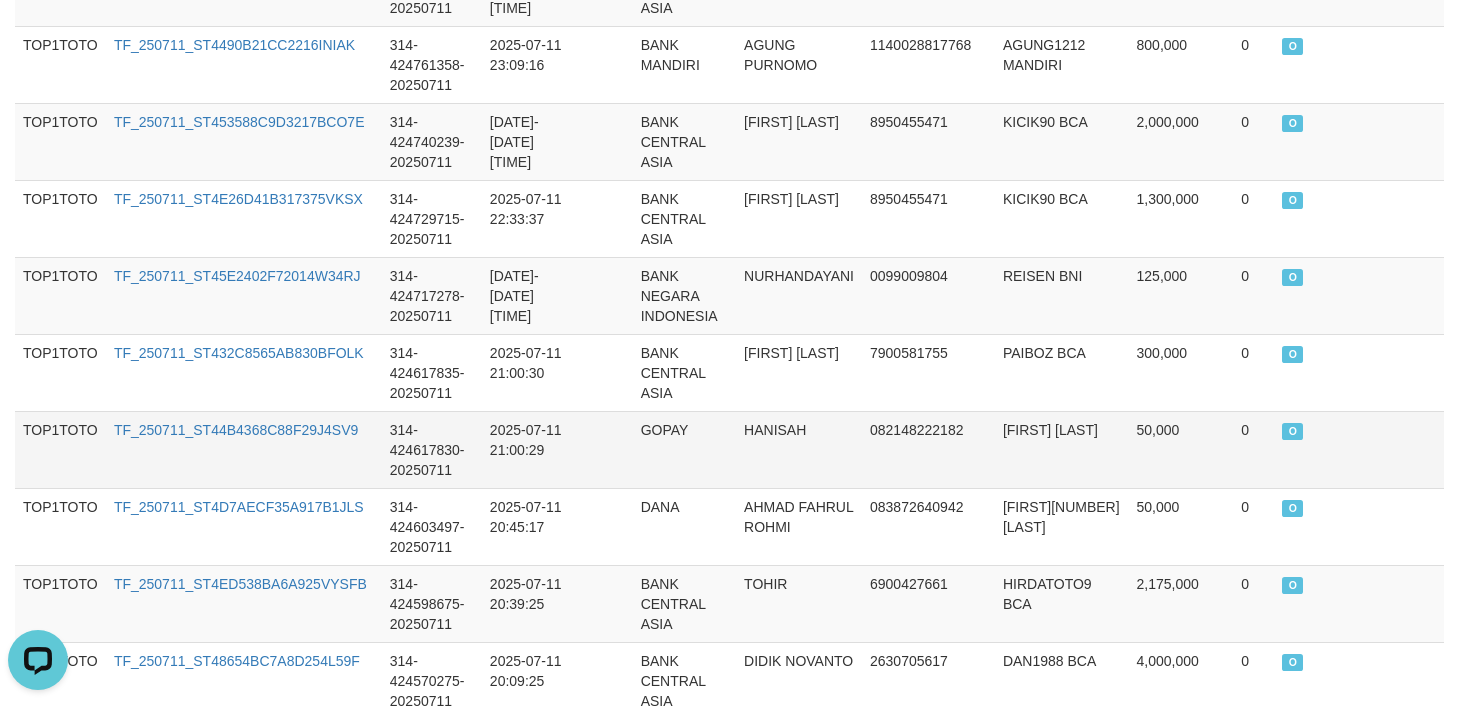 click on "HANISAH" at bounding box center [799, 449] 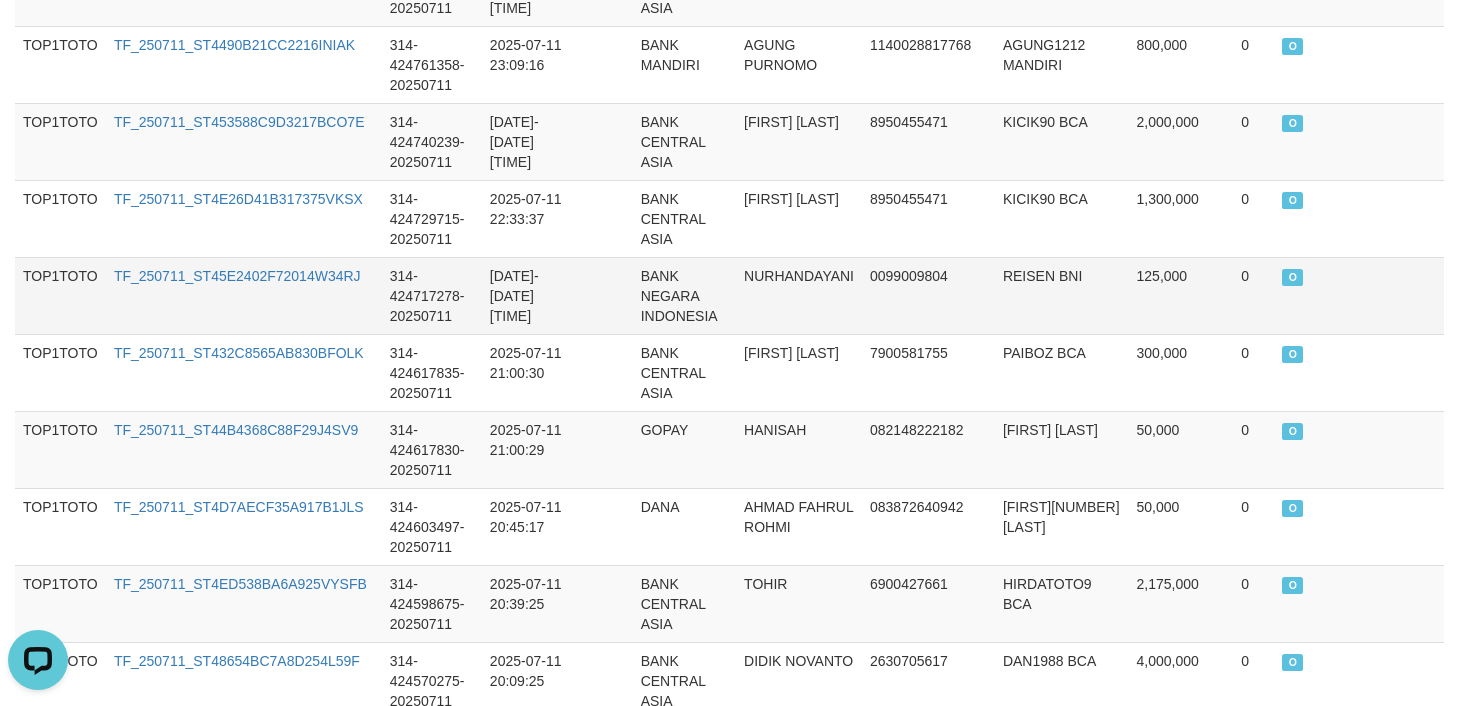 scroll, scrollTop: 0, scrollLeft: 0, axis: both 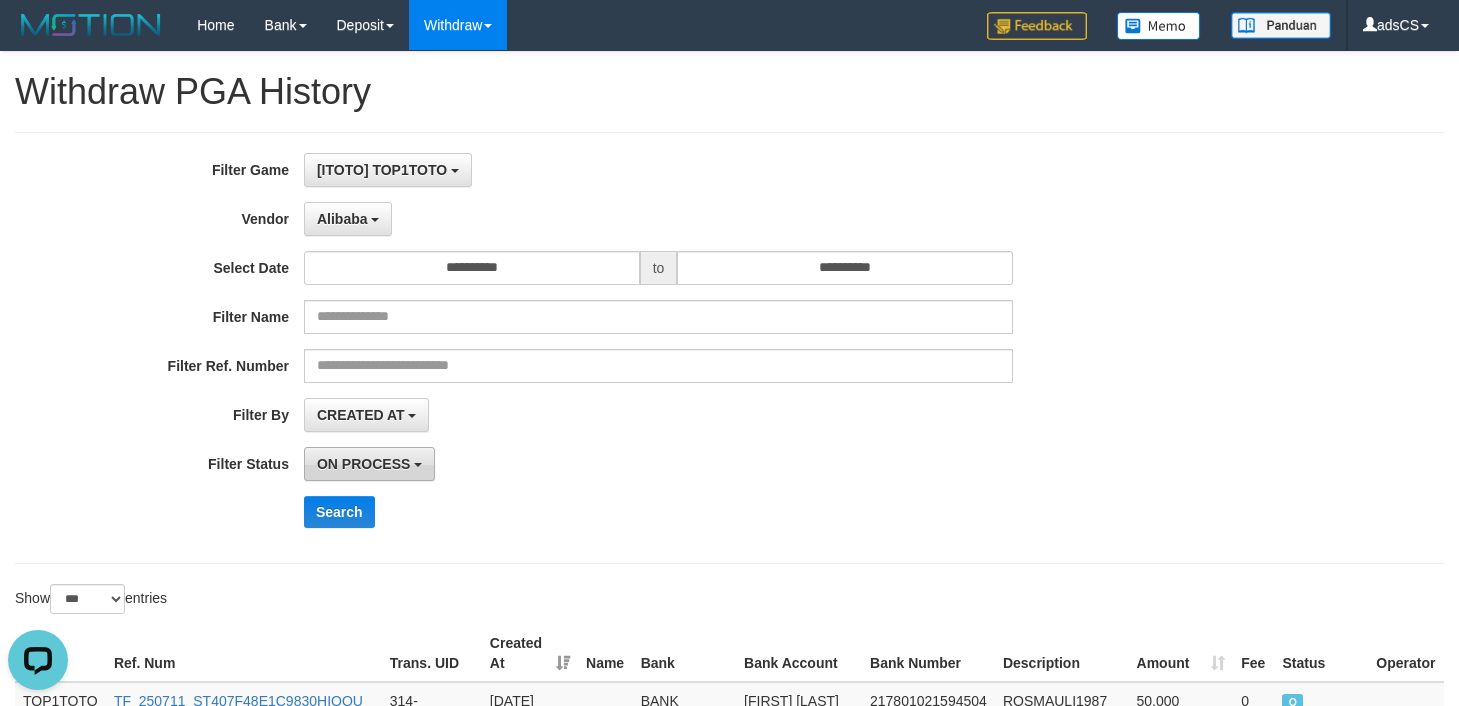 click on "ON PROCESS" at bounding box center [363, 464] 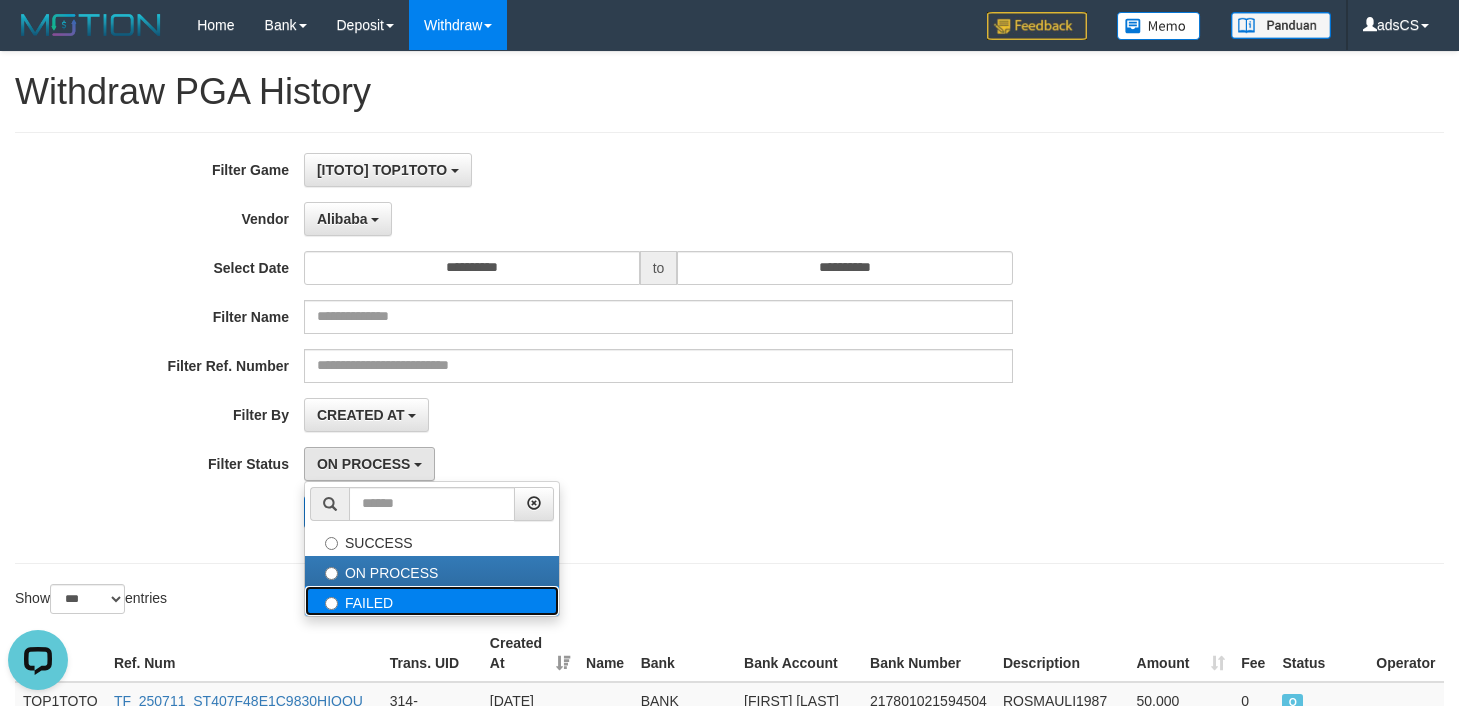 click on "FAILED" at bounding box center (432, 601) 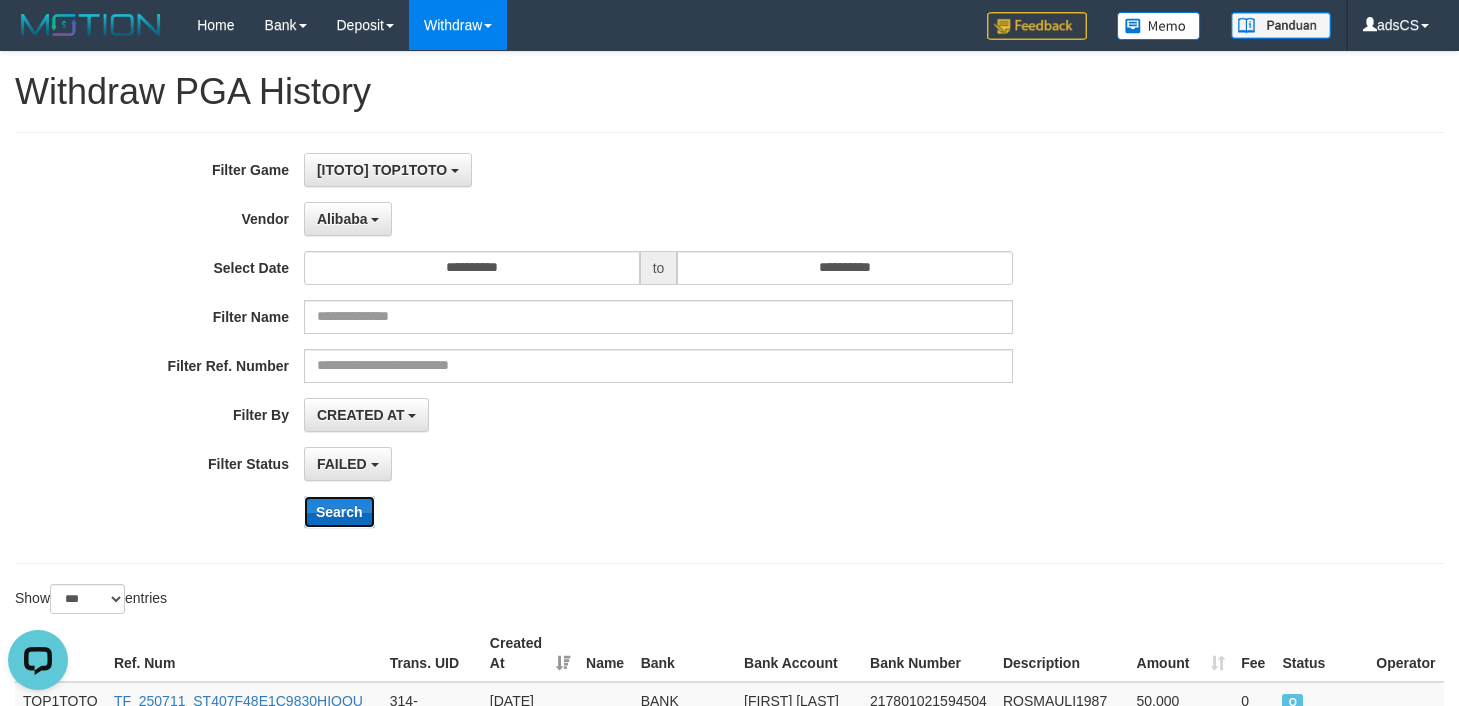 click on "Search" at bounding box center [339, 512] 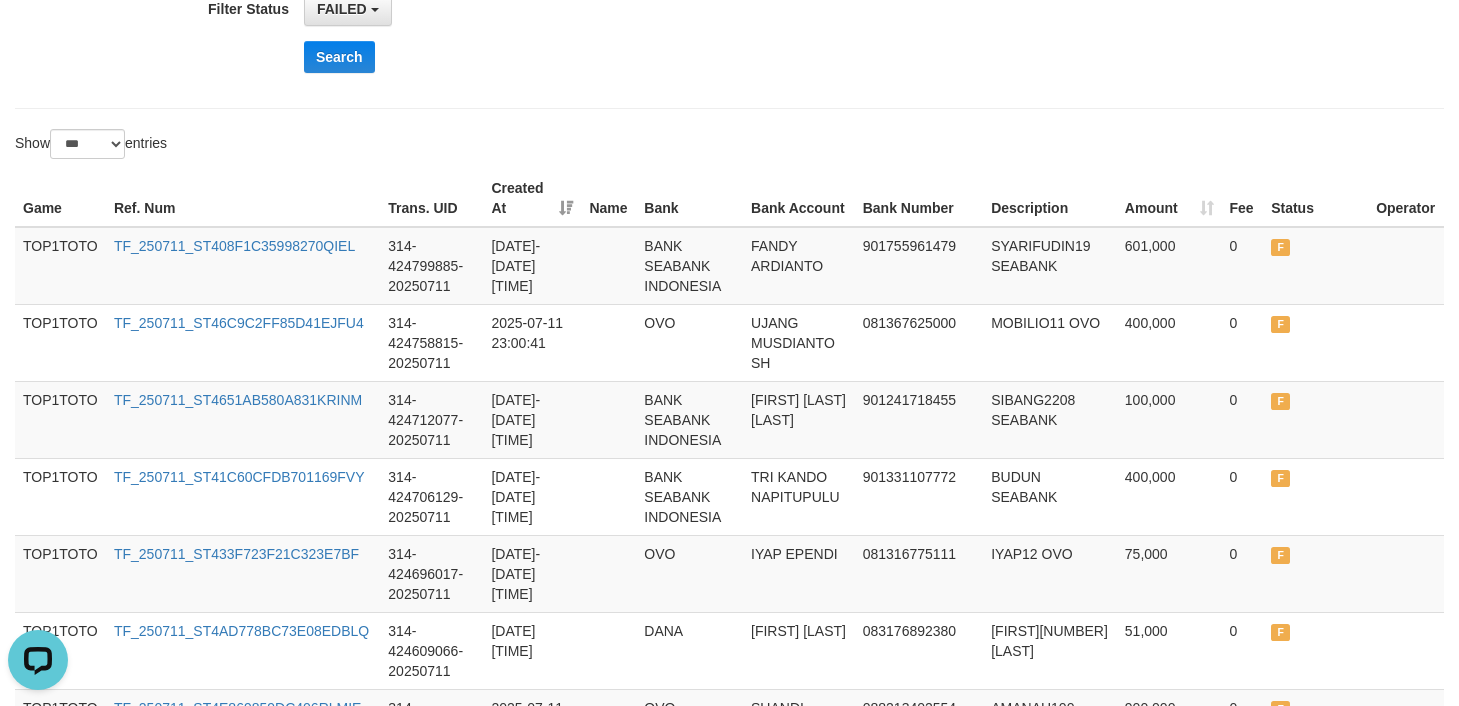 scroll, scrollTop: 0, scrollLeft: 0, axis: both 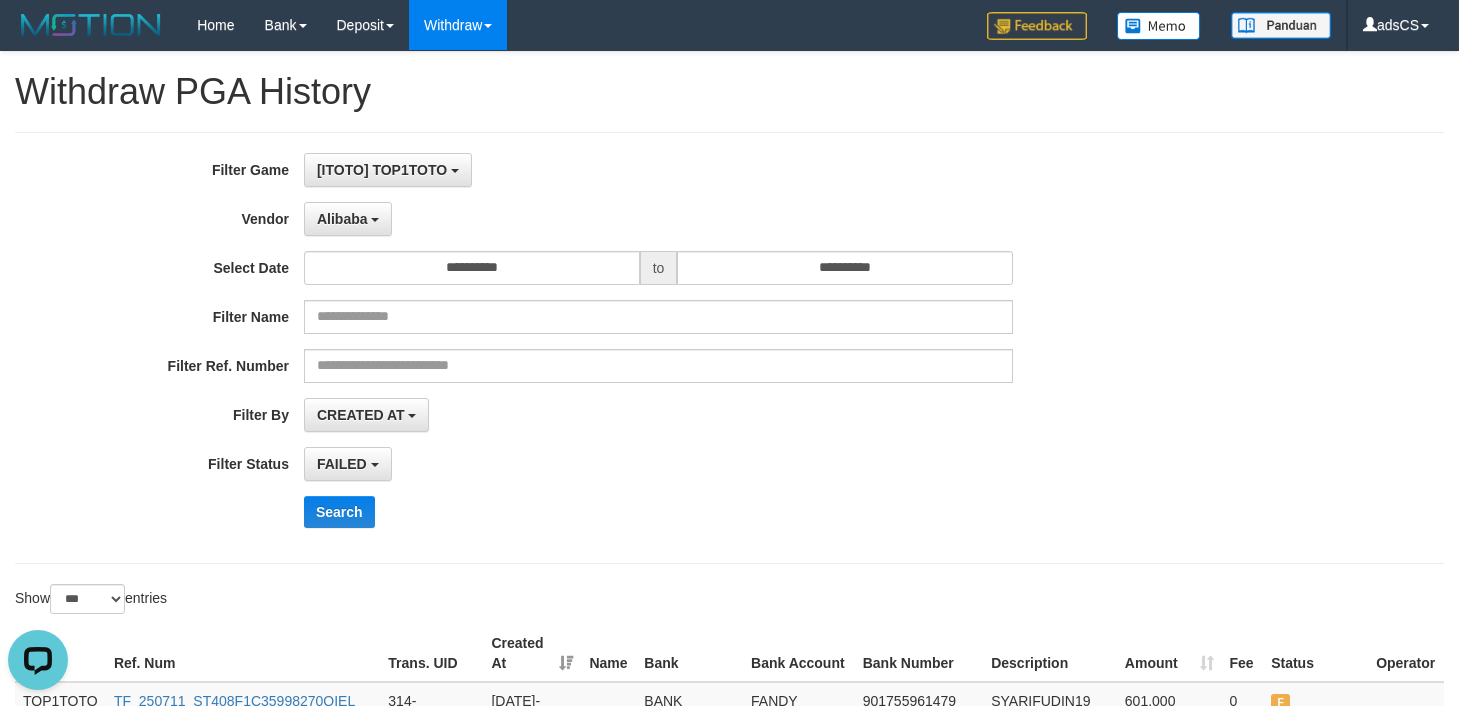 click on "Search" at bounding box center (760, 512) 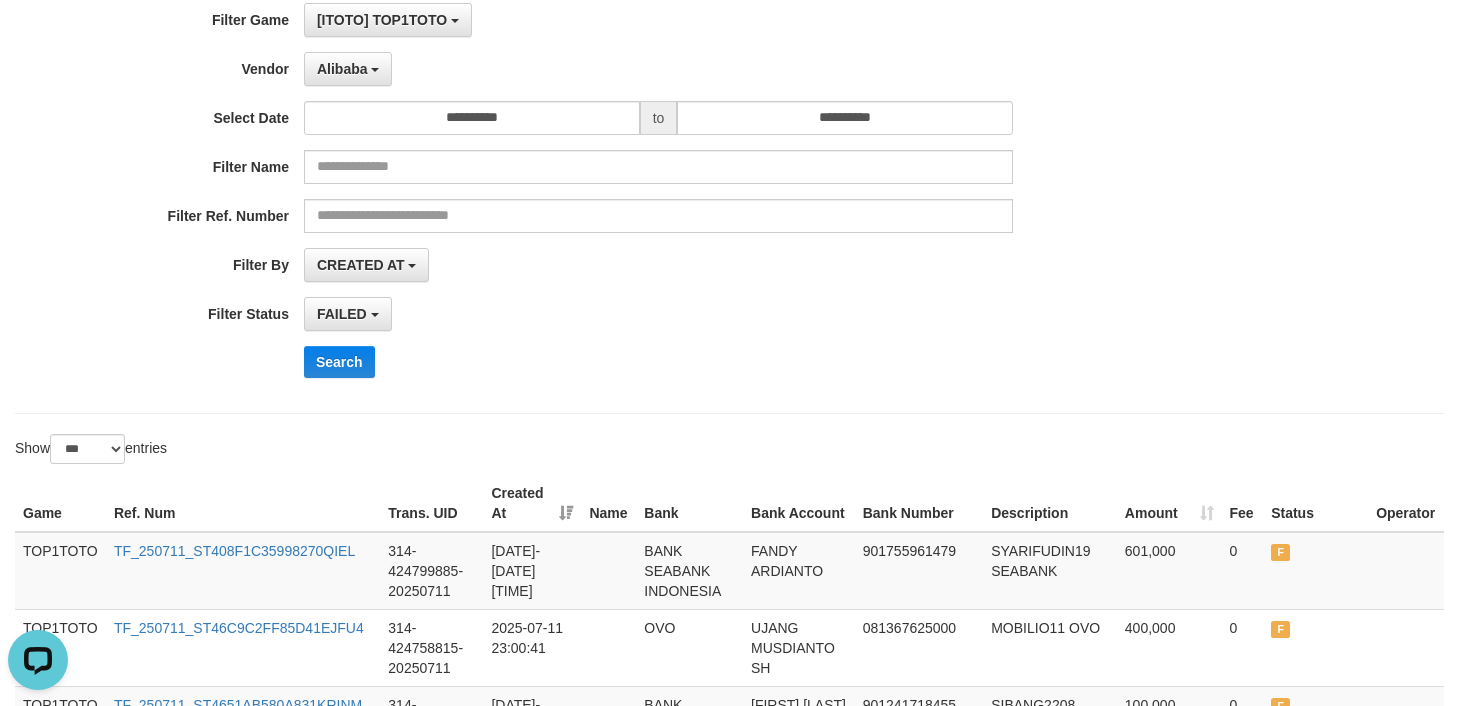 scroll, scrollTop: 0, scrollLeft: 0, axis: both 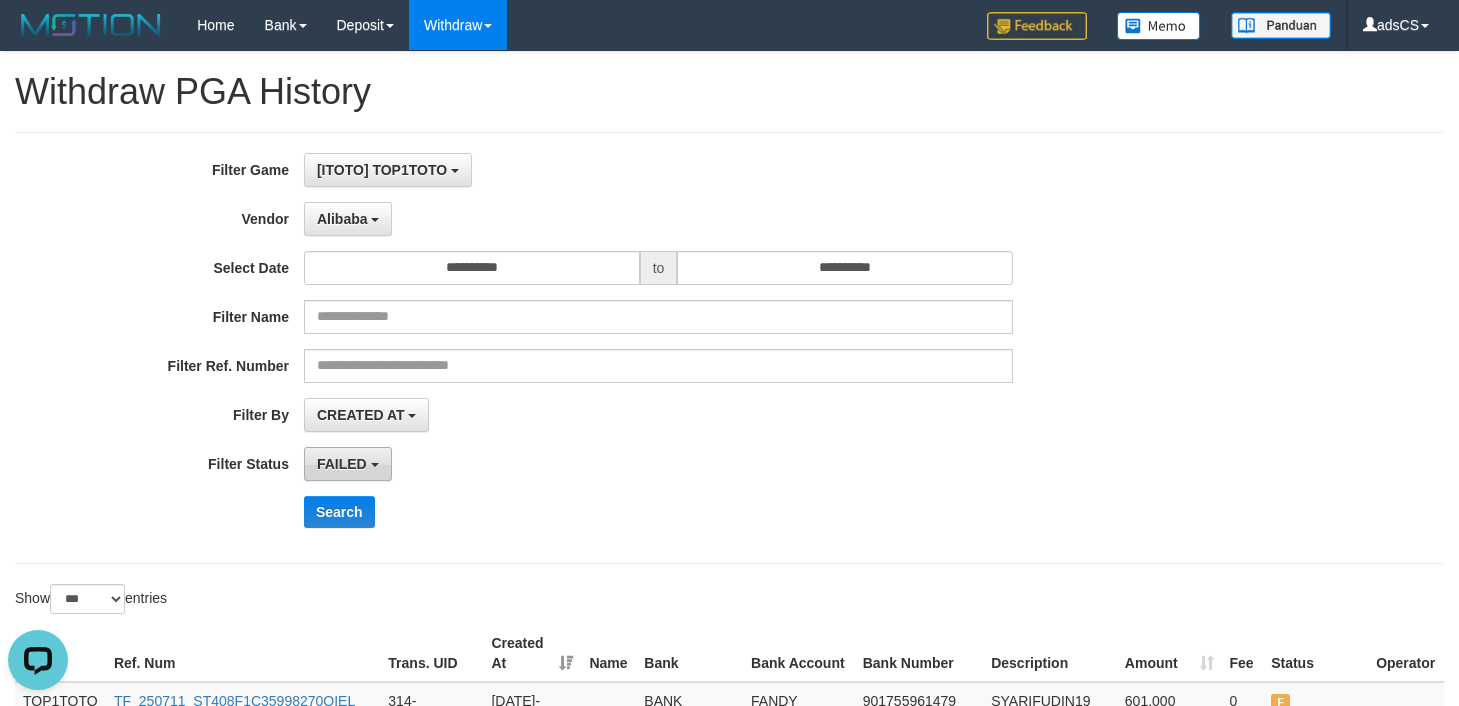 click on "FAILED" at bounding box center [342, 464] 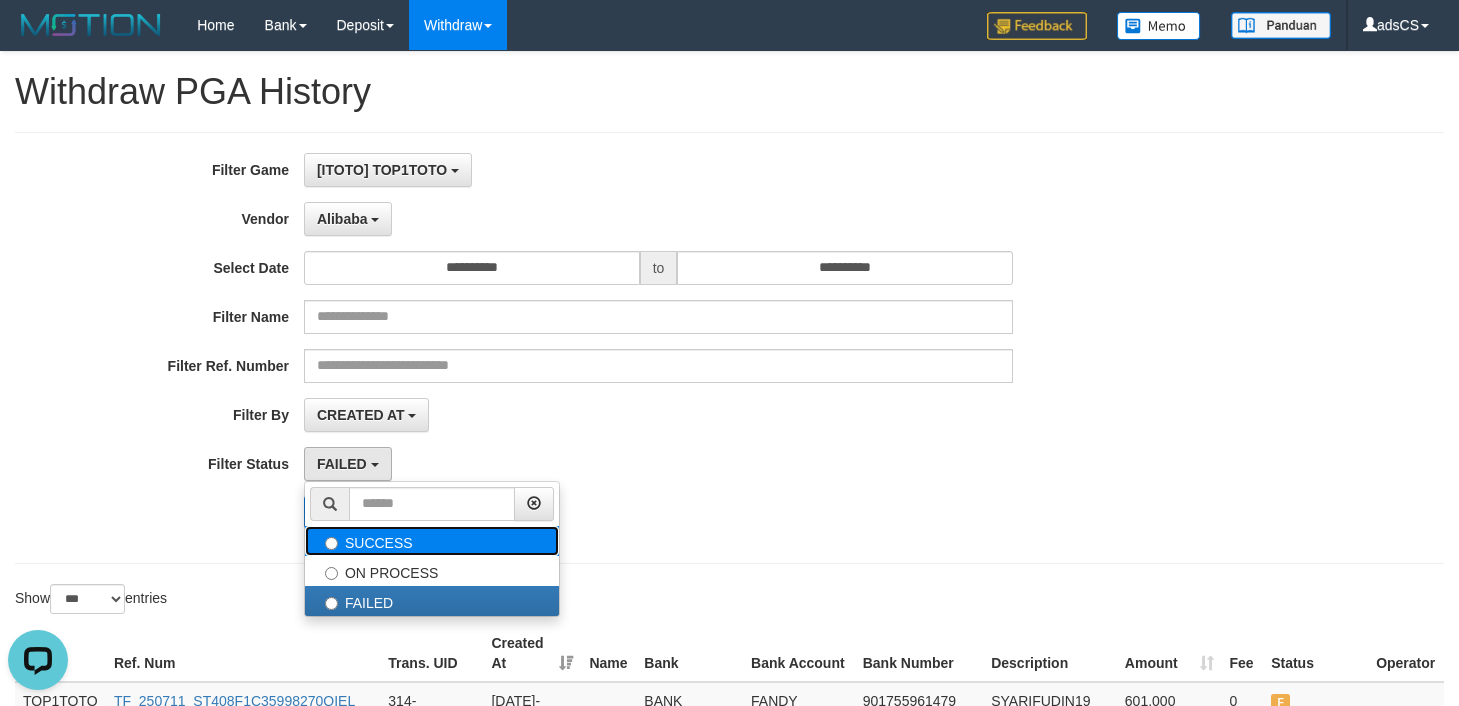 click on "SUCCESS" at bounding box center (432, 541) 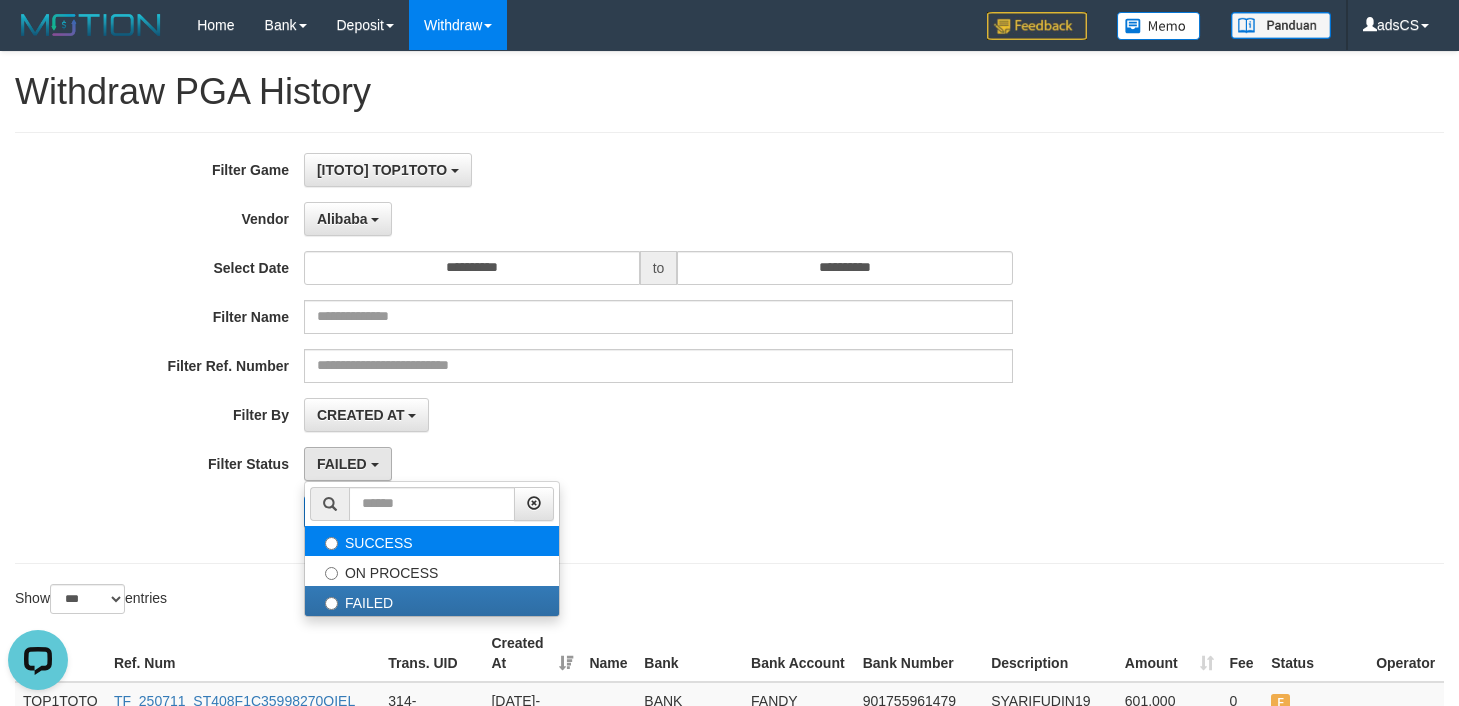 select on "*" 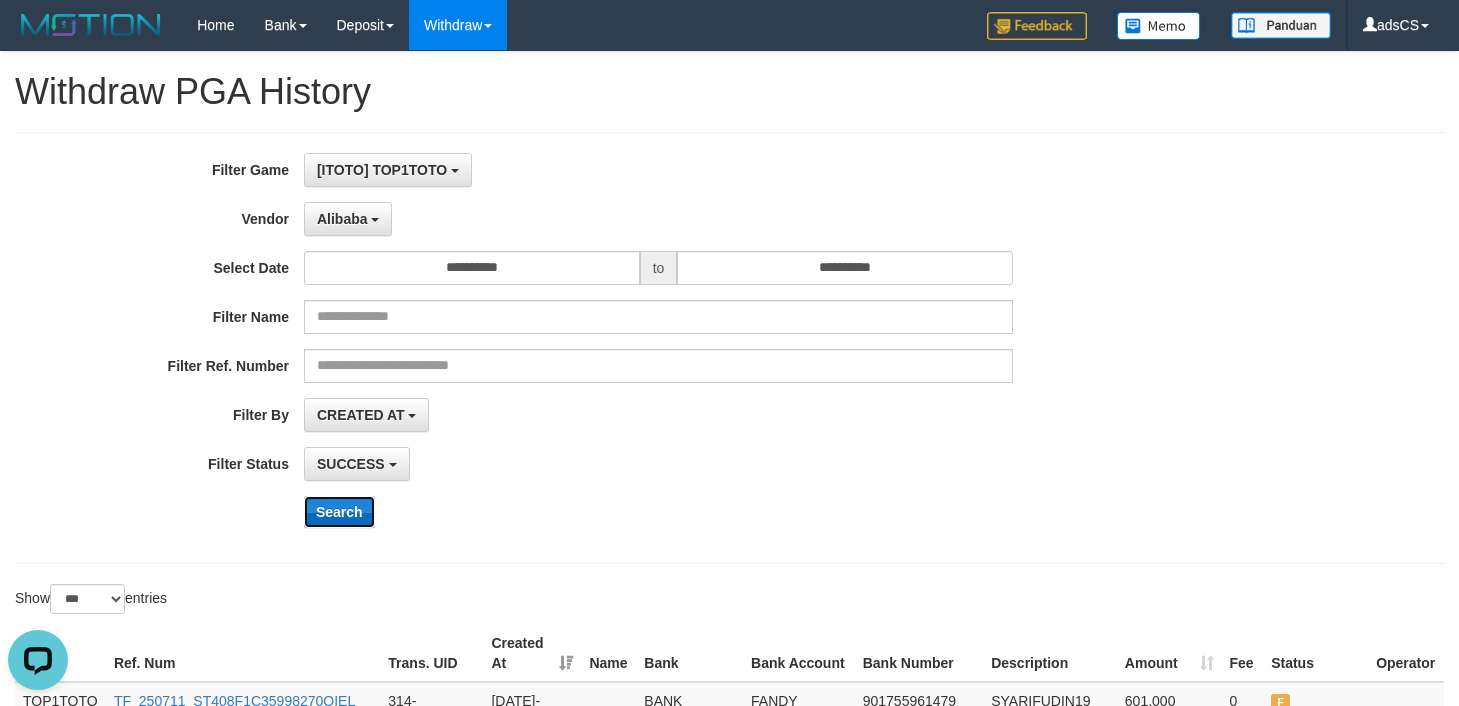 click on "Search" at bounding box center [339, 512] 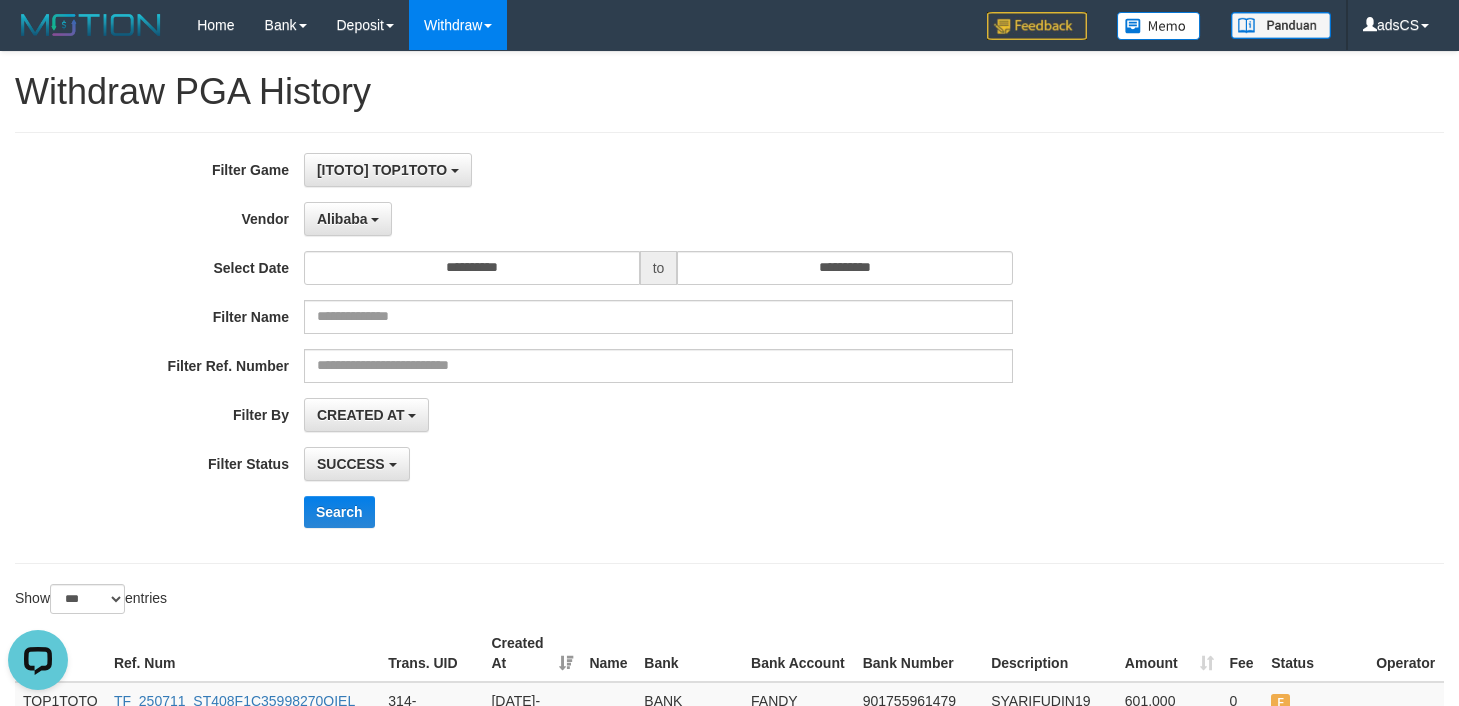 scroll, scrollTop: 600, scrollLeft: 0, axis: vertical 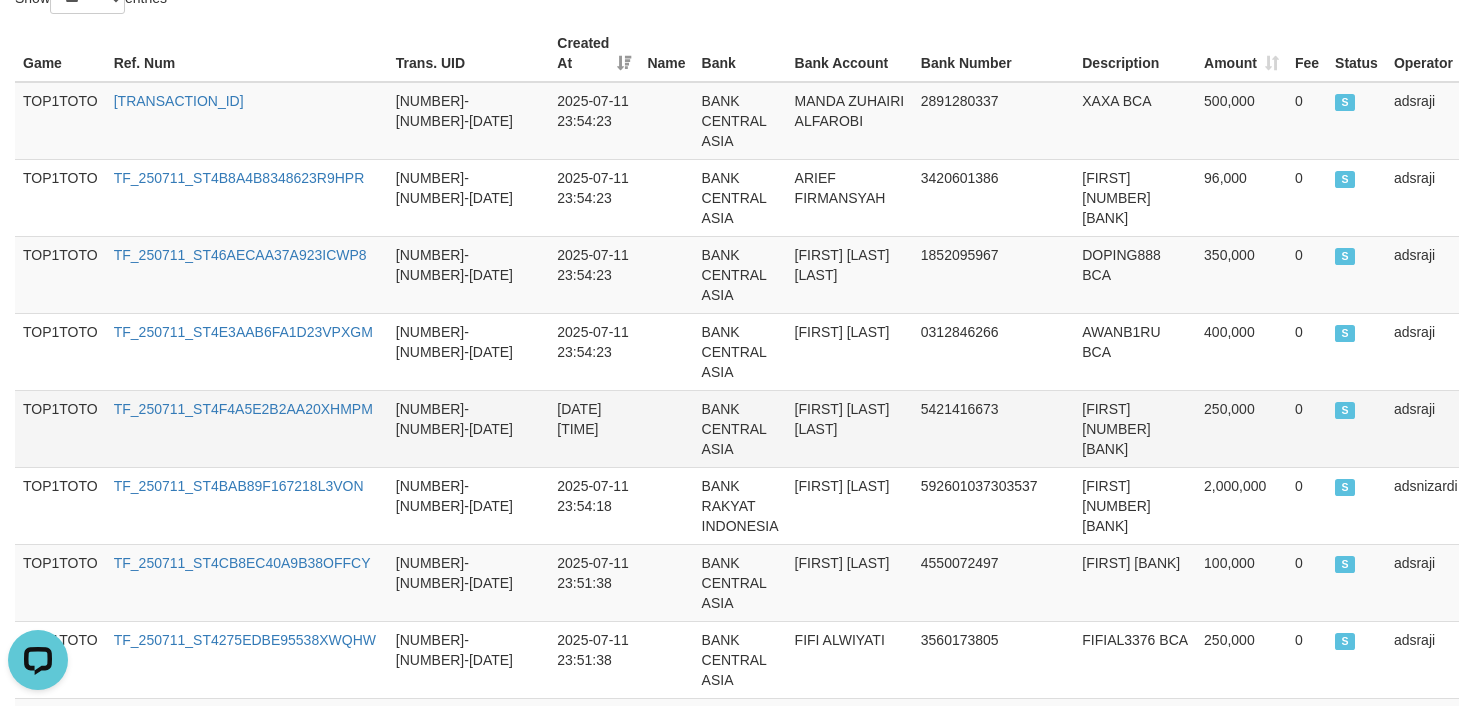click on "S" at bounding box center (1356, 428) 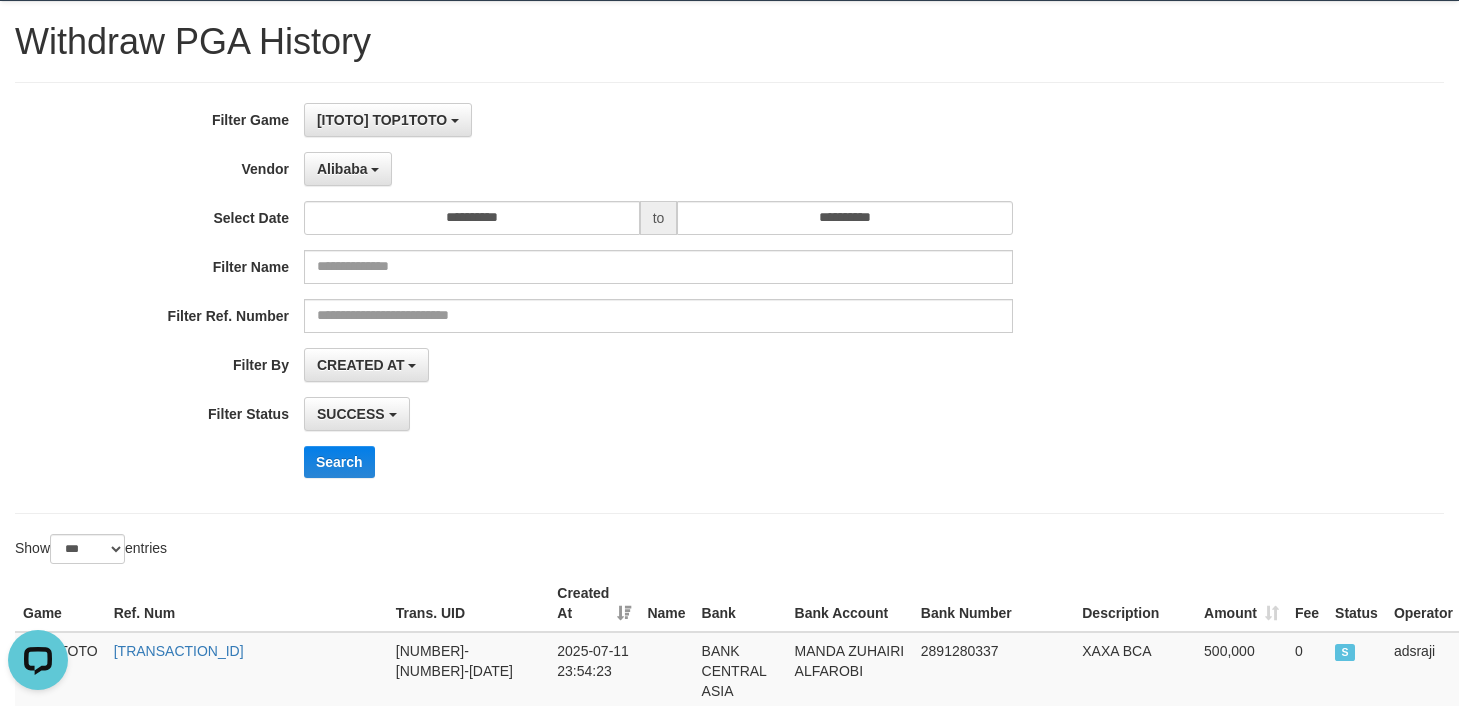 scroll, scrollTop: 0, scrollLeft: 0, axis: both 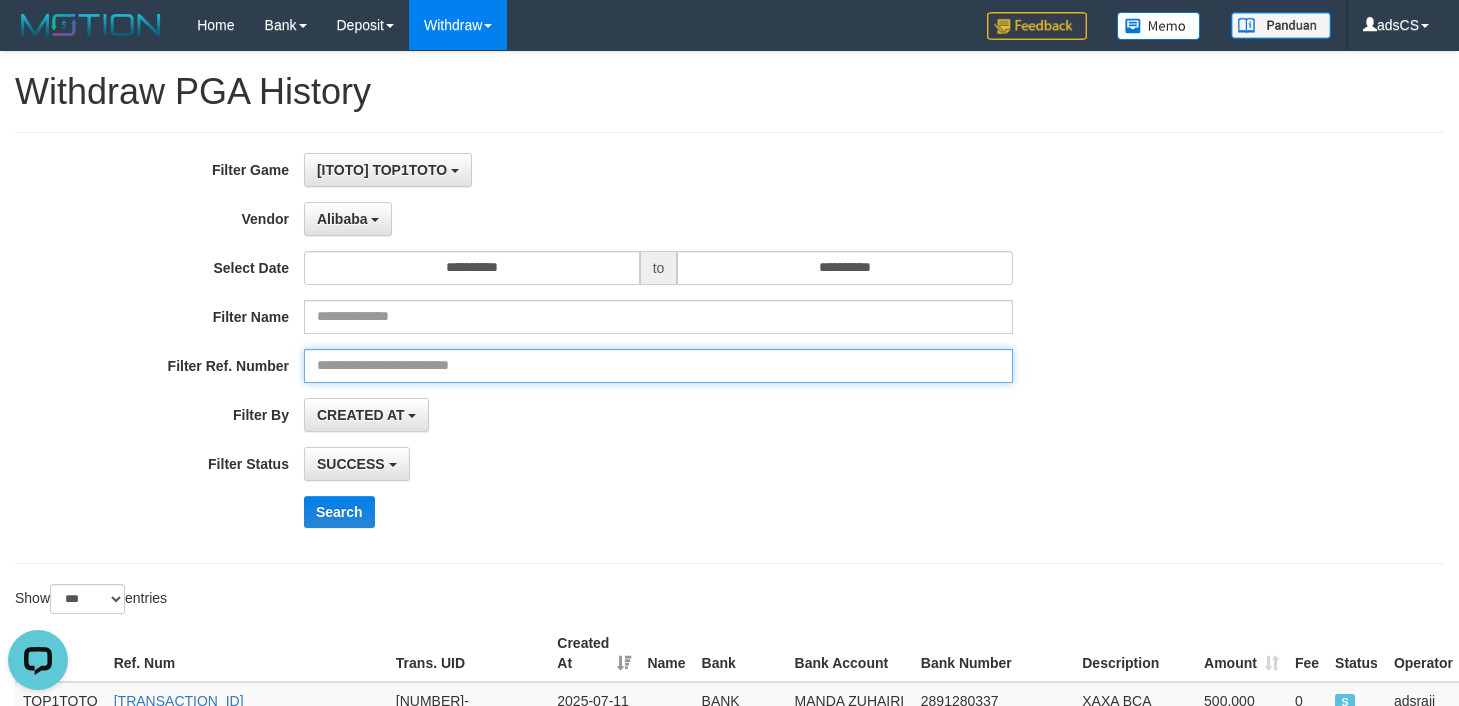 click at bounding box center (658, 366) 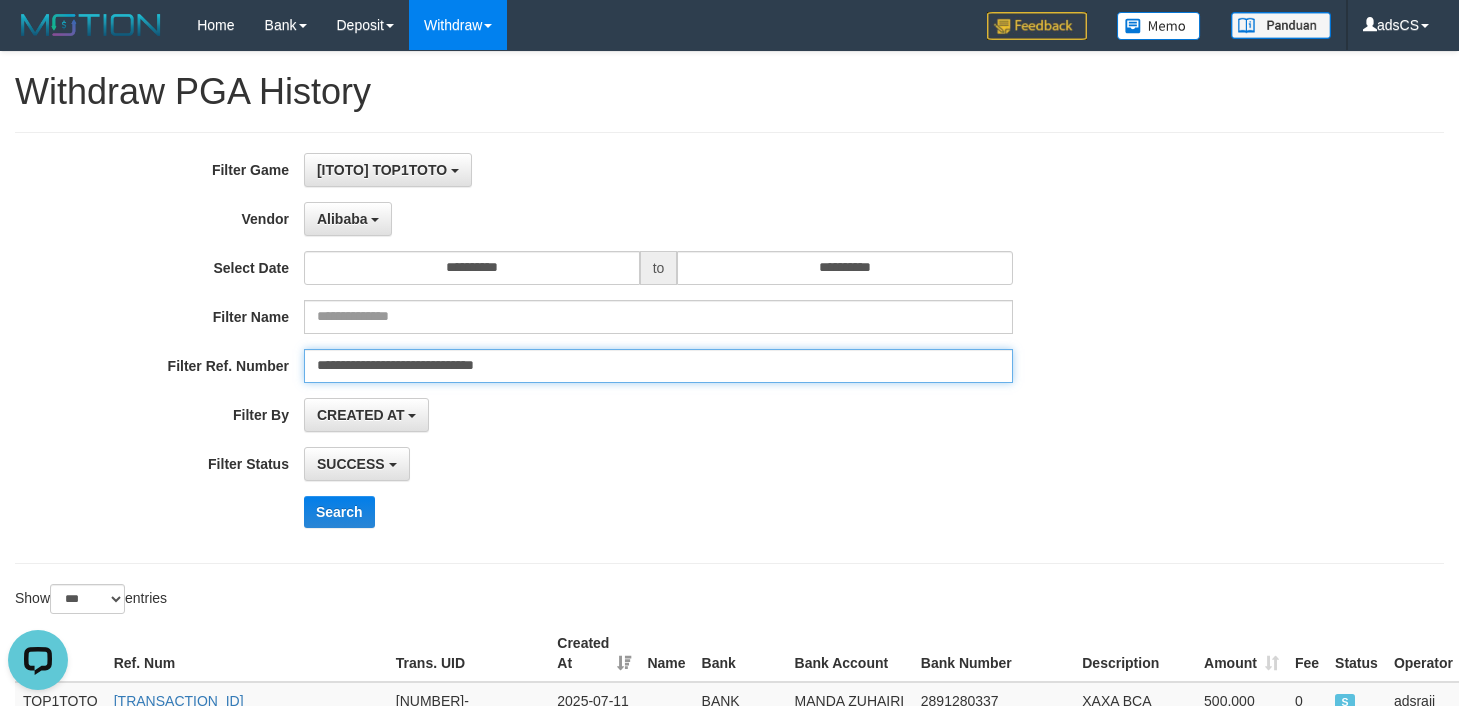 click on "Search" at bounding box center [339, 512] 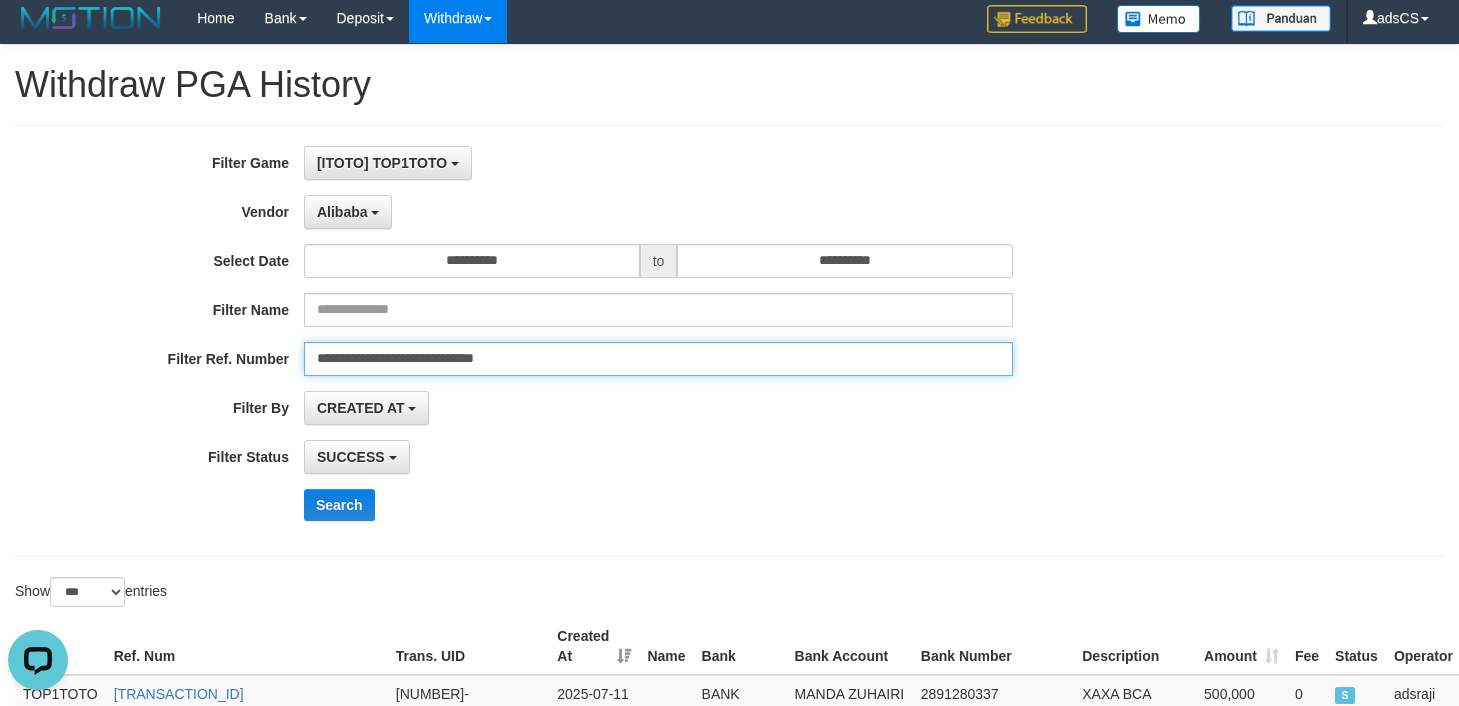 scroll, scrollTop: 0, scrollLeft: 0, axis: both 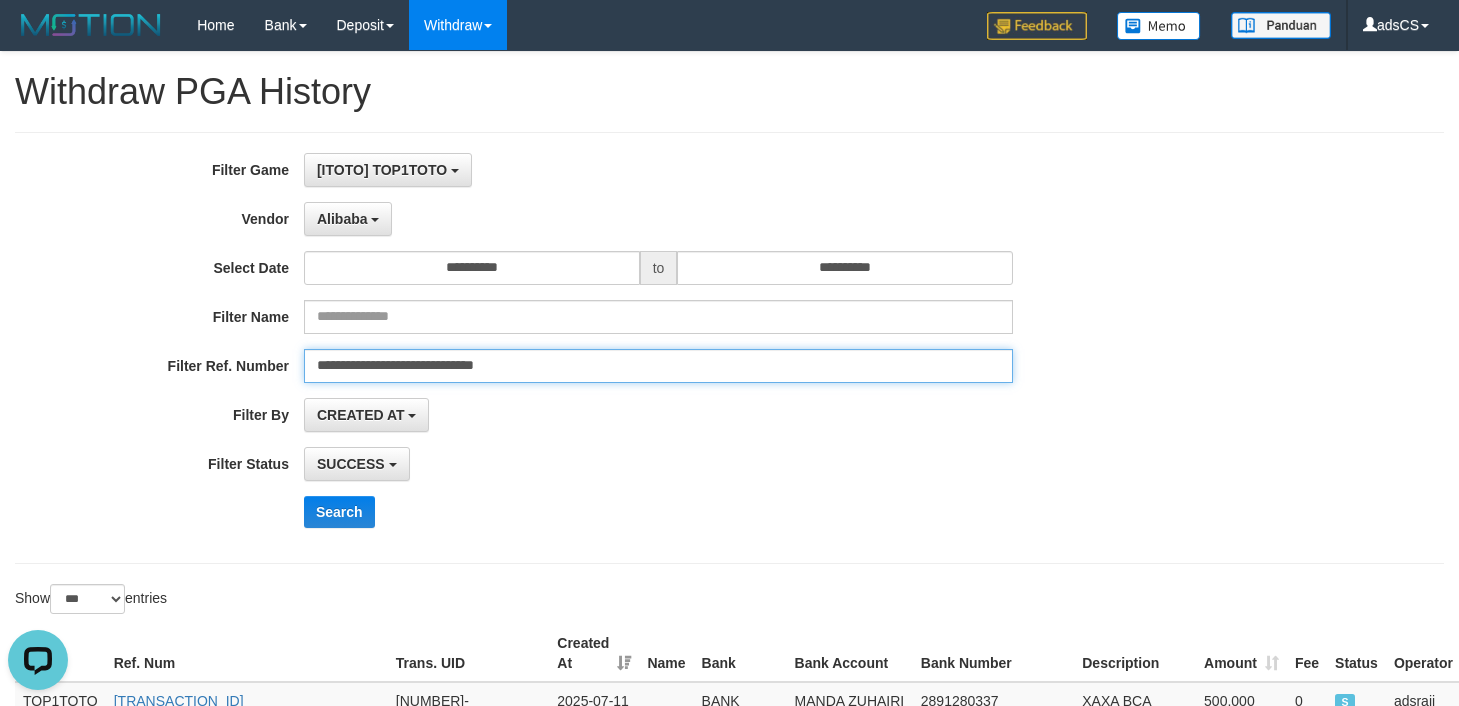 click on "**********" at bounding box center (658, 366) 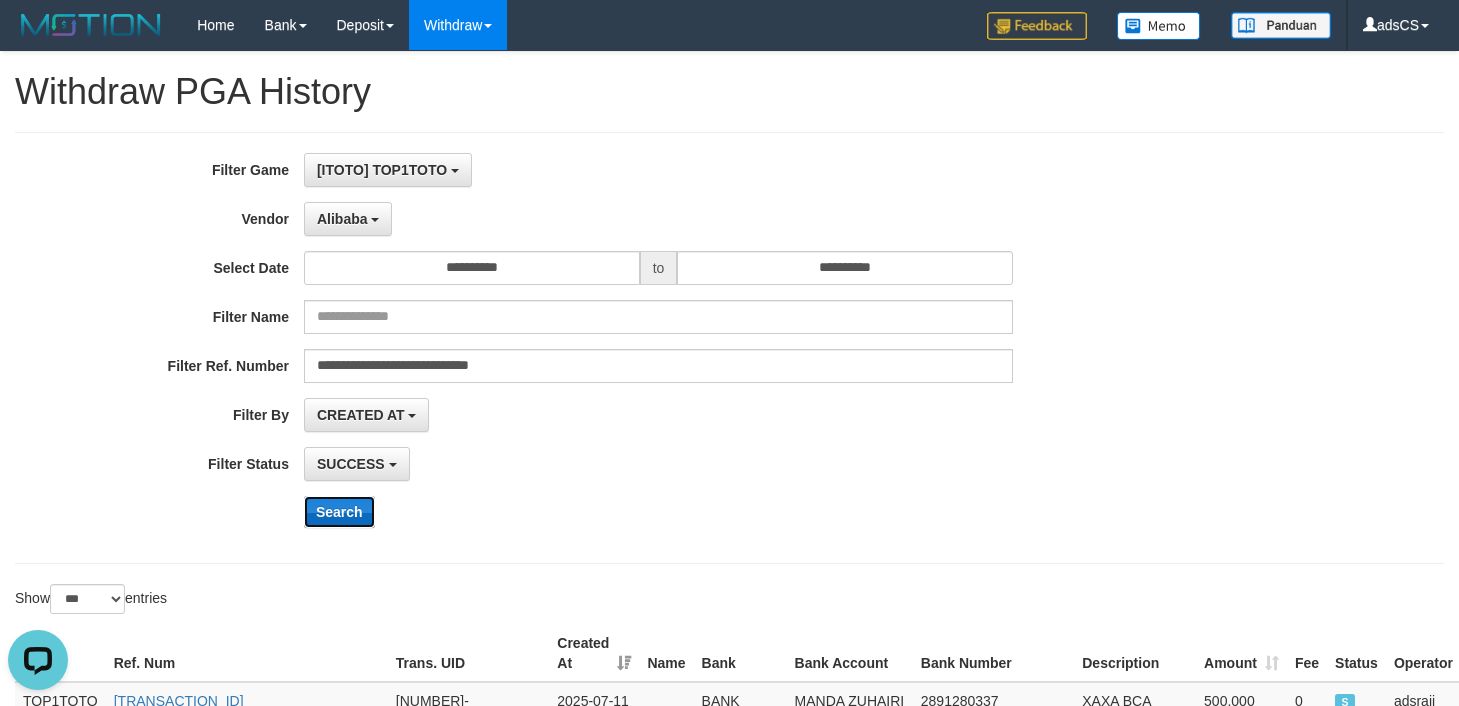 click on "Search" at bounding box center [339, 512] 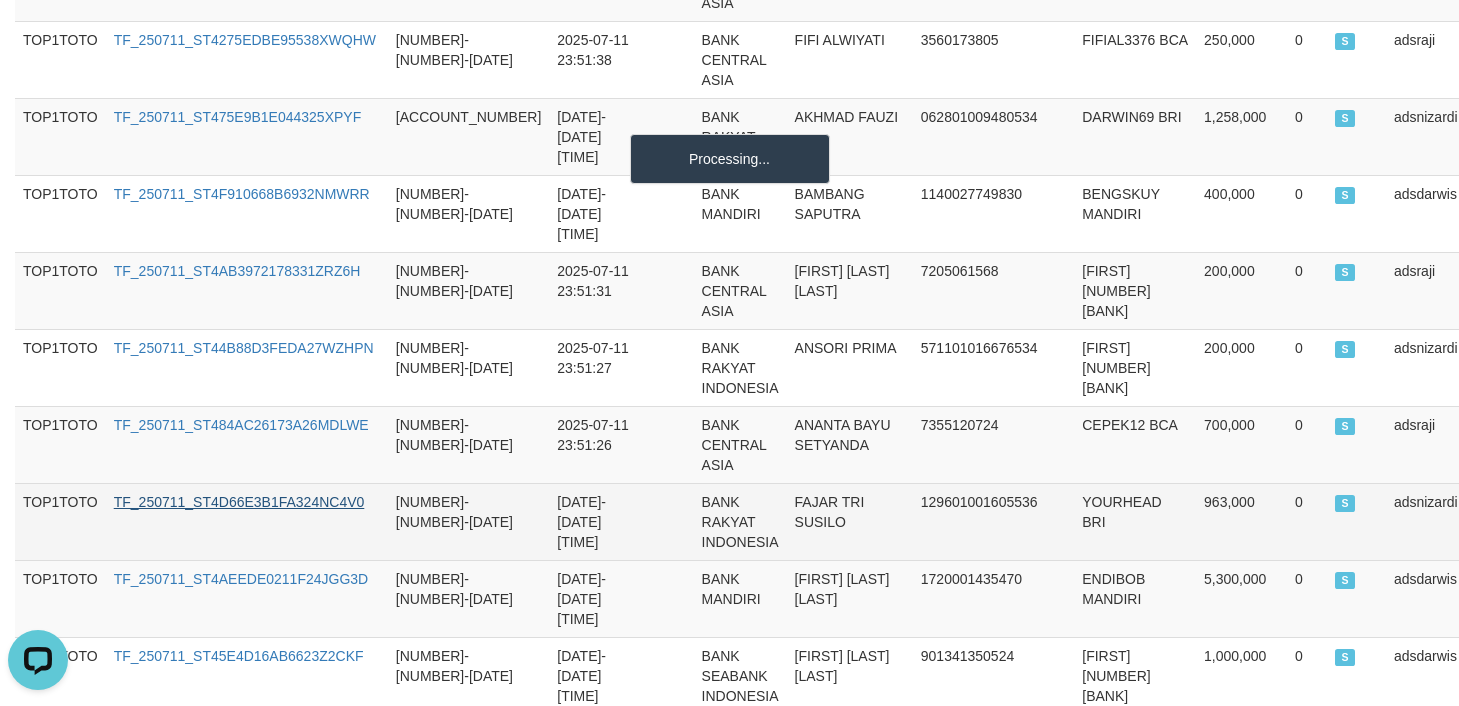 scroll, scrollTop: 327, scrollLeft: 0, axis: vertical 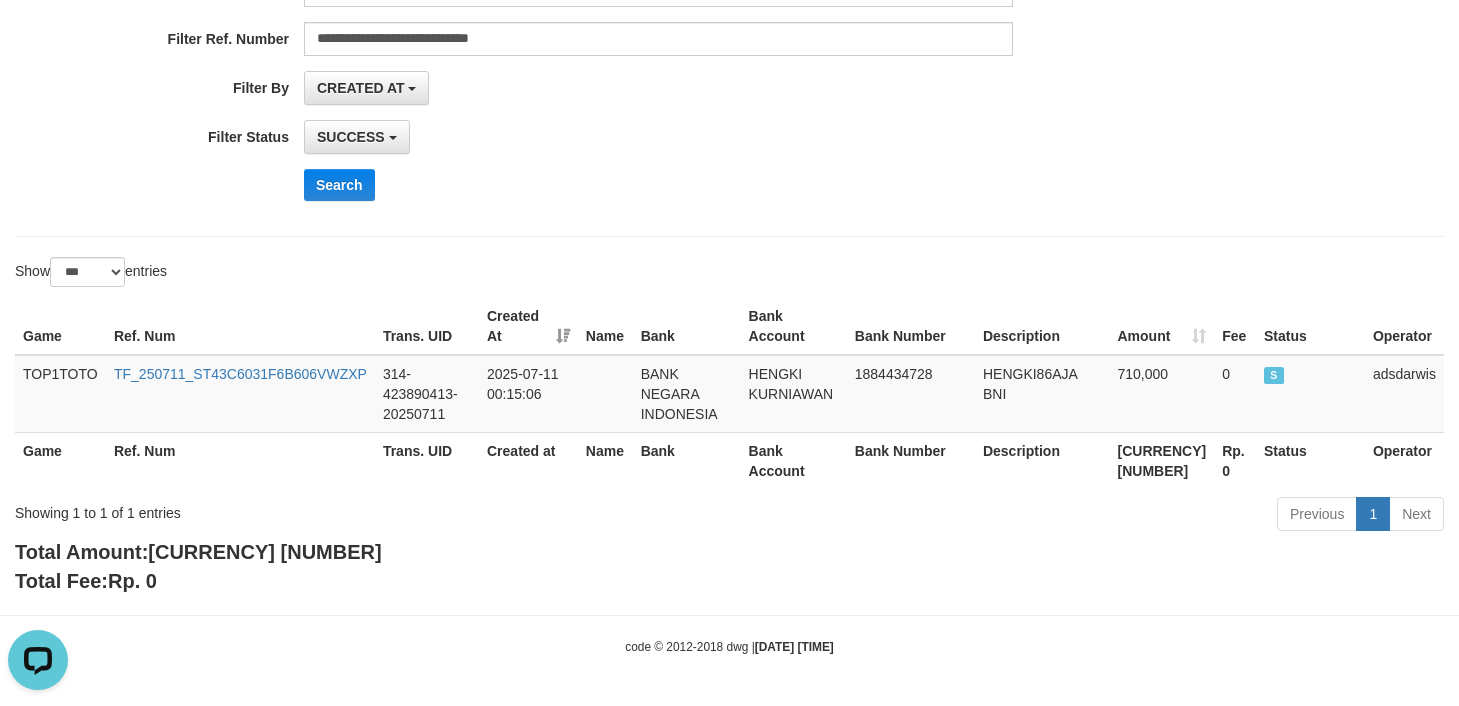 drag, startPoint x: 628, startPoint y: 243, endPoint x: 610, endPoint y: 240, distance: 18.248287 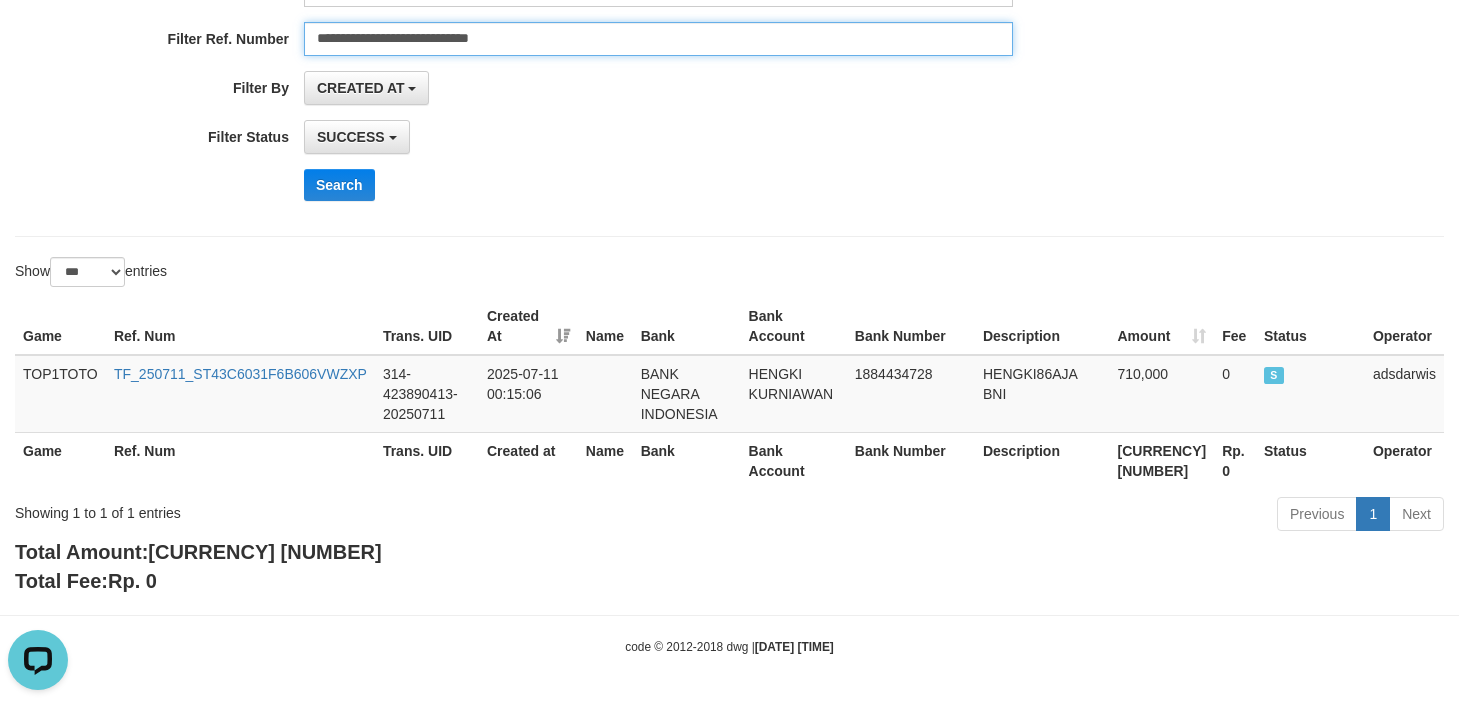 drag, startPoint x: 577, startPoint y: 36, endPoint x: -5, endPoint y: 36, distance: 582 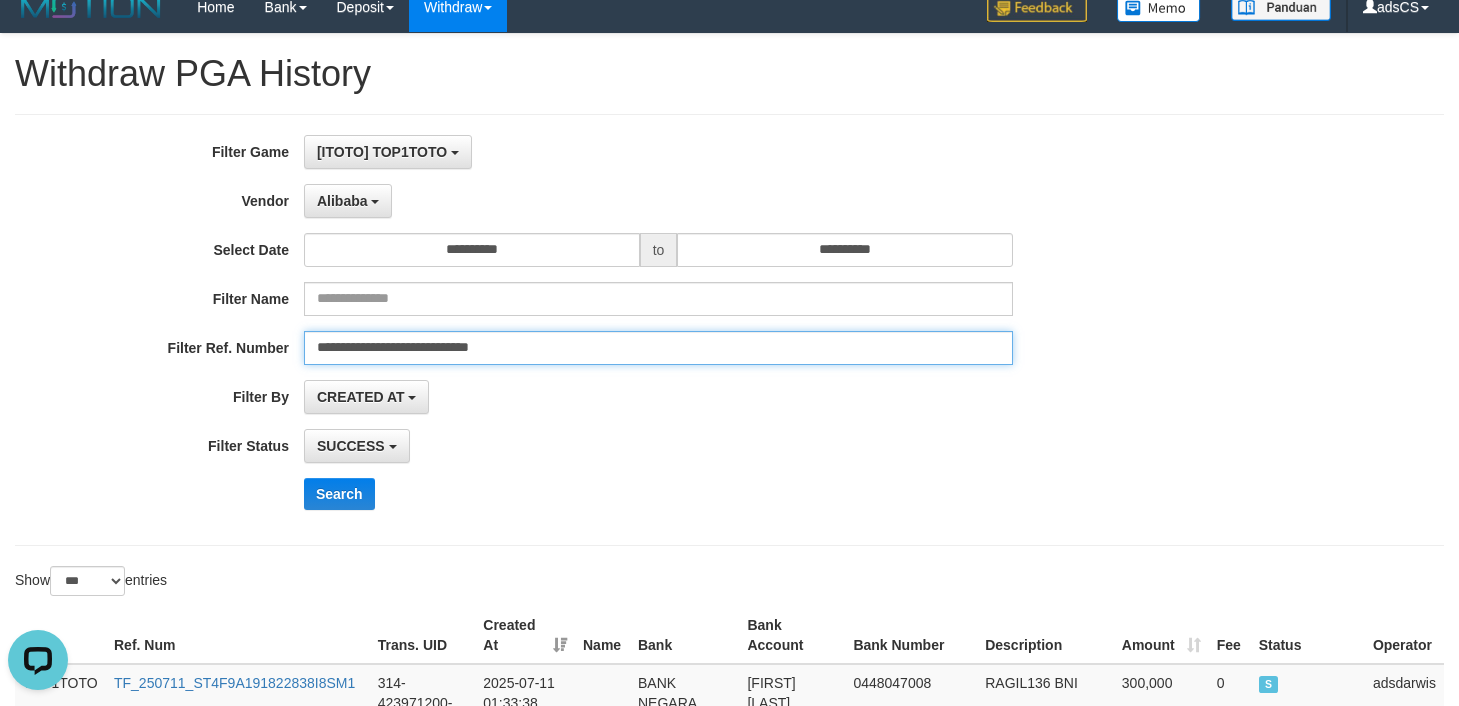 scroll, scrollTop: 0, scrollLeft: 0, axis: both 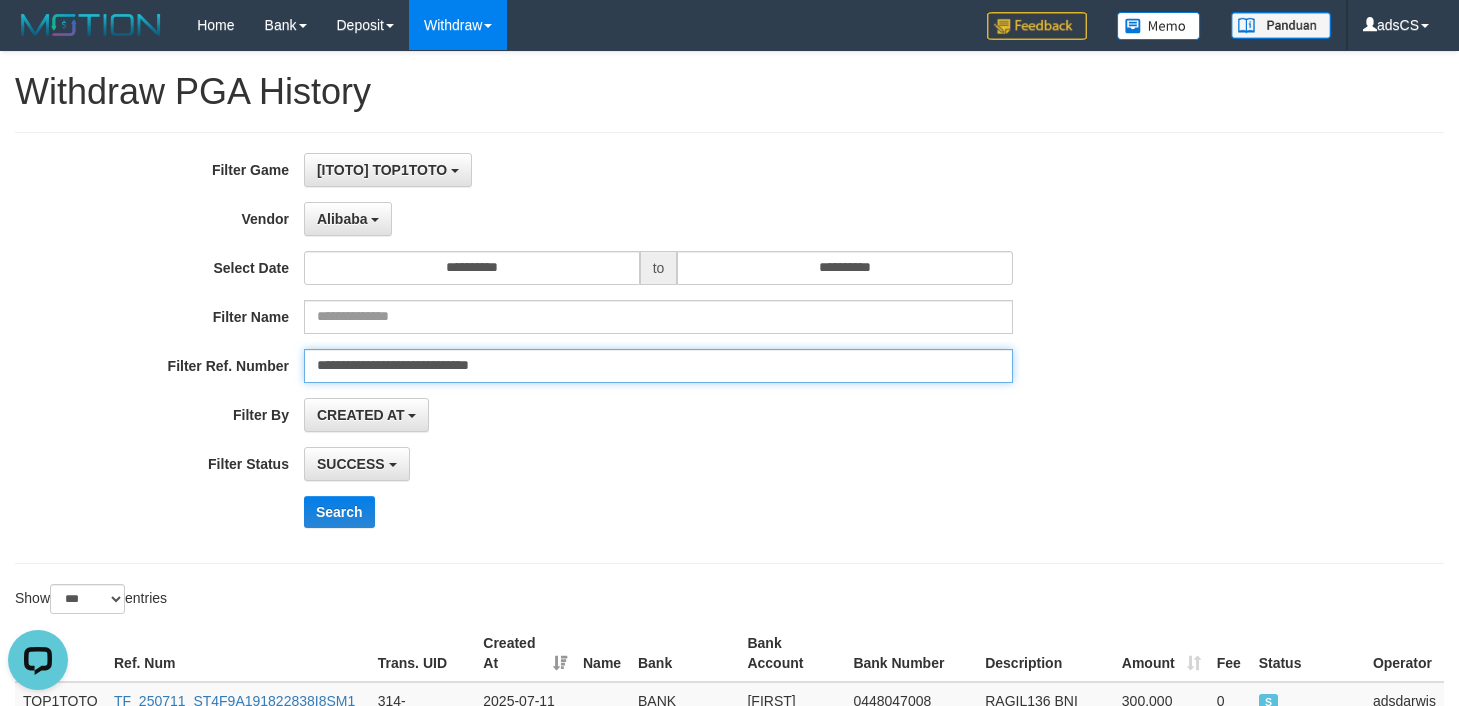 drag, startPoint x: 566, startPoint y: 364, endPoint x: -353, endPoint y: 378, distance: 919.1066 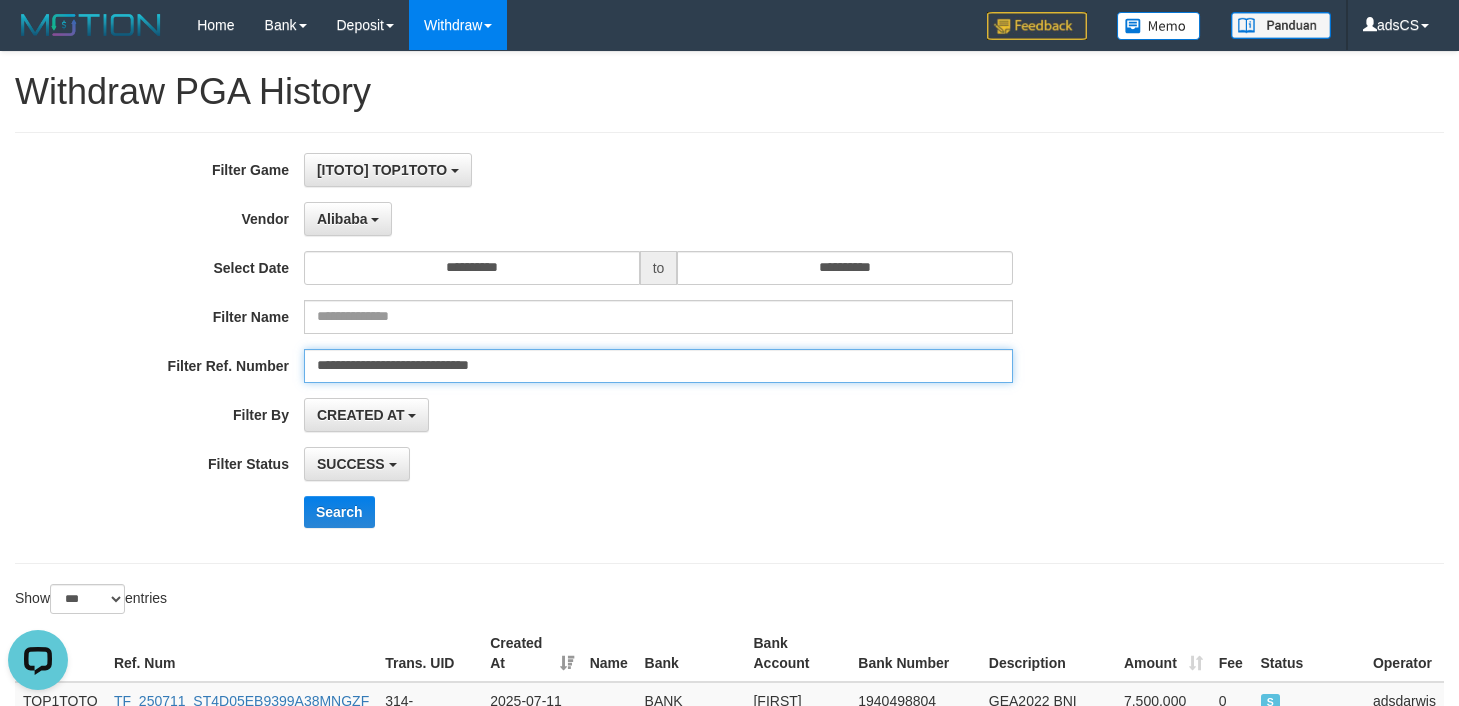 scroll, scrollTop: 300, scrollLeft: 0, axis: vertical 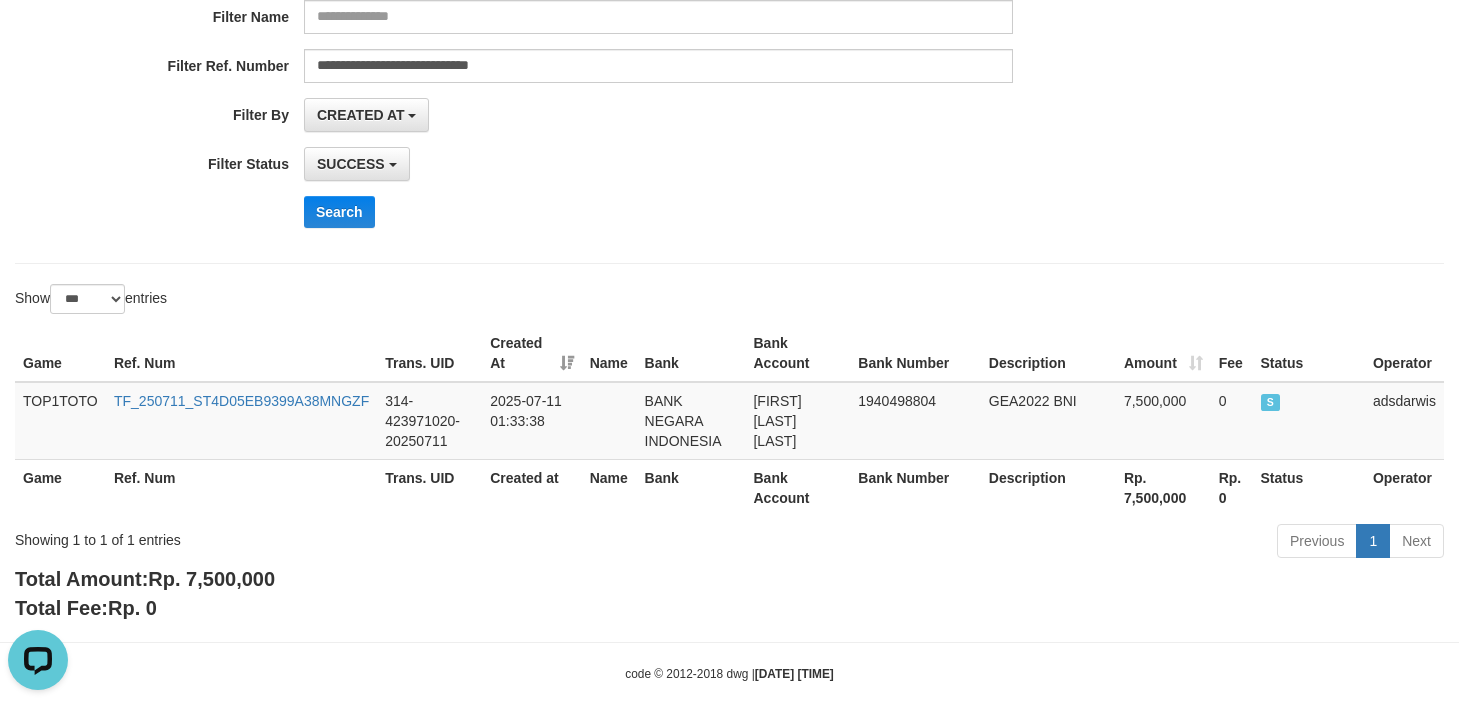 click on "**********" at bounding box center [729, 48] 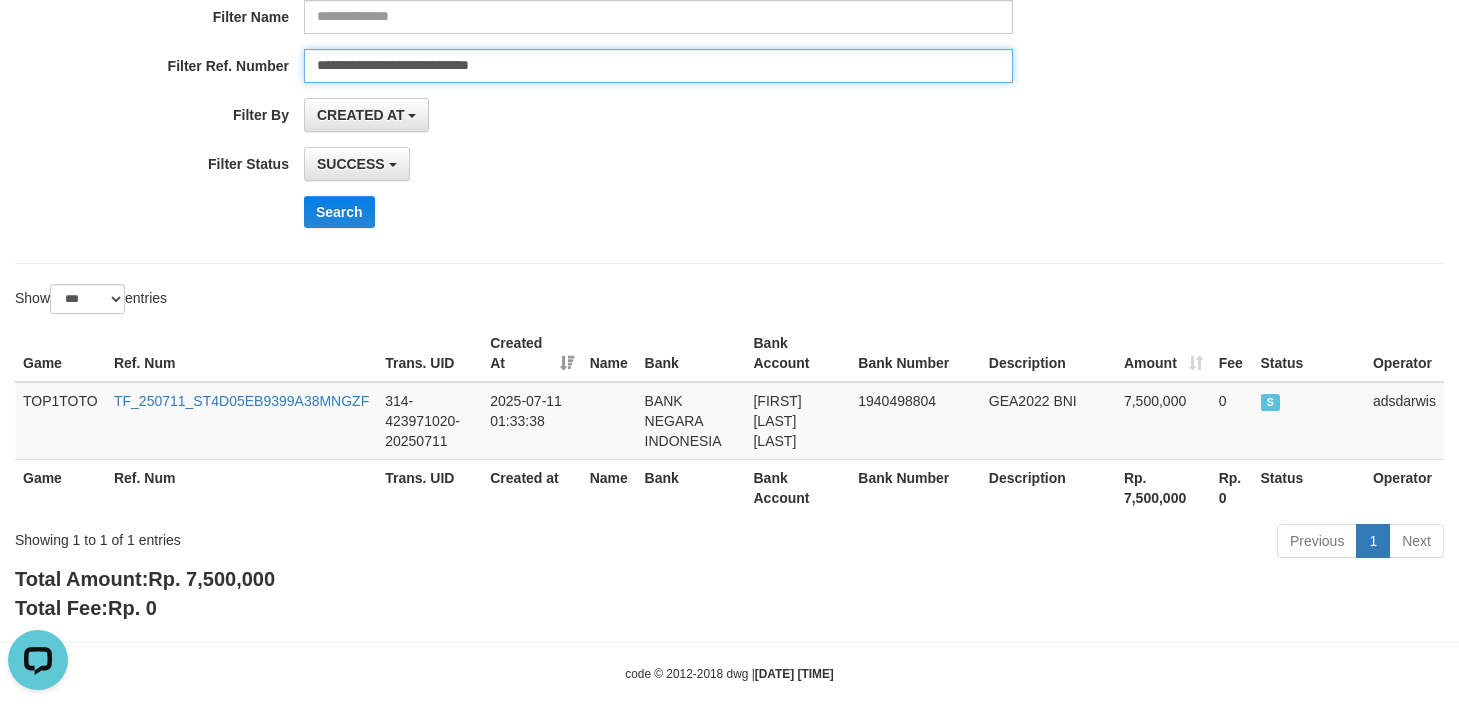 drag, startPoint x: 578, startPoint y: 64, endPoint x: 4, endPoint y: 128, distance: 577.55695 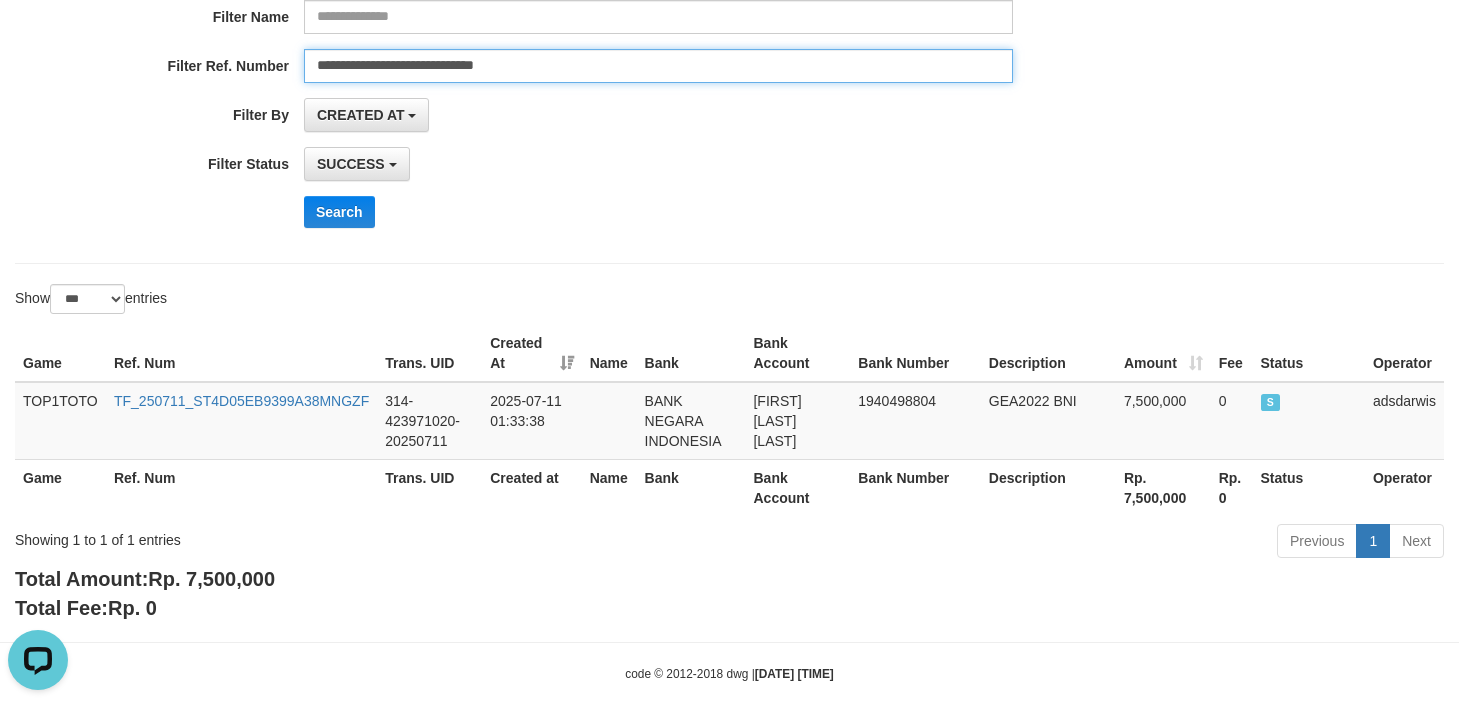 click on "**********" at bounding box center [658, 66] 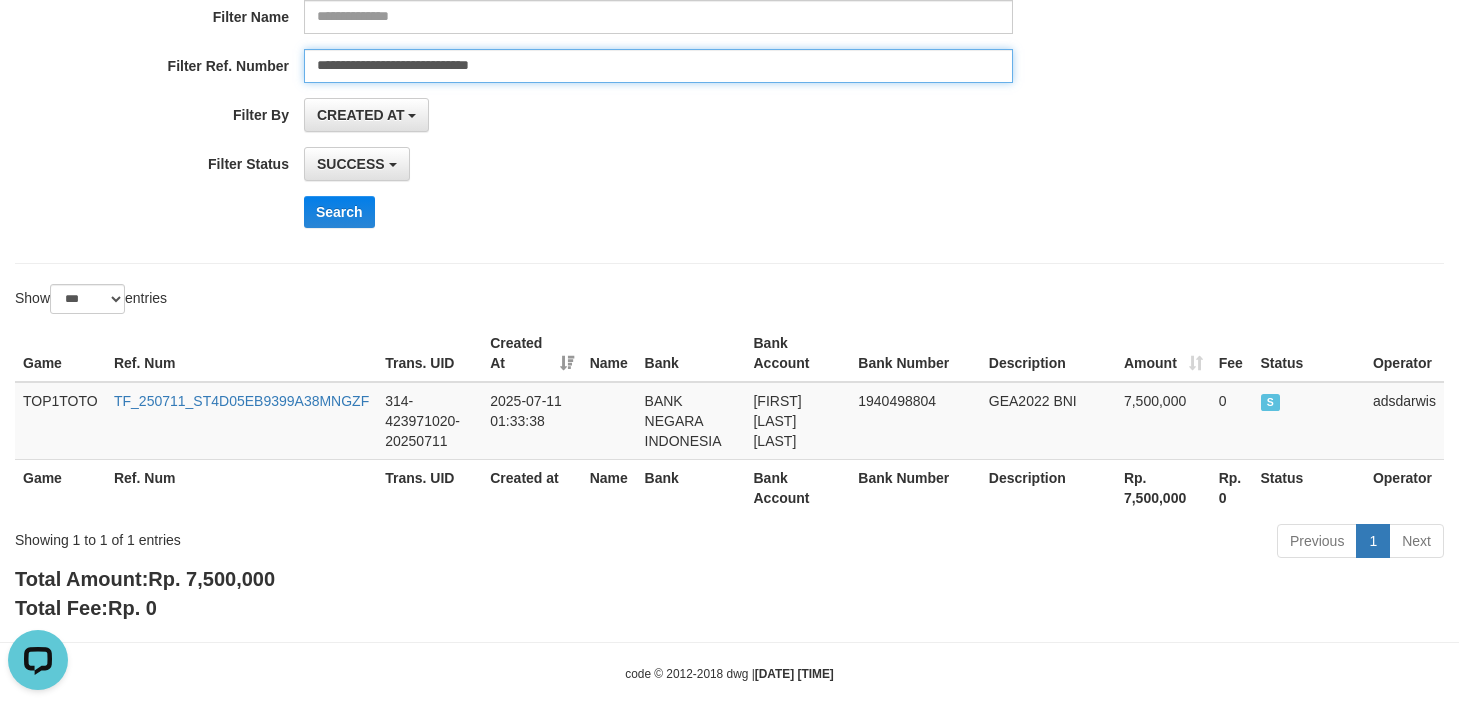 click on "Search" at bounding box center (339, 212) 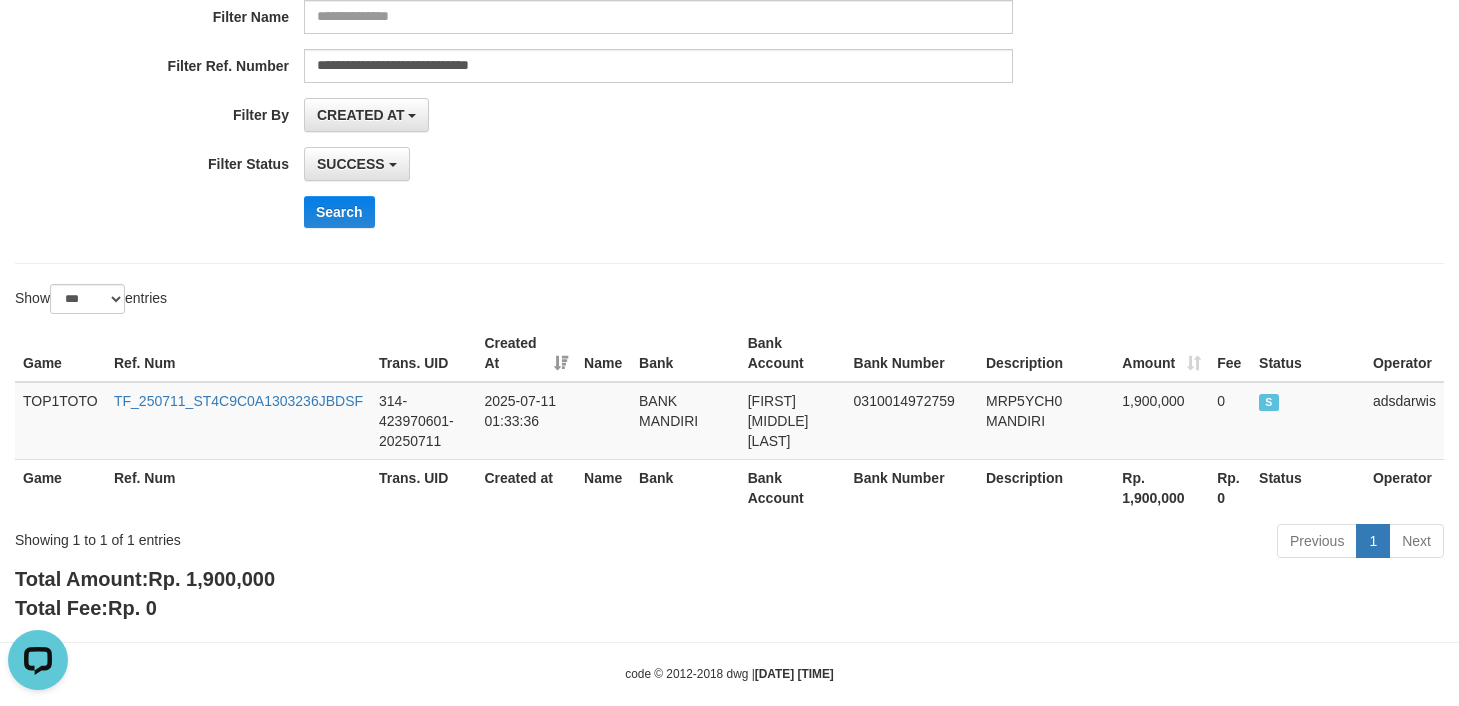click on "**********" at bounding box center [729, 187] 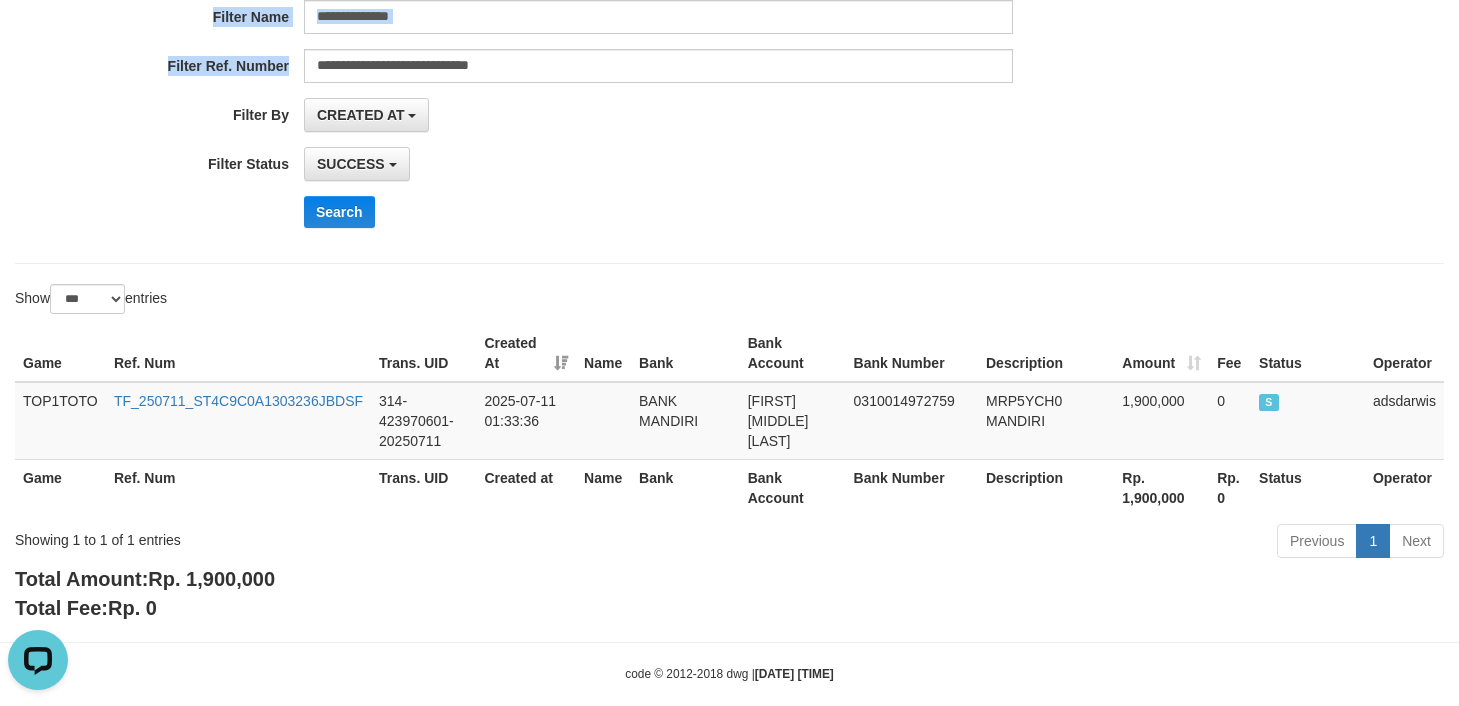 click on "Toggle navigation
Home
Bank
Account List
Mutasi Bank
Note Mutasi
Deposit
History
Withdraw
Report
Report Link
History
PGA History
adsCS
My Profile
Log Out" at bounding box center (729, 216) 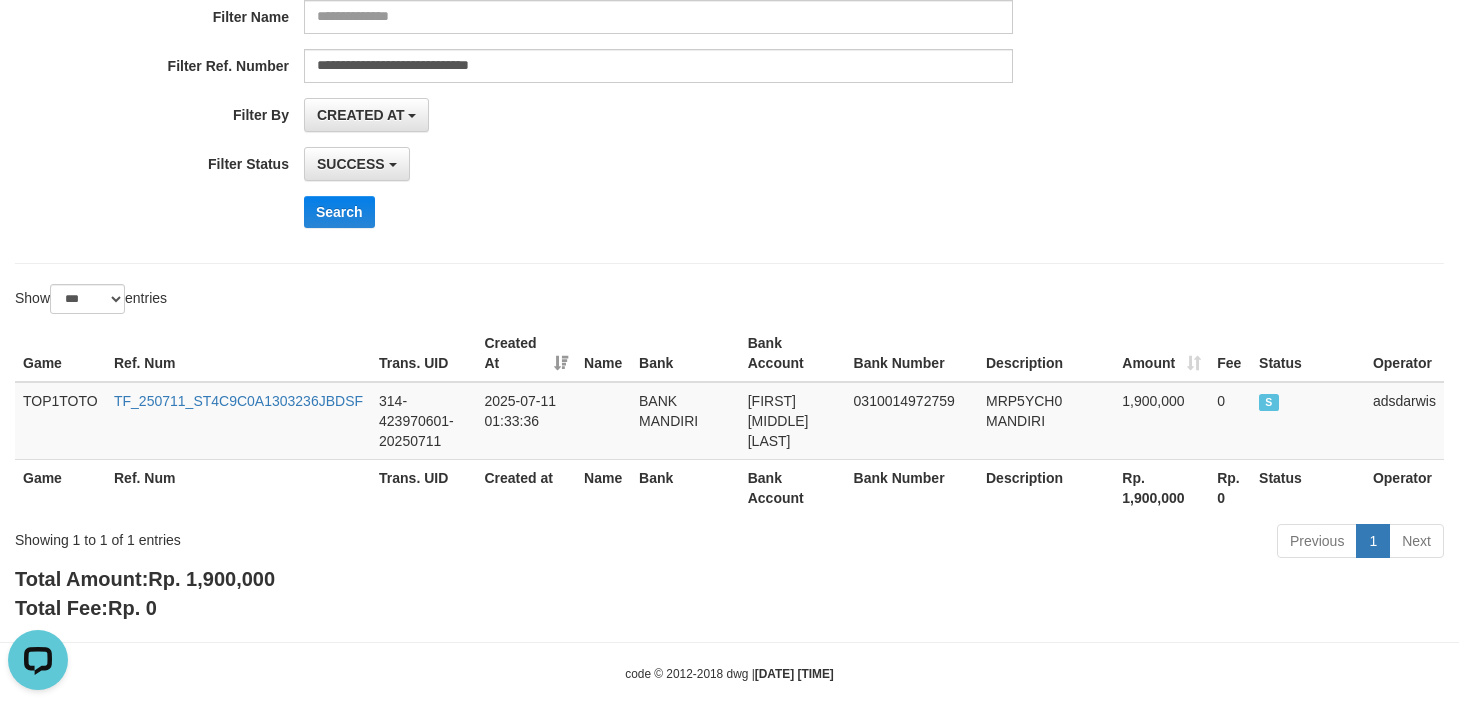 drag, startPoint x: 796, startPoint y: 210, endPoint x: 743, endPoint y: 143, distance: 85.42833 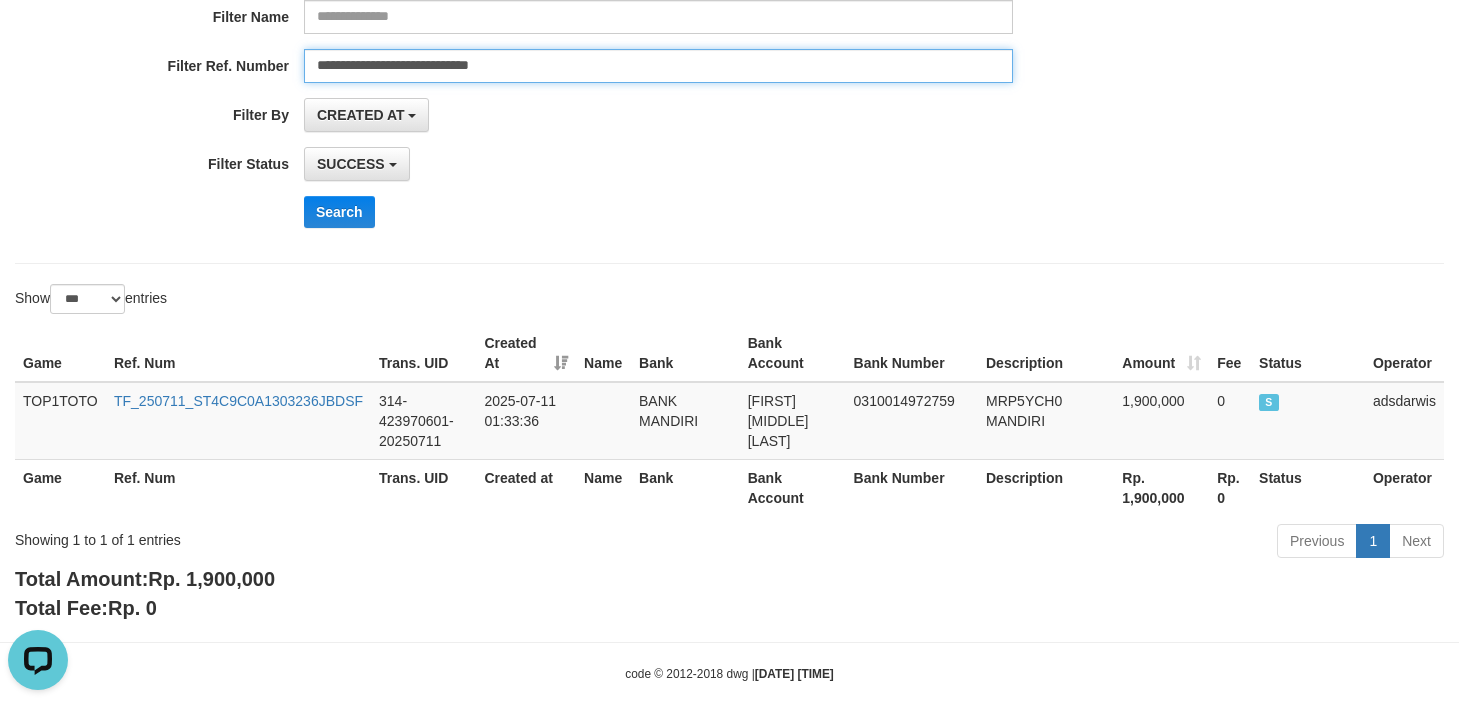 drag, startPoint x: 585, startPoint y: 66, endPoint x: -57, endPoint y: 82, distance: 642.19934 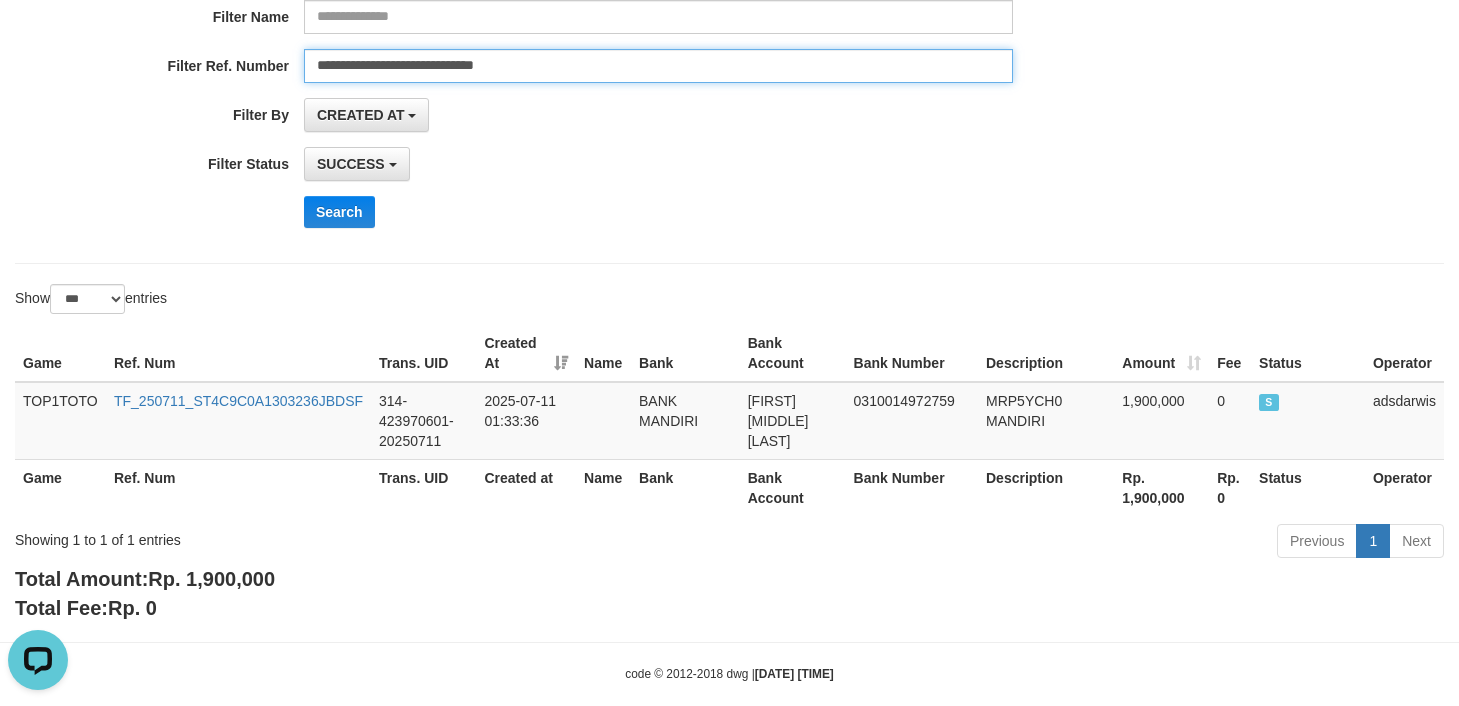 type on "**********" 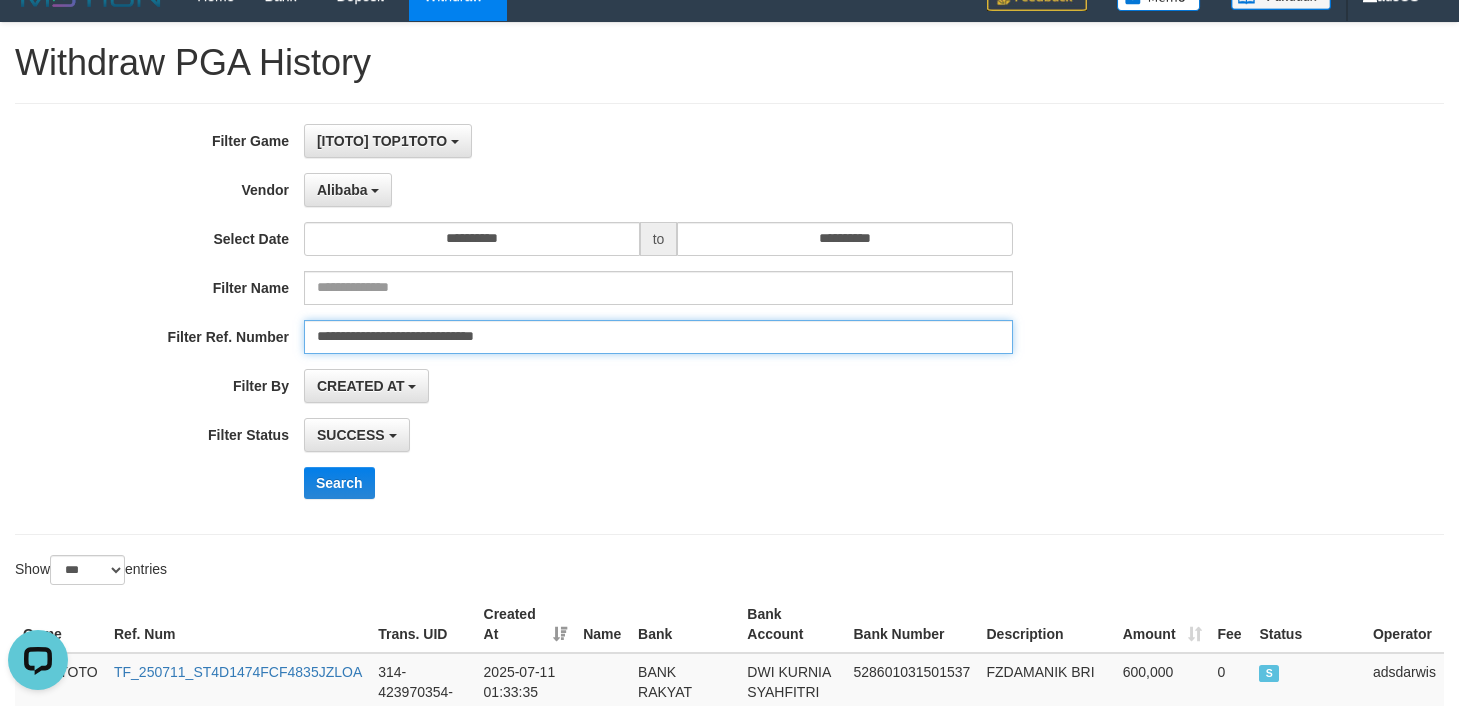 scroll, scrollTop: 0, scrollLeft: 0, axis: both 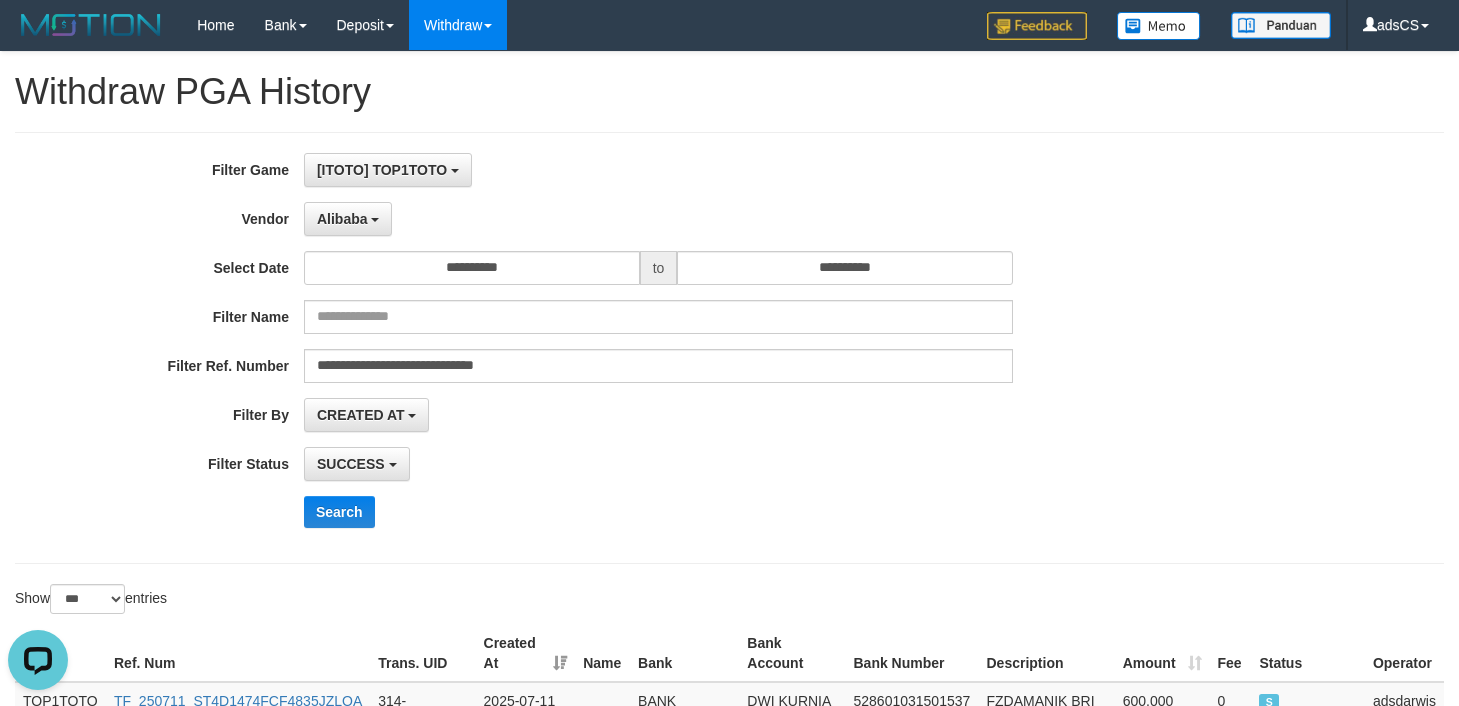 click on "[ITOTO] TOP1TOTO
SELECT GAME
[ITOTO] TOP1TOTO" at bounding box center [658, 170] 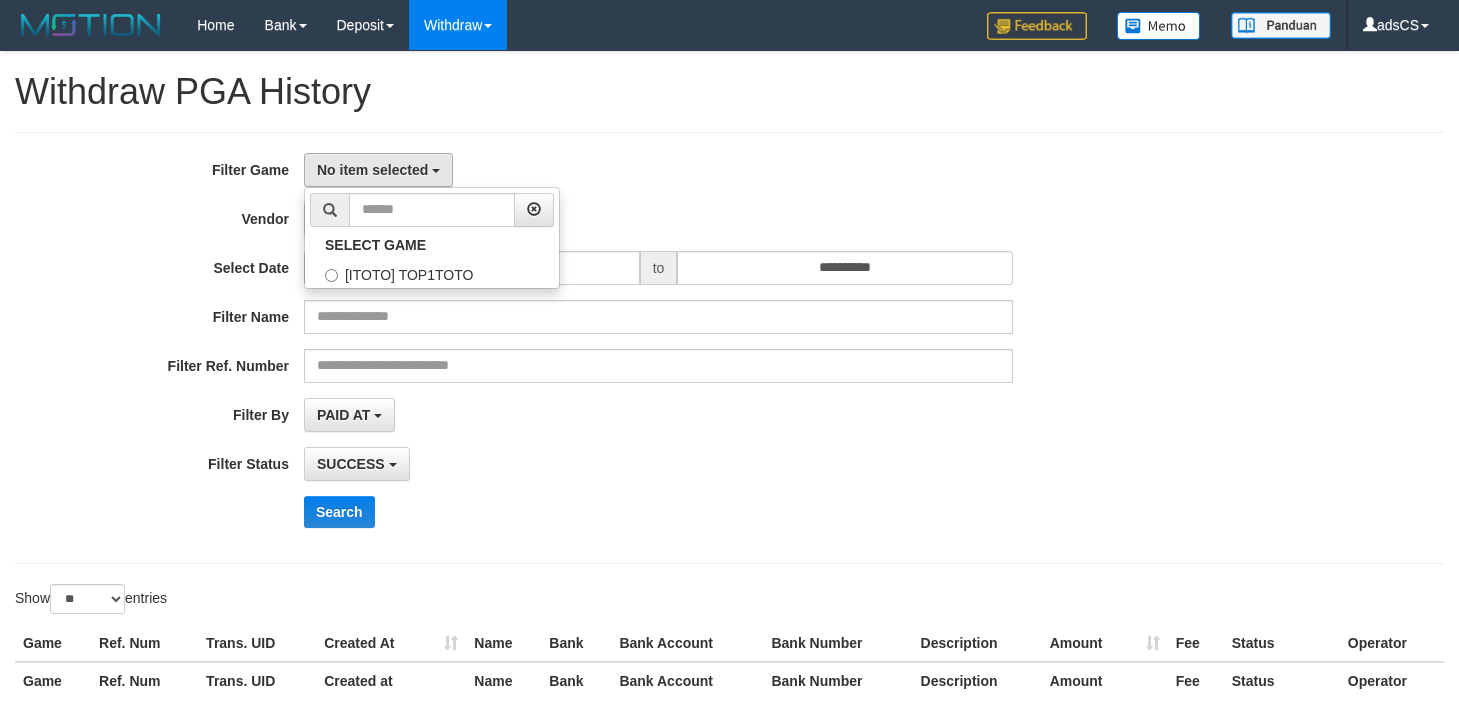 select 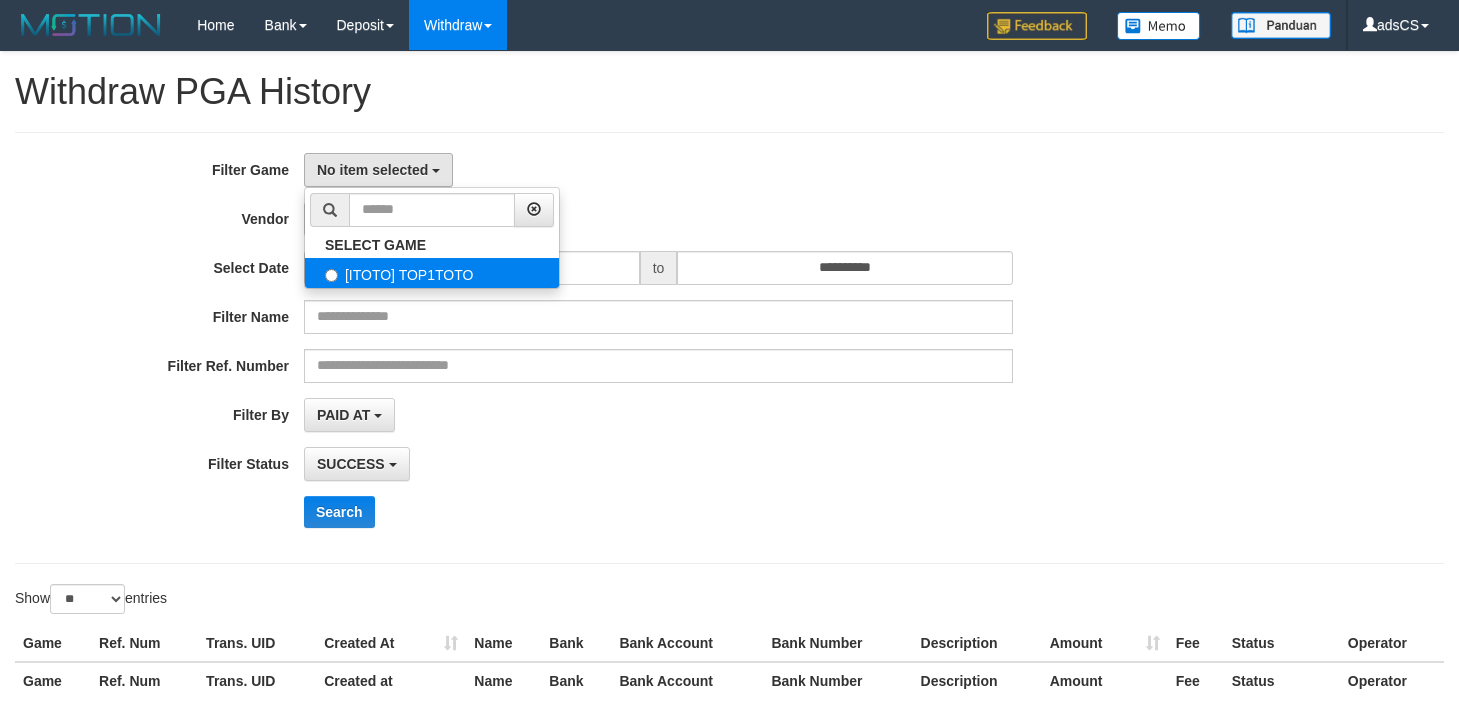 scroll, scrollTop: 0, scrollLeft: 0, axis: both 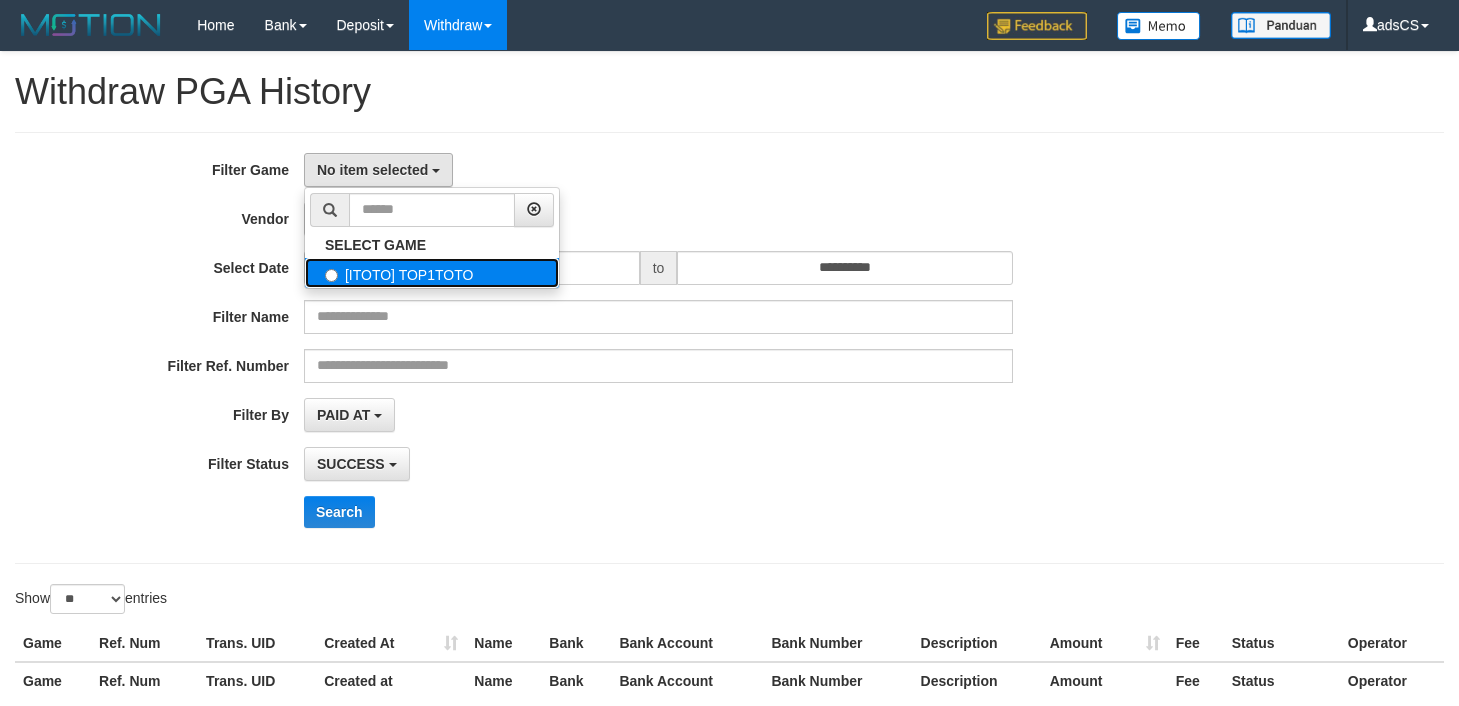 click on "[ITOTO] TOP1TOTO" at bounding box center (432, 273) 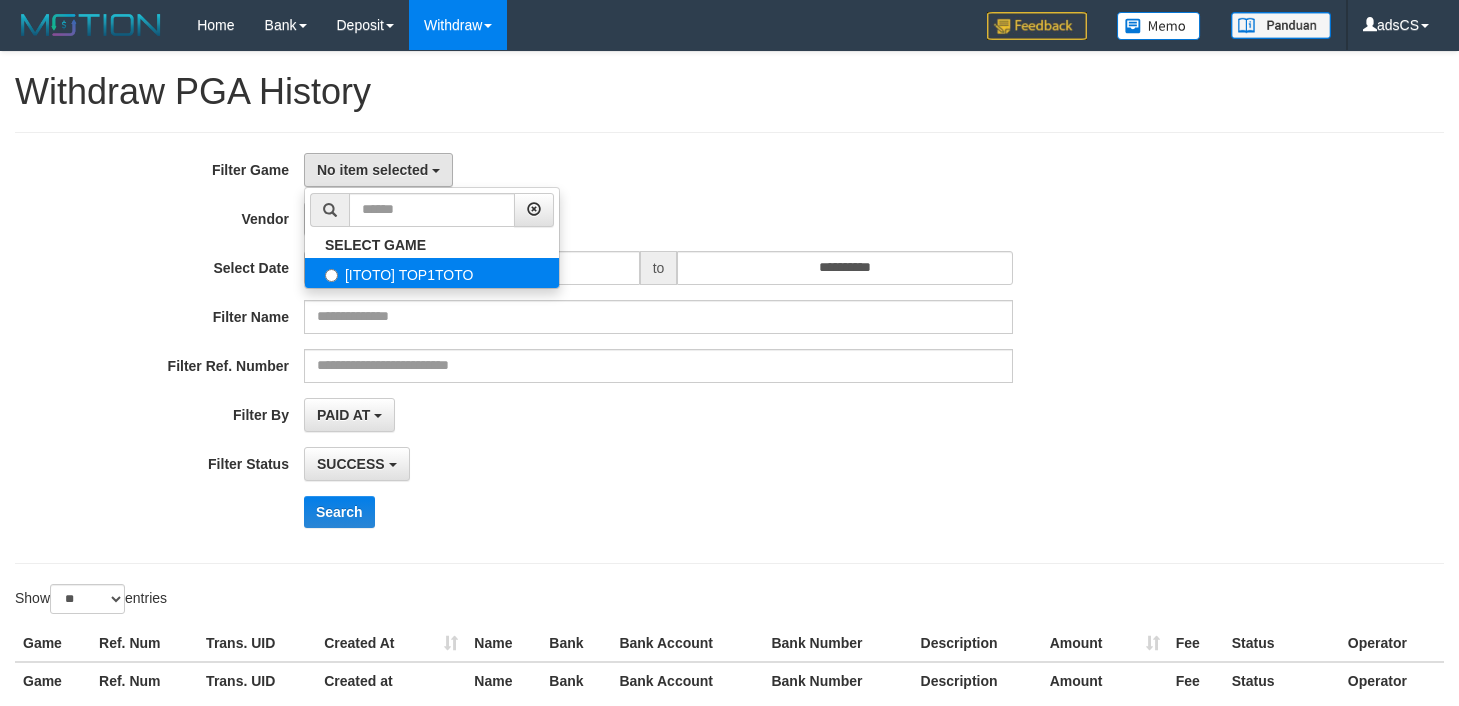 select on "***" 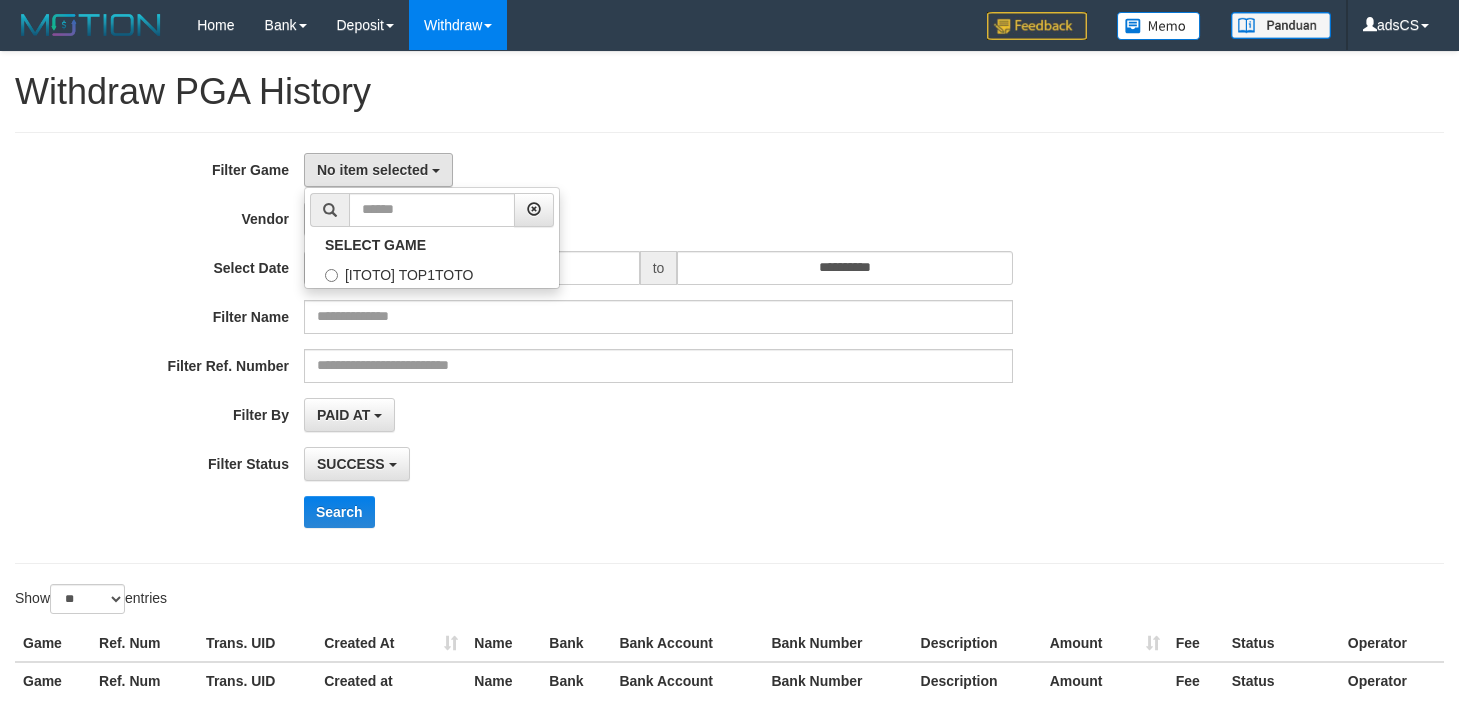 scroll, scrollTop: 18, scrollLeft: 0, axis: vertical 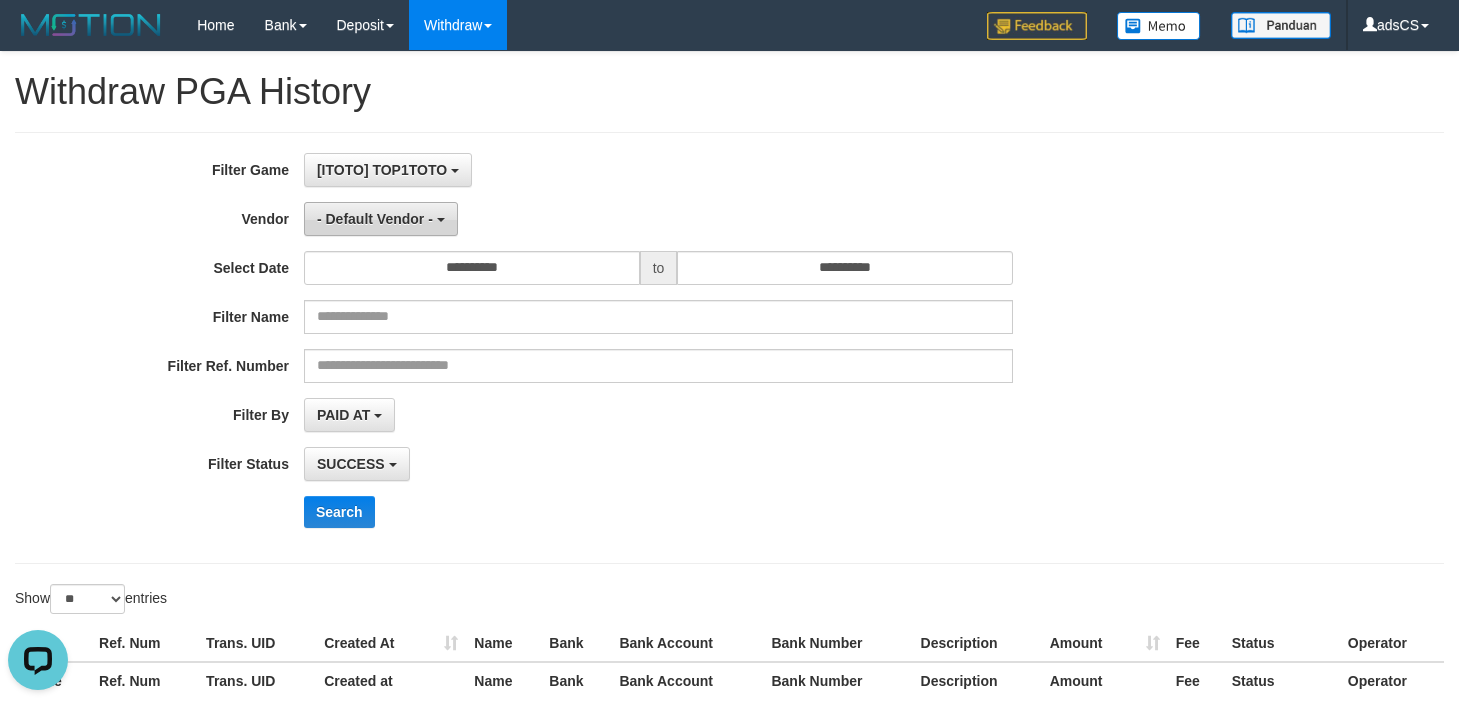 click on "- Default Vendor -" at bounding box center (375, 219) 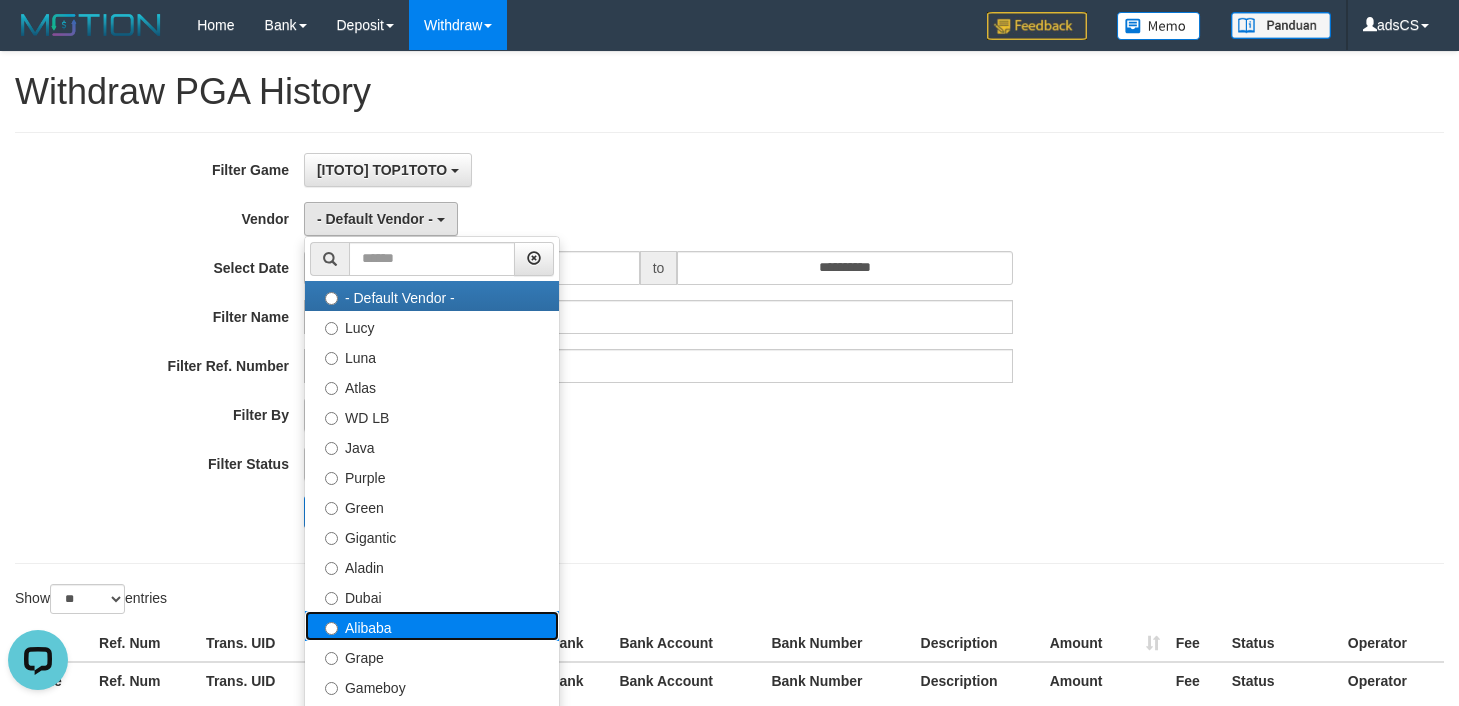 click on "Alibaba" at bounding box center [432, 626] 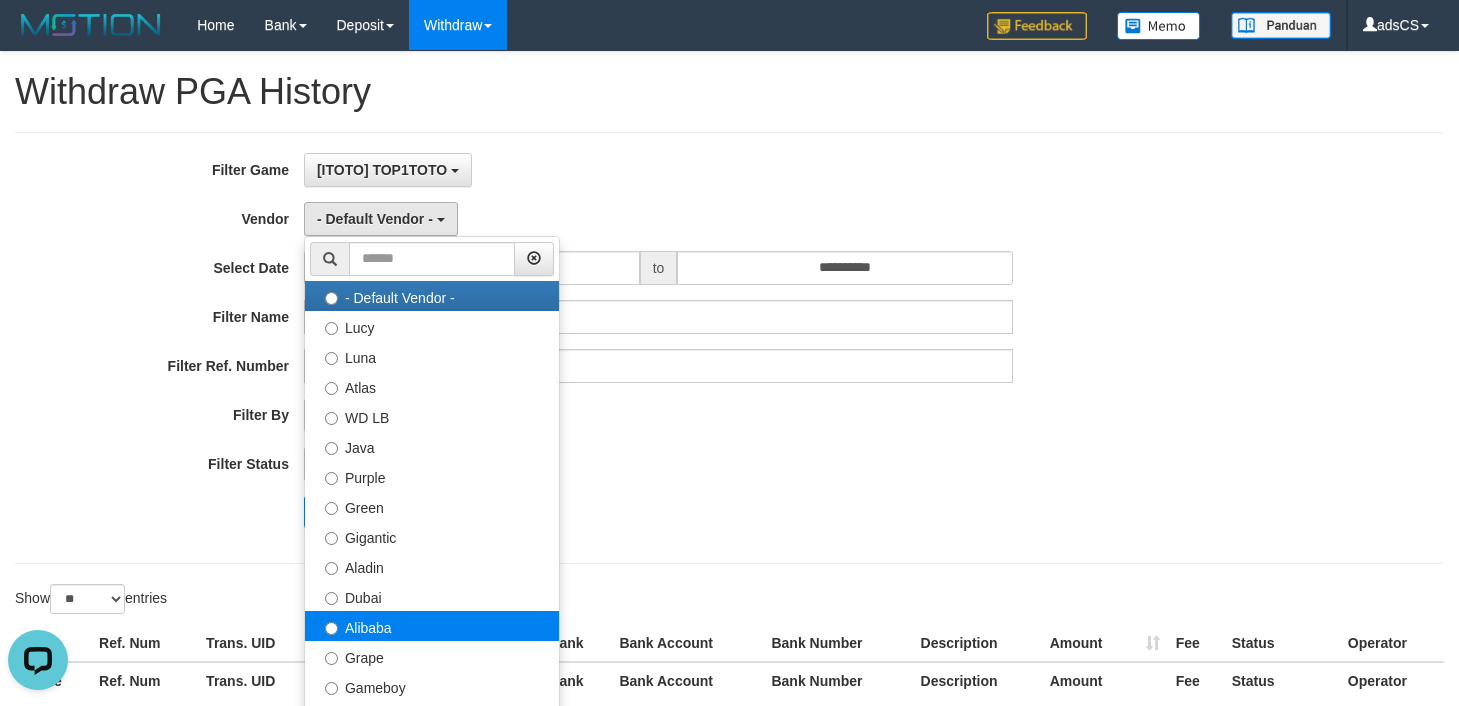 select on "**********" 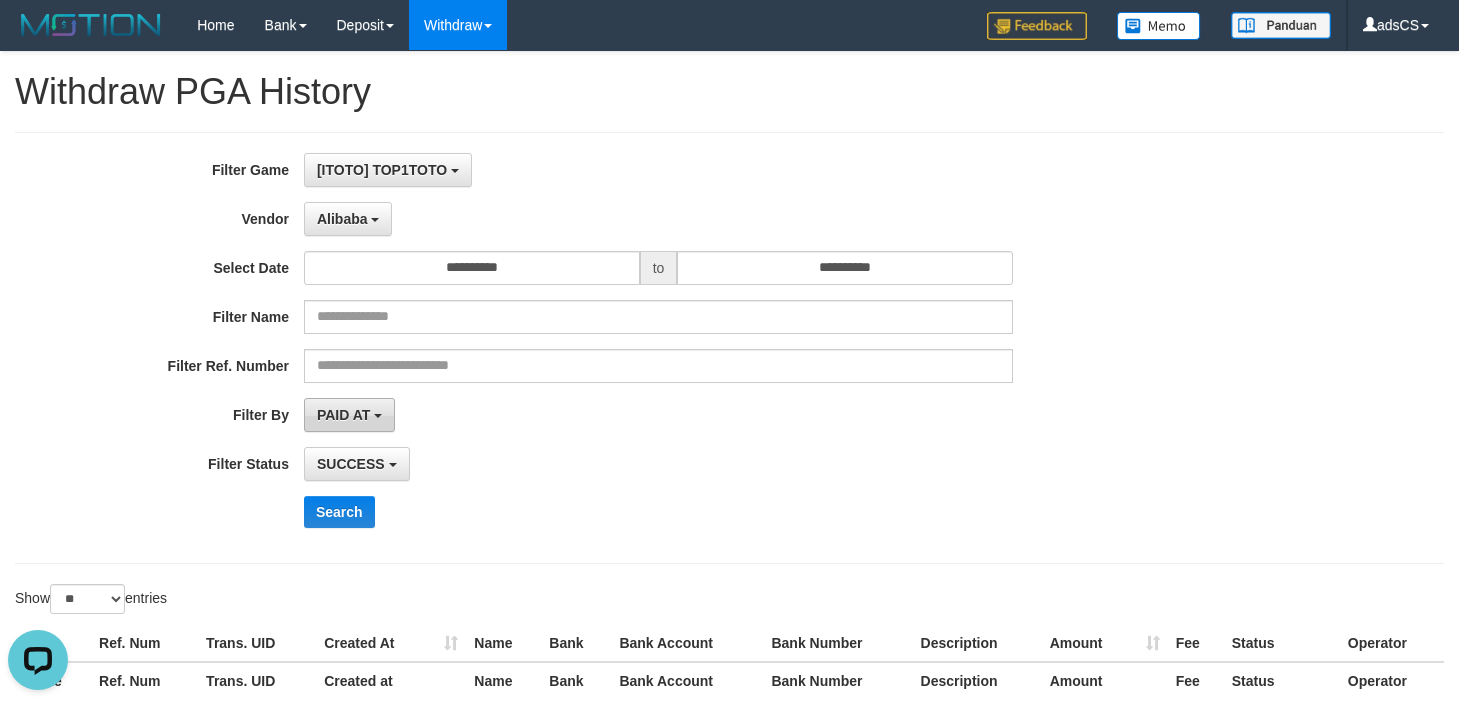 drag, startPoint x: 341, startPoint y: 417, endPoint x: 354, endPoint y: 476, distance: 60.41523 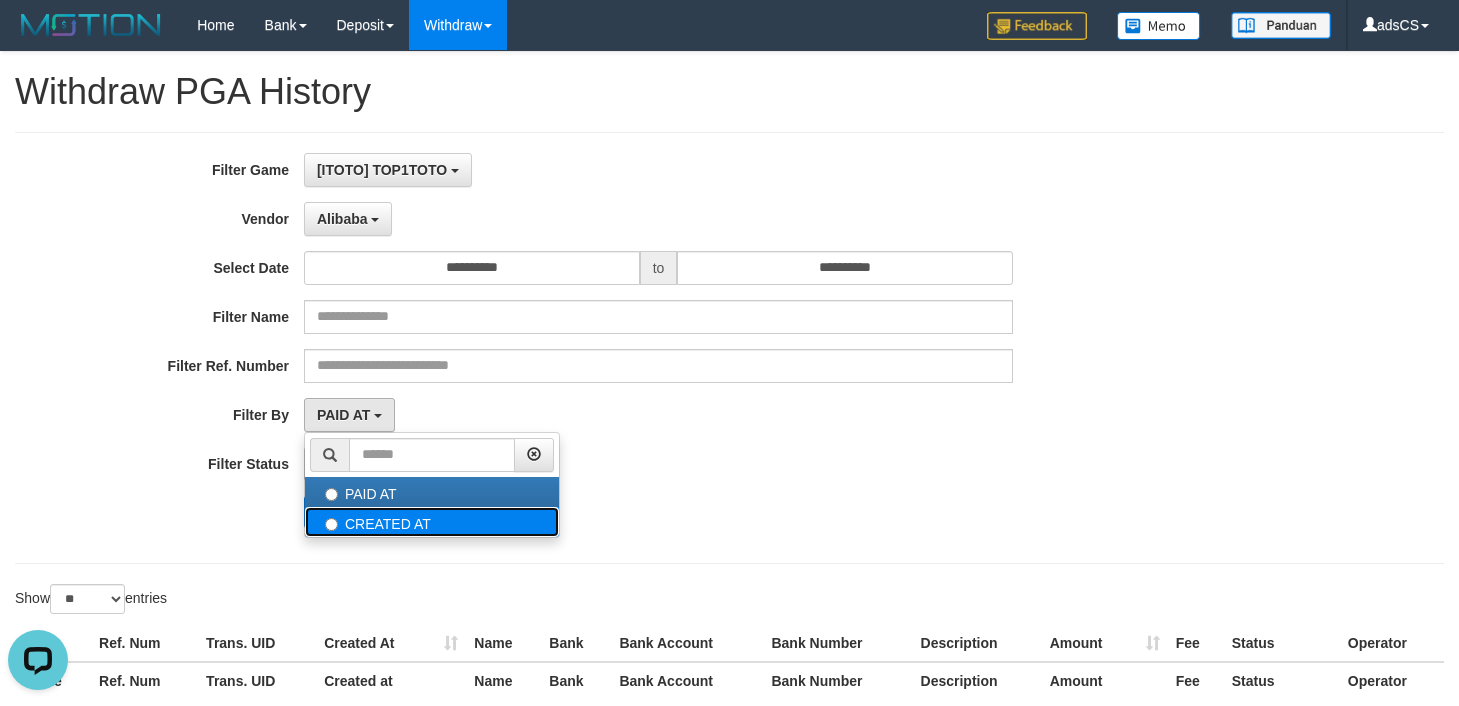 click on "CREATED AT" at bounding box center [432, 522] 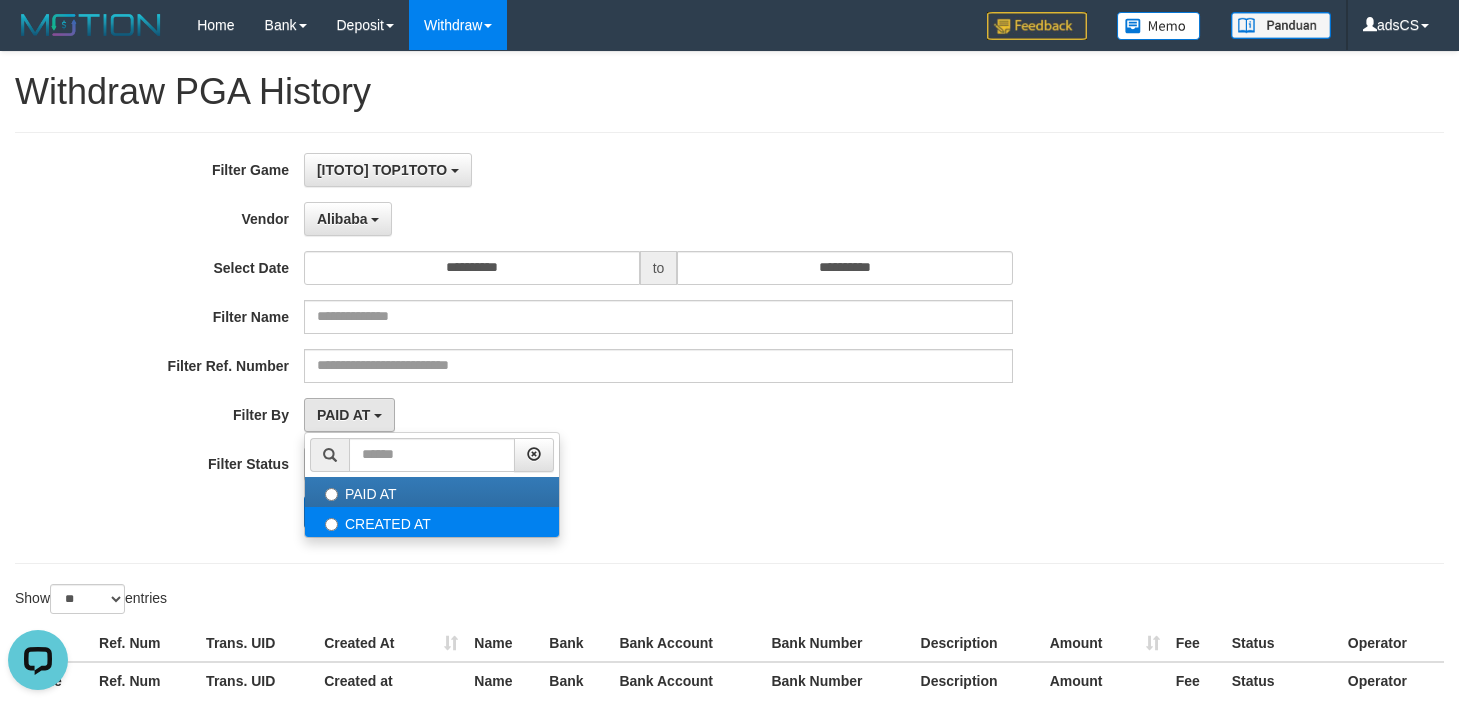 select on "*" 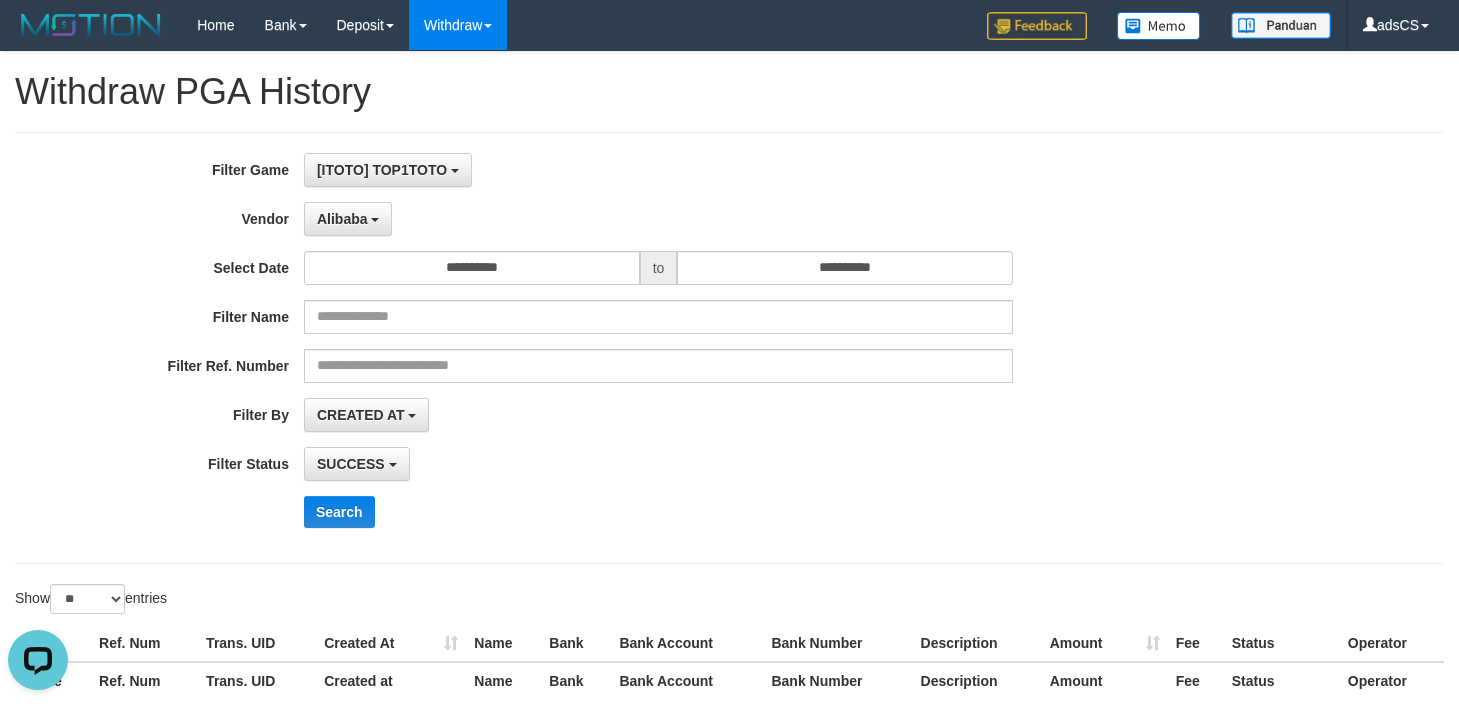 click on "**********" at bounding box center [608, 348] 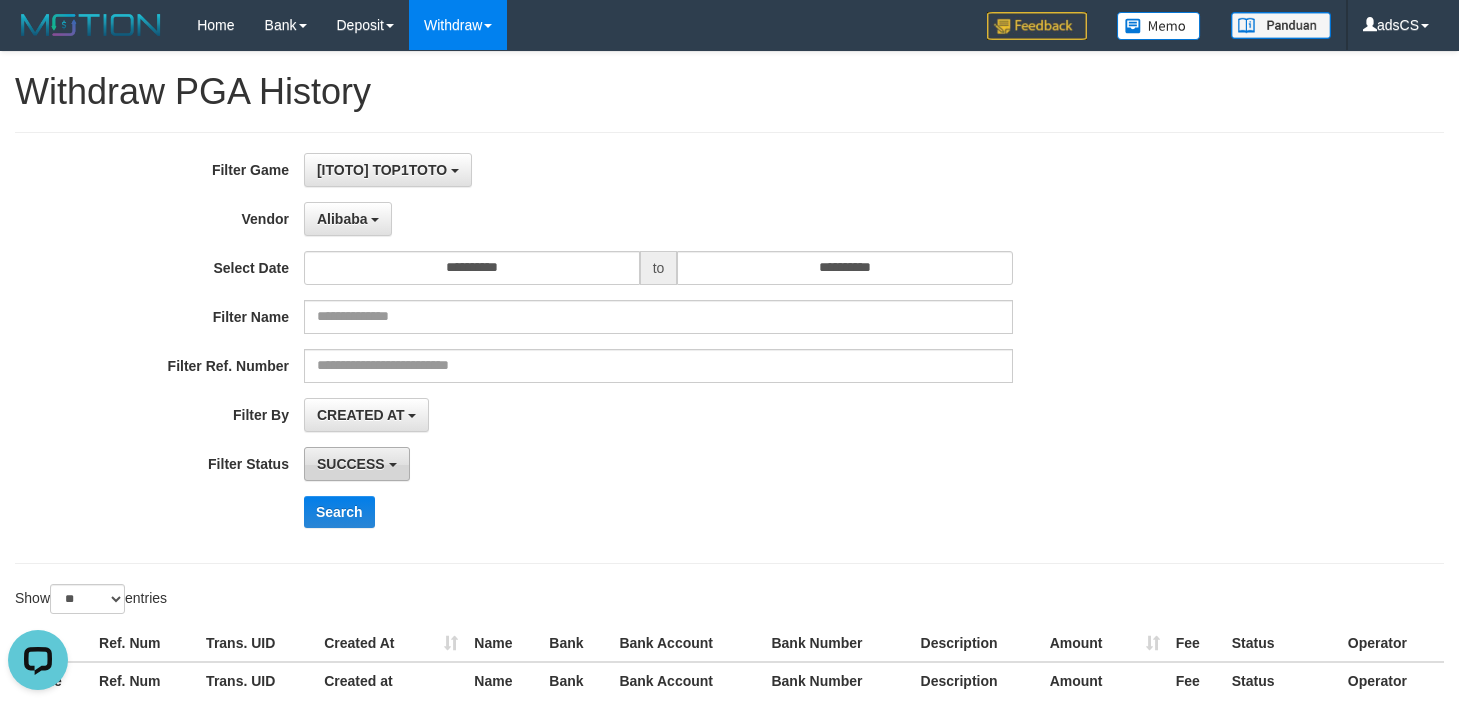 click on "SUCCESS" at bounding box center (351, 464) 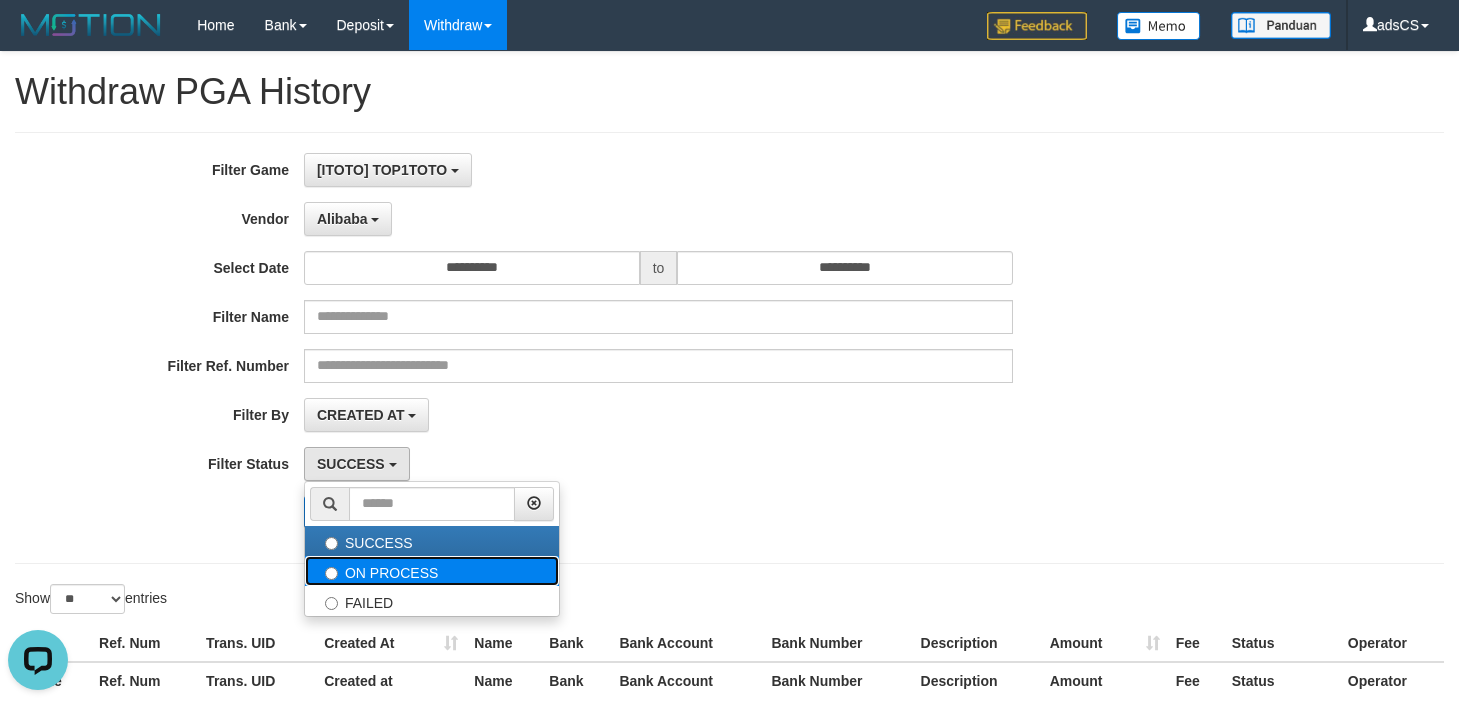 click on "ON PROCESS" at bounding box center [432, 571] 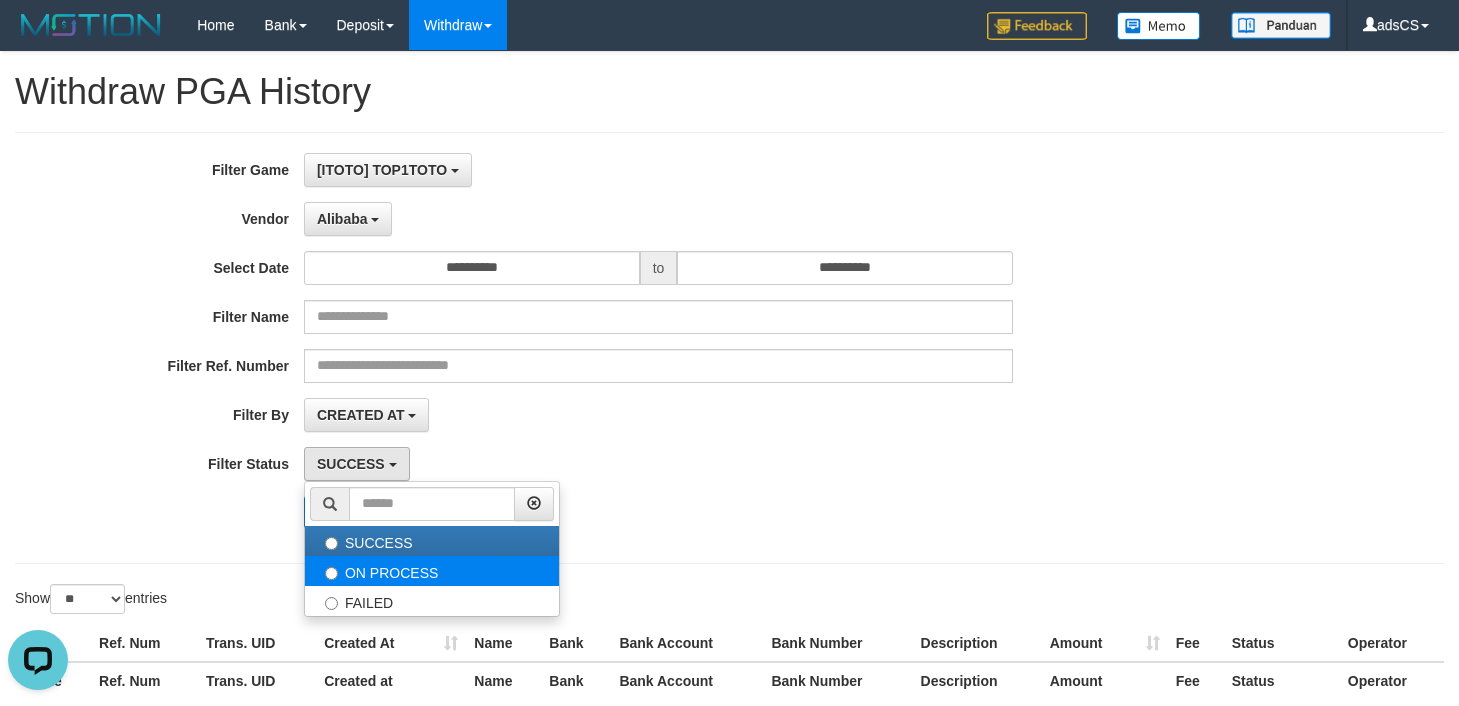 select on "*" 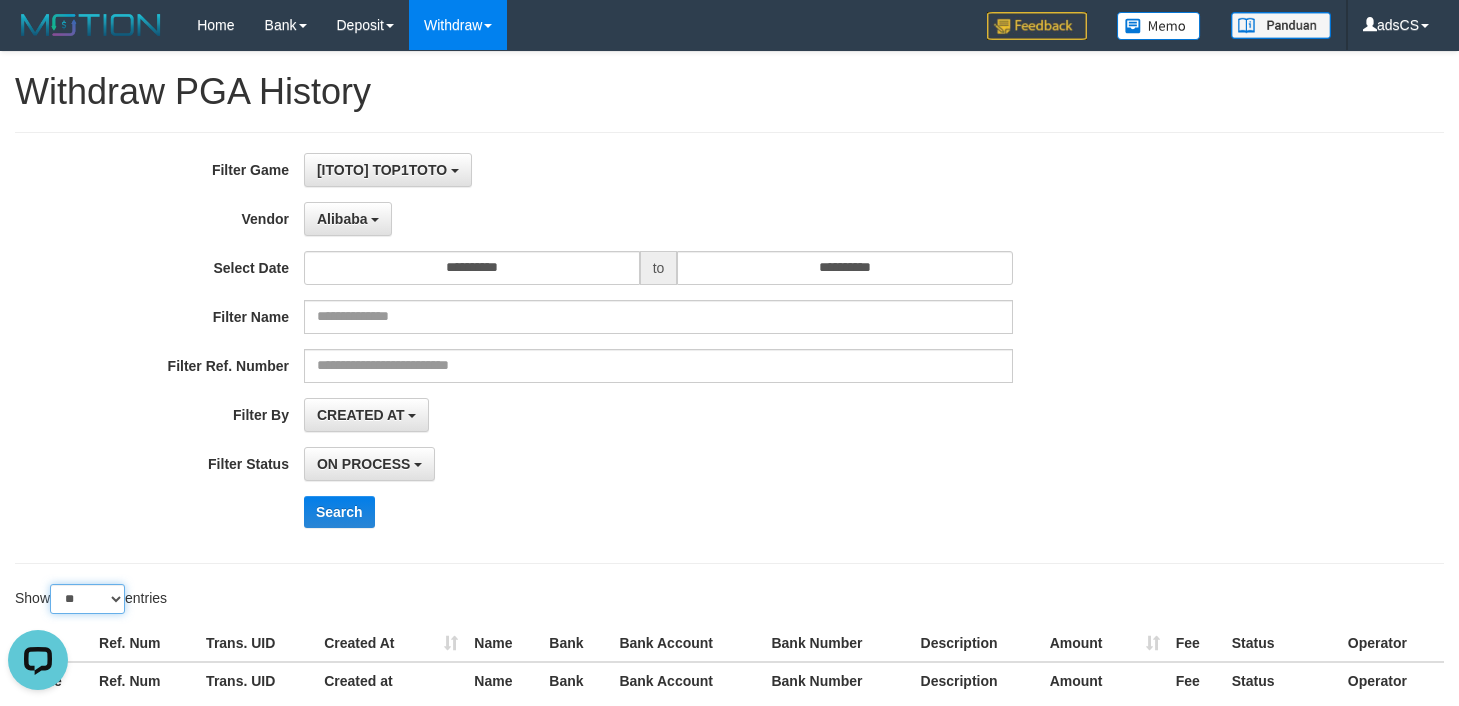 click on "** ** ** ***" at bounding box center [87, 599] 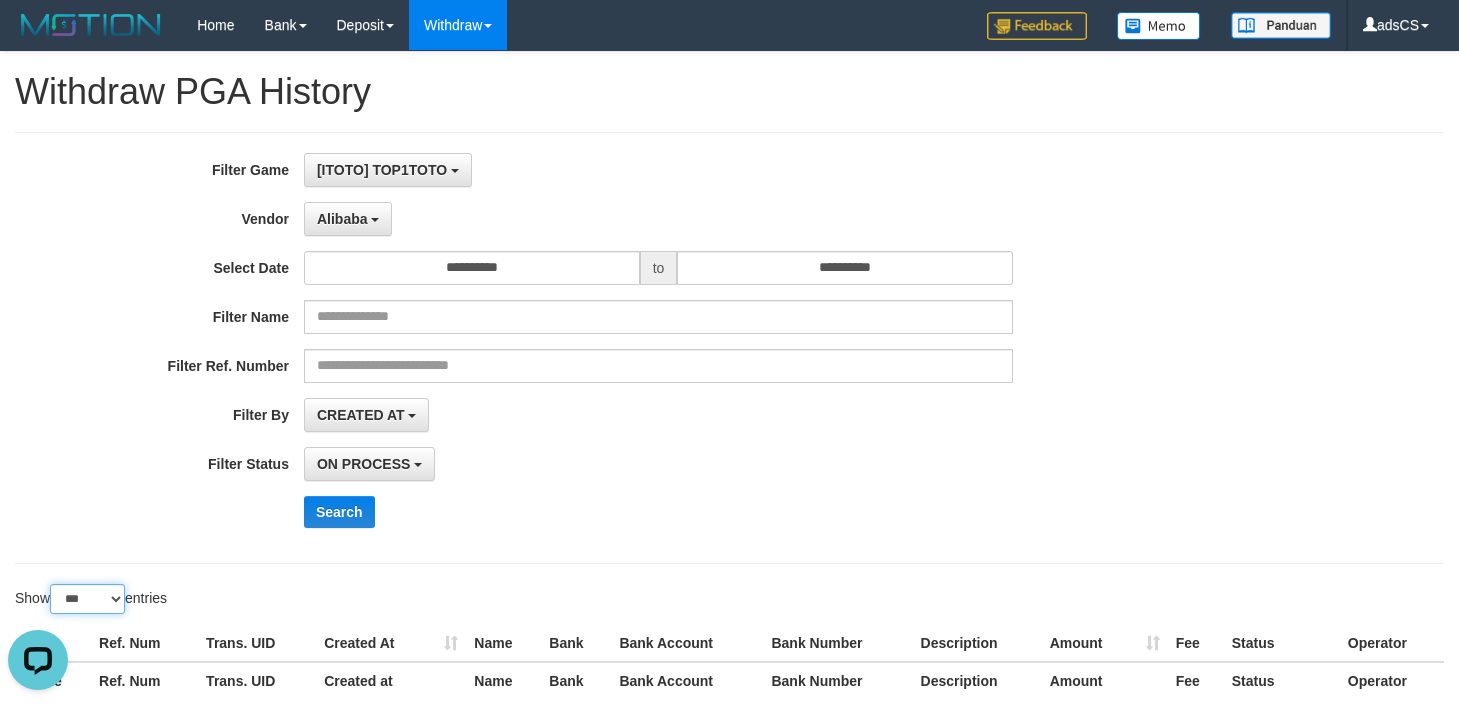 click on "** ** ** ***" at bounding box center [87, 599] 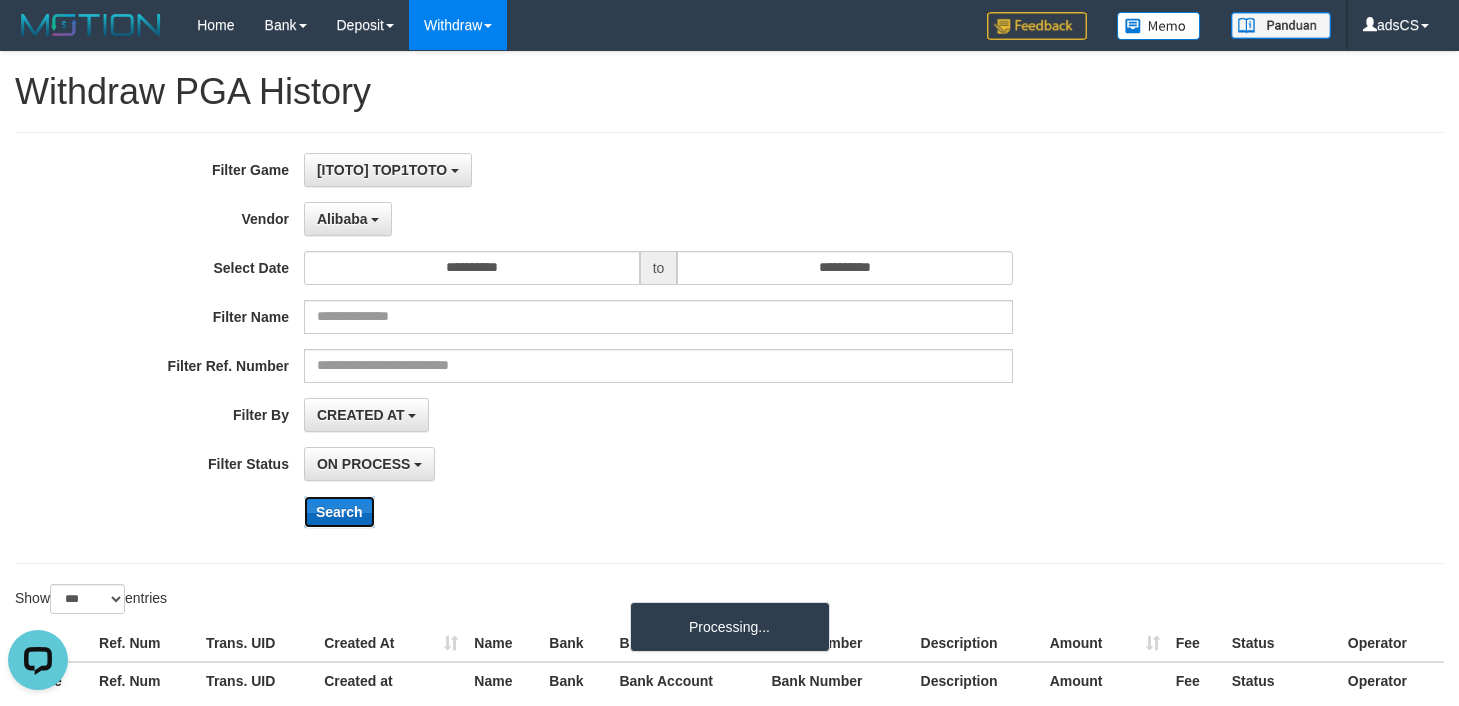 click on "Search" at bounding box center (339, 512) 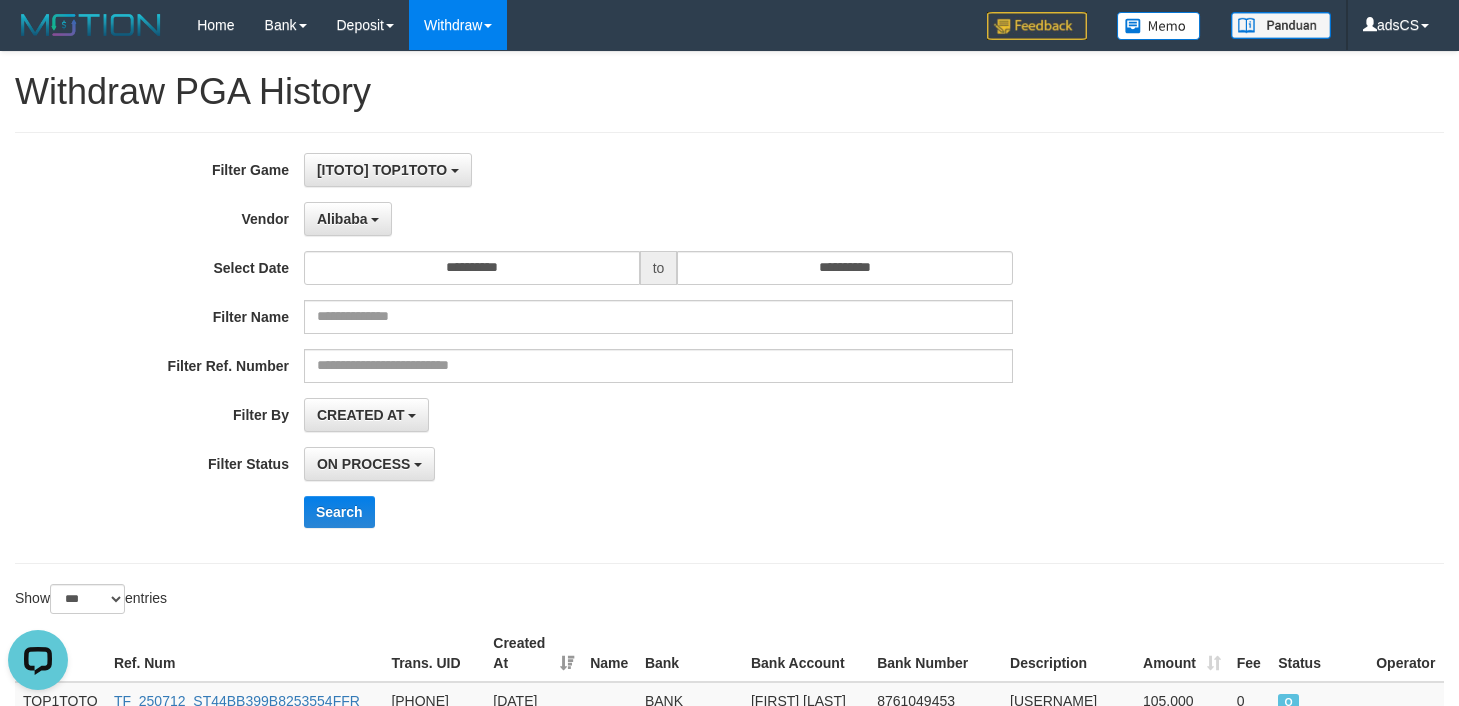 click on "**********" at bounding box center (608, 464) 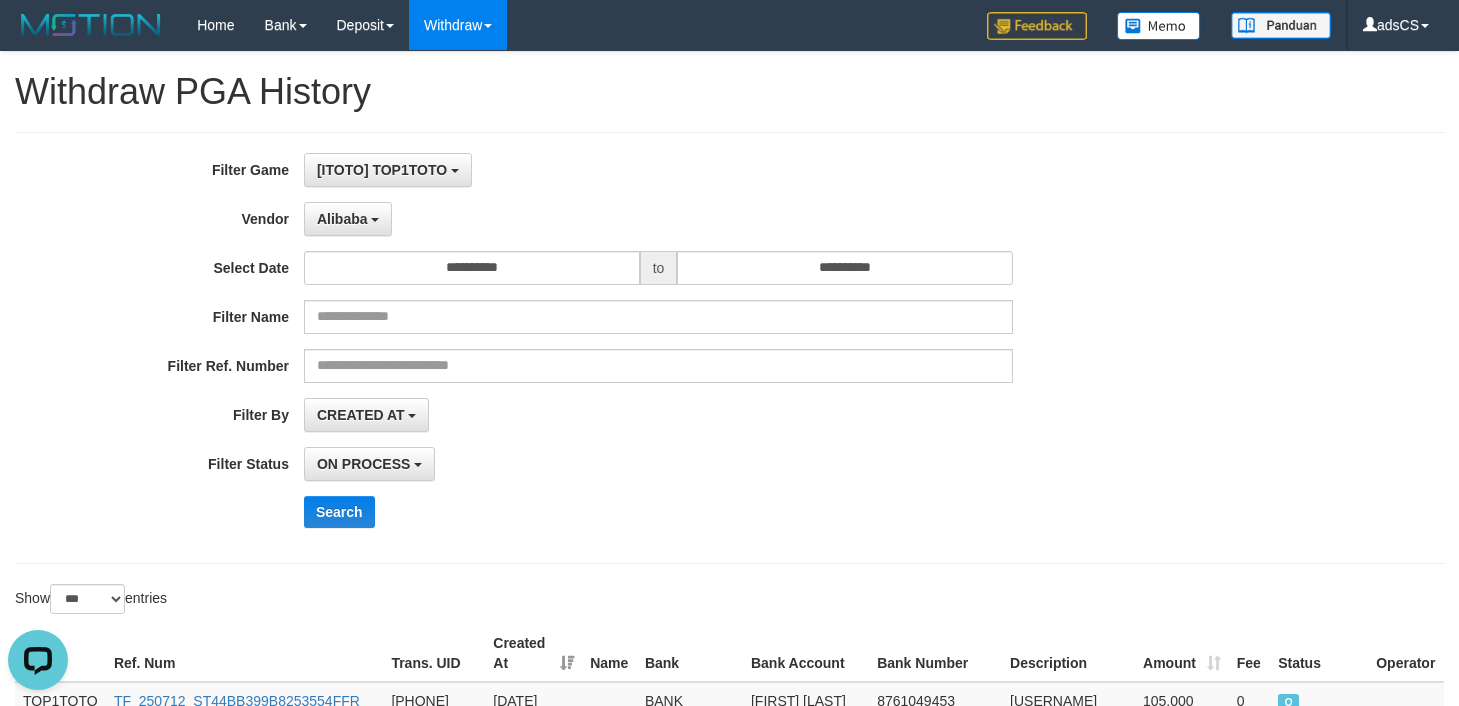 scroll, scrollTop: 3043, scrollLeft: 0, axis: vertical 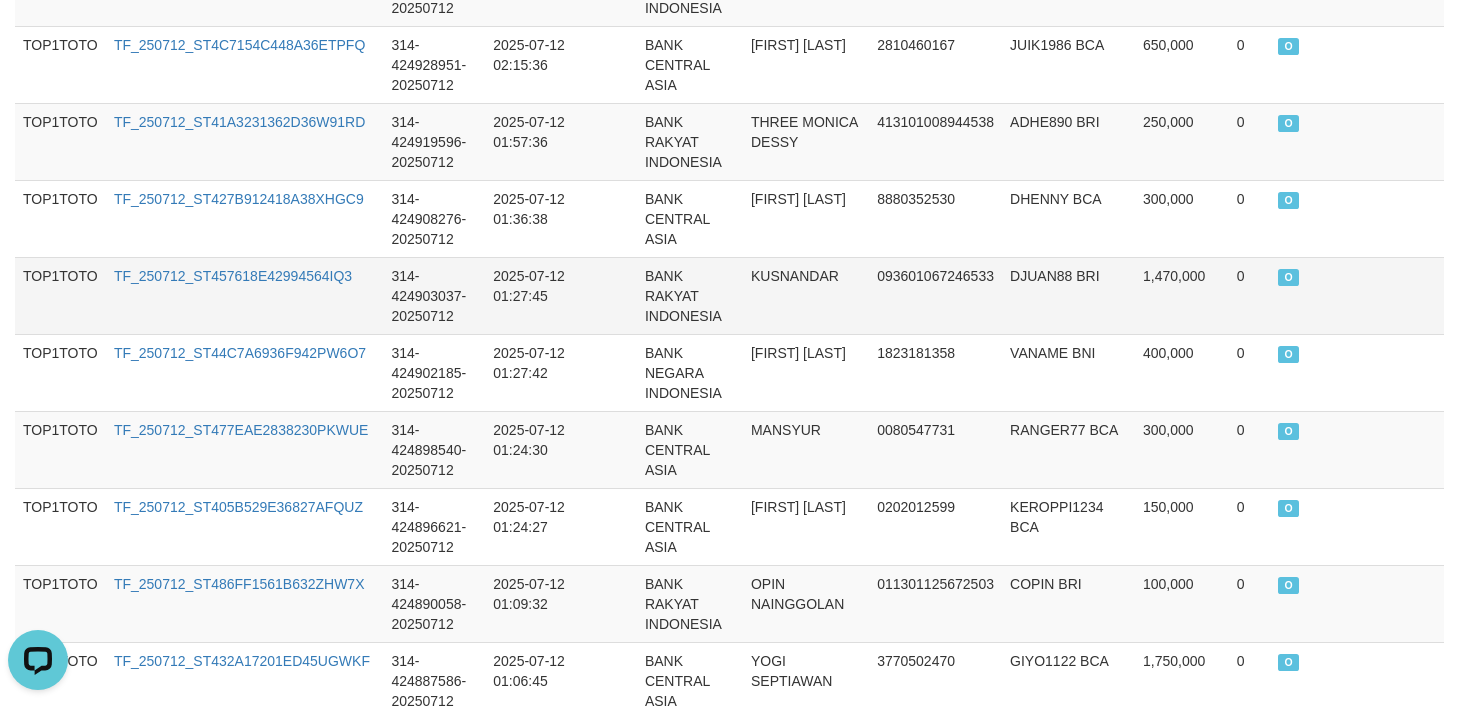 click on "O" at bounding box center [1319, 295] 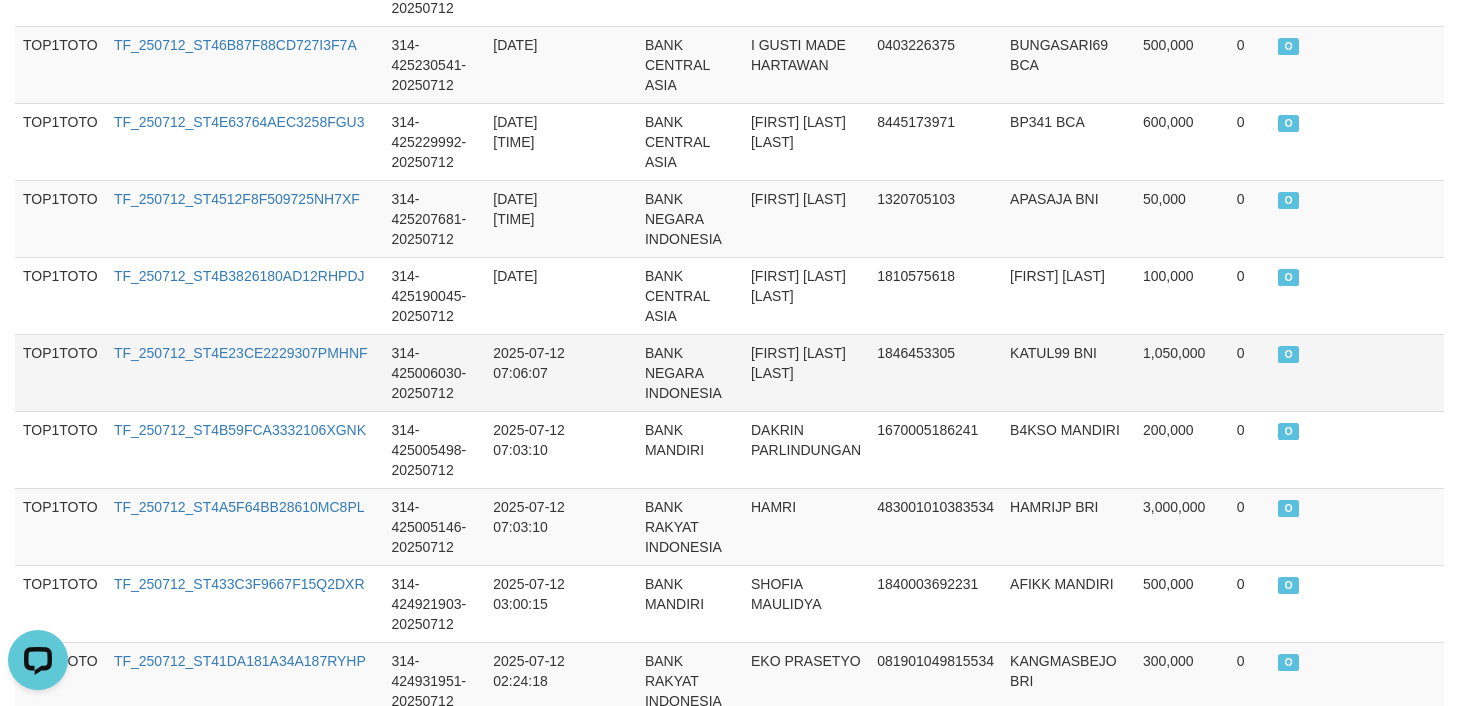 click on "[FIRST] [LAST] [LAST]" at bounding box center [806, 372] 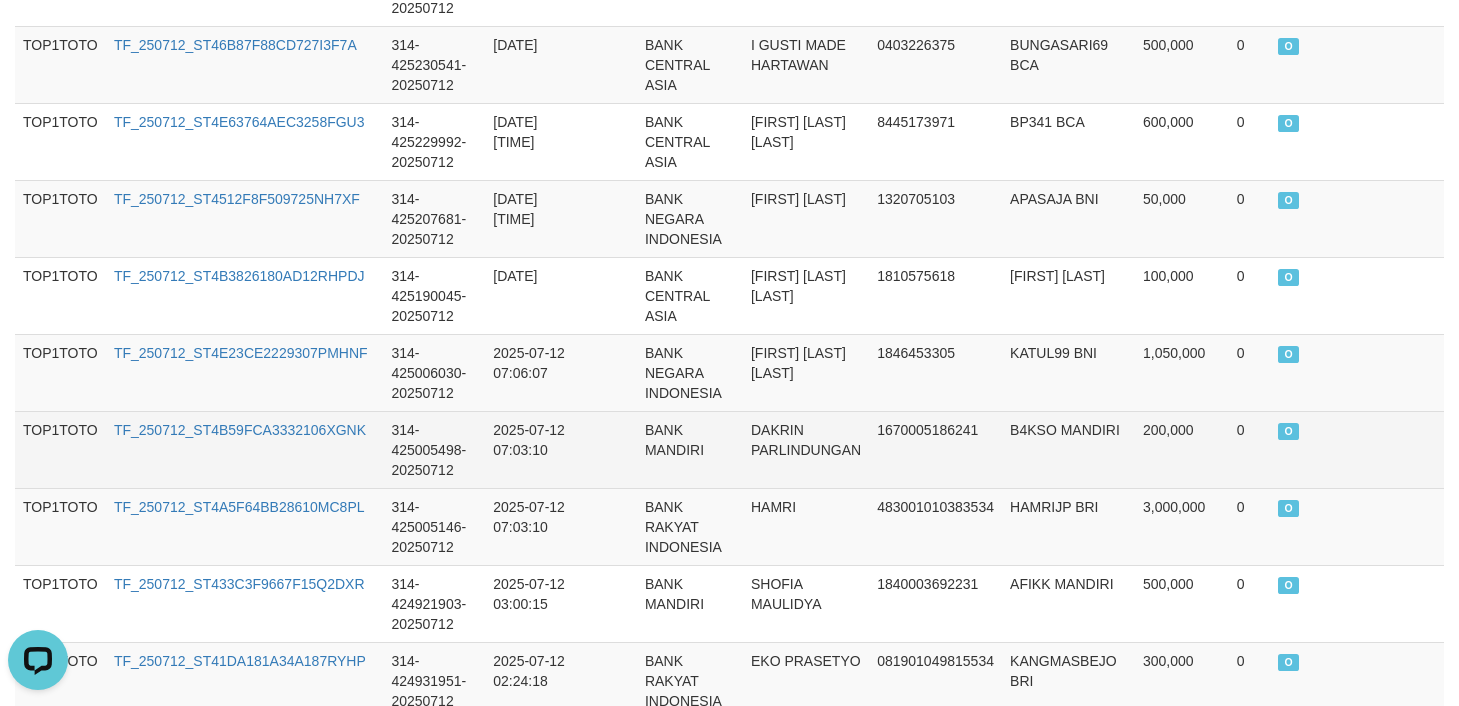 click on "314-425005498-20250712" at bounding box center (434, 449) 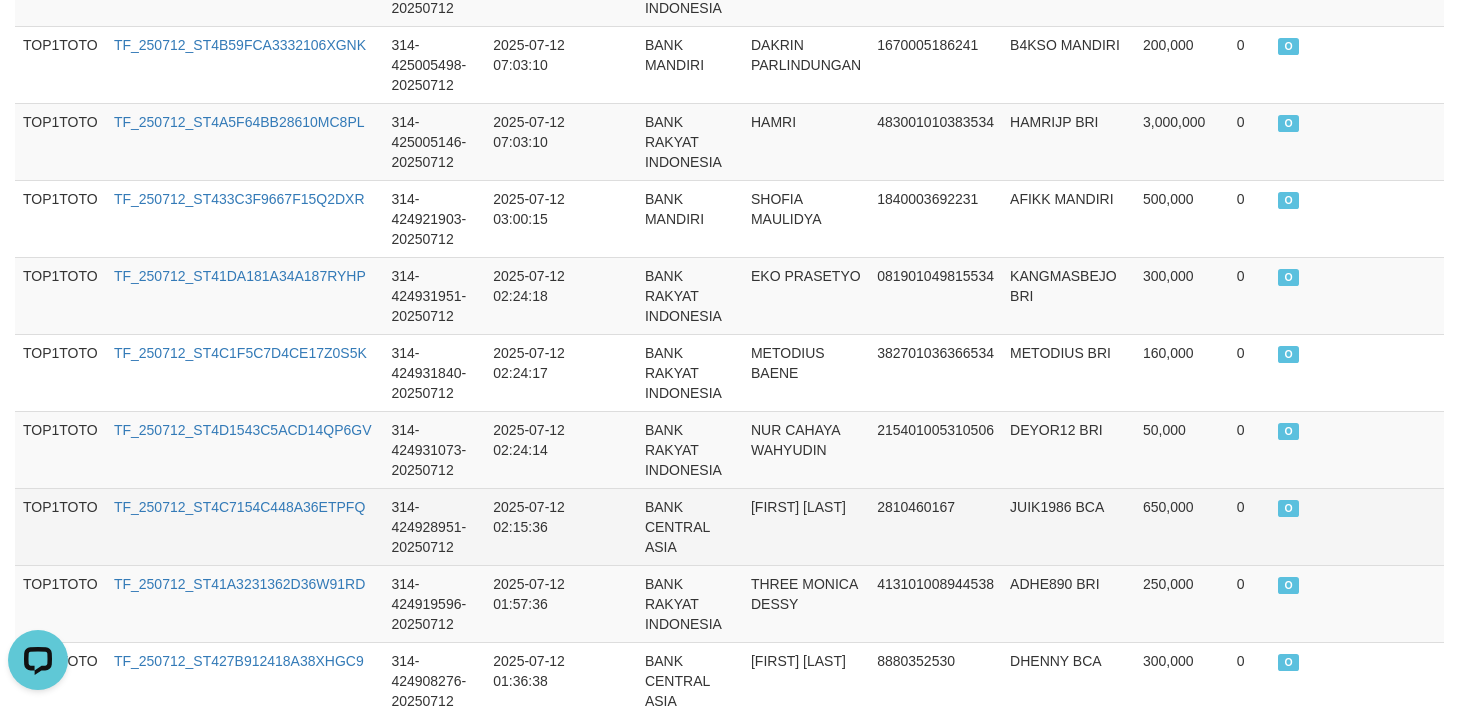 click on "[FIRST] [LAST]" at bounding box center (806, 526) 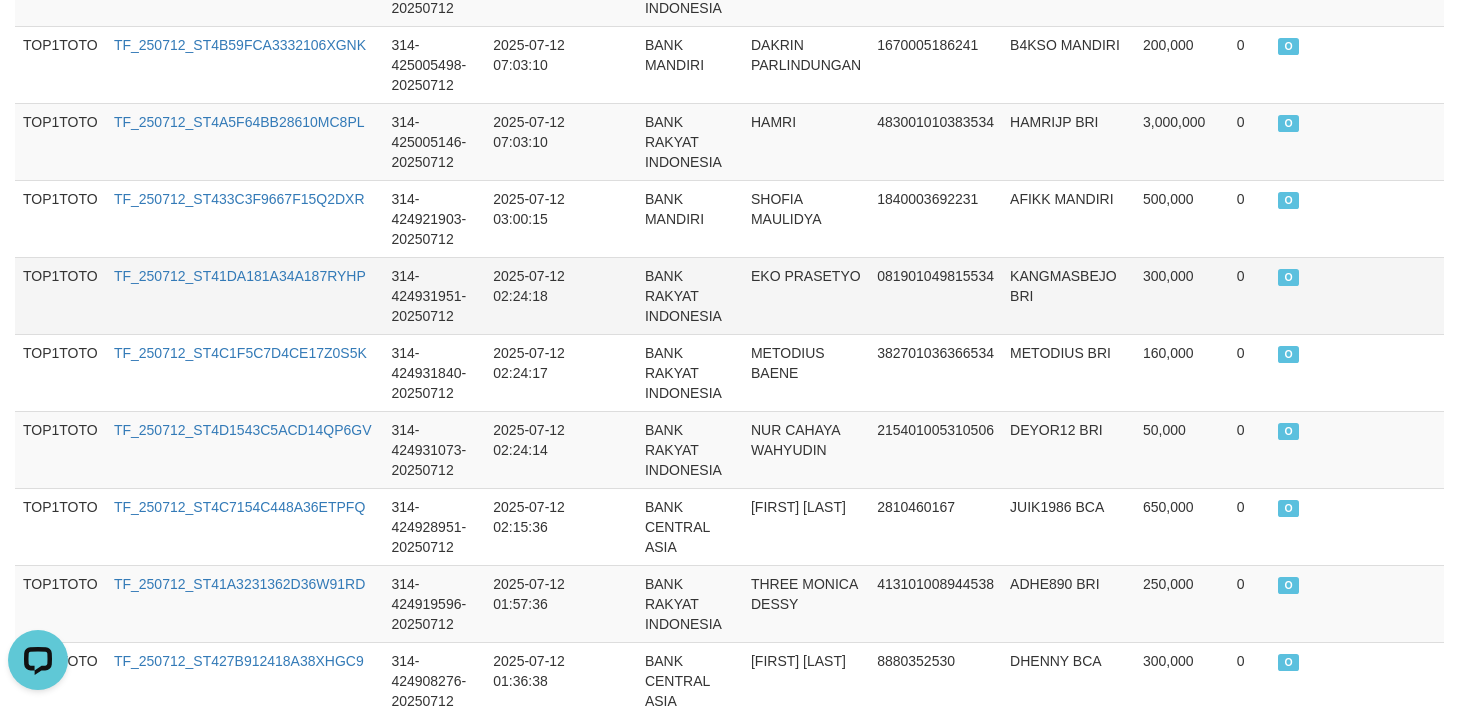 click on "O" at bounding box center [1319, 295] 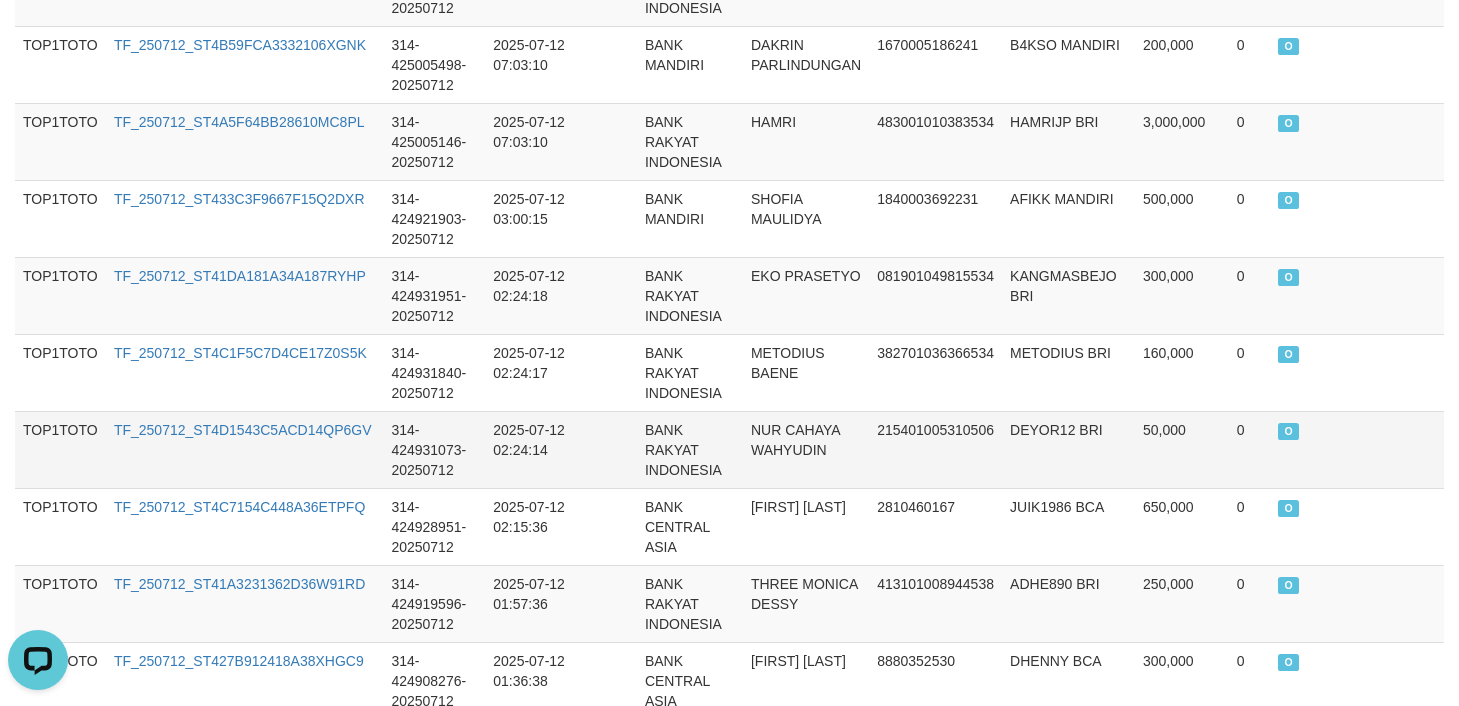 click at bounding box center [609, 449] 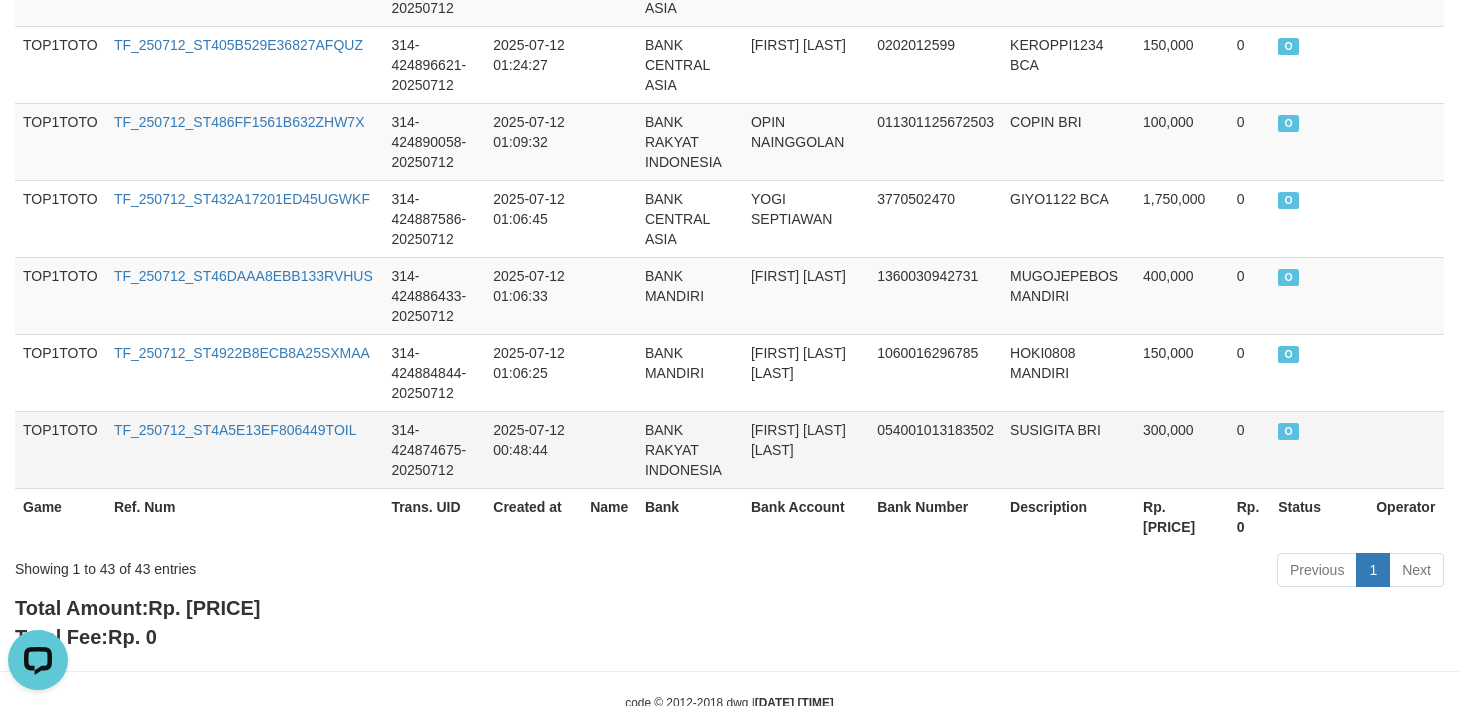 click at bounding box center [609, 449] 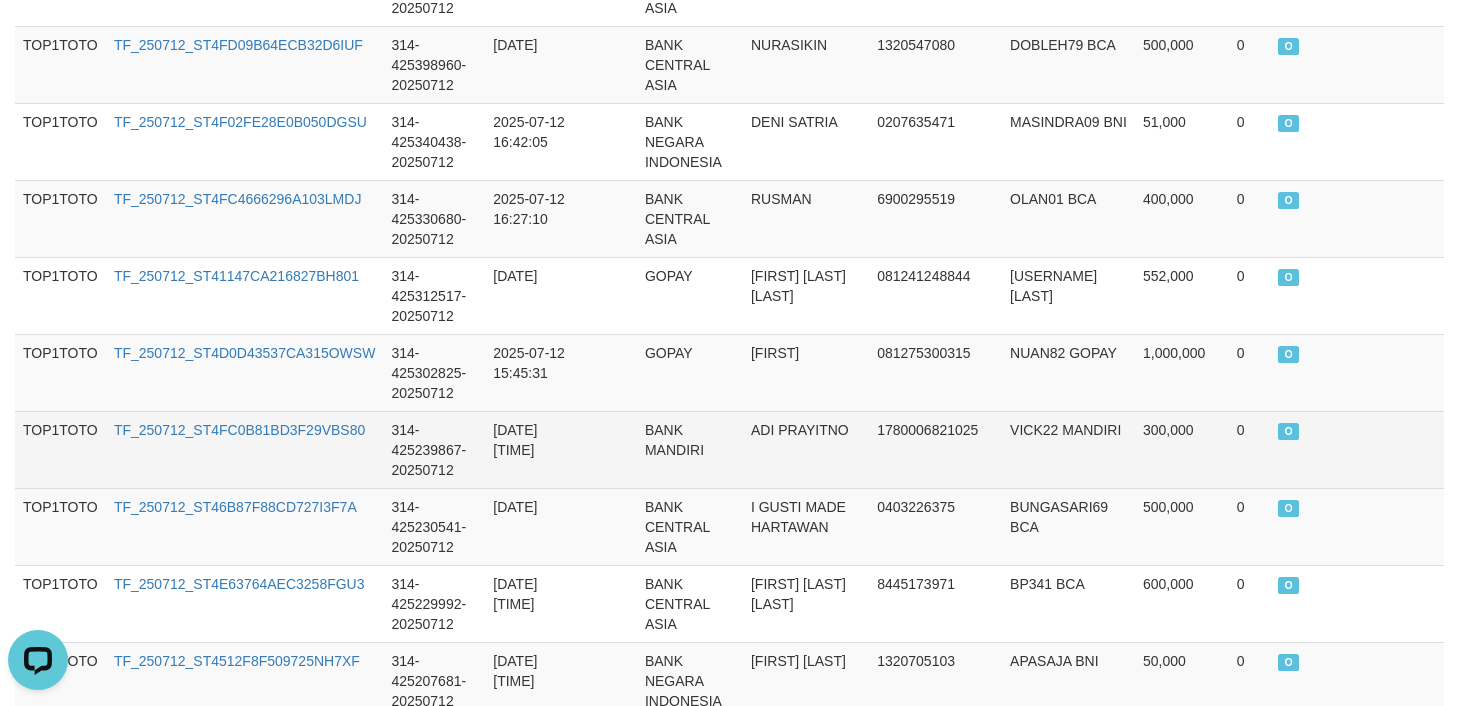 click on "BANK MANDIRI" at bounding box center (690, 449) 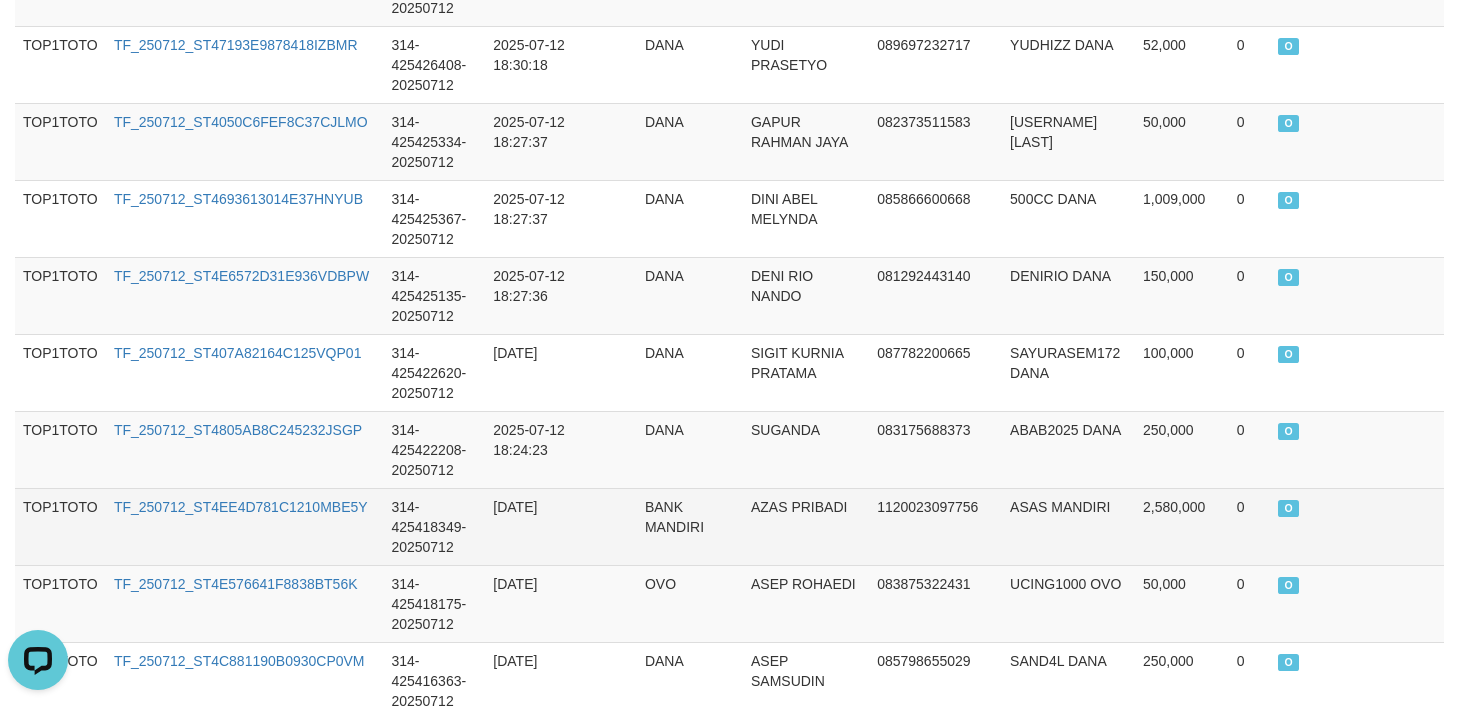 click on "314-425418349-20250712" at bounding box center [434, 526] 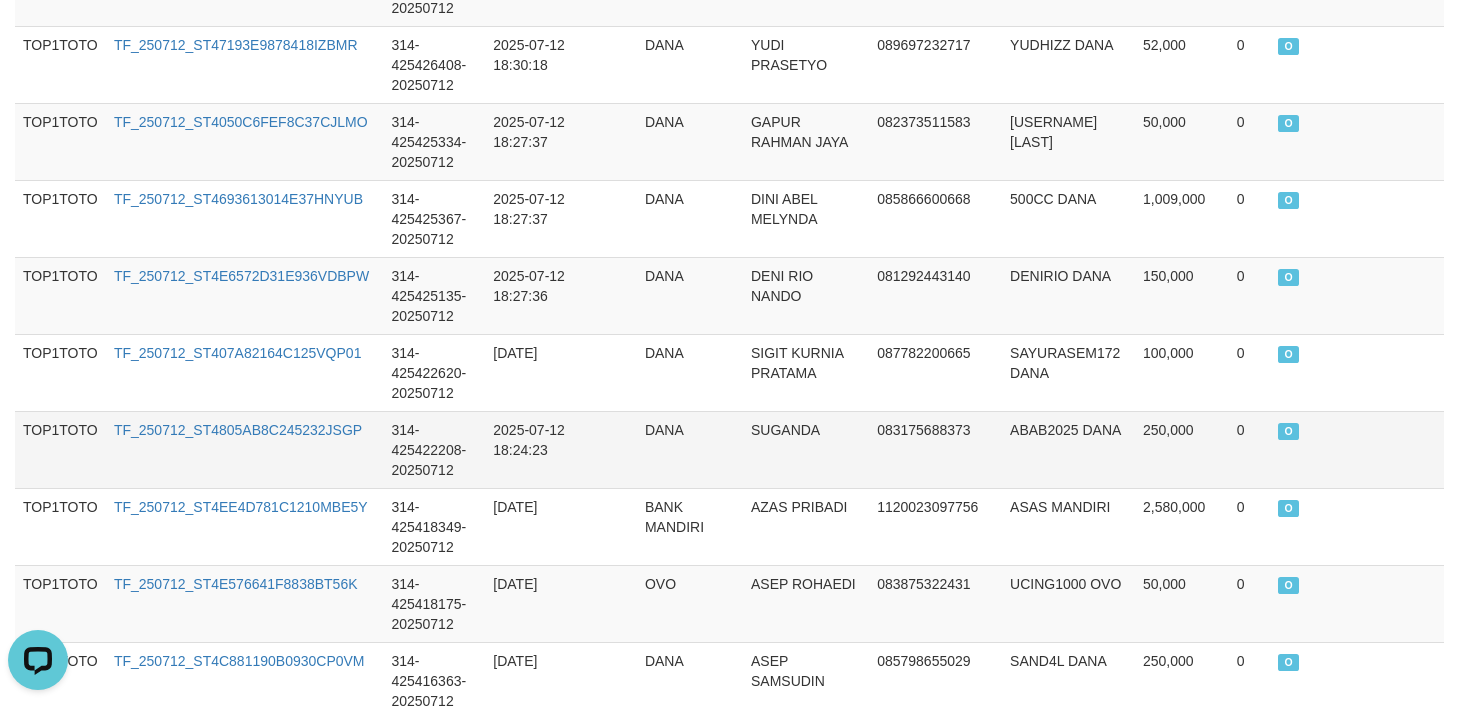 click on "083175688373" at bounding box center (935, 449) 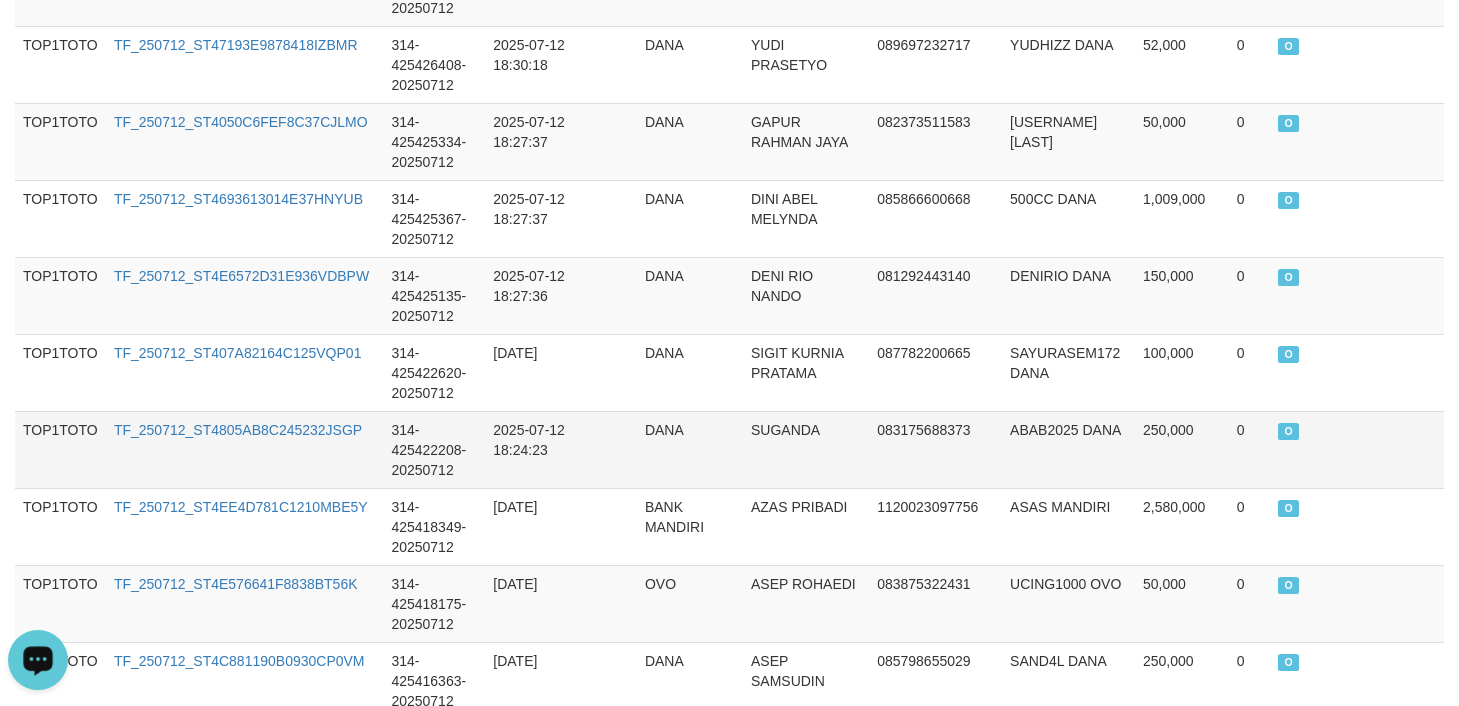 drag, startPoint x: 884, startPoint y: 429, endPoint x: 894, endPoint y: 433, distance: 10.770329 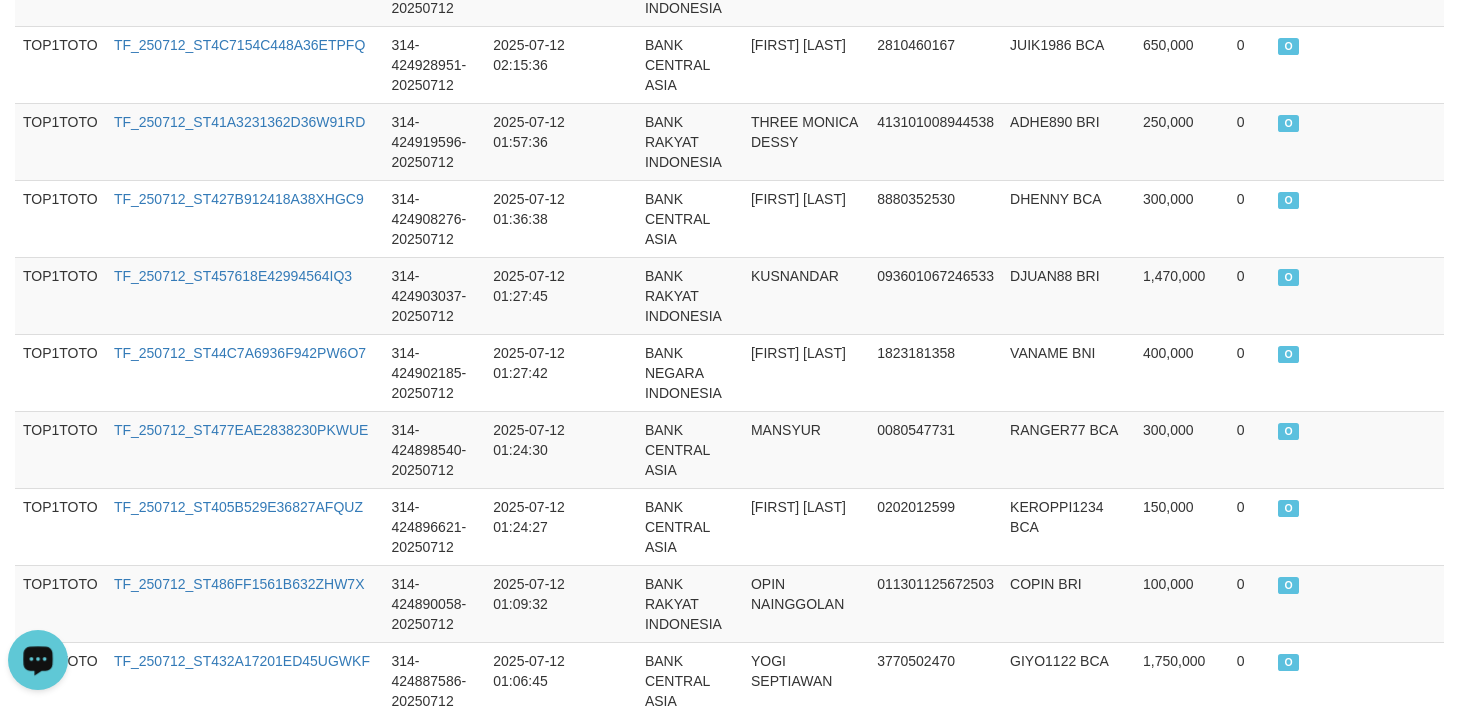 scroll, scrollTop: 3561, scrollLeft: 0, axis: vertical 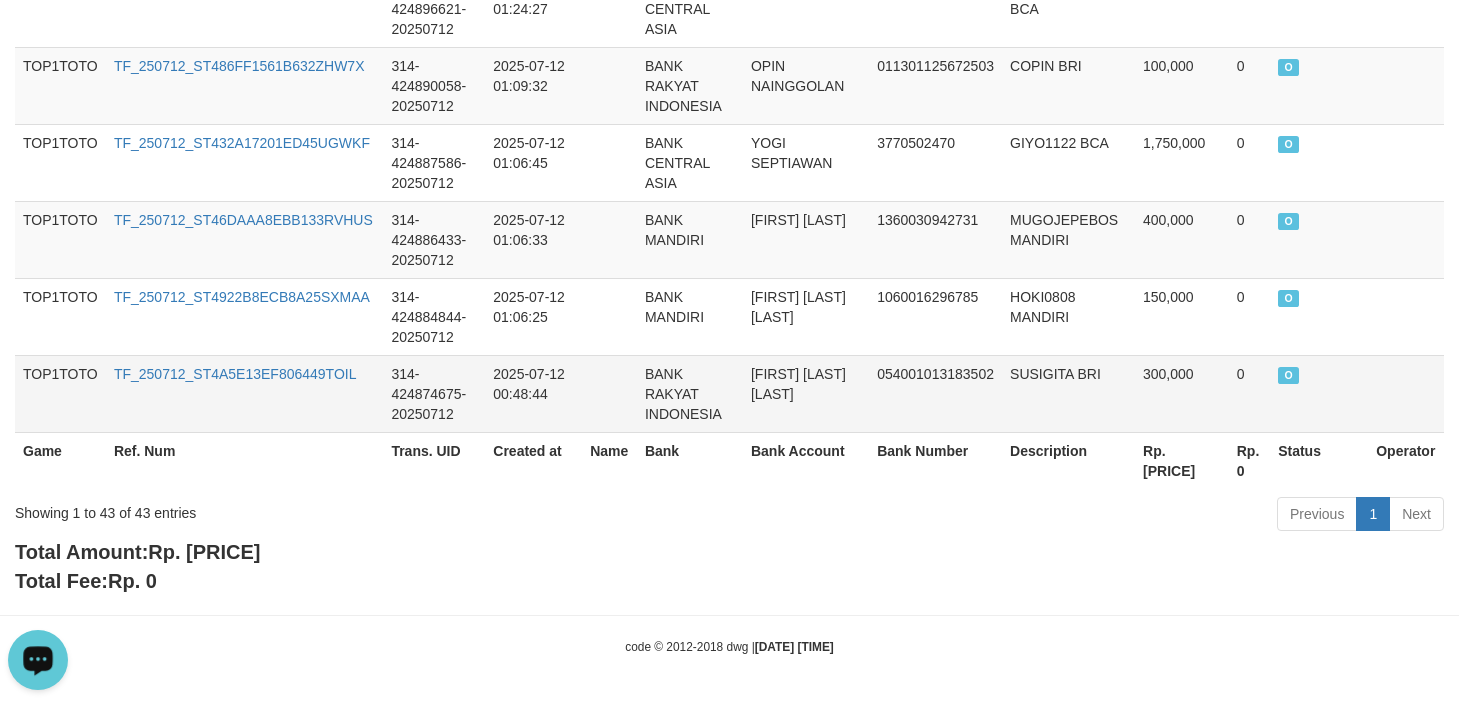 click on "SUSIGITA BRI" at bounding box center (1068, 393) 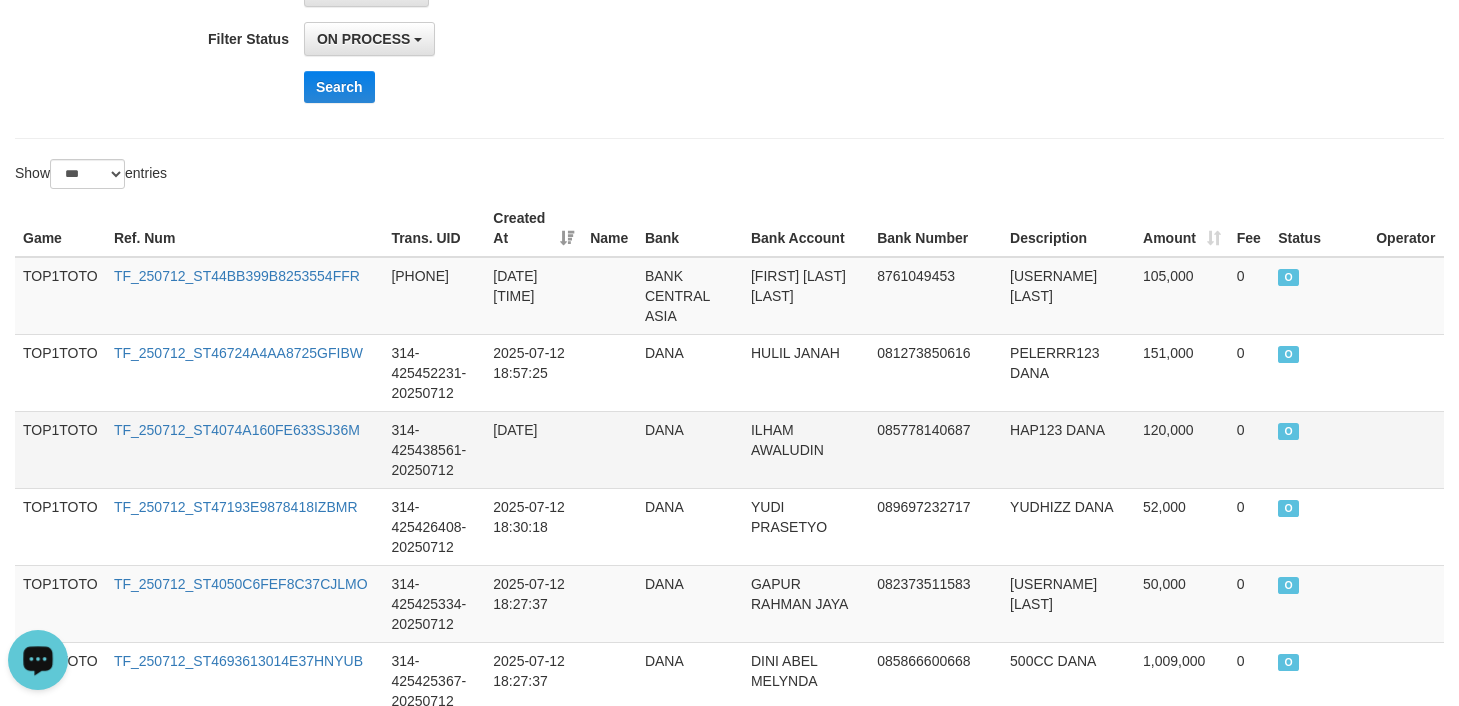 click on "ILHAM AWALUDIN" at bounding box center [806, 449] 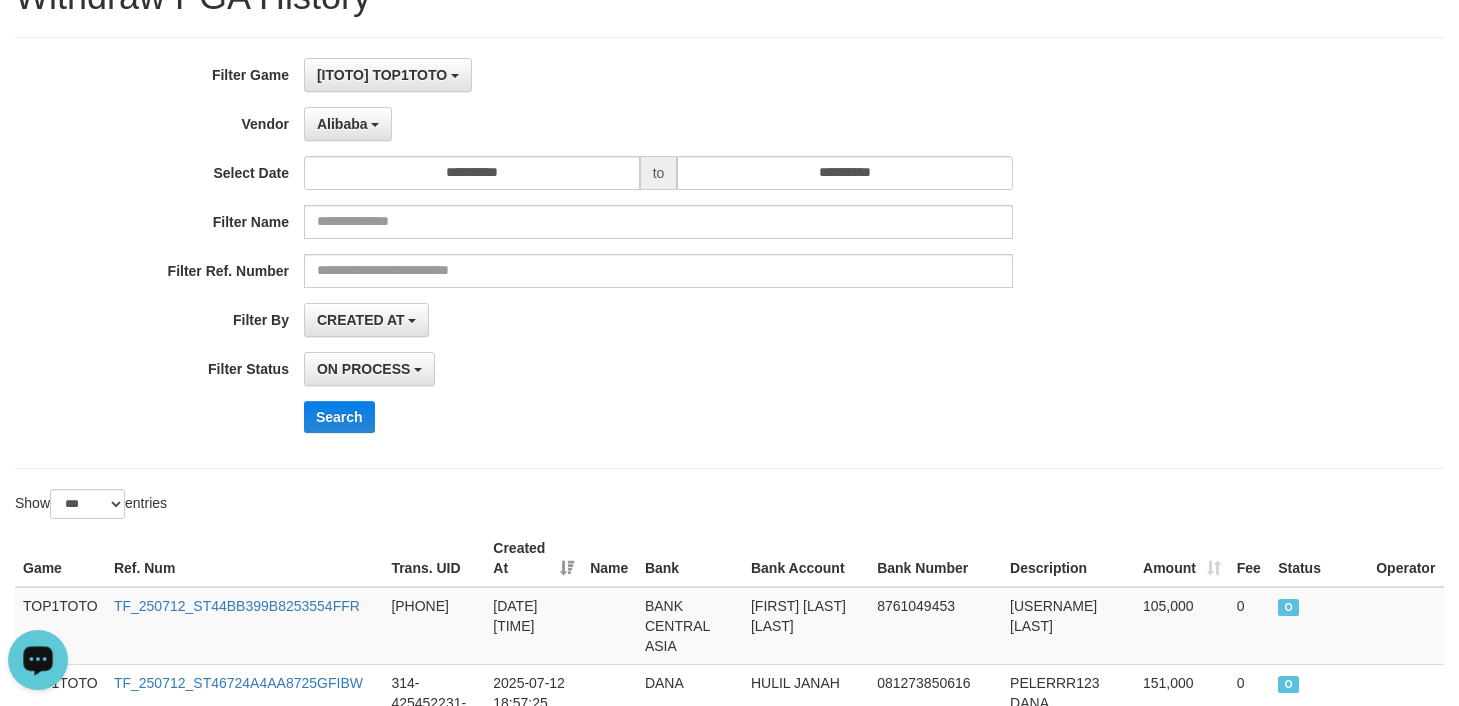 scroll, scrollTop: 0, scrollLeft: 0, axis: both 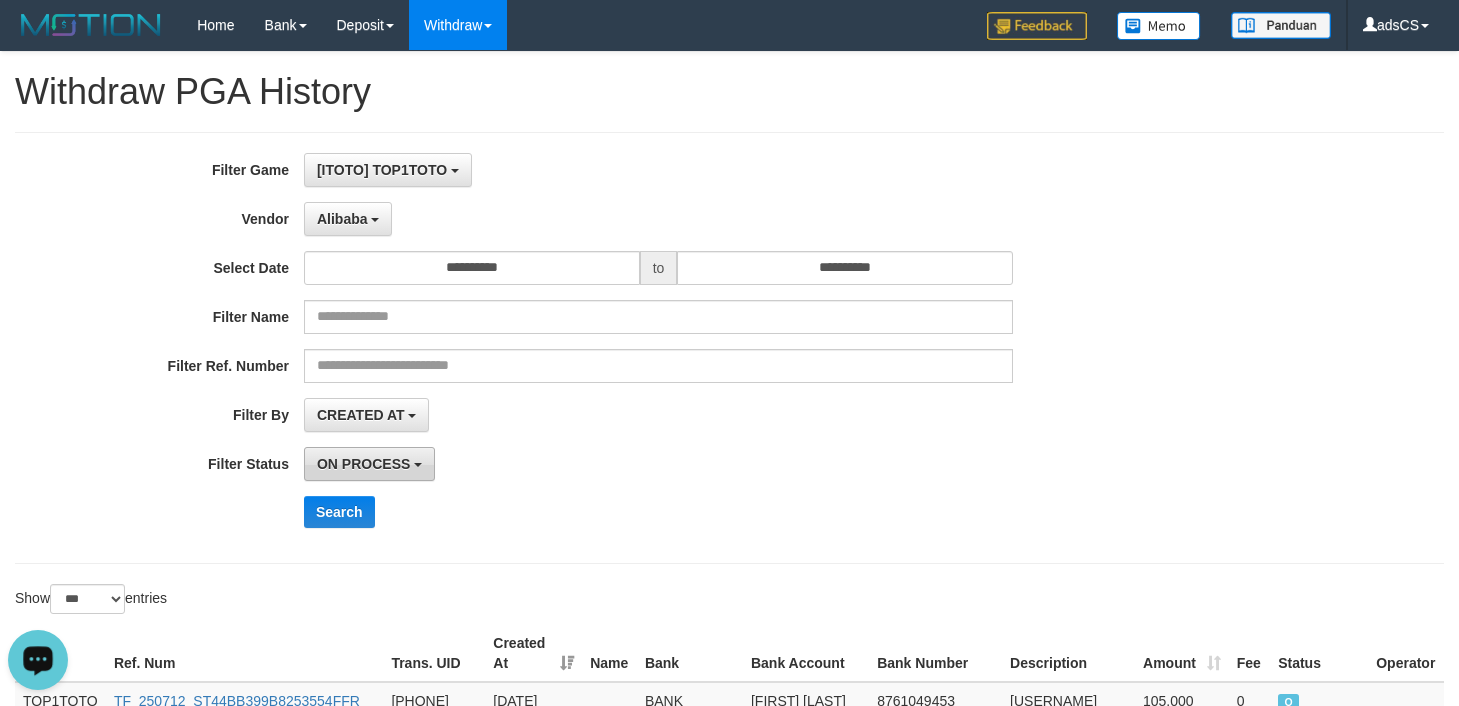 click on "ON PROCESS" at bounding box center (363, 464) 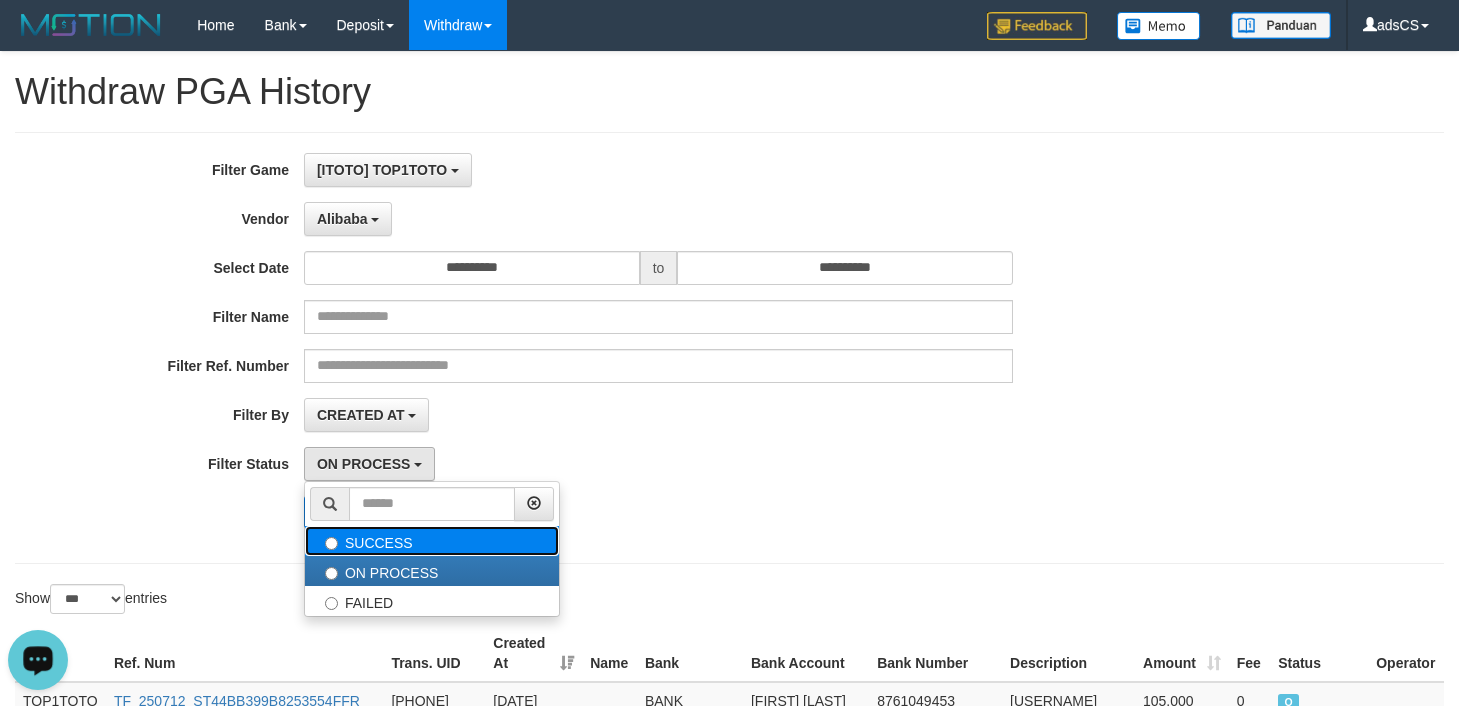 click on "SUCCESS" at bounding box center [432, 541] 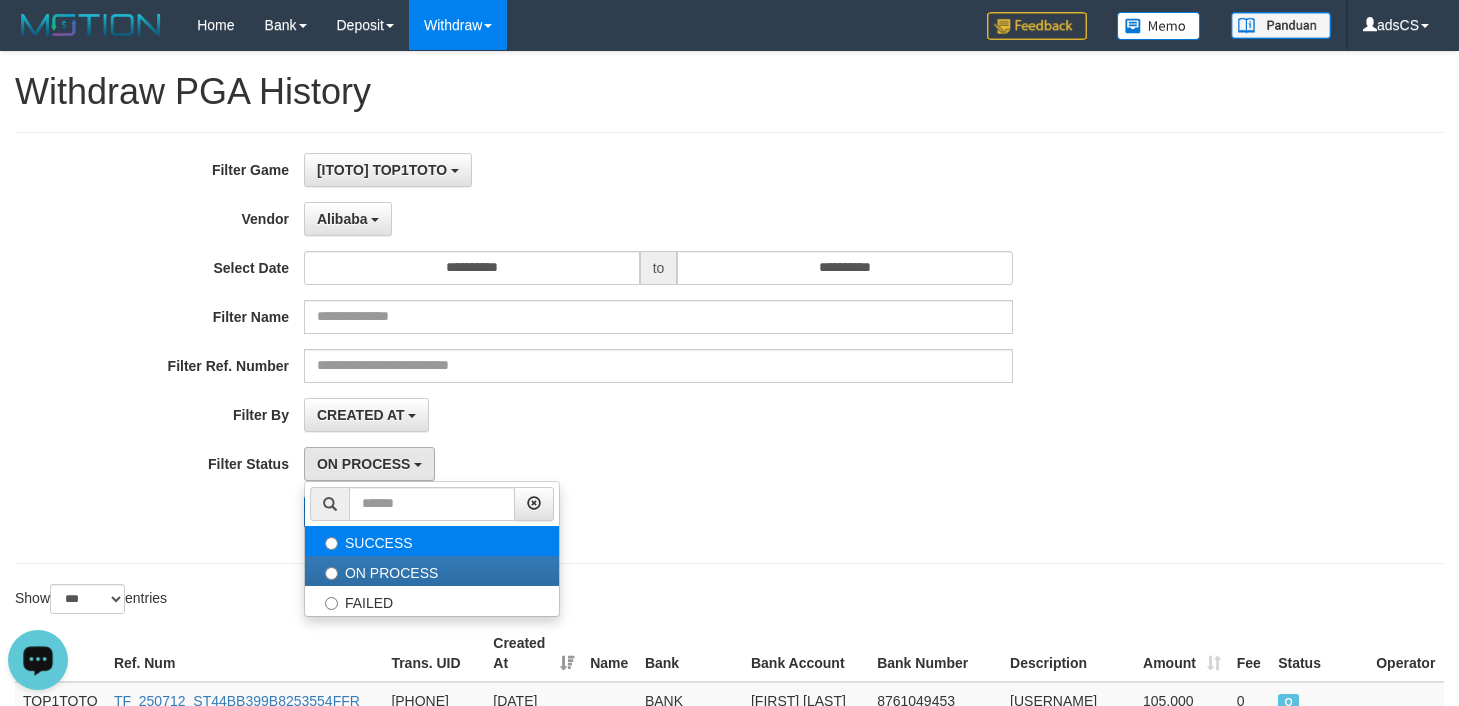 select on "*" 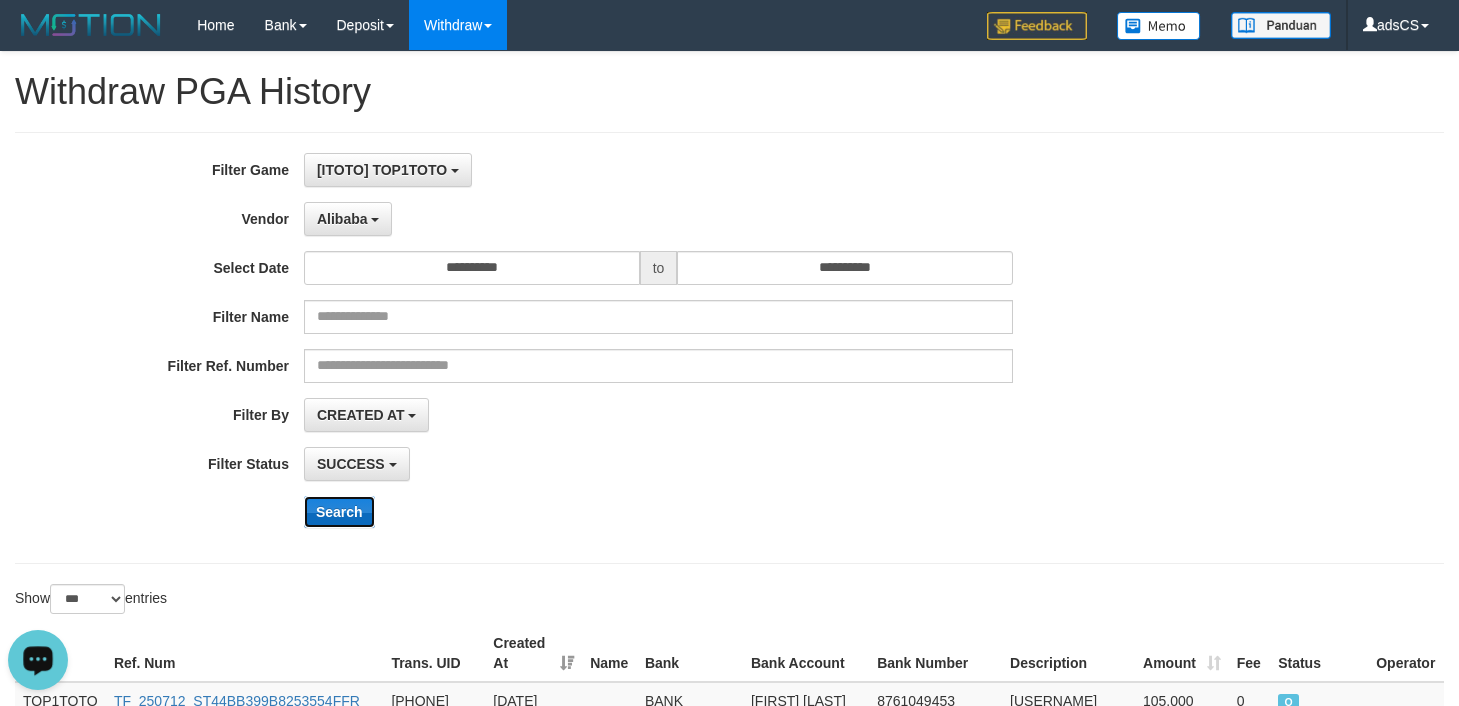click on "Search" at bounding box center (339, 512) 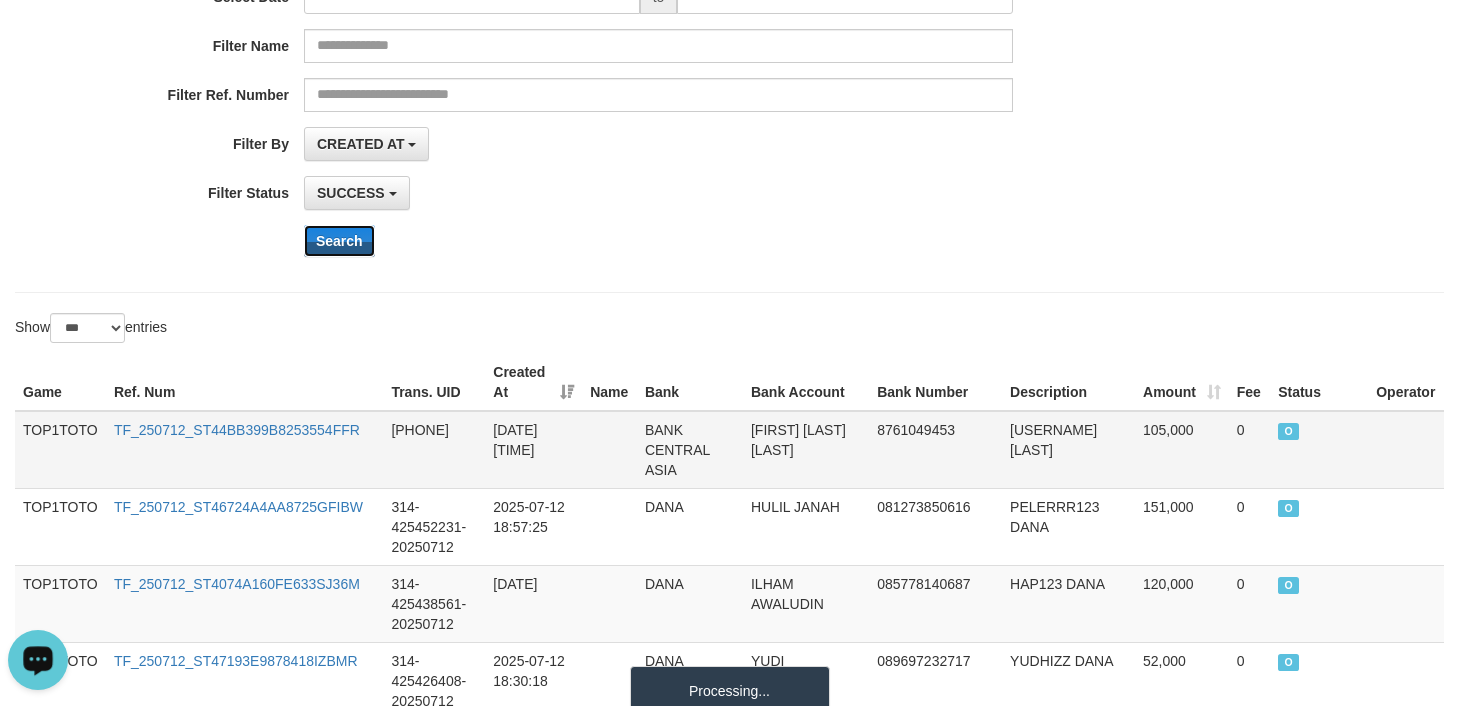 scroll, scrollTop: 300, scrollLeft: 0, axis: vertical 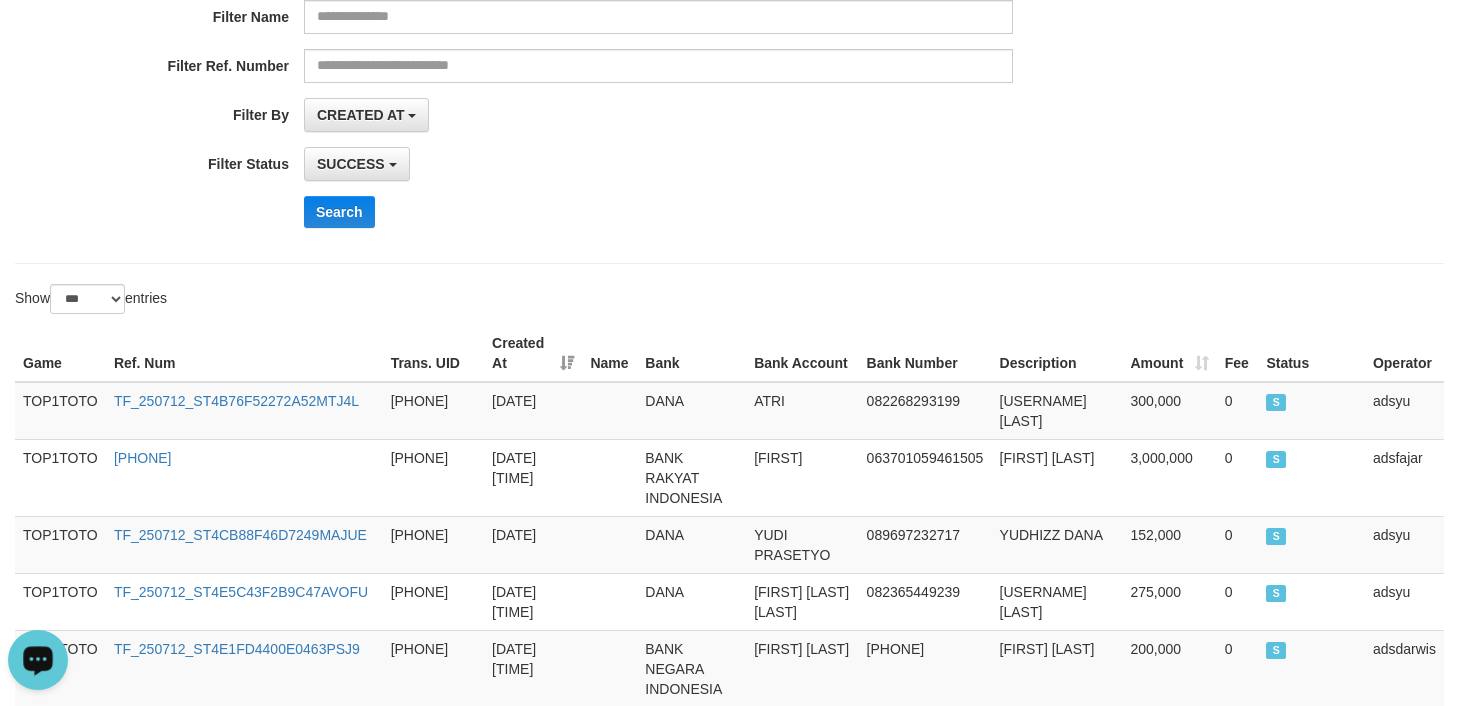 click on "**********" at bounding box center (729, 48) 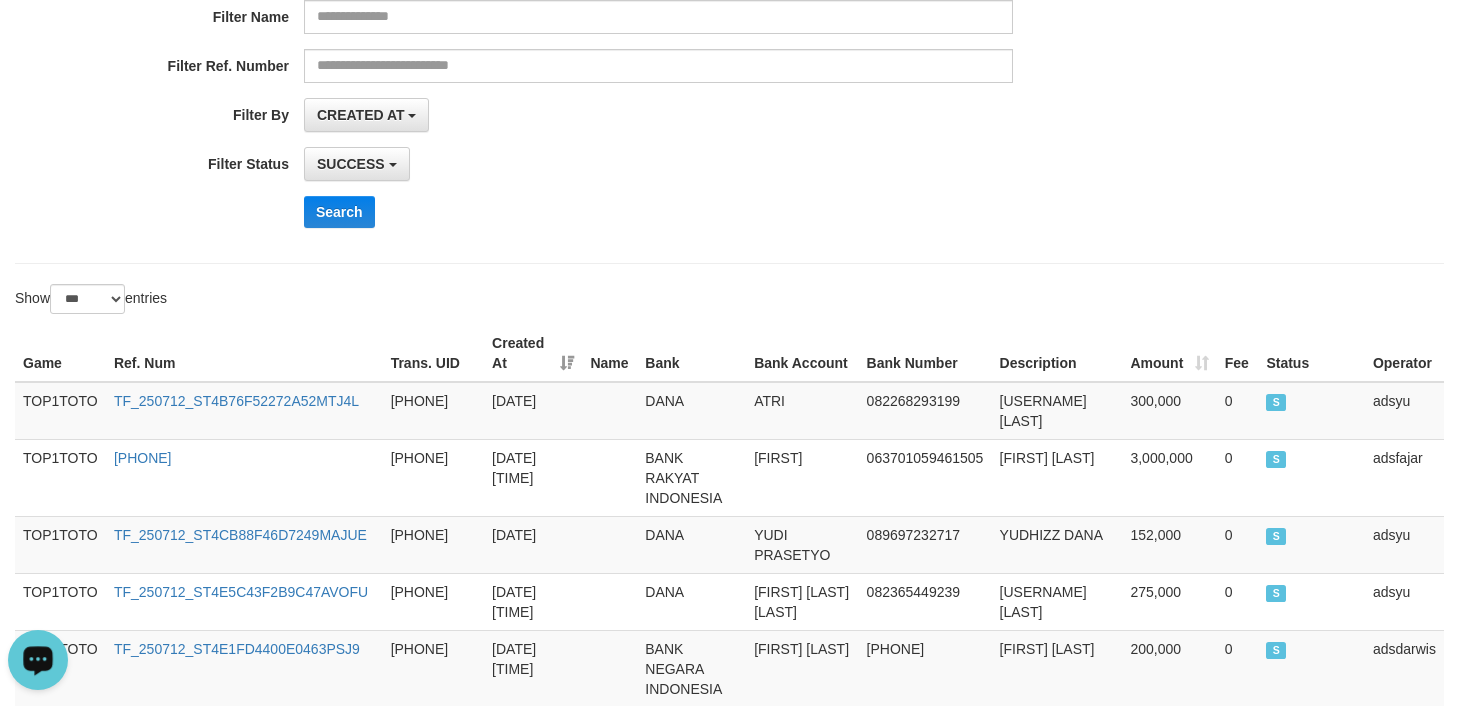 drag, startPoint x: 1336, startPoint y: 273, endPoint x: 992, endPoint y: 179, distance: 356.61185 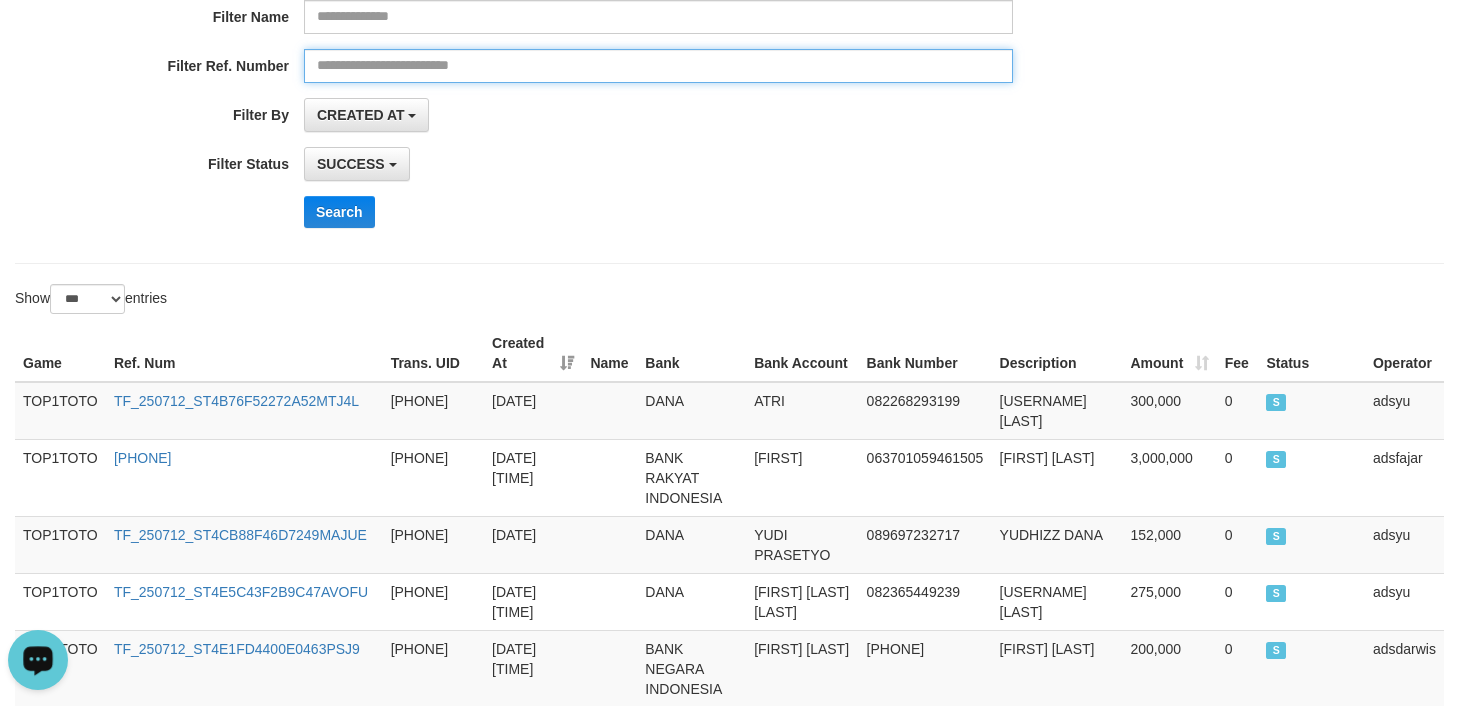 click at bounding box center [658, 66] 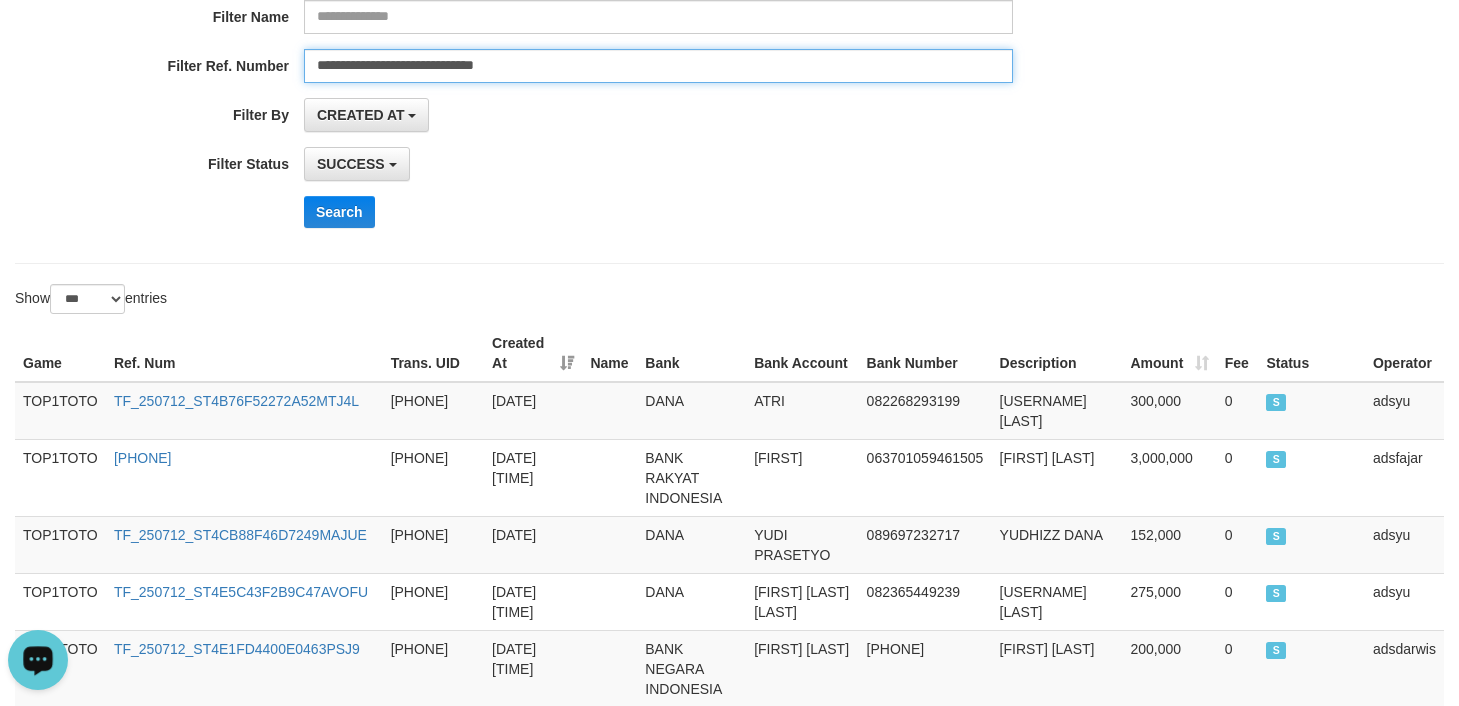 type on "**********" 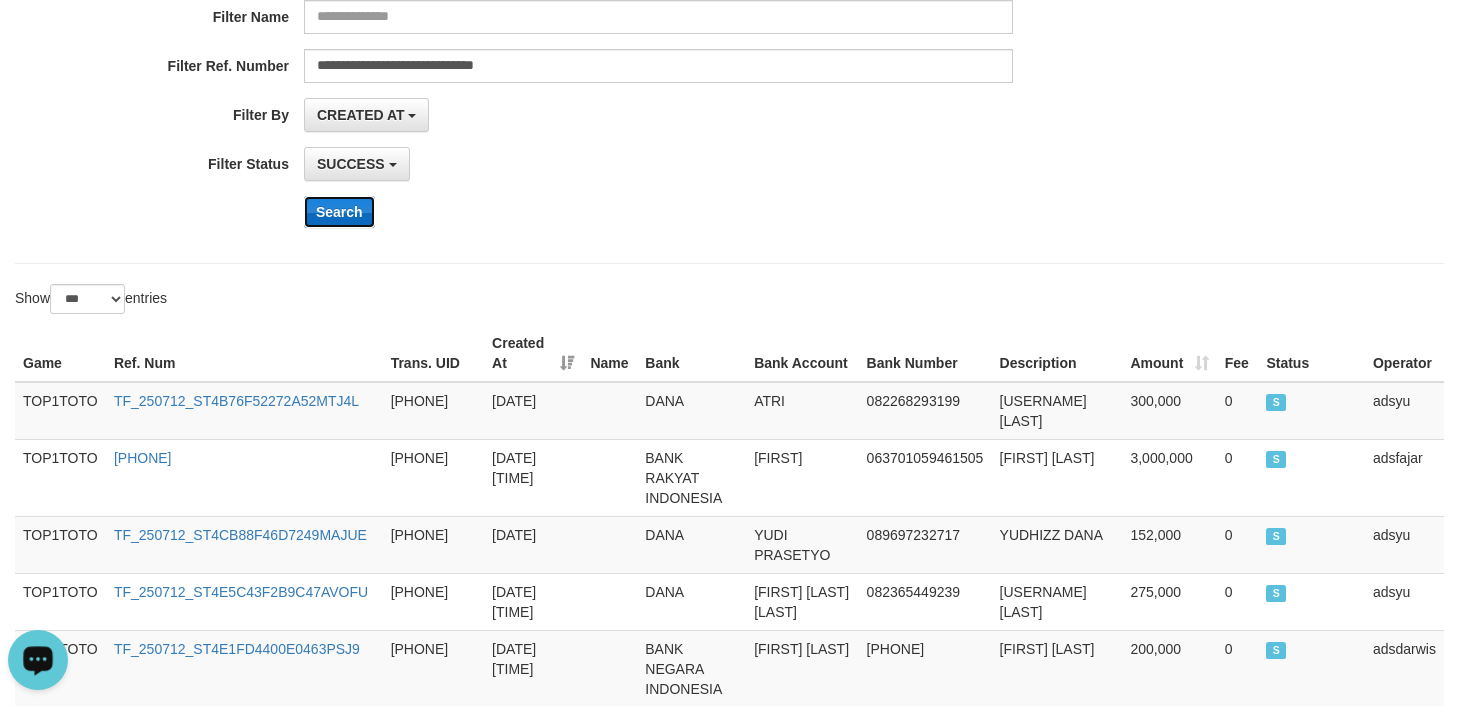 click on "Search" at bounding box center (339, 212) 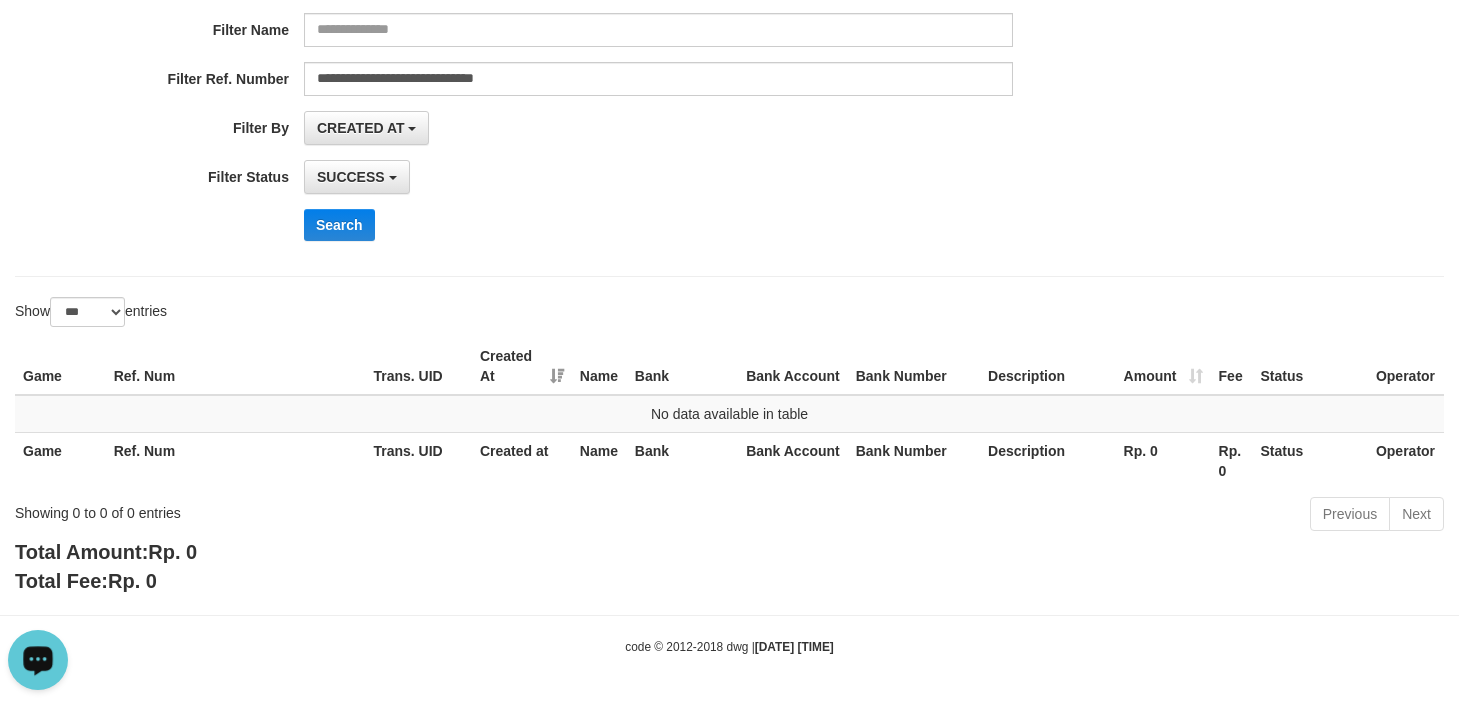 scroll, scrollTop: 0, scrollLeft: 0, axis: both 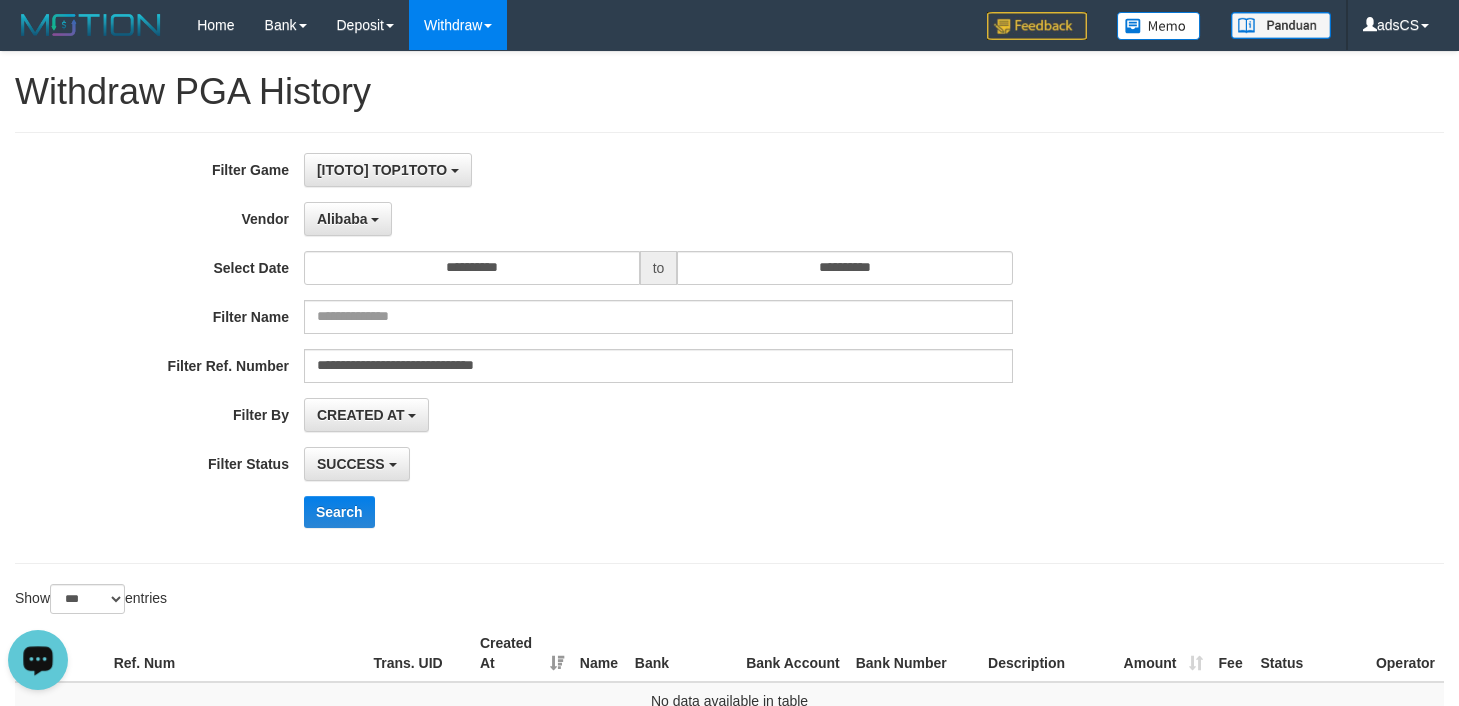 click on "**********" at bounding box center (608, 348) 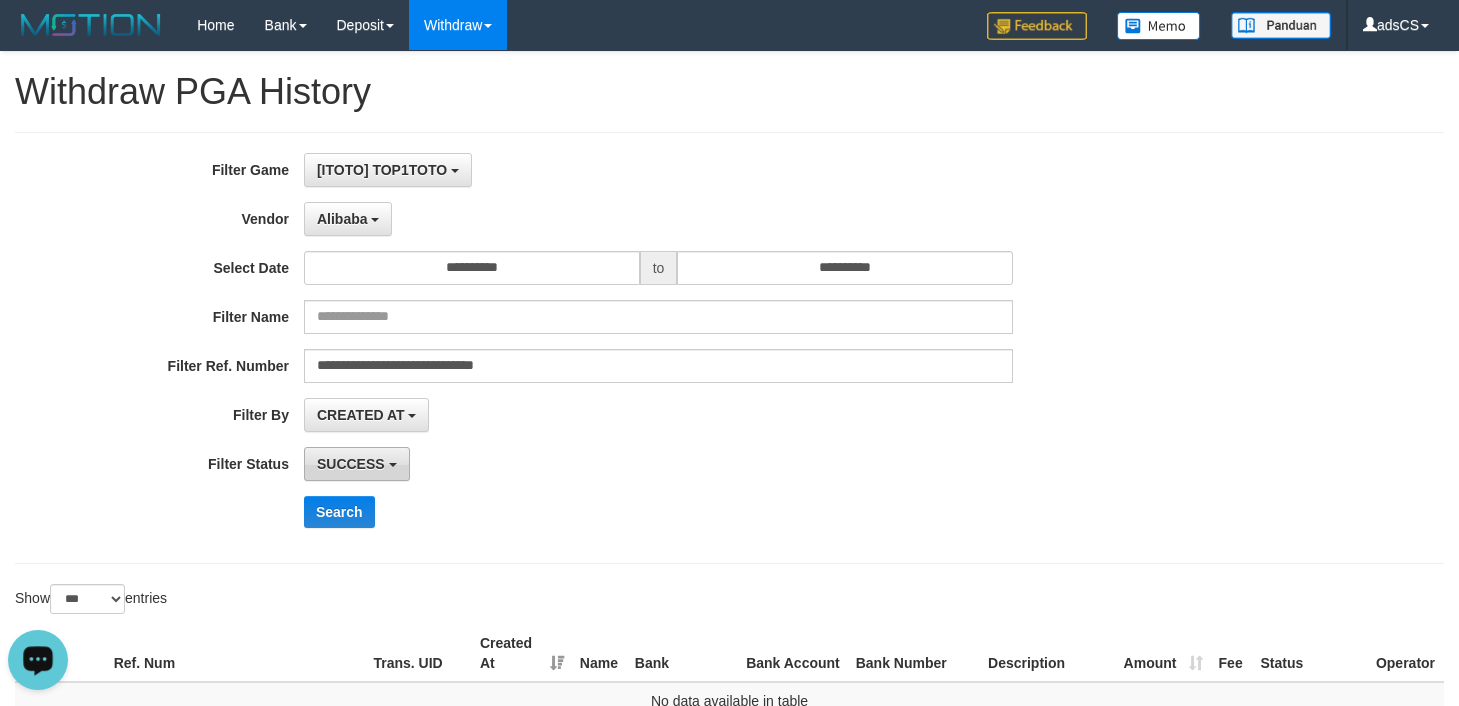 click on "SUCCESS" at bounding box center [351, 464] 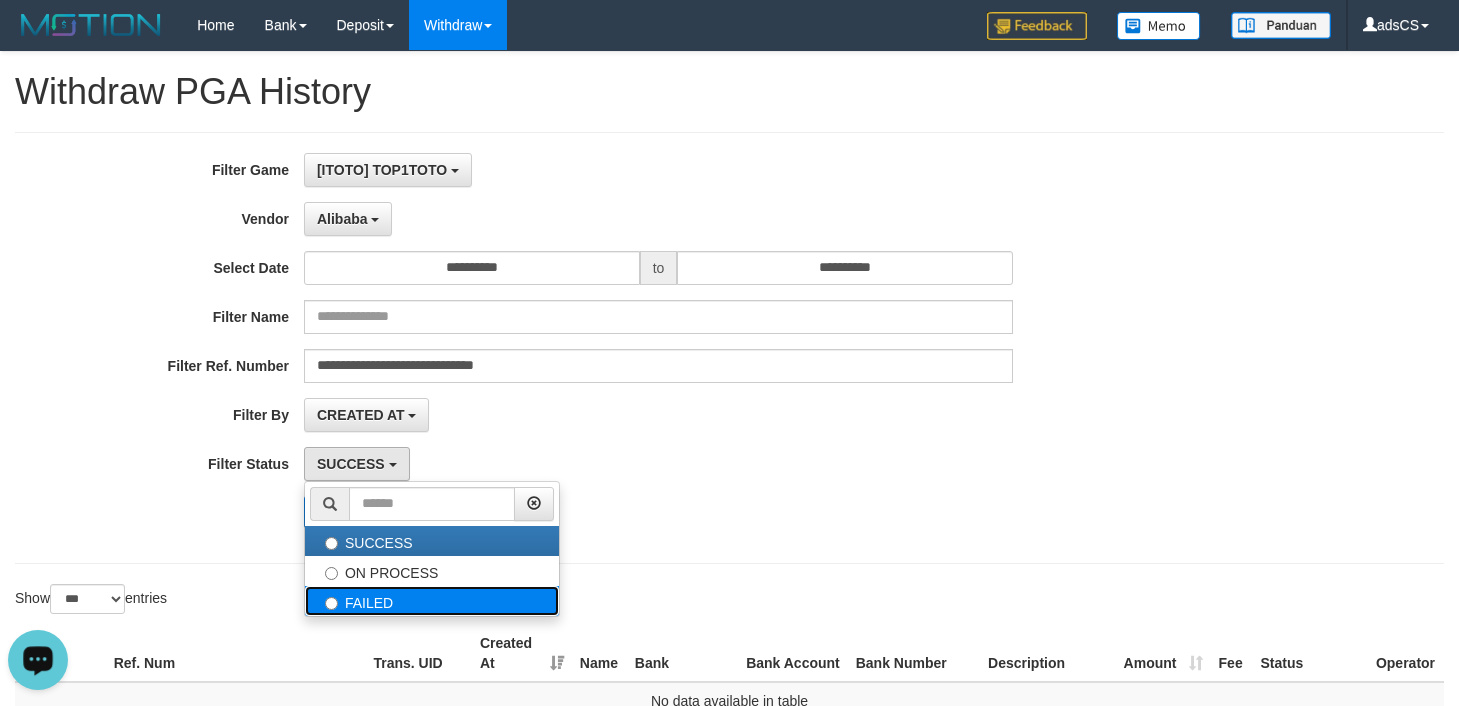 click on "FAILED" at bounding box center [432, 601] 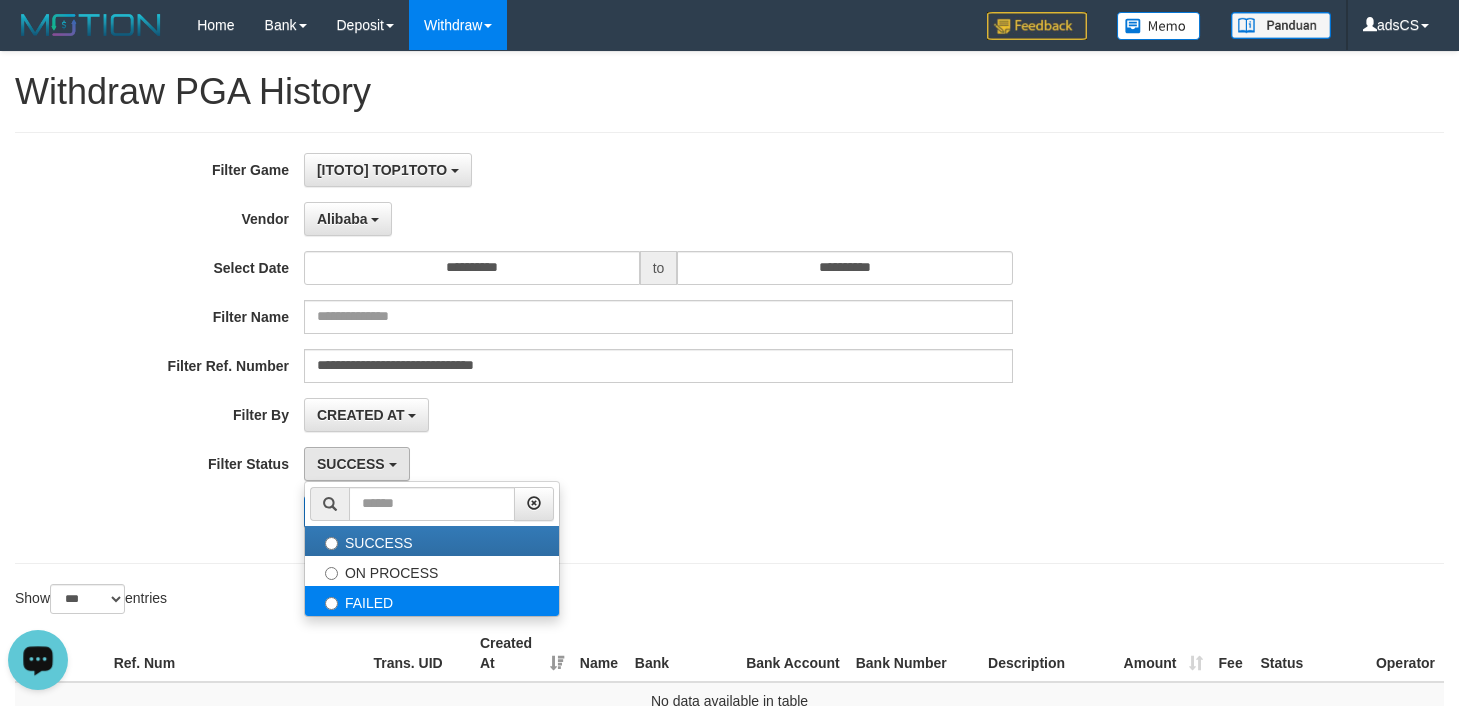 select on "*" 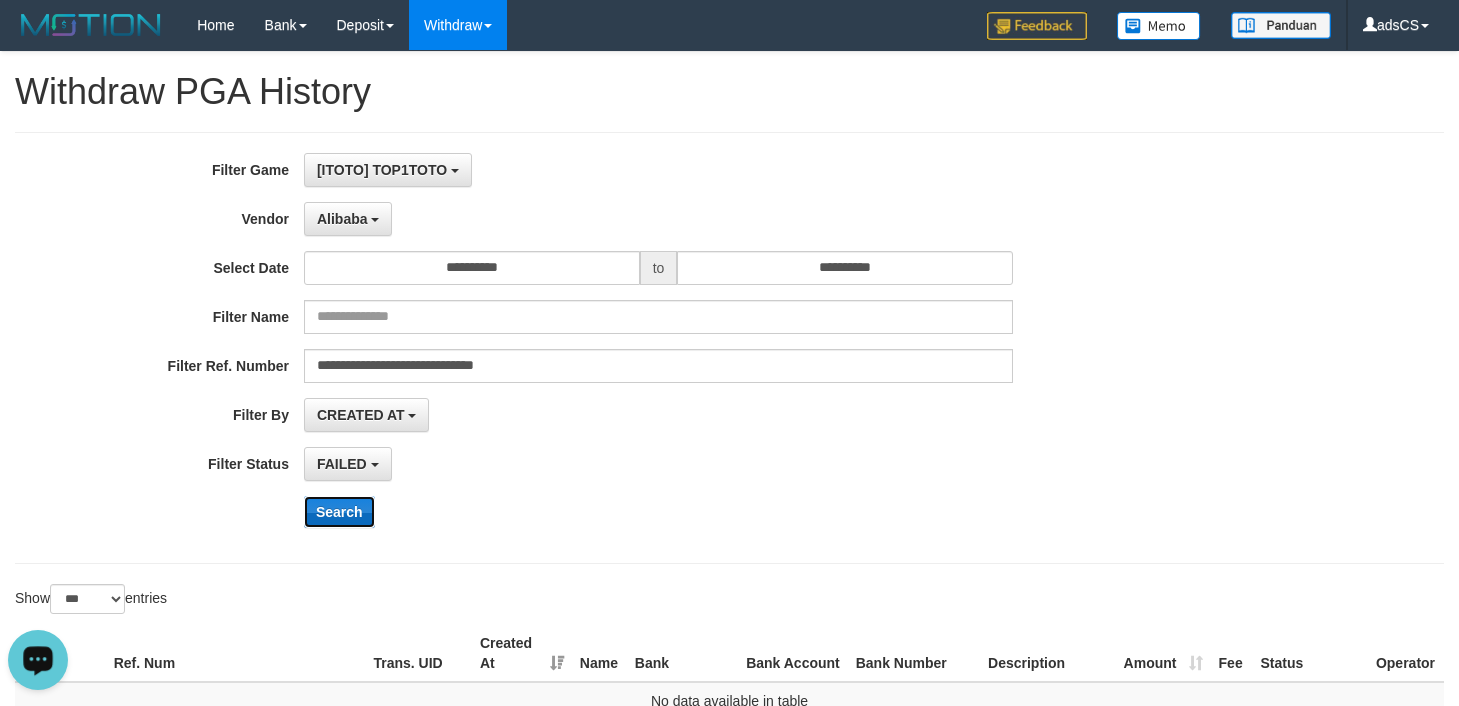 click on "Search" at bounding box center (339, 512) 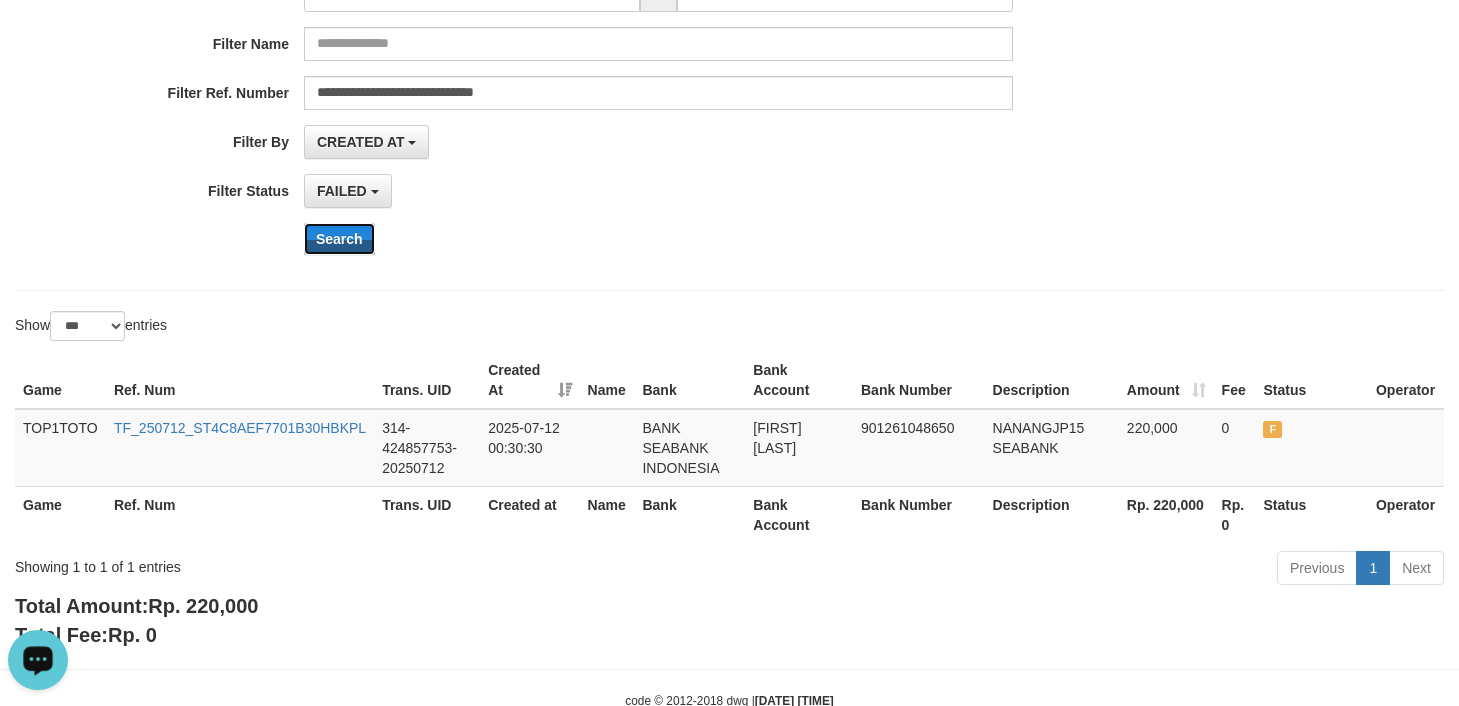 scroll, scrollTop: 300, scrollLeft: 0, axis: vertical 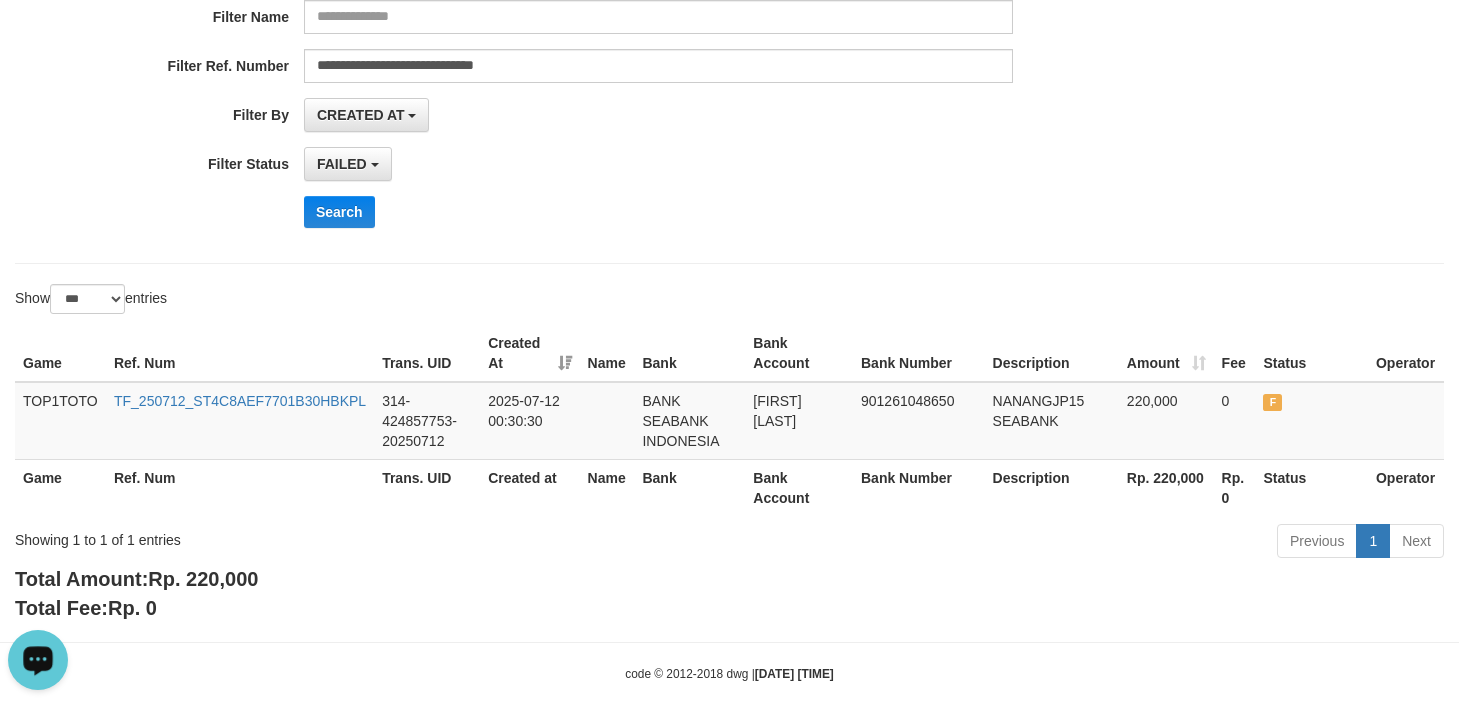 drag, startPoint x: 1364, startPoint y: 152, endPoint x: 1051, endPoint y: 46, distance: 330.4618 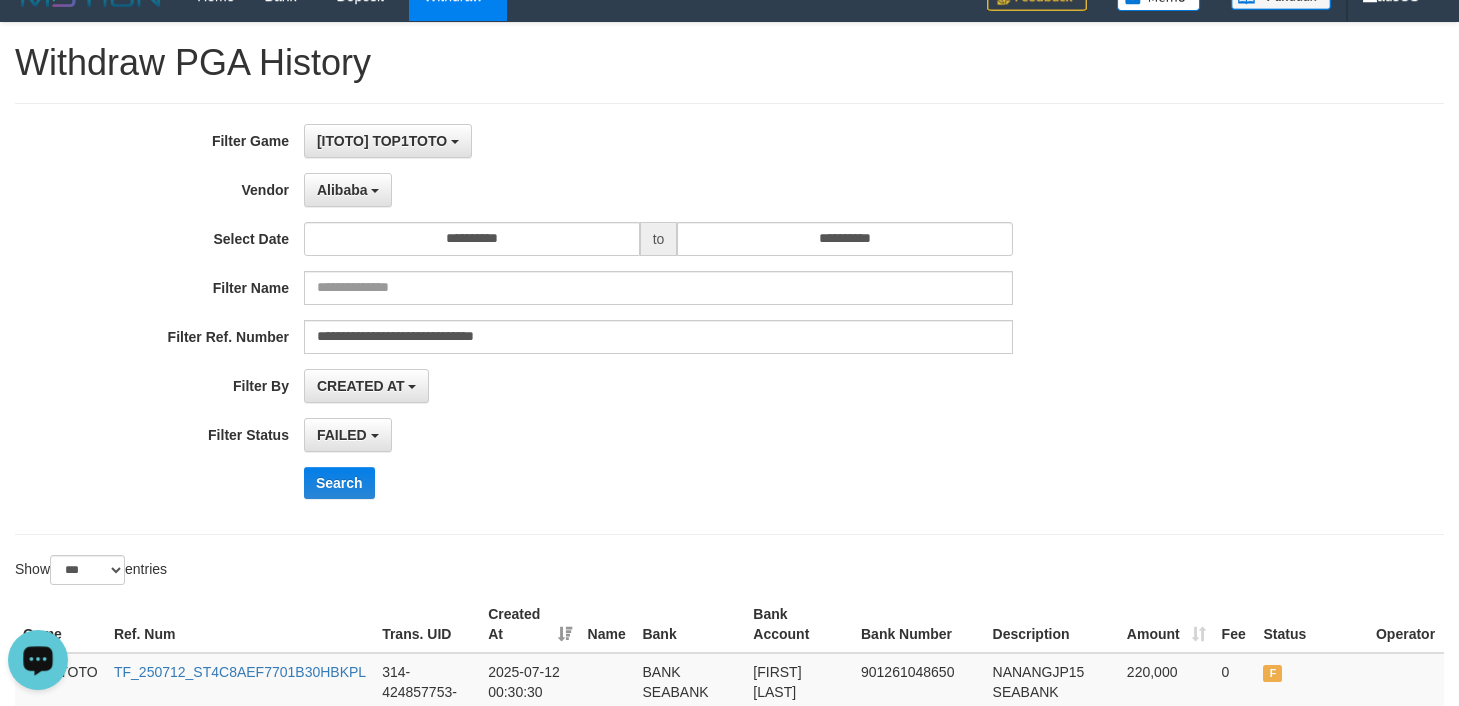 scroll, scrollTop: 0, scrollLeft: 0, axis: both 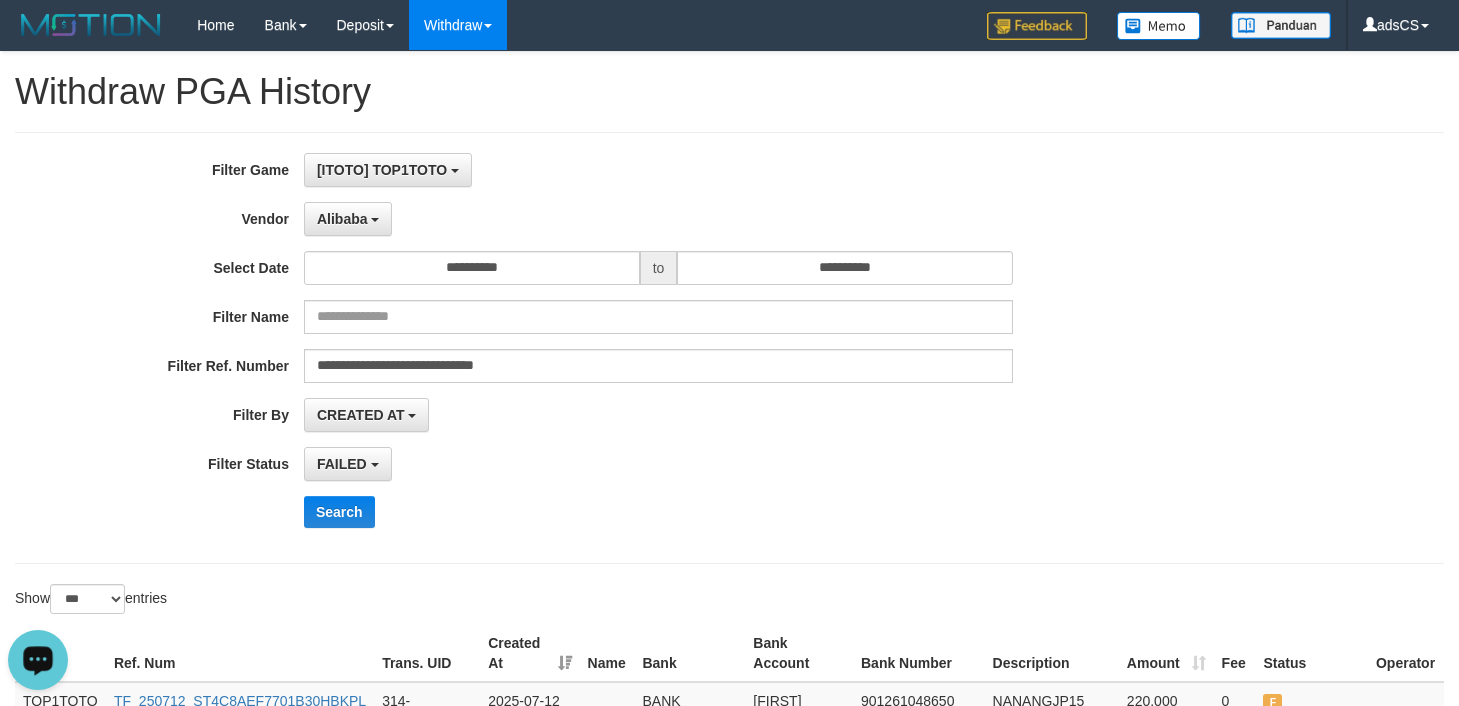 click on "Withdraw PGA History" at bounding box center (729, 92) 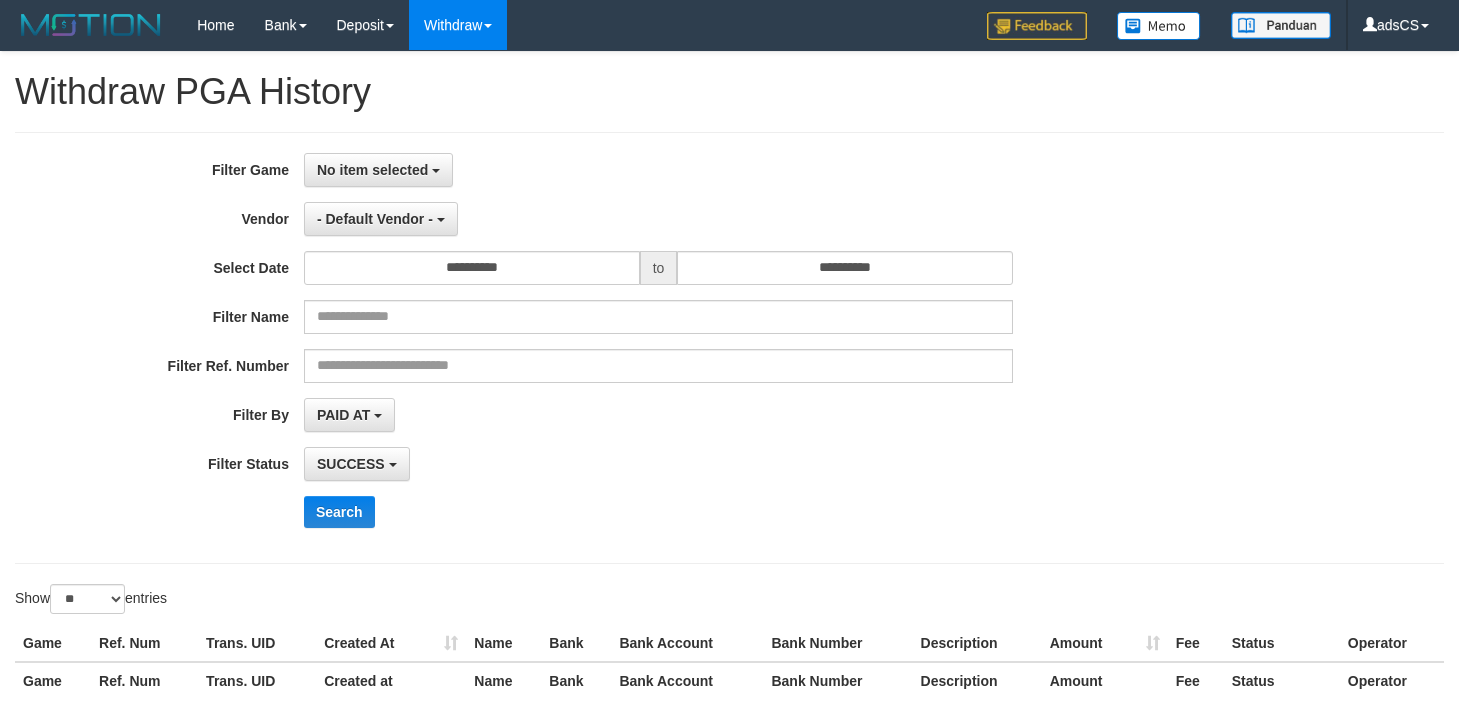 select 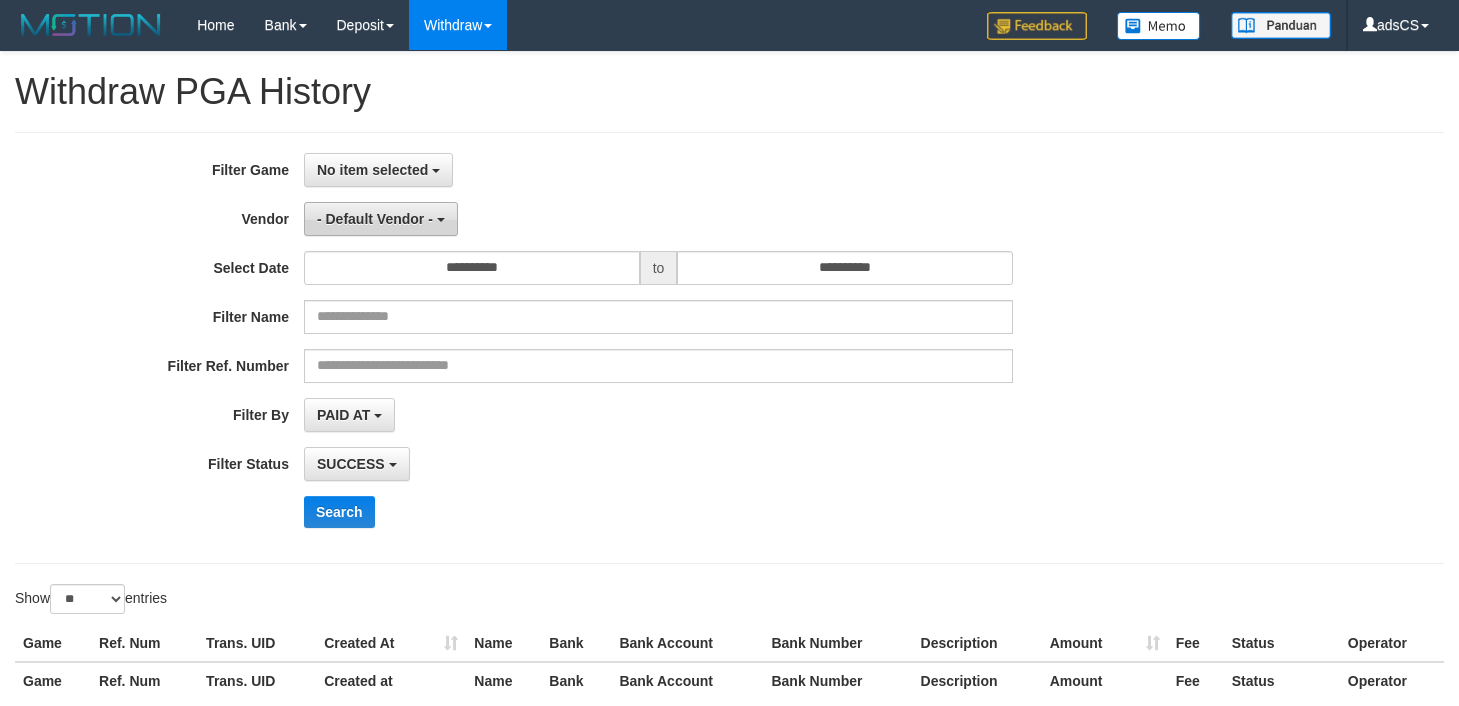 scroll, scrollTop: 0, scrollLeft: 0, axis: both 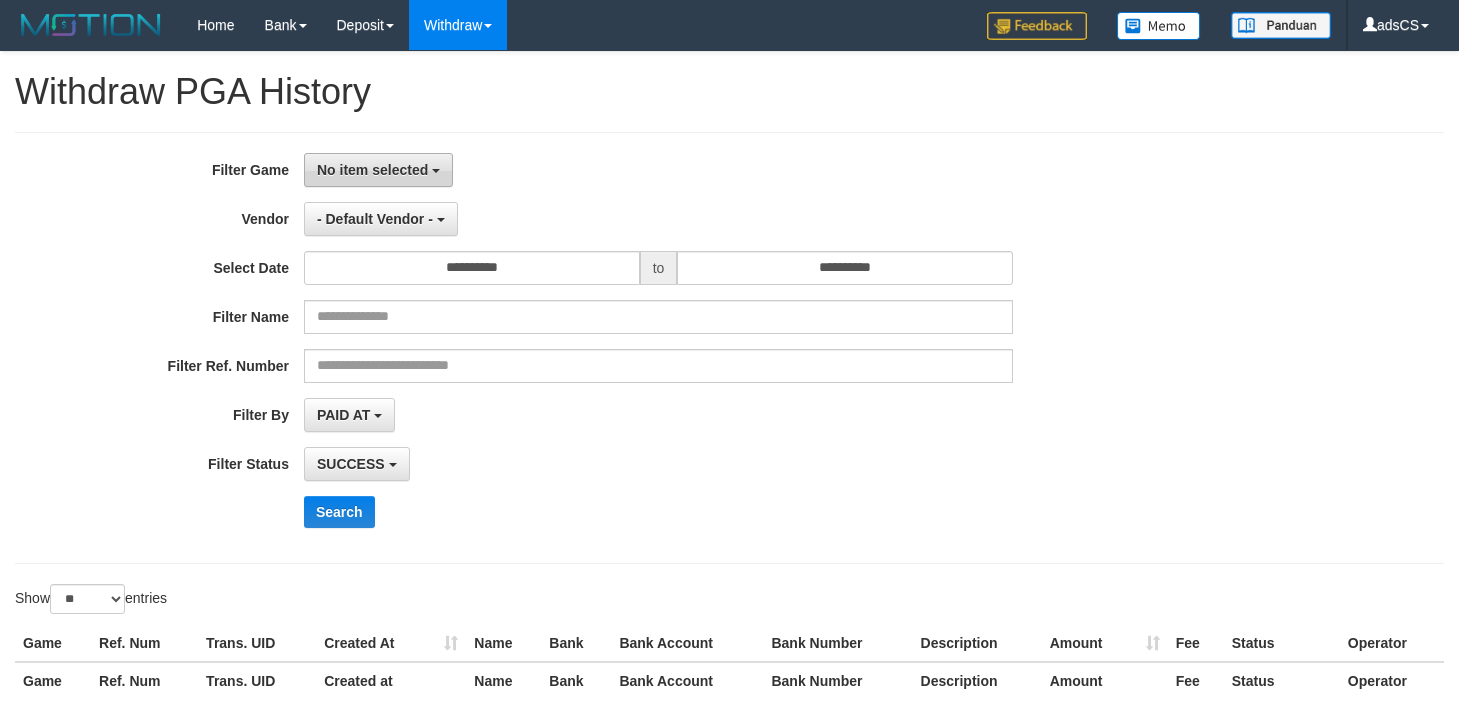 click on "No item selected" at bounding box center (378, 170) 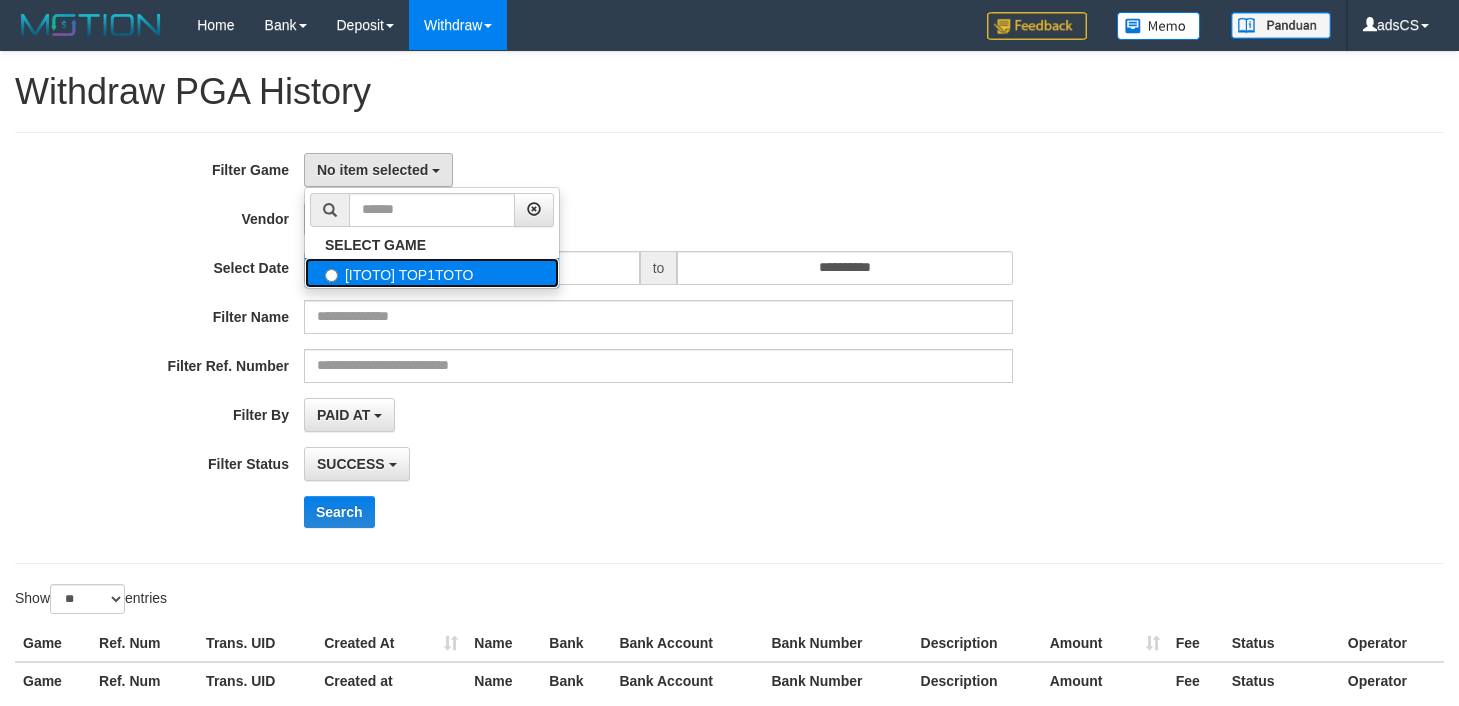 click on "[ITOTO] TOP1TOTO" at bounding box center (432, 273) 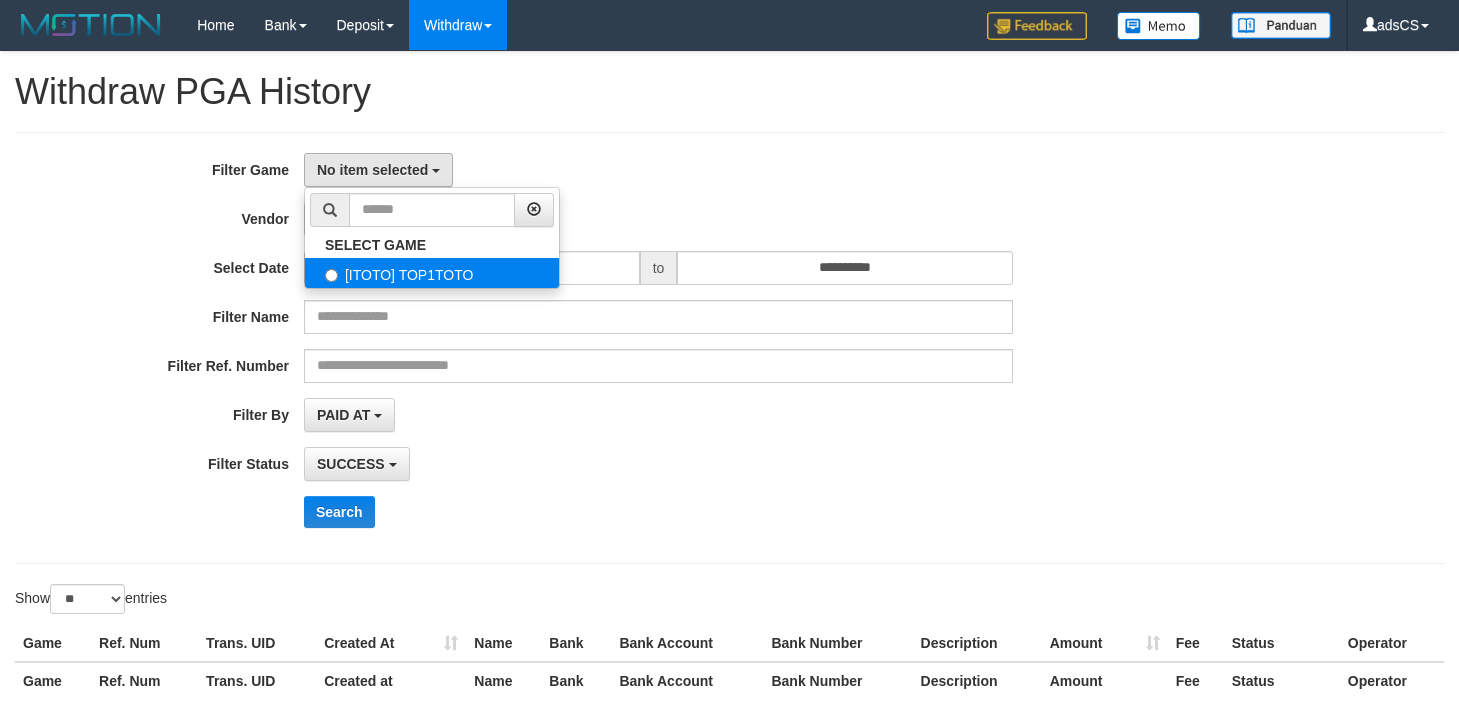 select on "***" 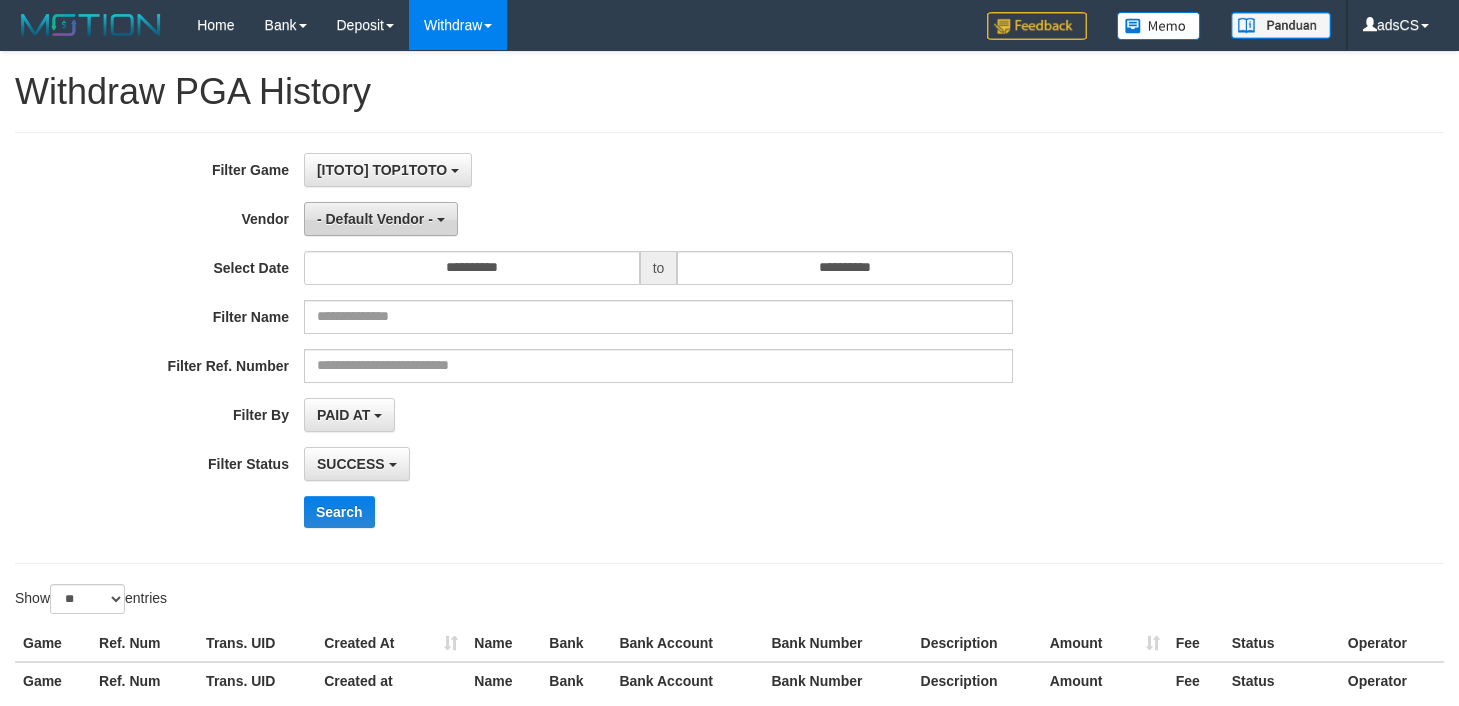 scroll, scrollTop: 18, scrollLeft: 0, axis: vertical 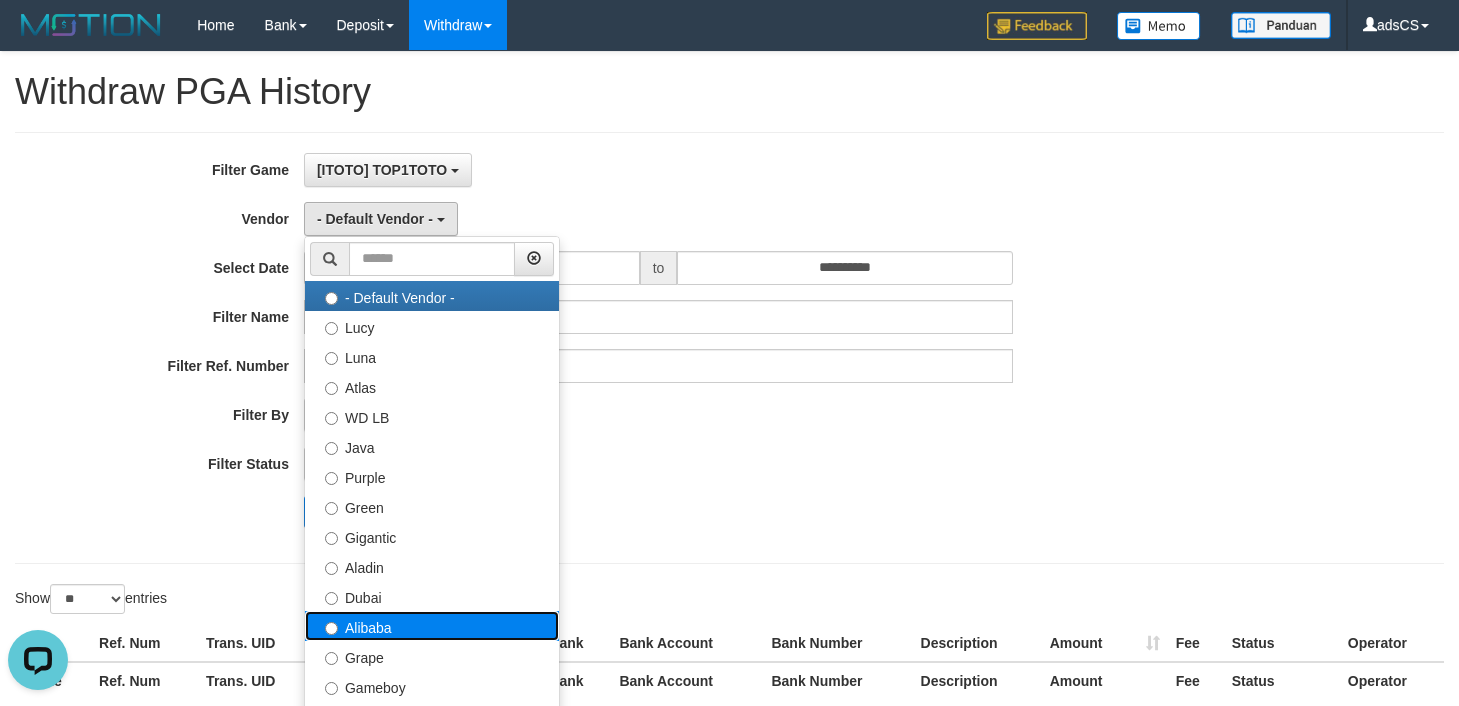 click on "Alibaba" at bounding box center [432, 626] 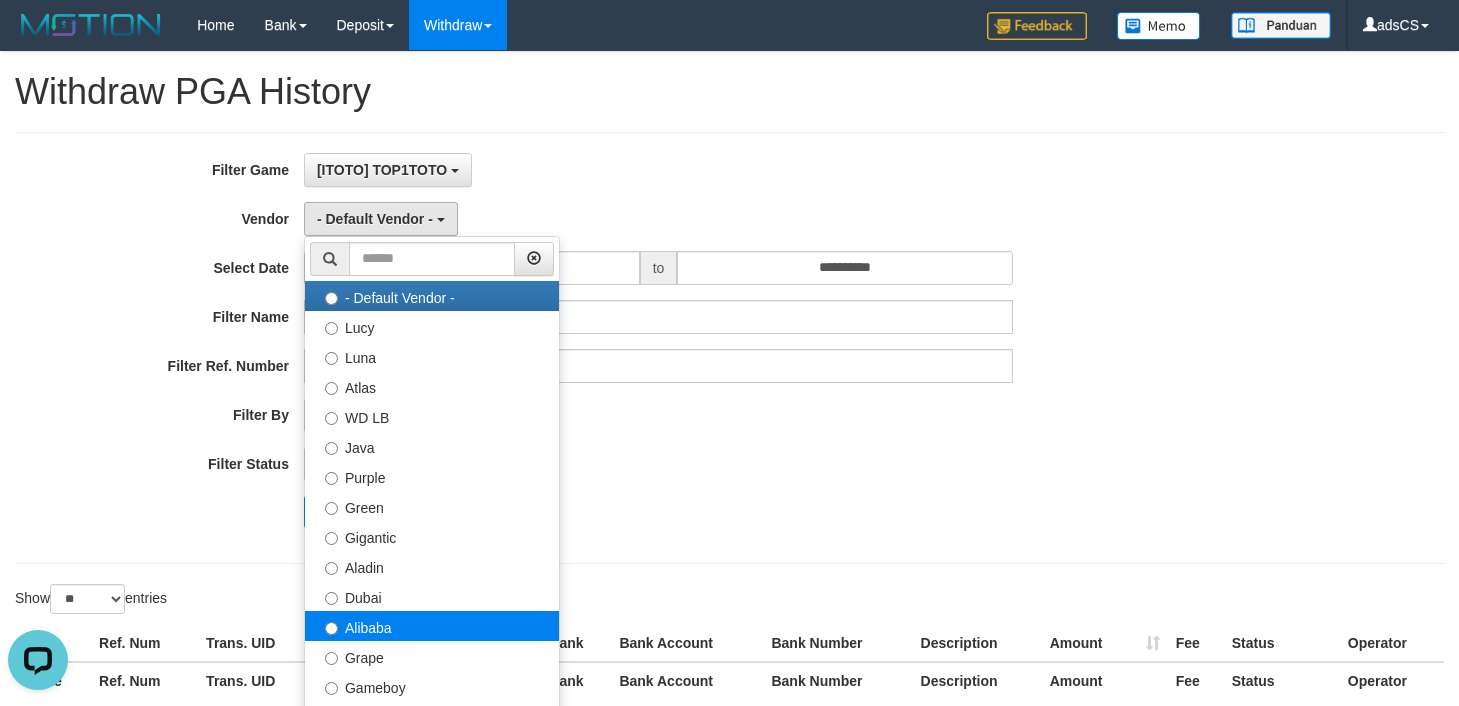 select on "**********" 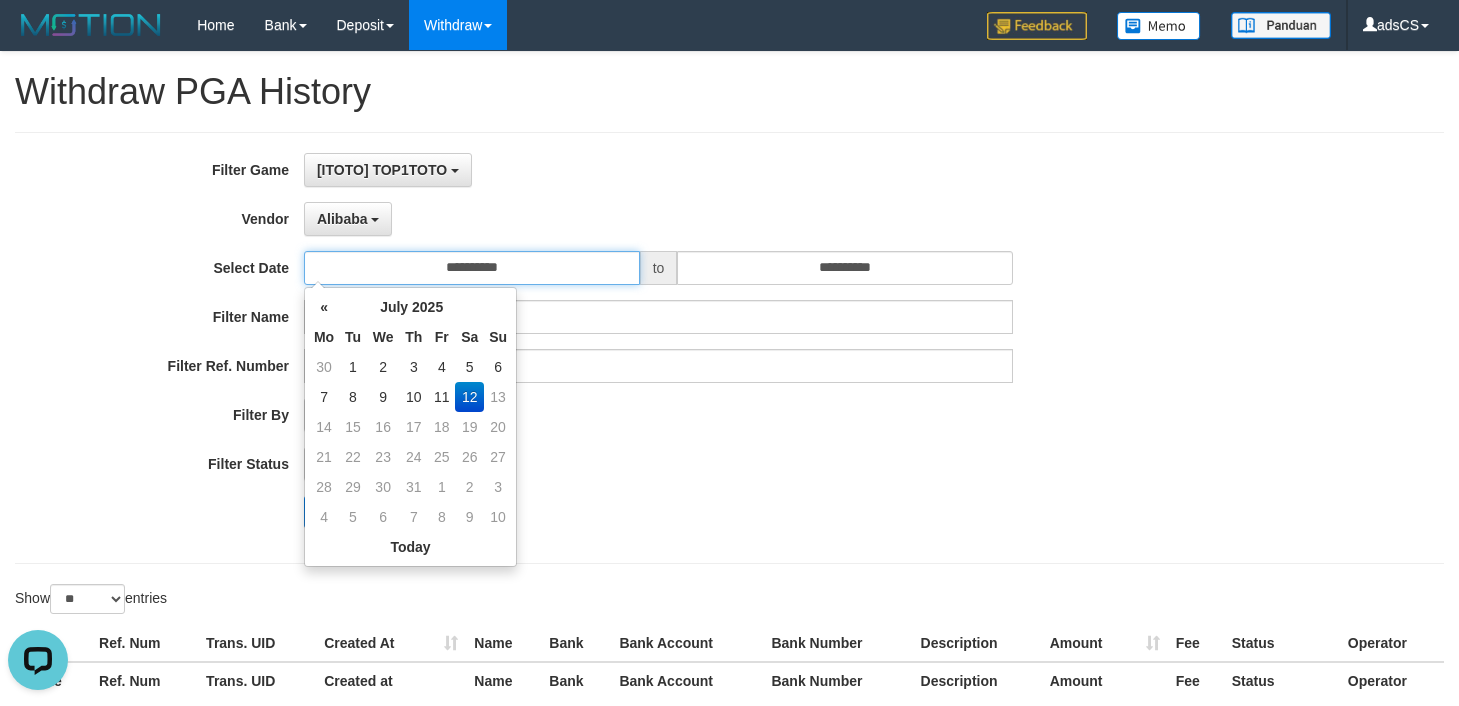 drag, startPoint x: 535, startPoint y: 266, endPoint x: 458, endPoint y: 374, distance: 132.63861 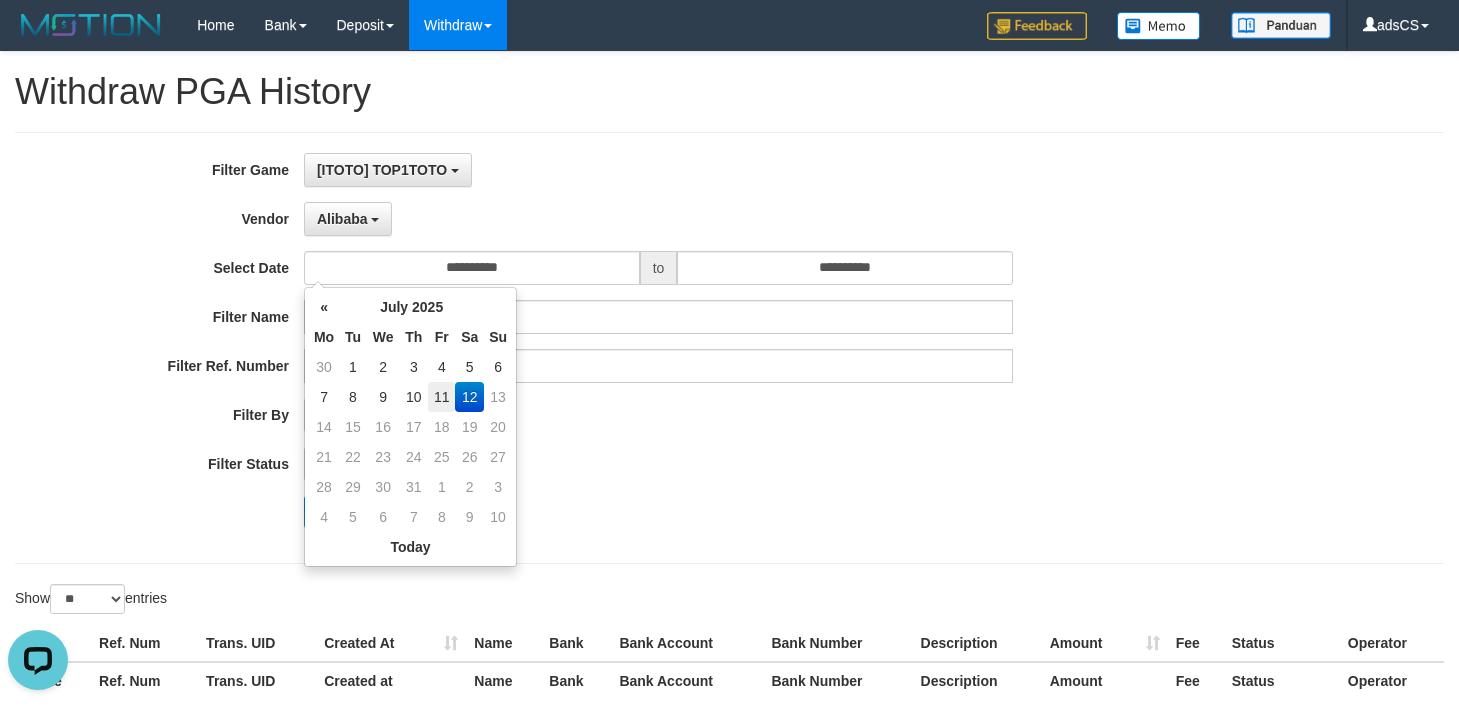 drag, startPoint x: 437, startPoint y: 392, endPoint x: 634, endPoint y: 344, distance: 202.76341 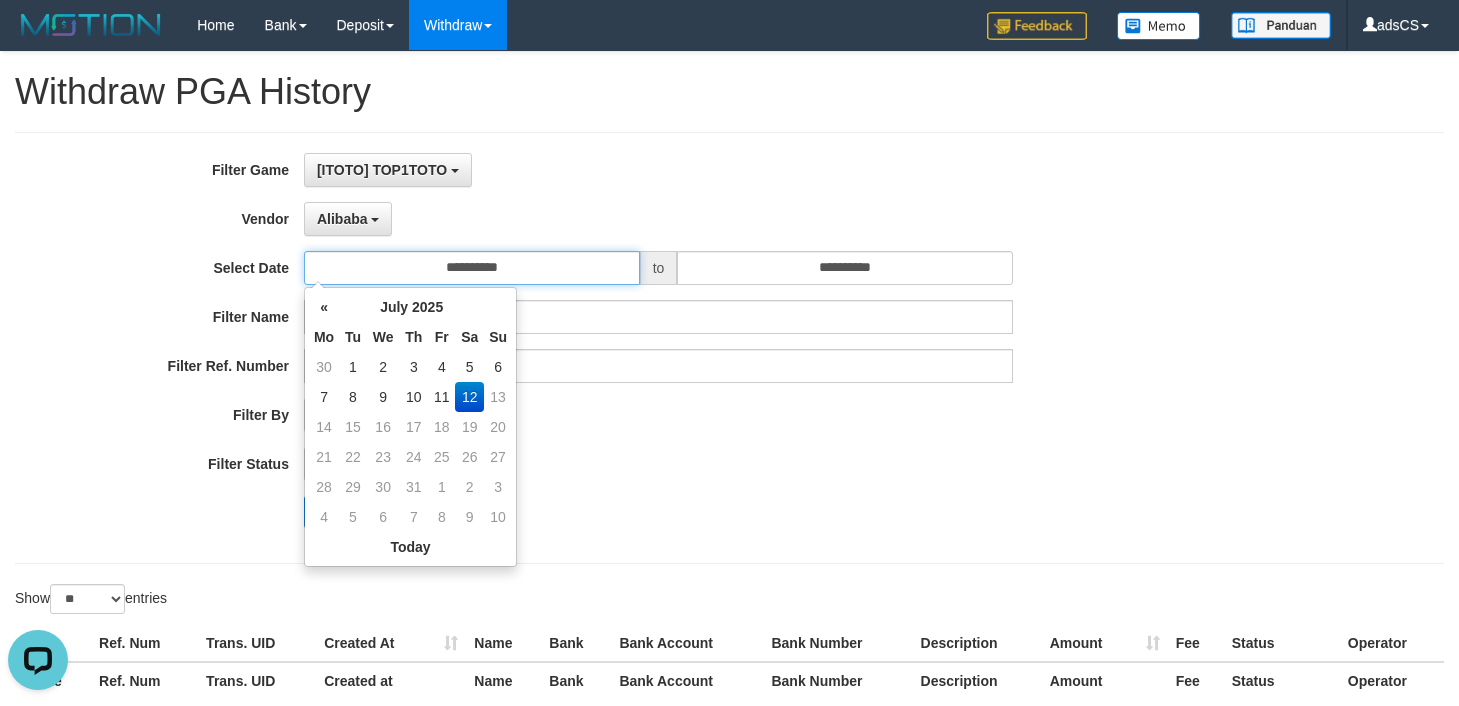 type on "**********" 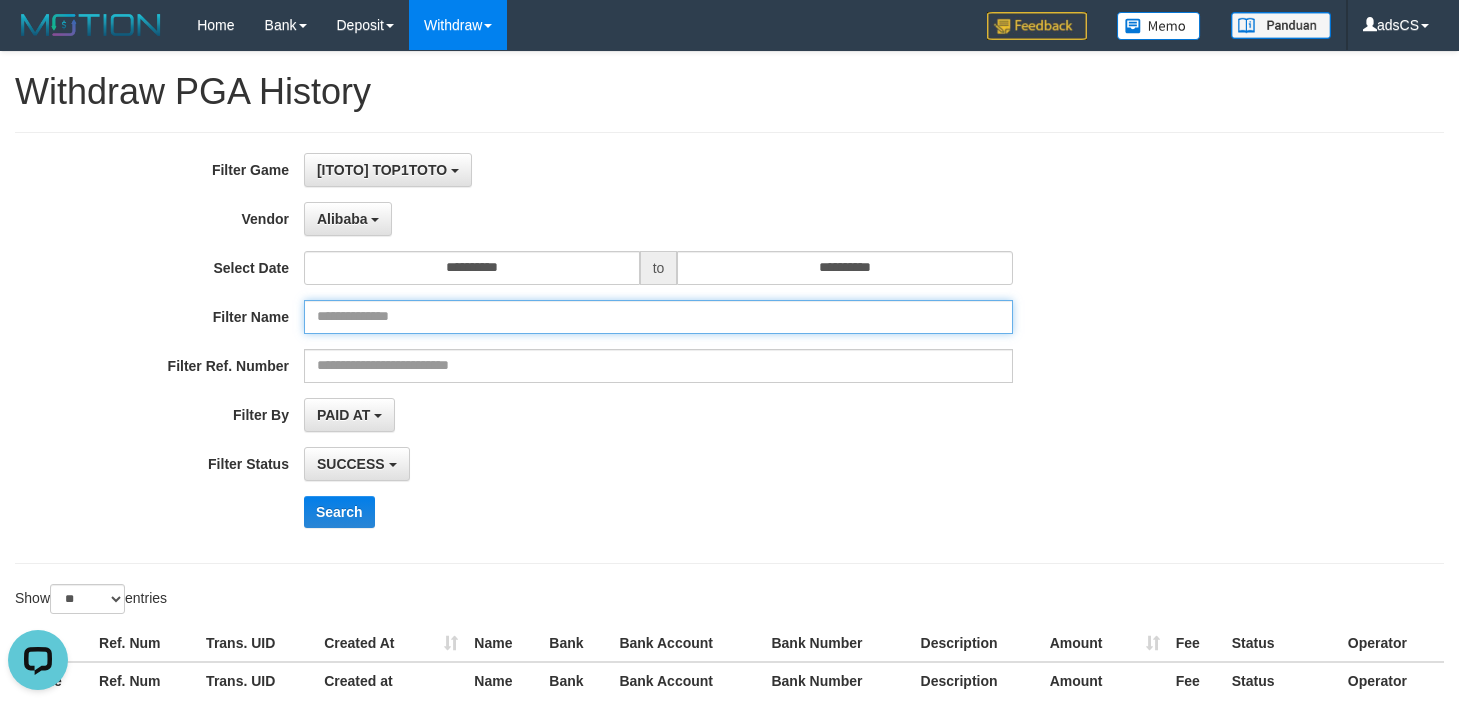 click at bounding box center [658, 317] 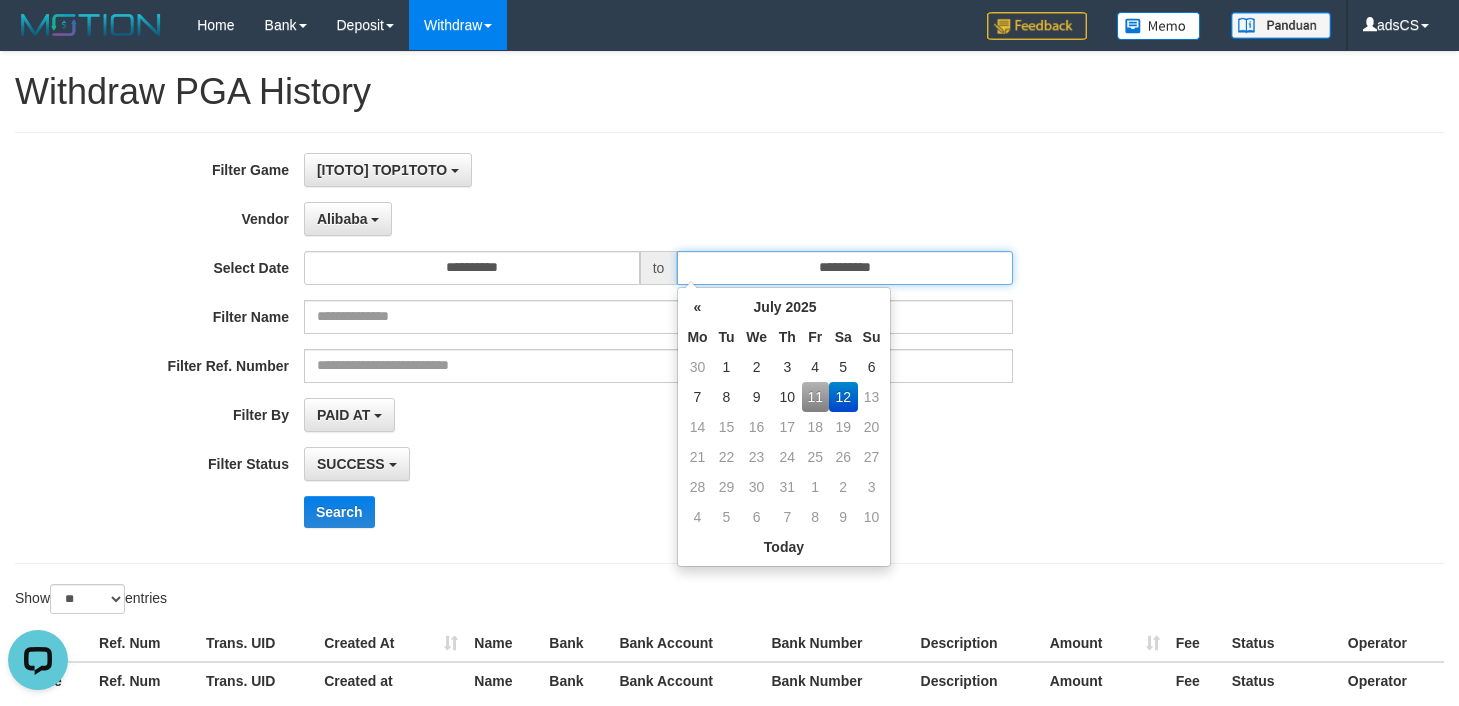 click on "**********" at bounding box center (845, 268) 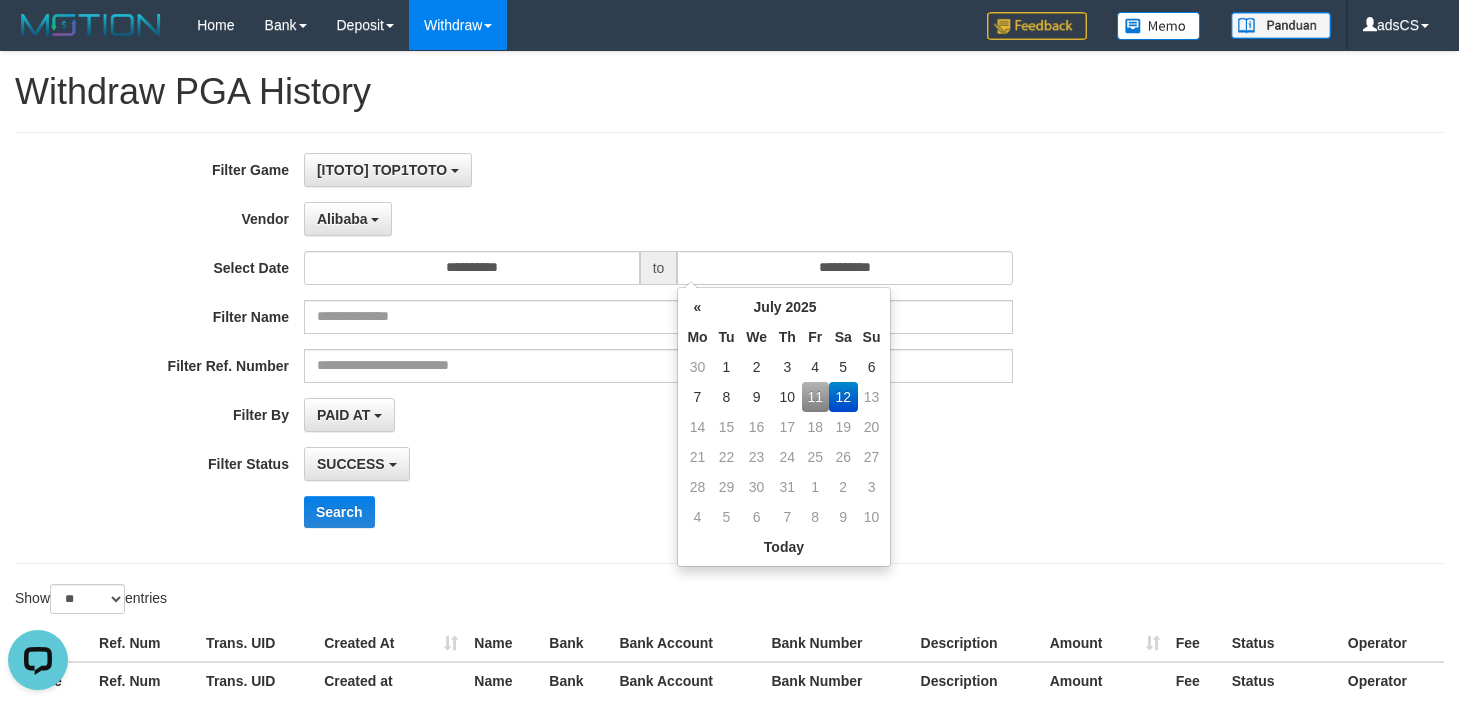 click on "11" at bounding box center [815, 397] 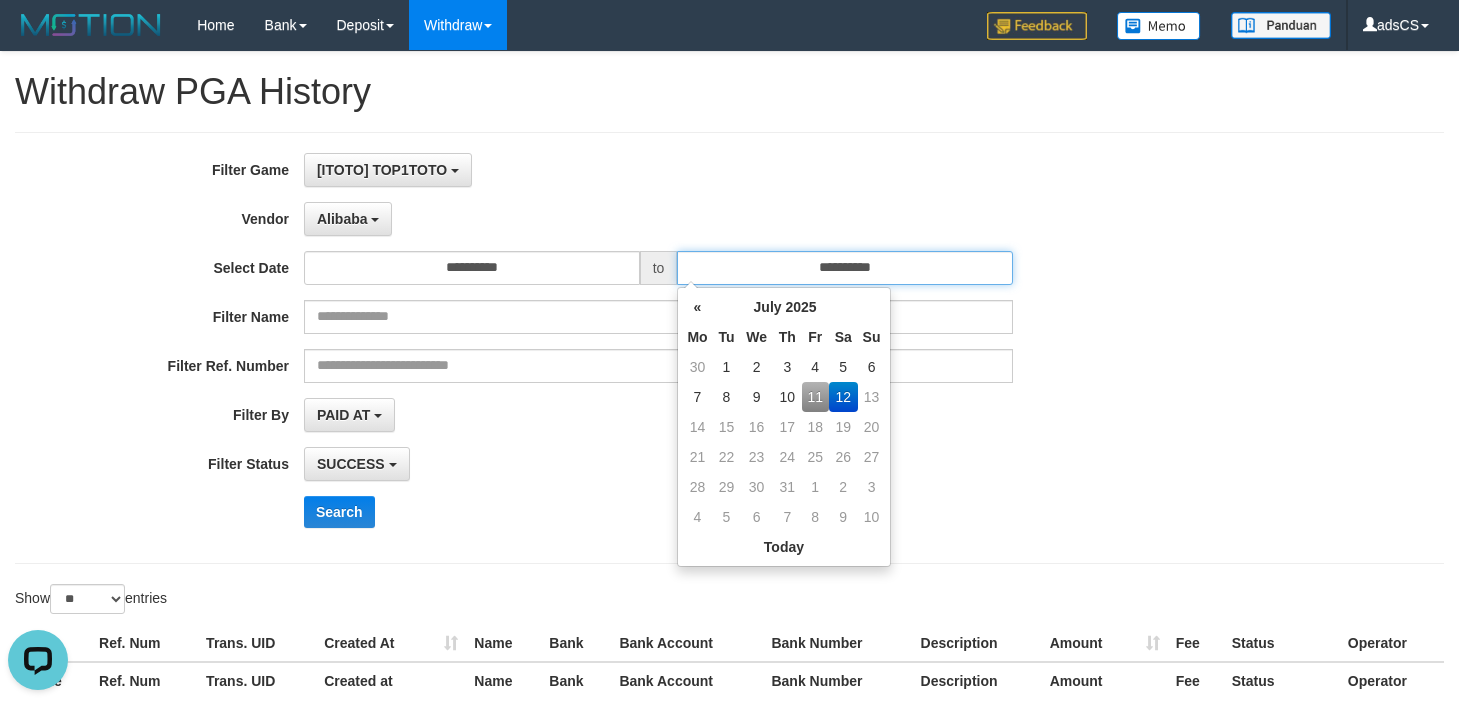type on "**********" 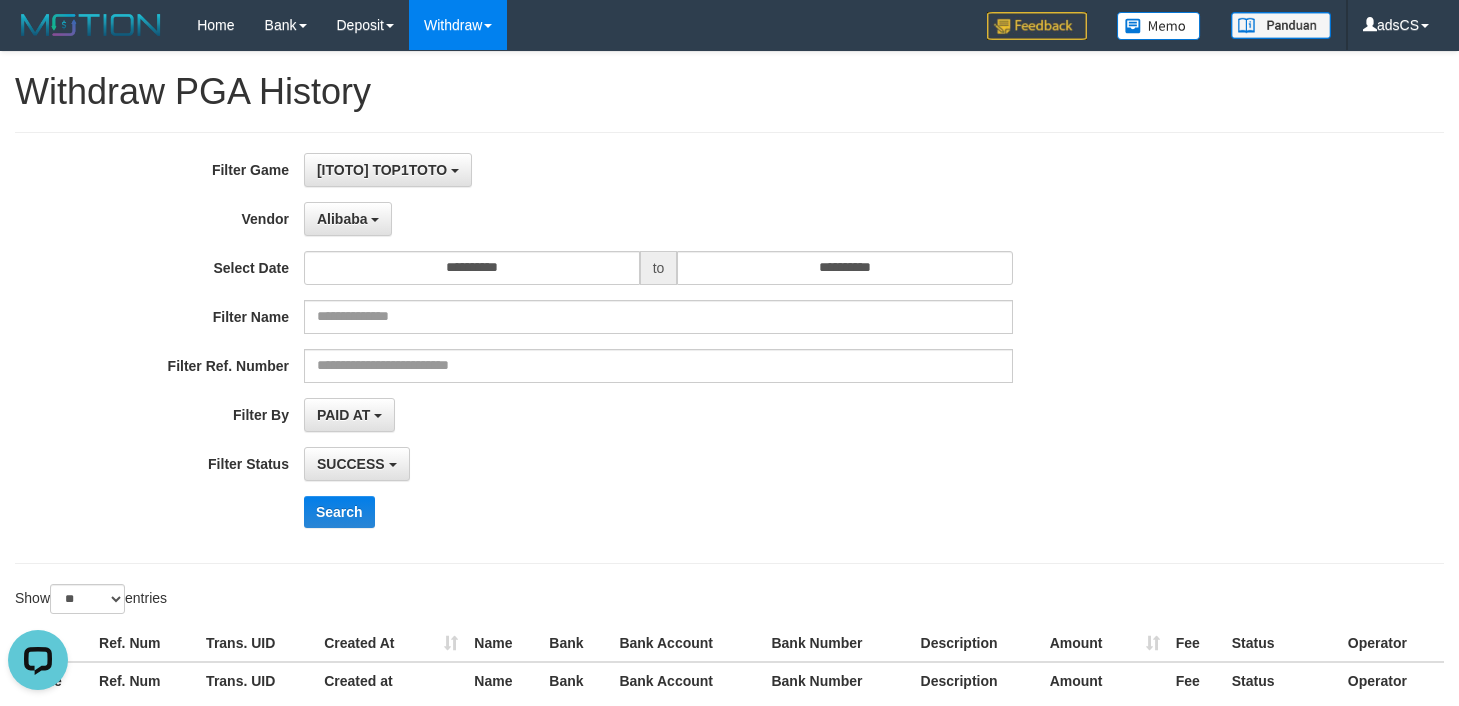 click on "SUCCESS
SUCCESS
ON PROCESS
FAILED" at bounding box center (658, 464) 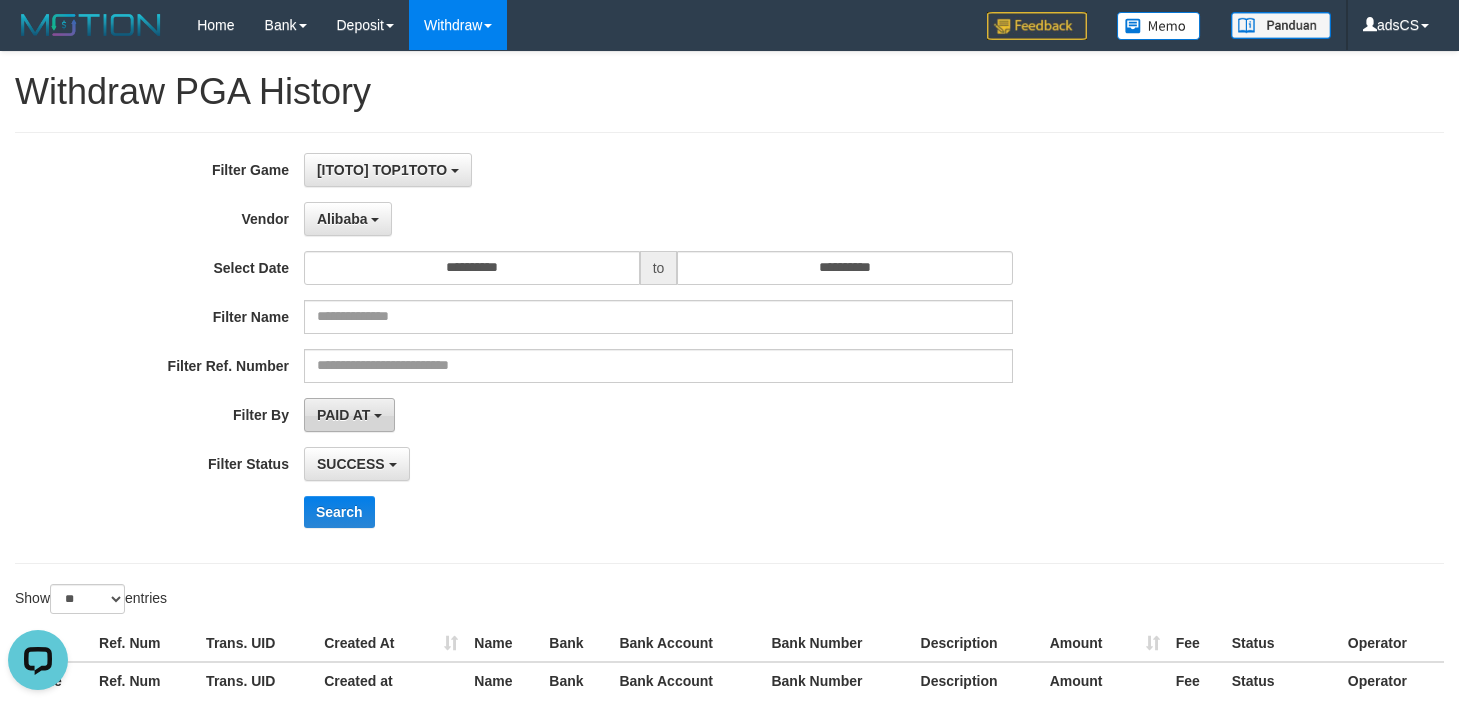 click on "PAID AT" at bounding box center [343, 415] 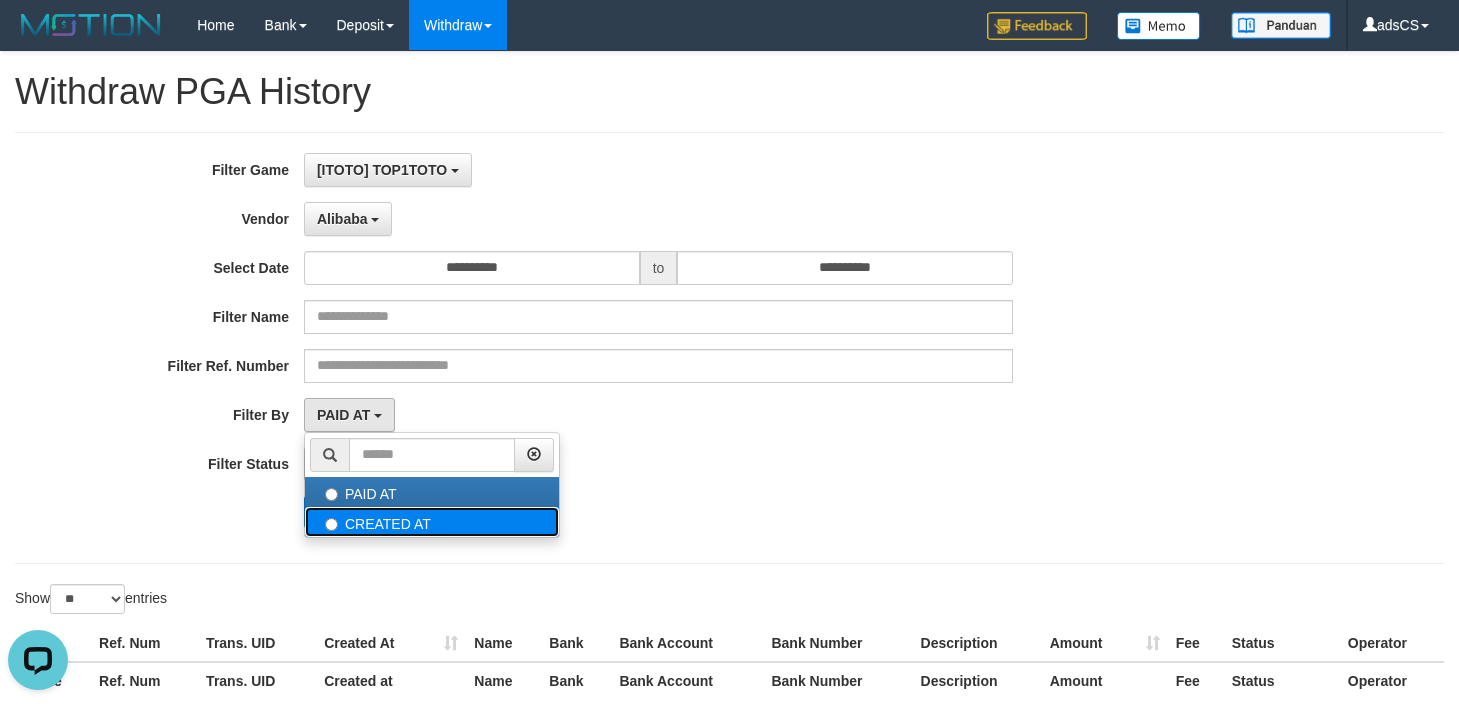 click on "CREATED AT" at bounding box center [432, 522] 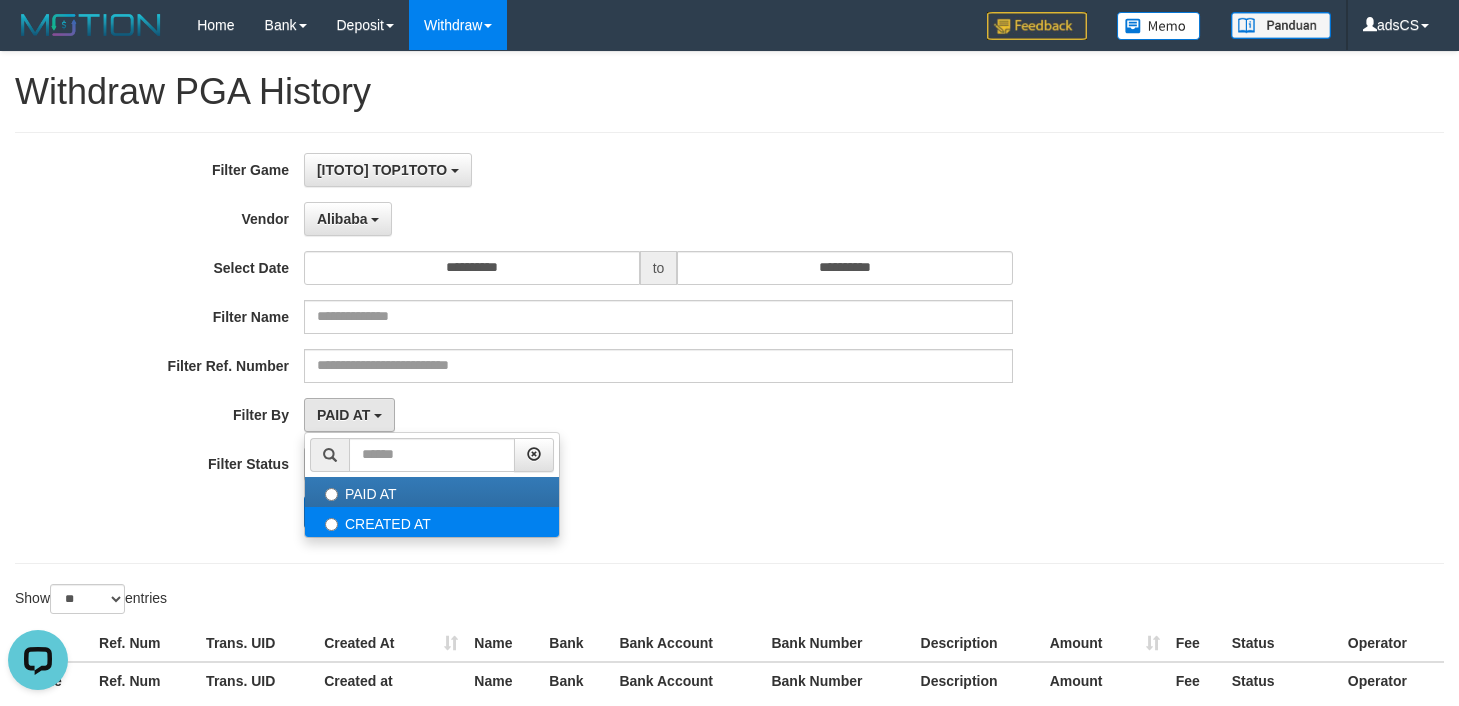 select on "*" 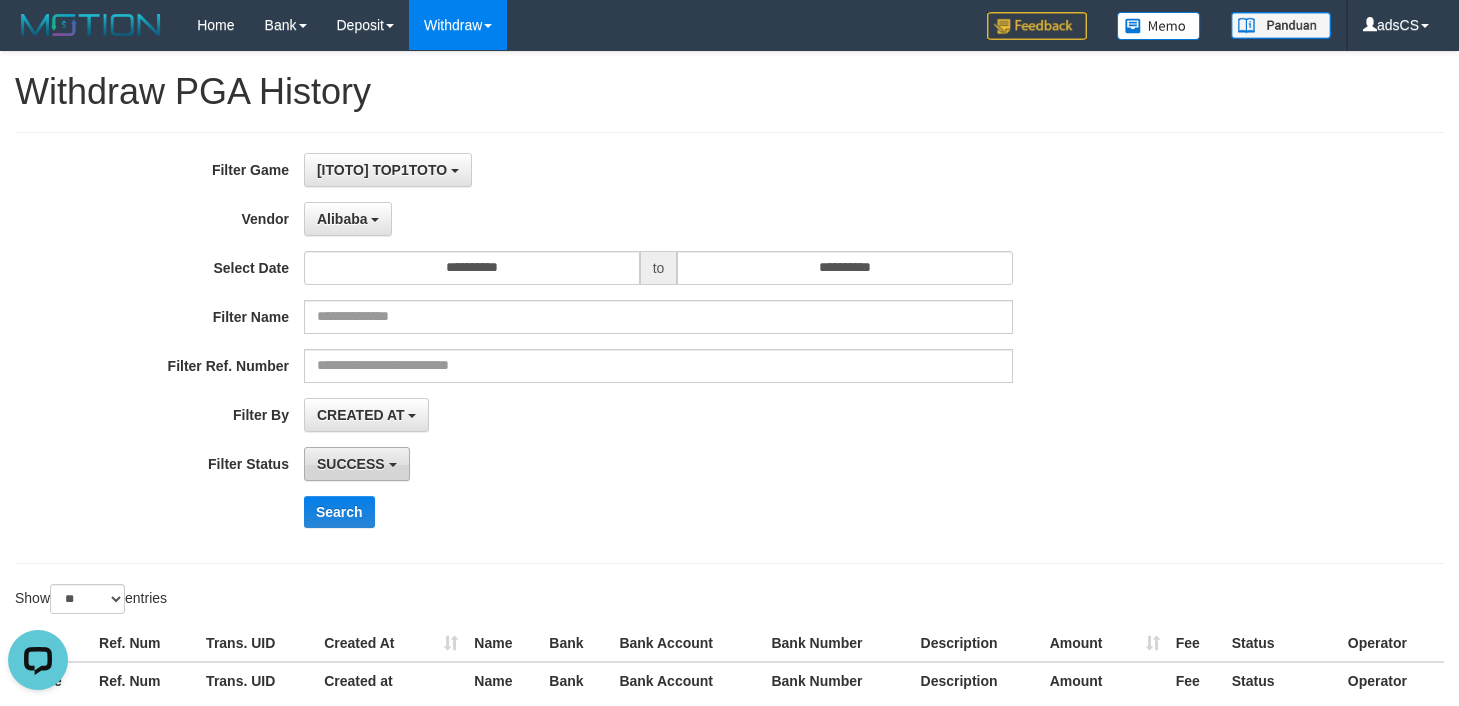 click on "SUCCESS" at bounding box center (351, 464) 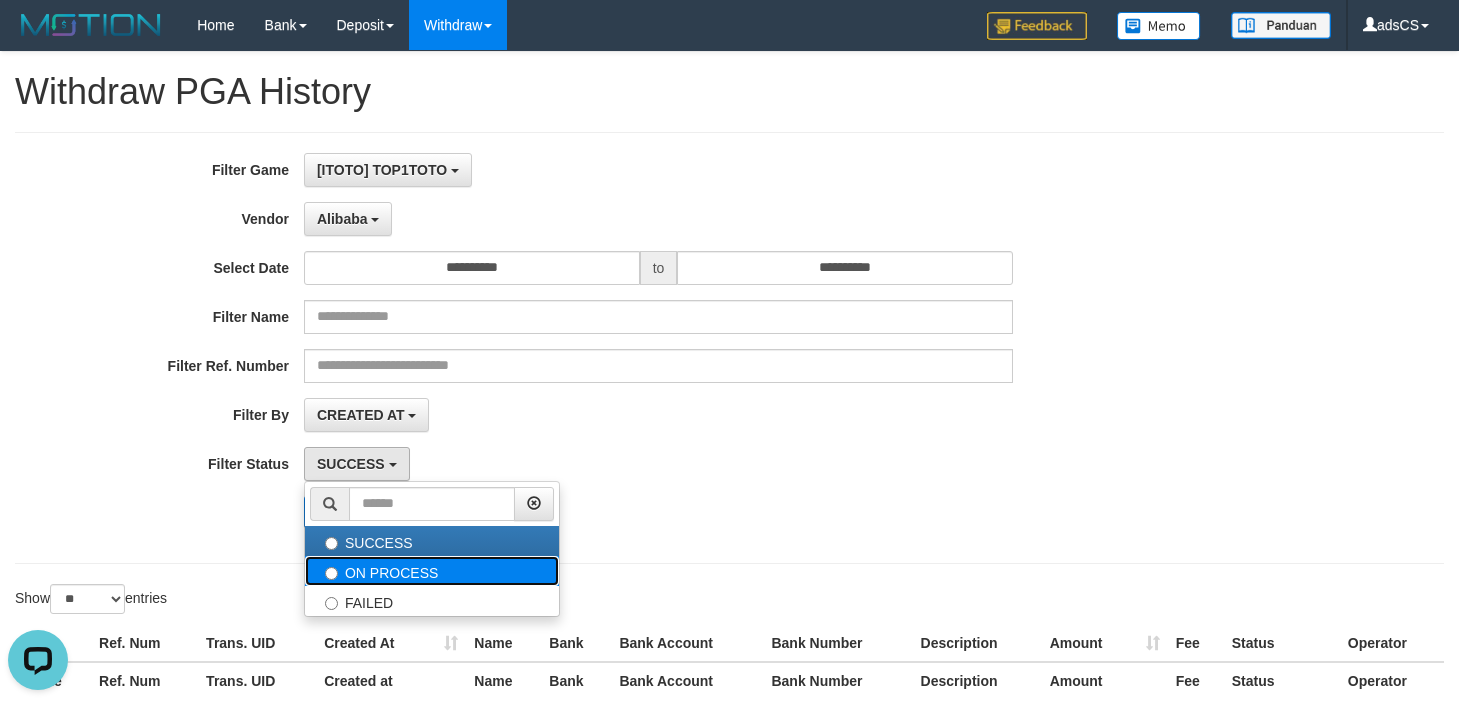 click on "ON PROCESS" at bounding box center [432, 571] 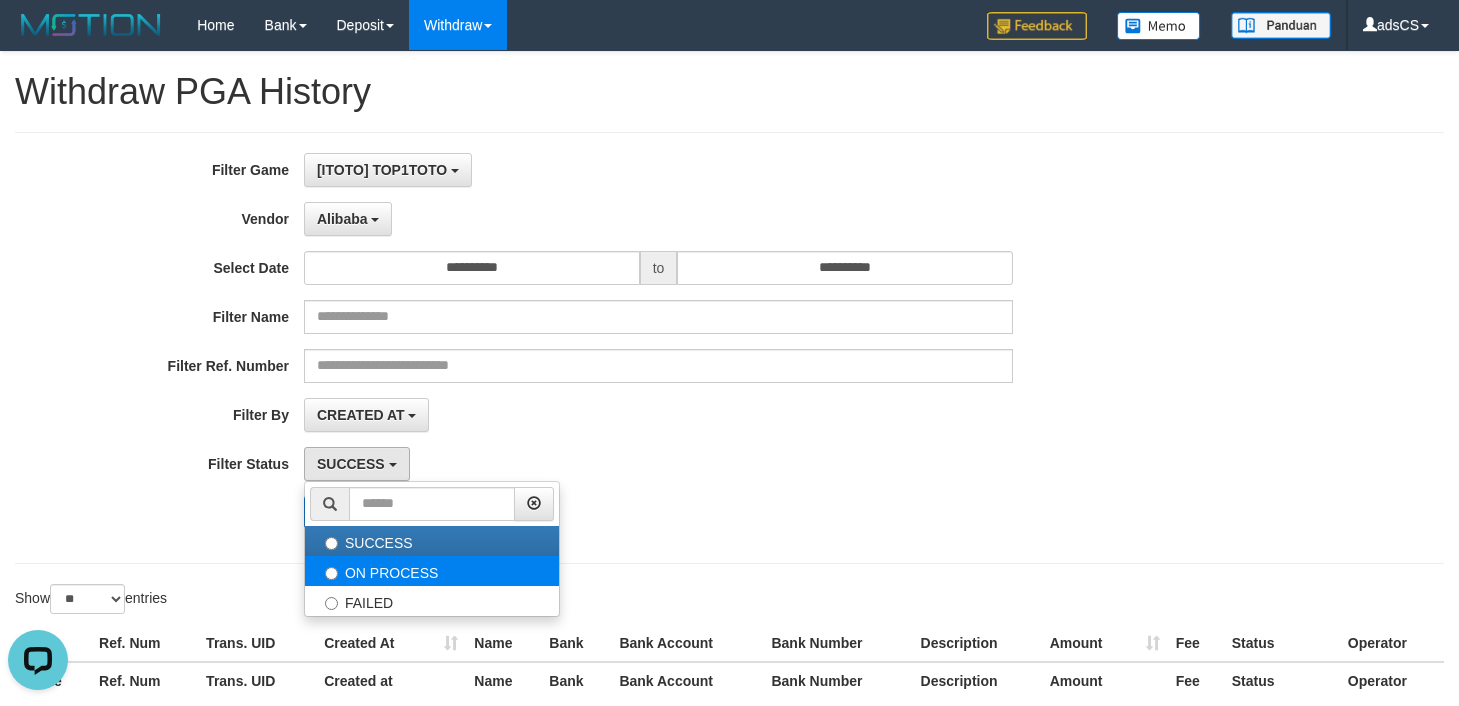 select on "*" 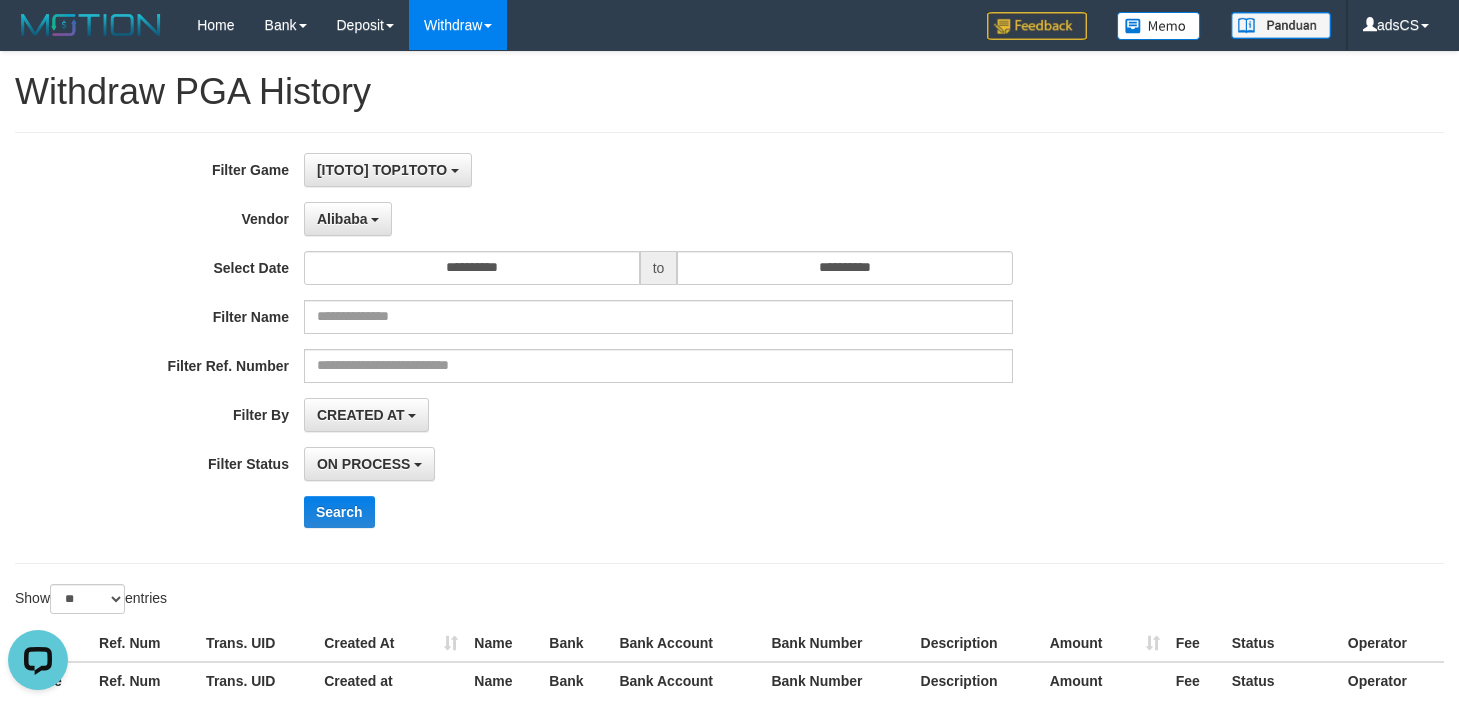 click on "**********" at bounding box center [729, 411] 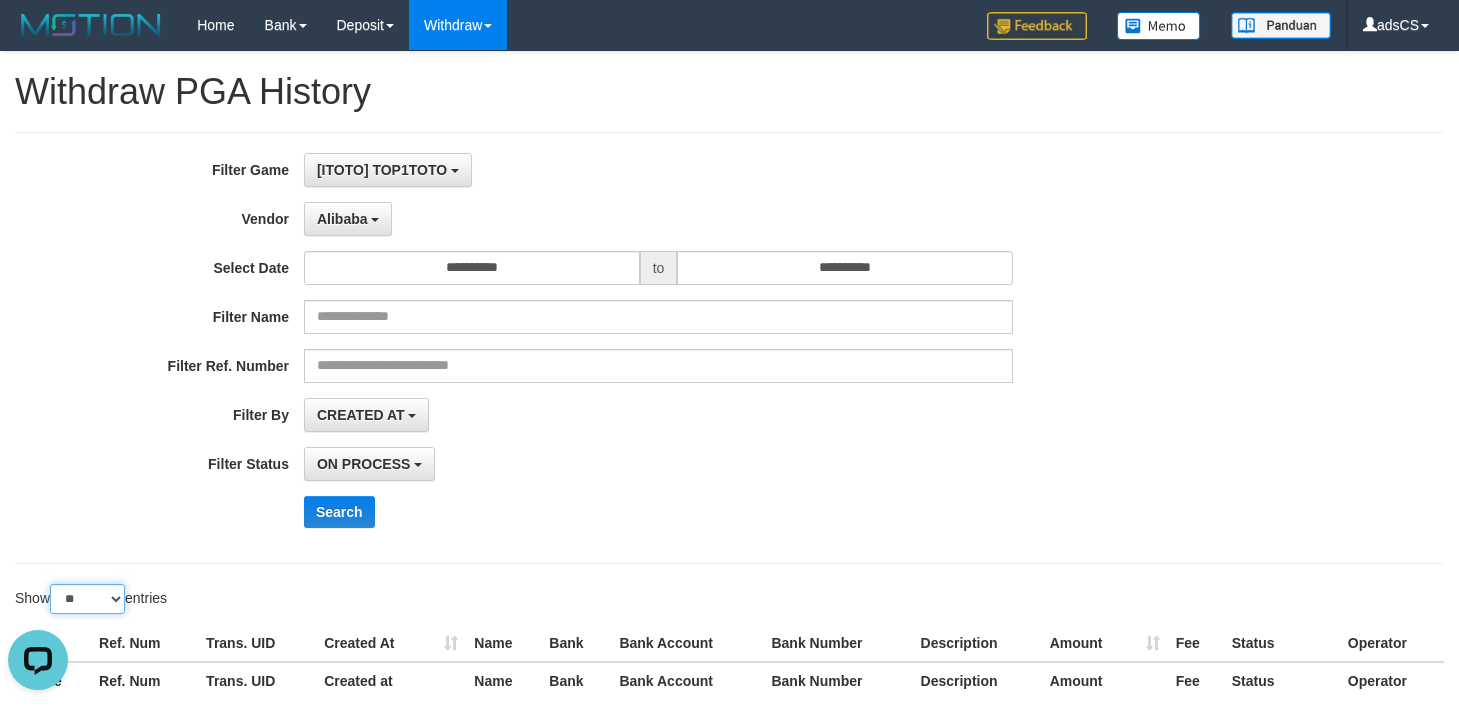 click on "** ** ** ***" at bounding box center [87, 599] 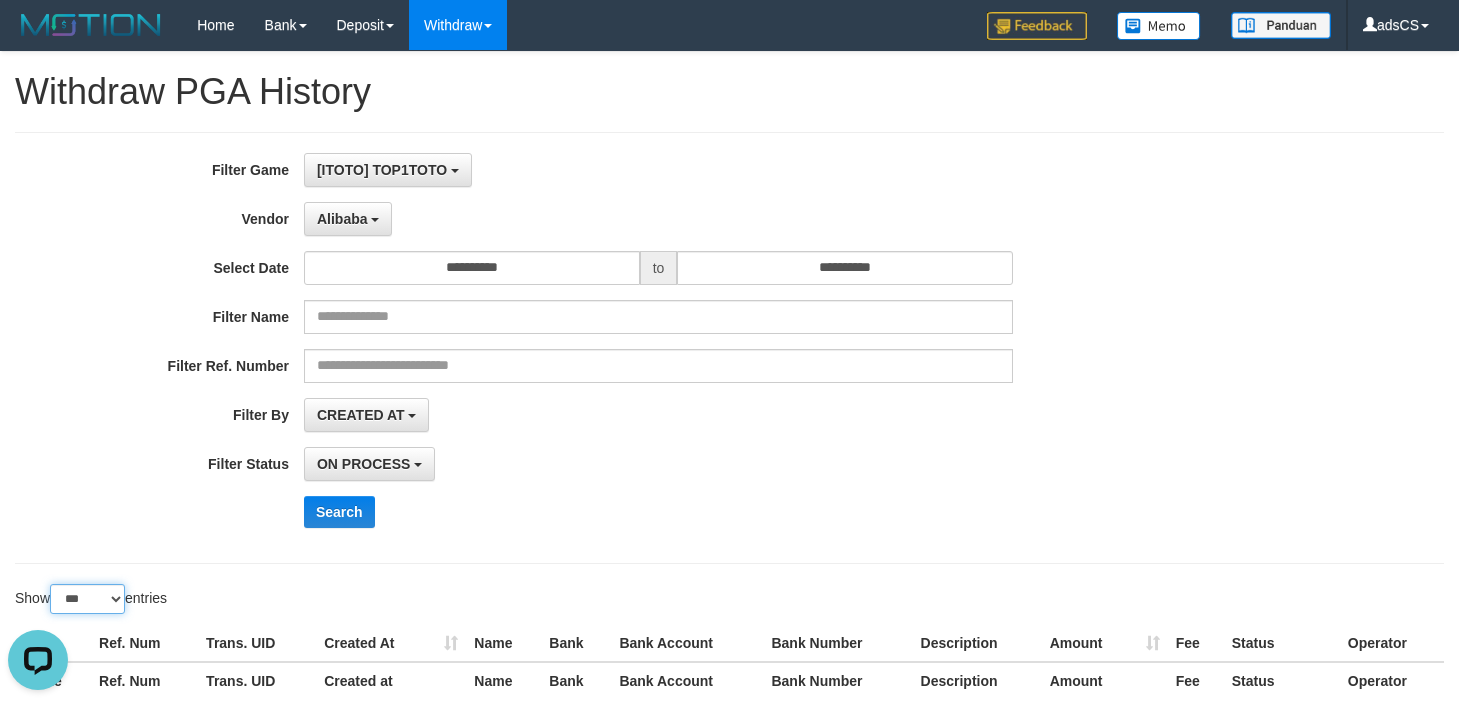 click on "** ** ** ***" at bounding box center (87, 599) 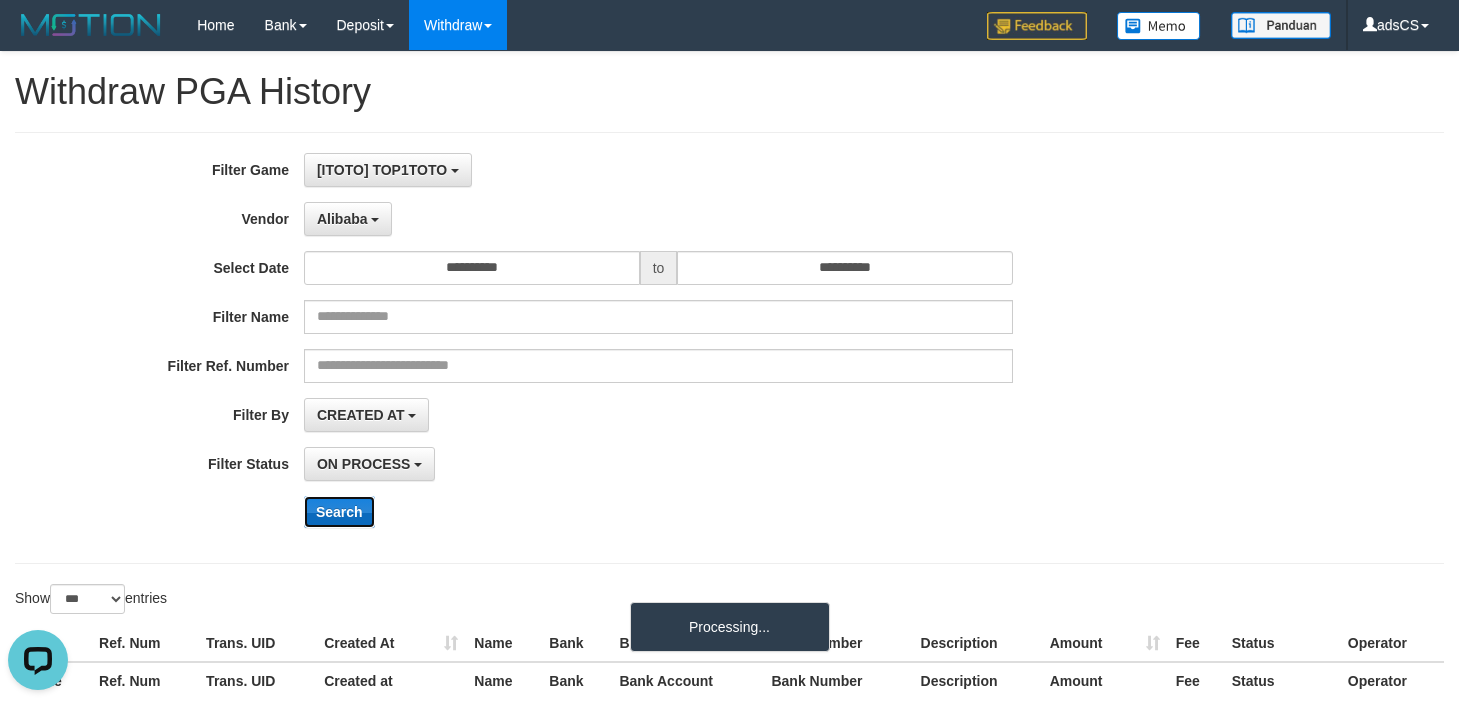 click on "Search" at bounding box center (339, 512) 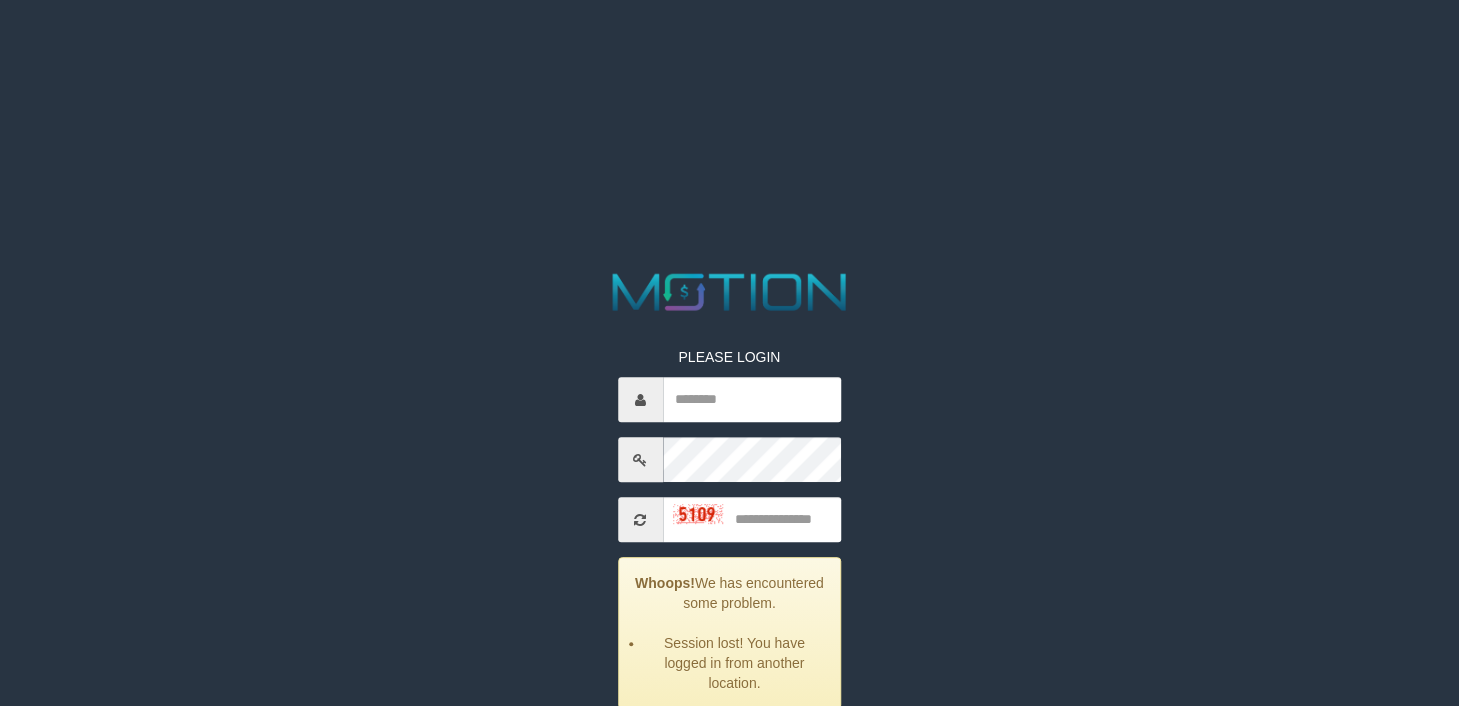 scroll, scrollTop: 0, scrollLeft: 0, axis: both 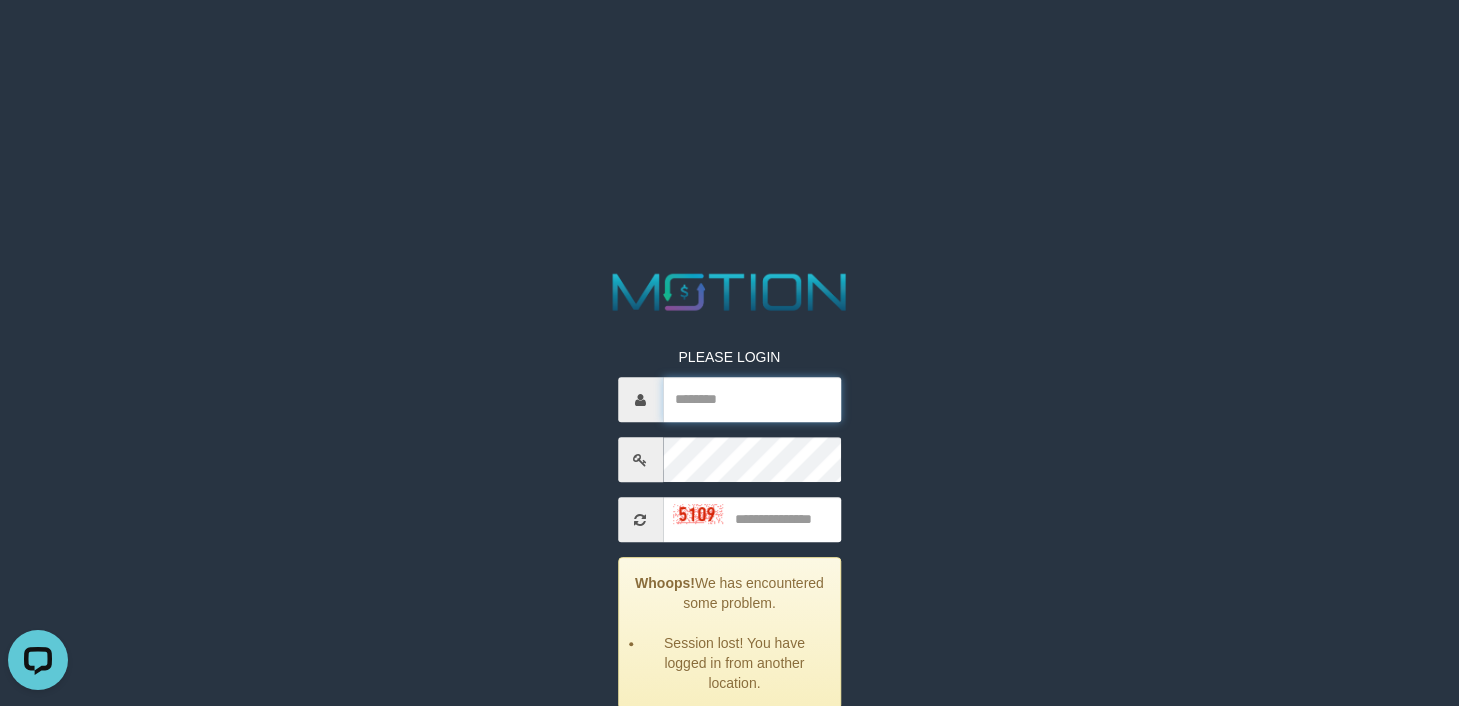 click at bounding box center (752, 399) 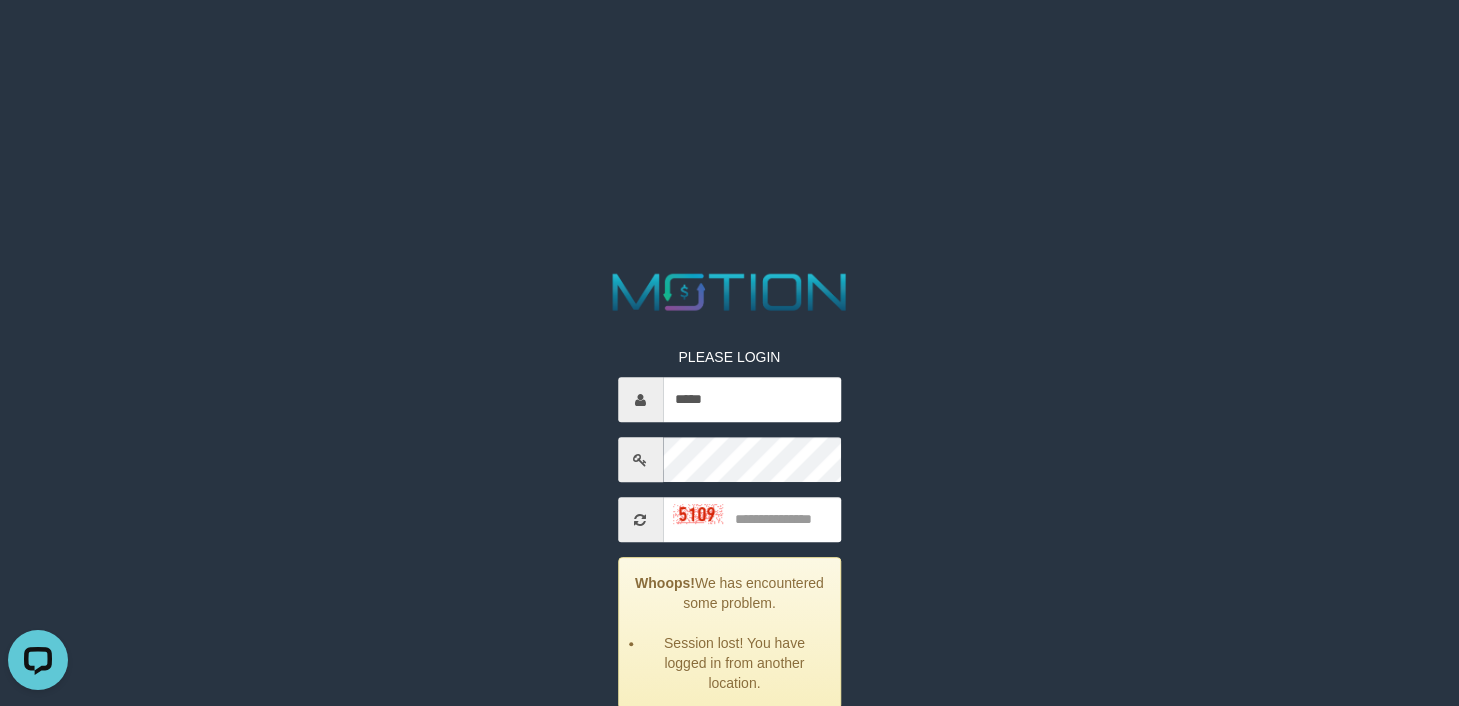 type on "*****" 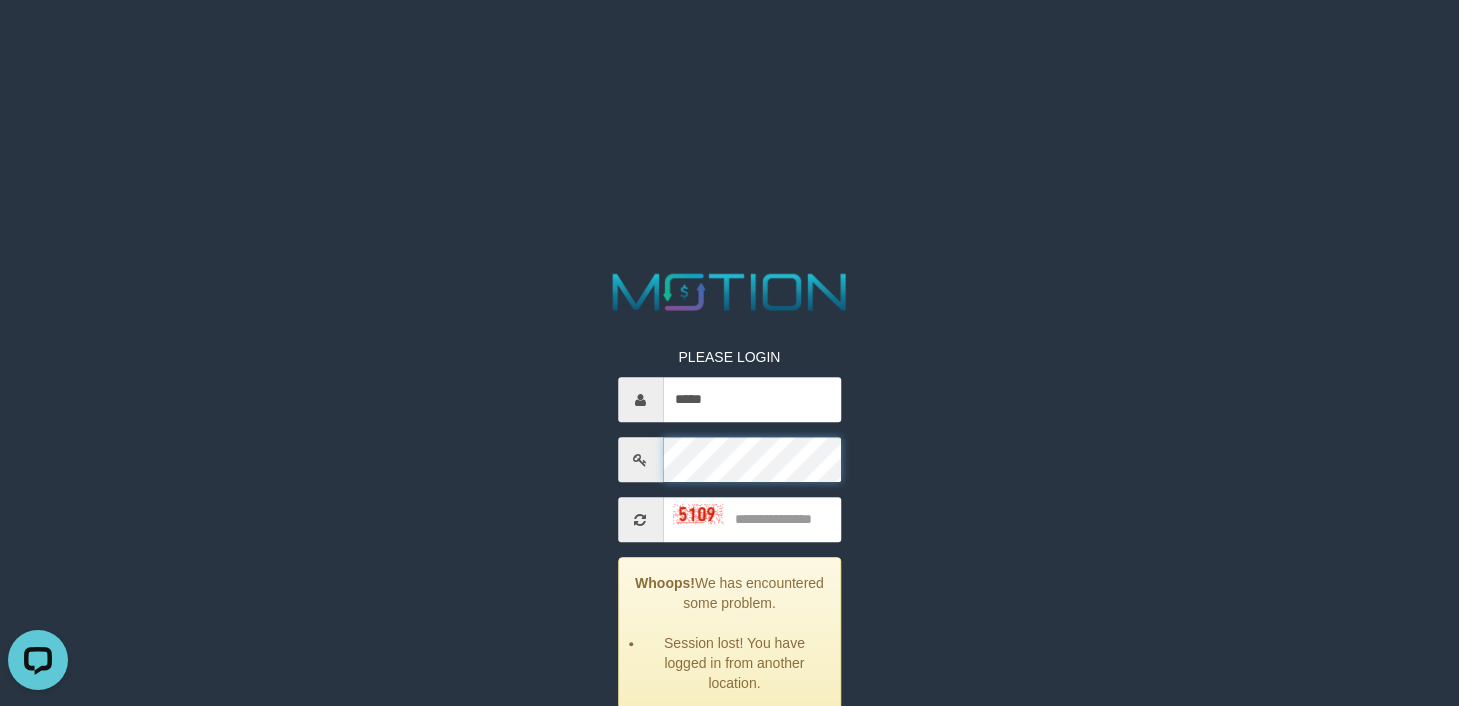click on "PLEASE LOGIN
*****
Whoops!  We has encountered some problem.
Session lost! You have logged in from another location.
*****
code © 2012-2018 dwg" at bounding box center [729, 25] 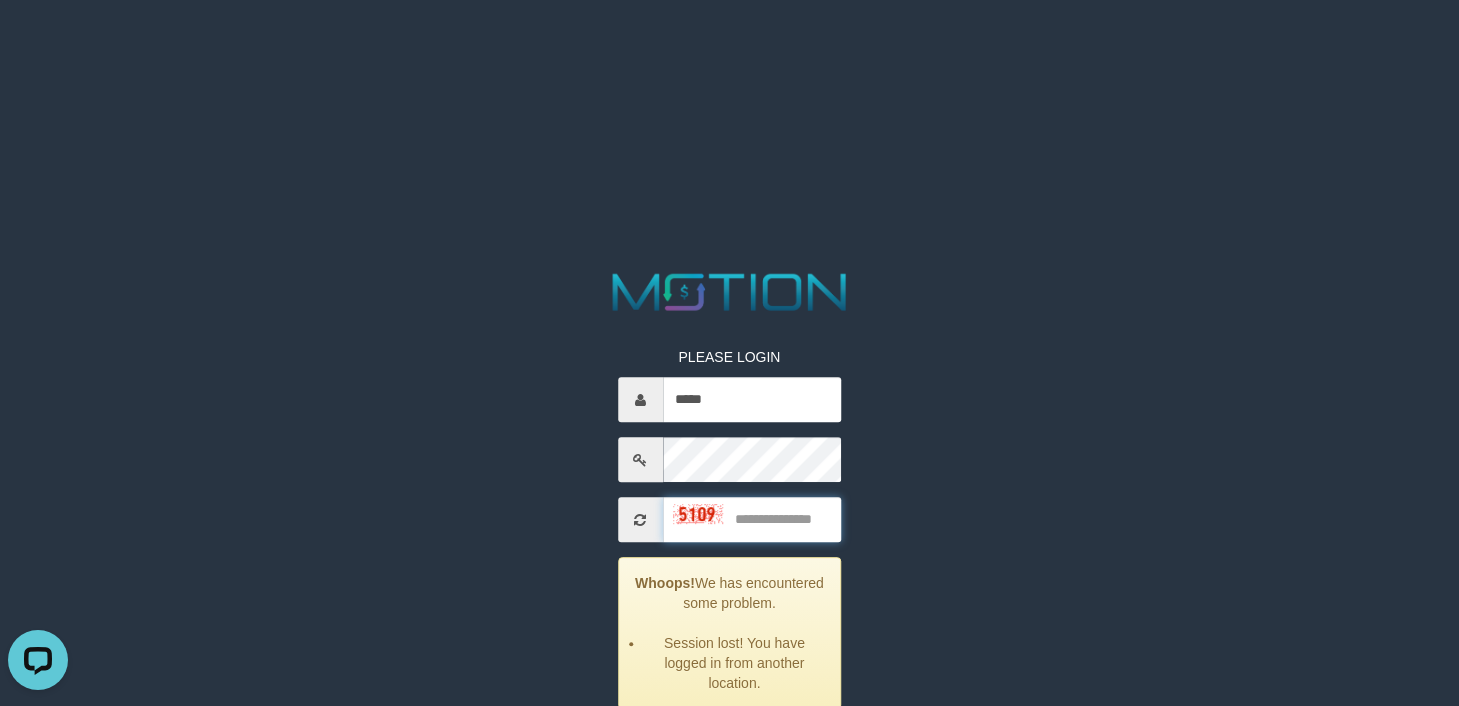 click at bounding box center (752, 519) 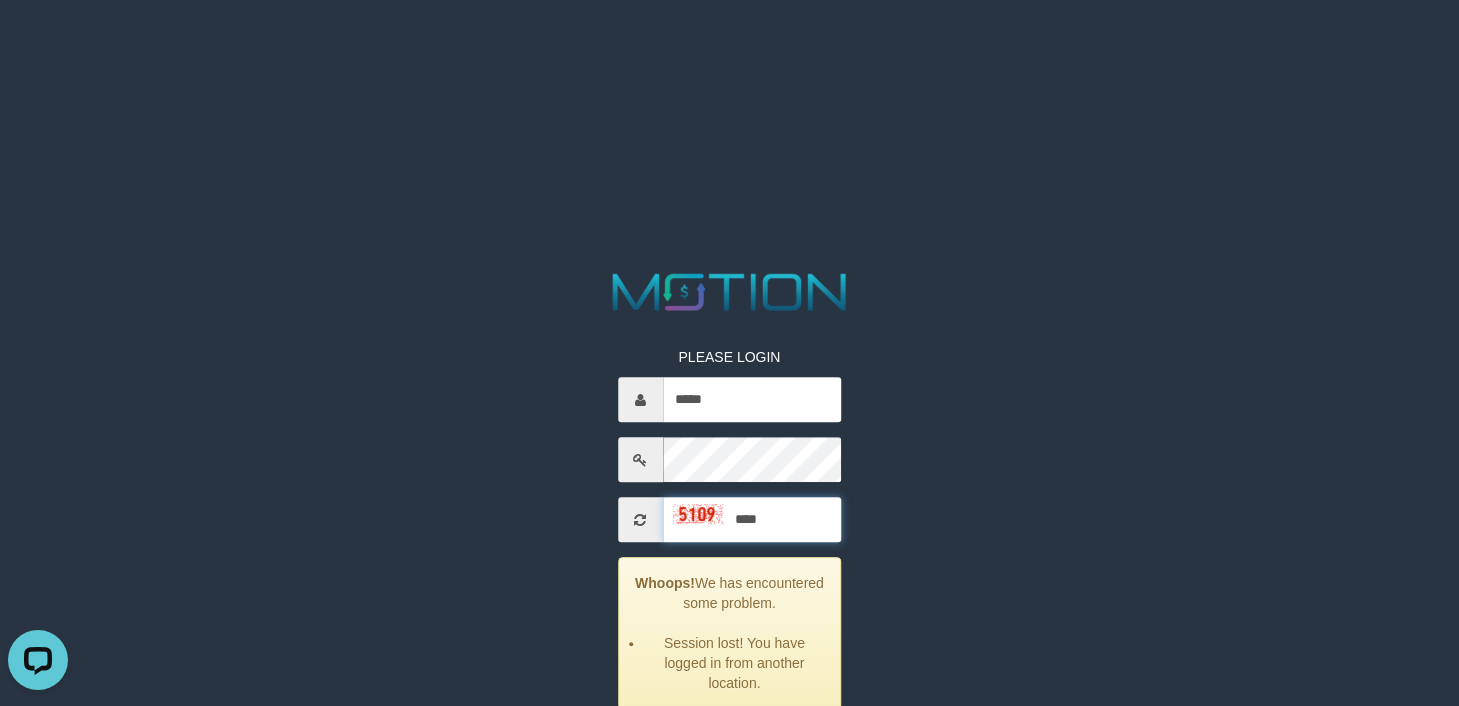 type on "****" 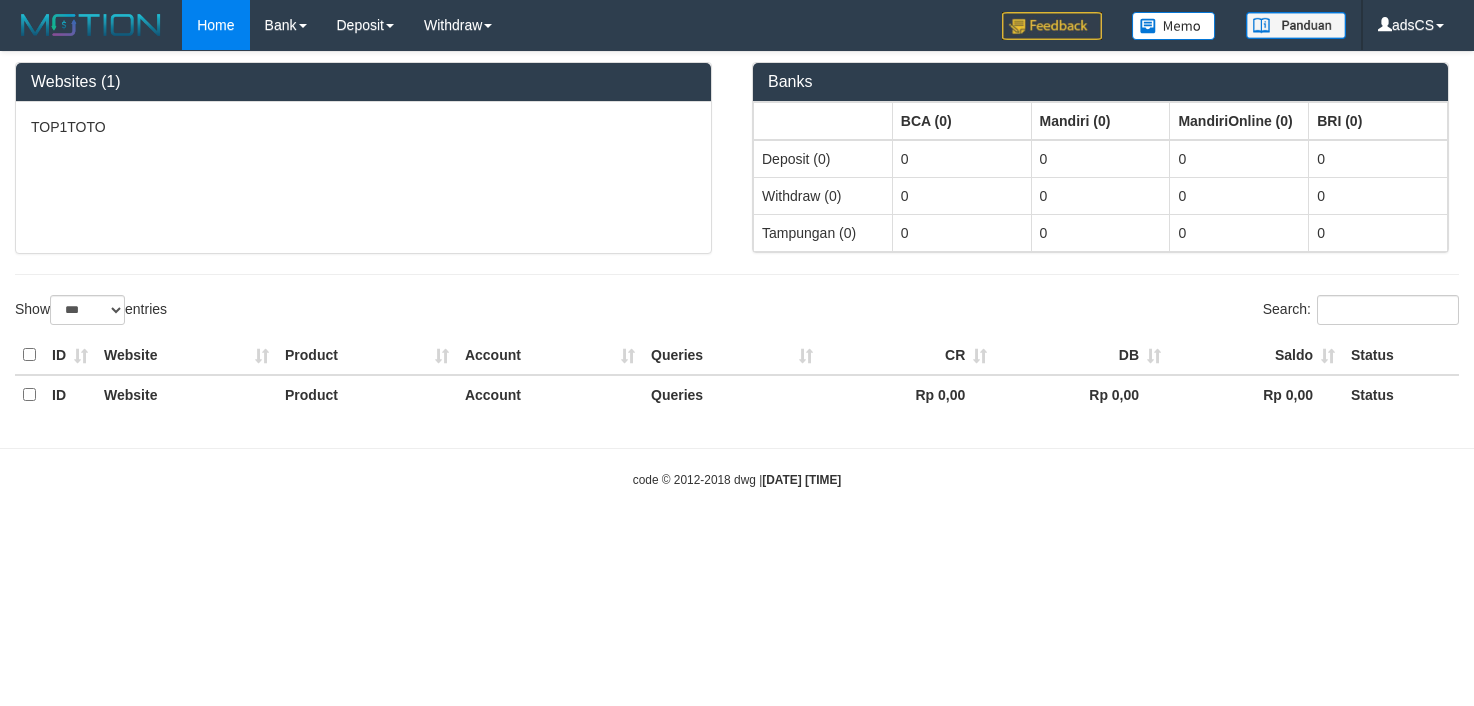 select on "***" 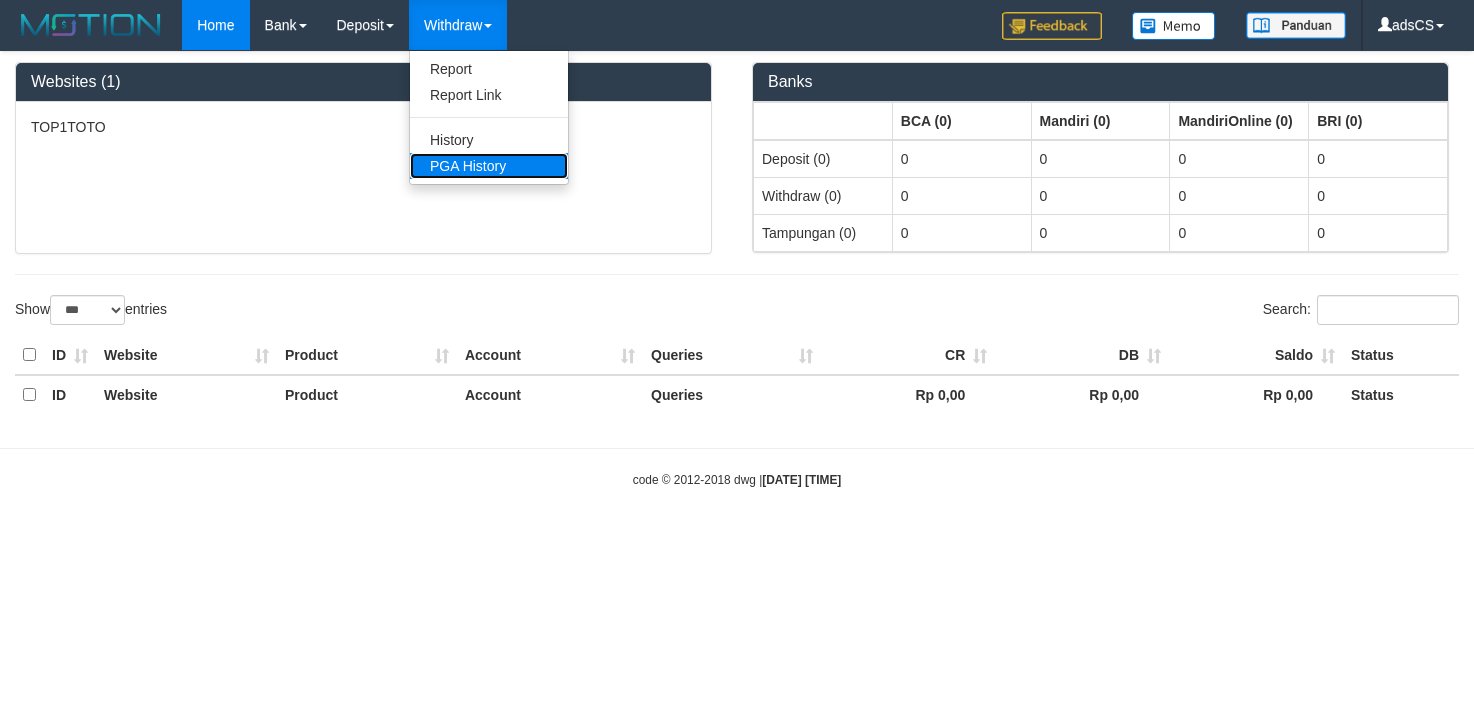click on "PGA History" at bounding box center [489, 166] 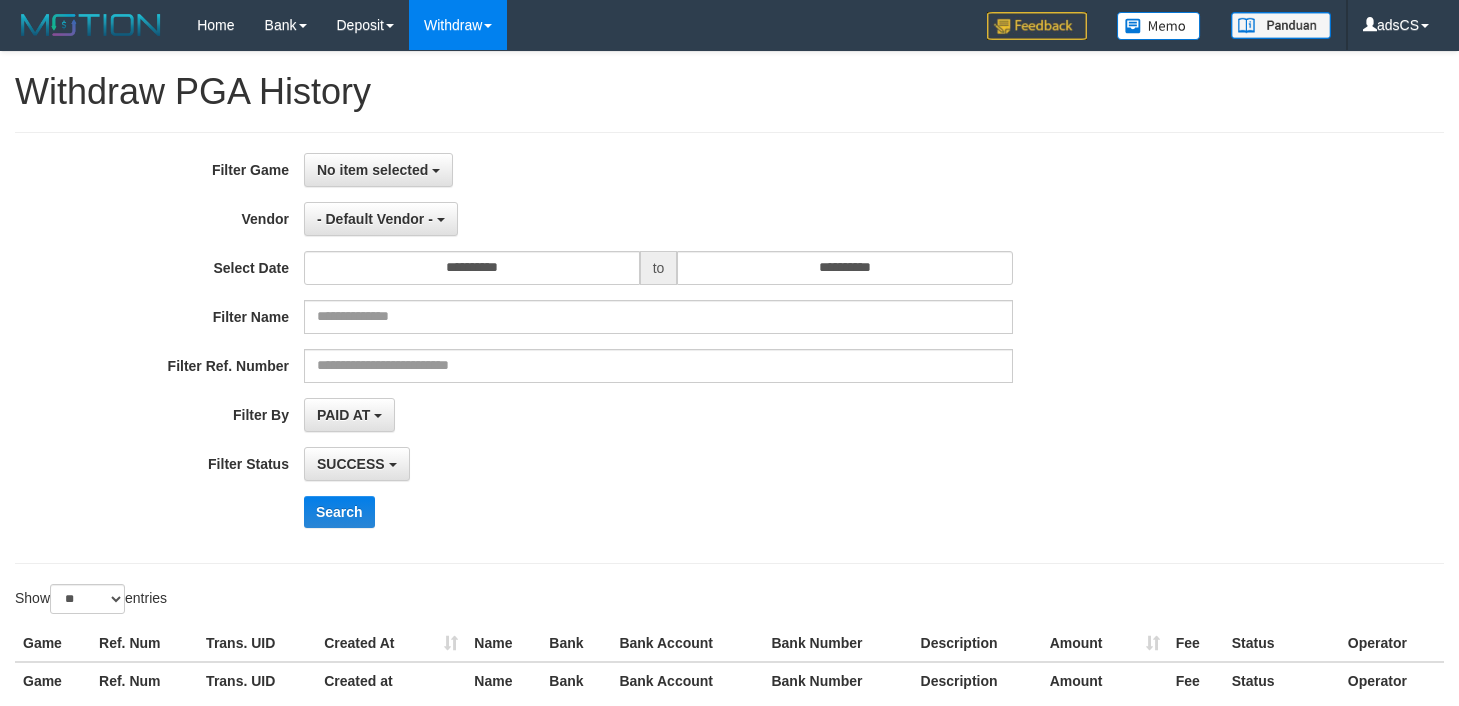 select 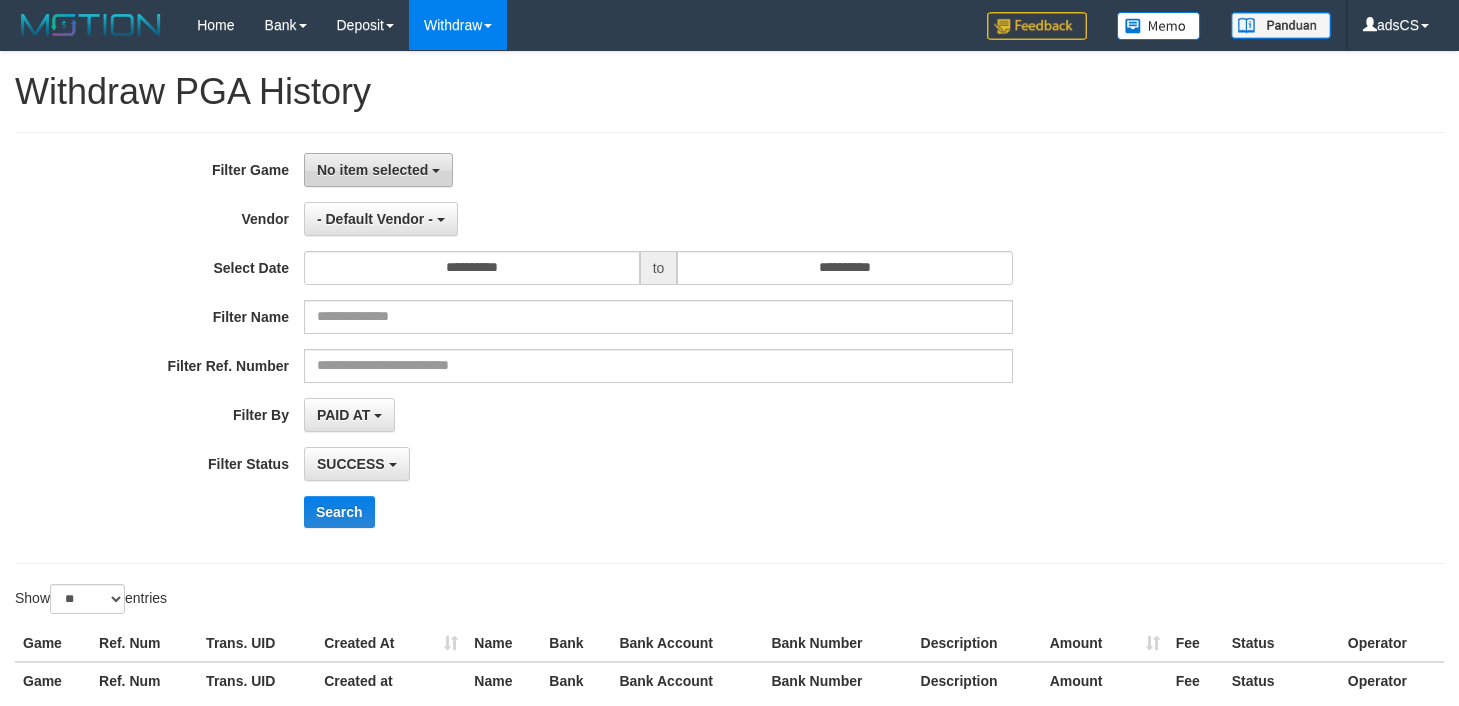 scroll, scrollTop: 0, scrollLeft: 0, axis: both 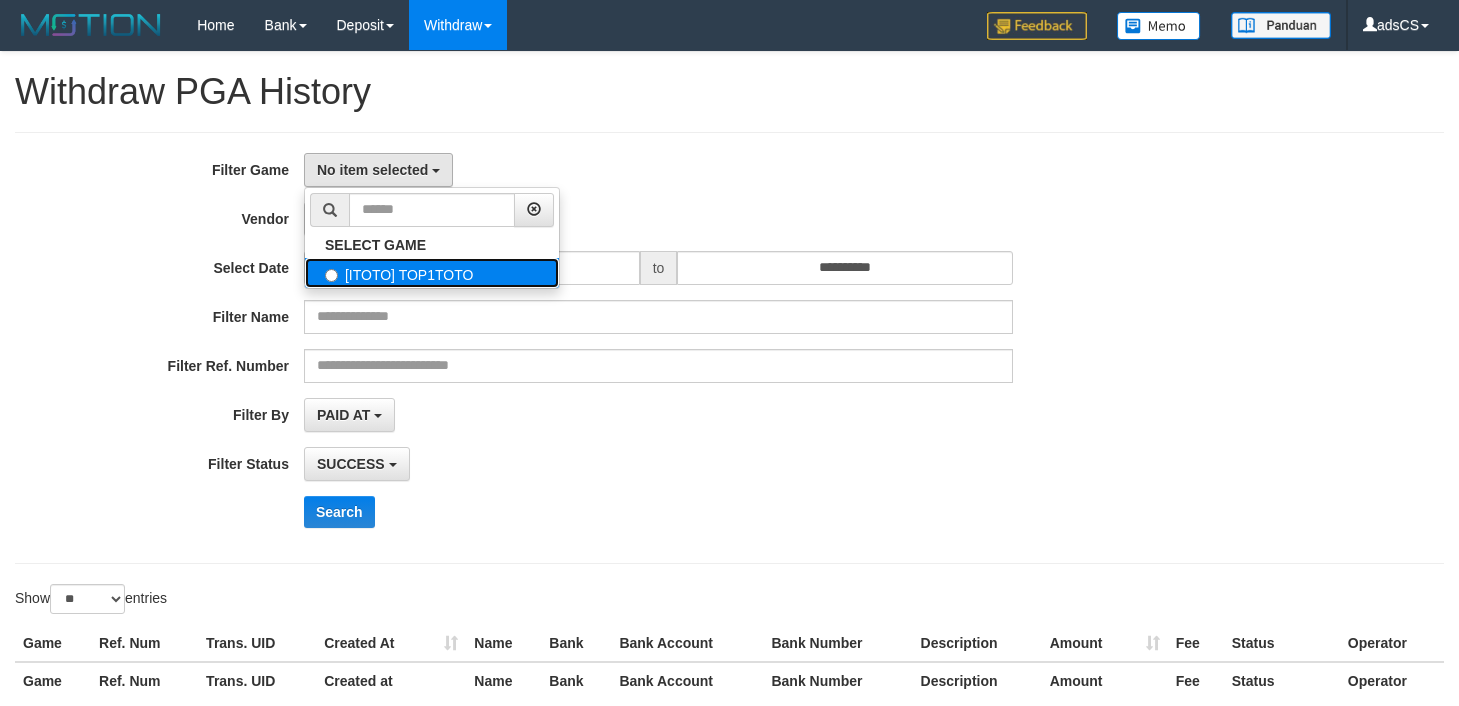 click on "[ITOTO] TOP1TOTO" at bounding box center [432, 273] 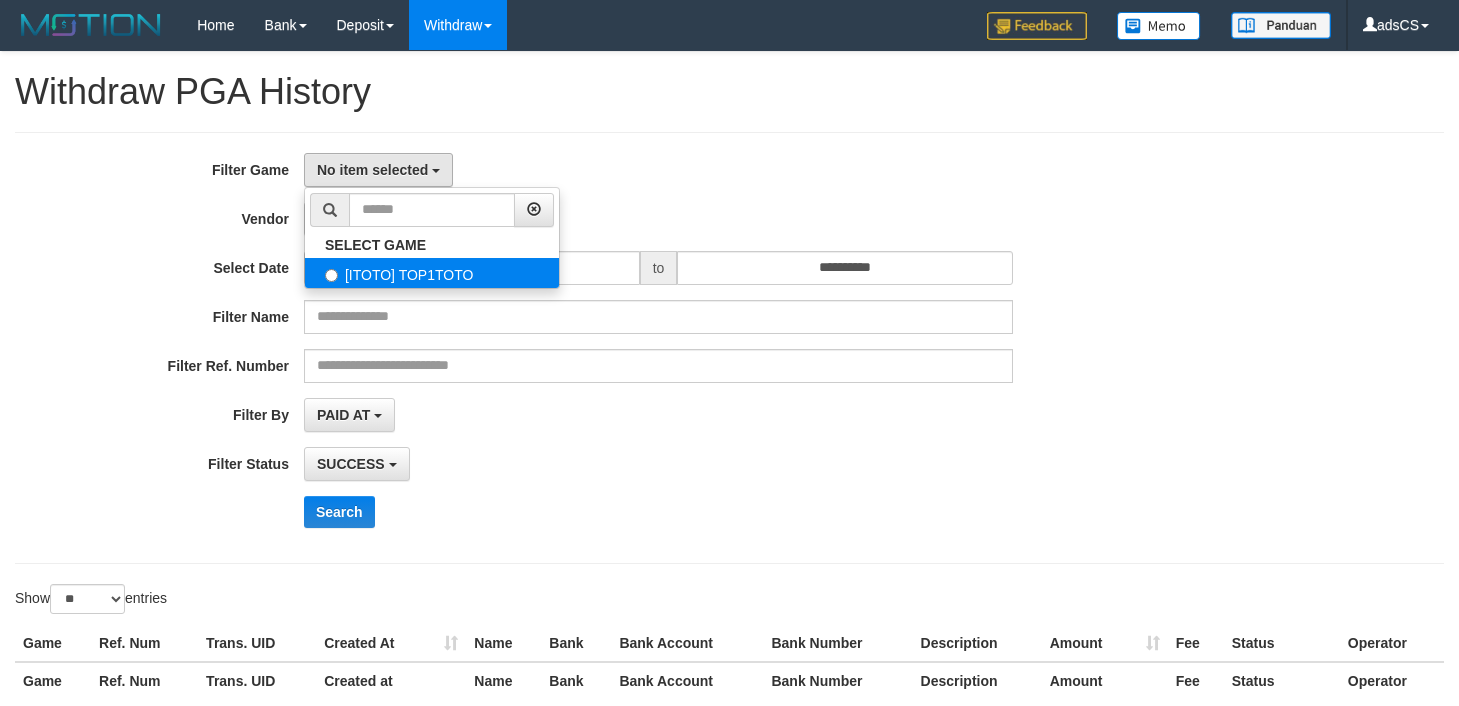 select on "***" 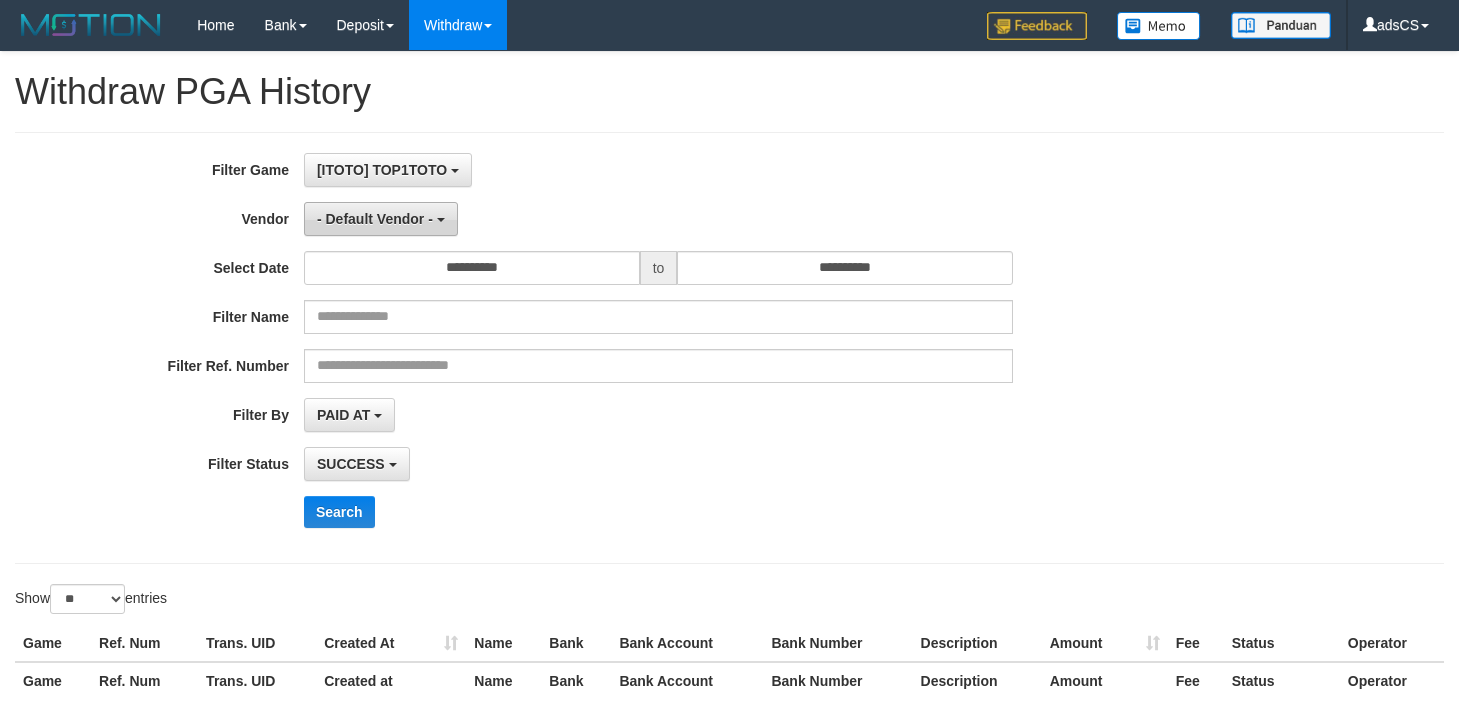 scroll, scrollTop: 18, scrollLeft: 0, axis: vertical 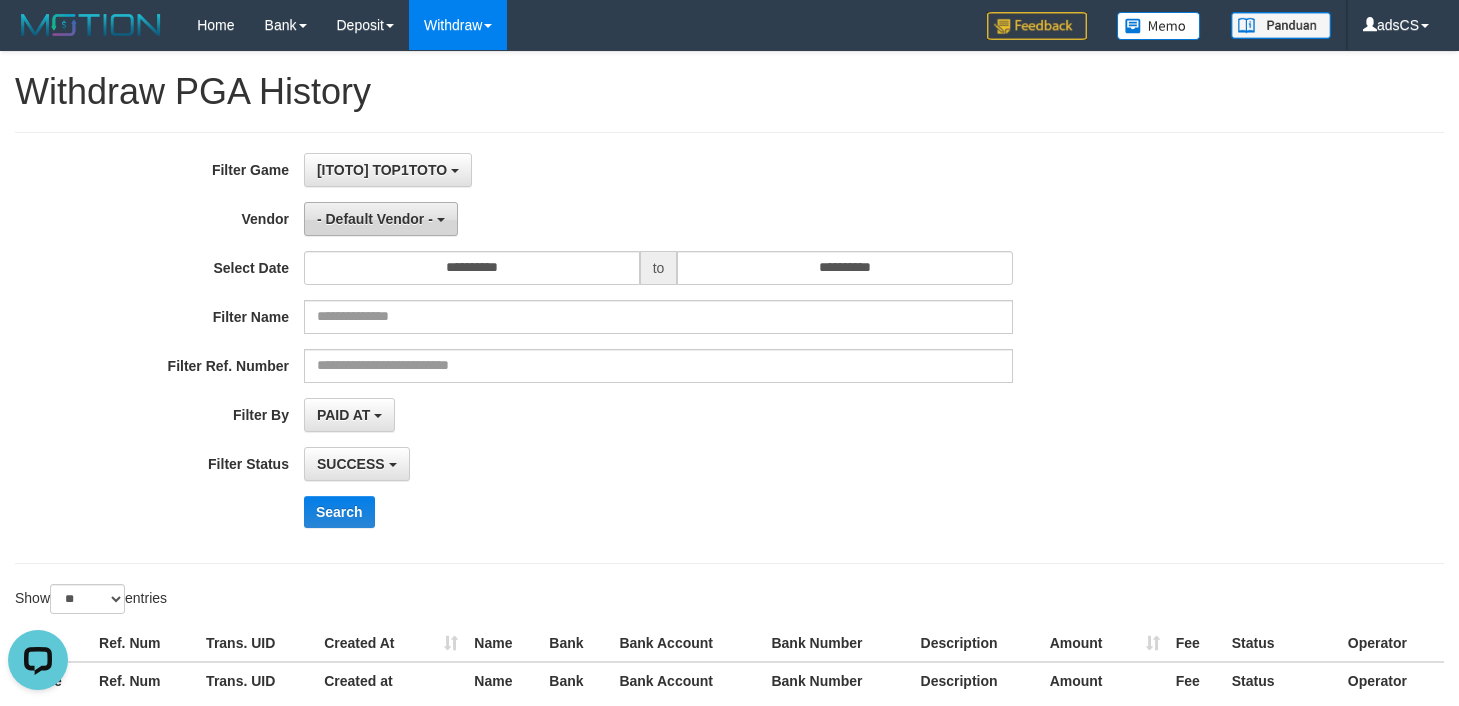click on "- Default Vendor -" at bounding box center [381, 219] 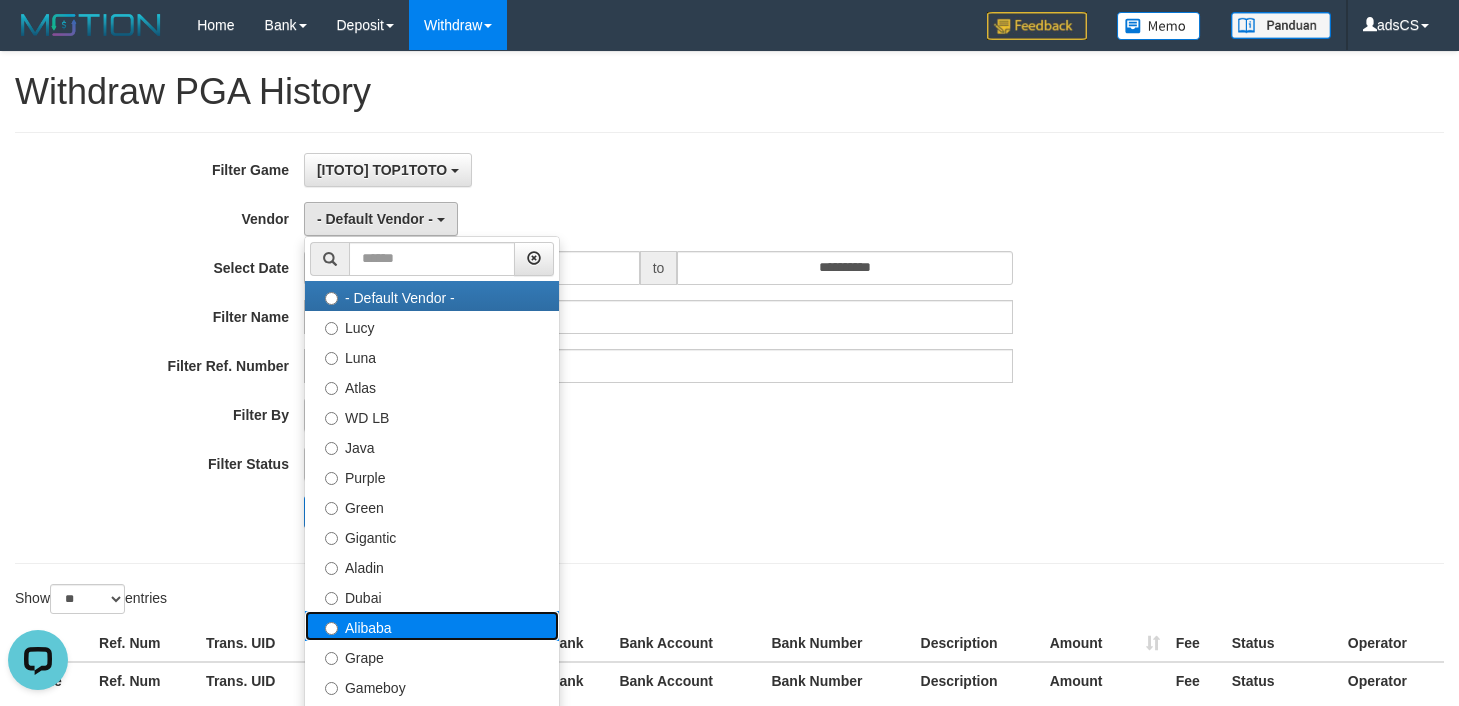 click on "Alibaba" at bounding box center (432, 626) 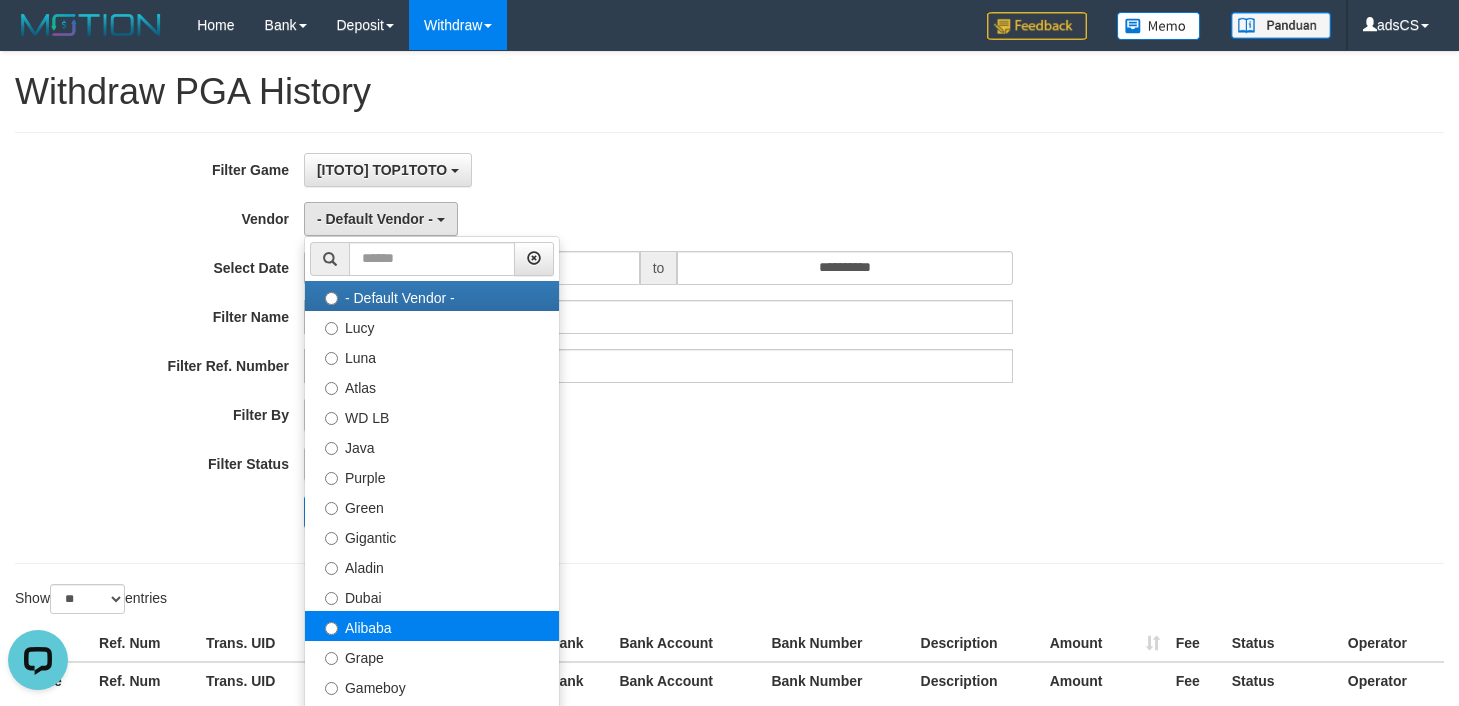 select on "**********" 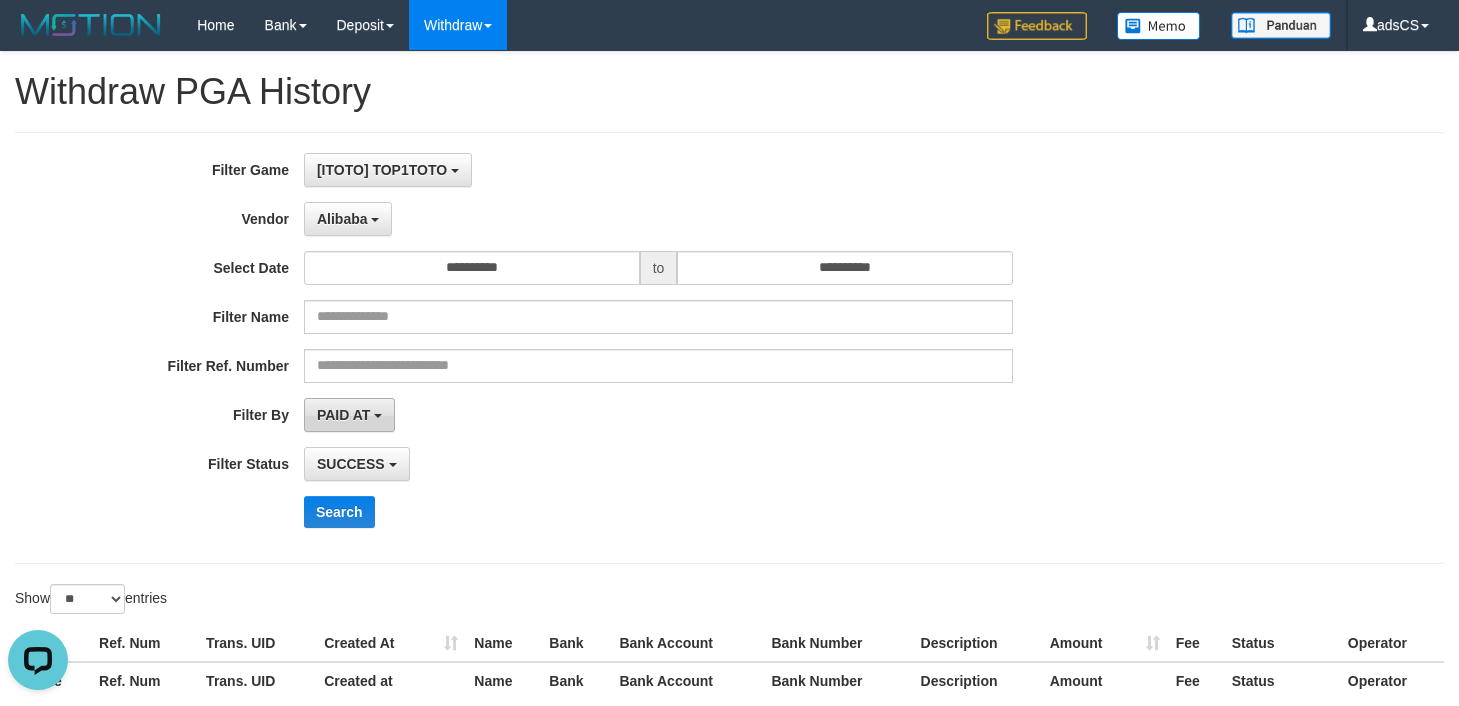 drag, startPoint x: 367, startPoint y: 413, endPoint x: 364, endPoint y: 448, distance: 35.128338 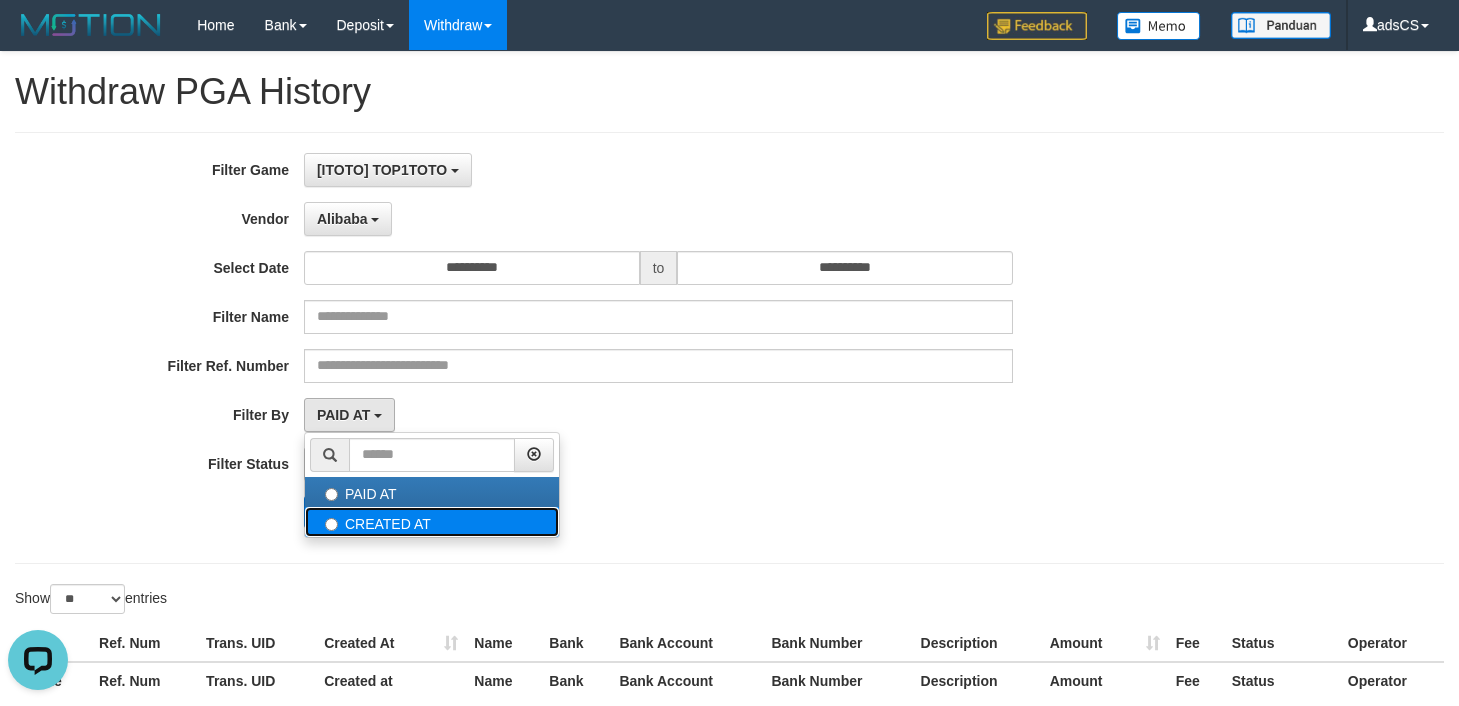 click on "CREATED AT" at bounding box center (432, 522) 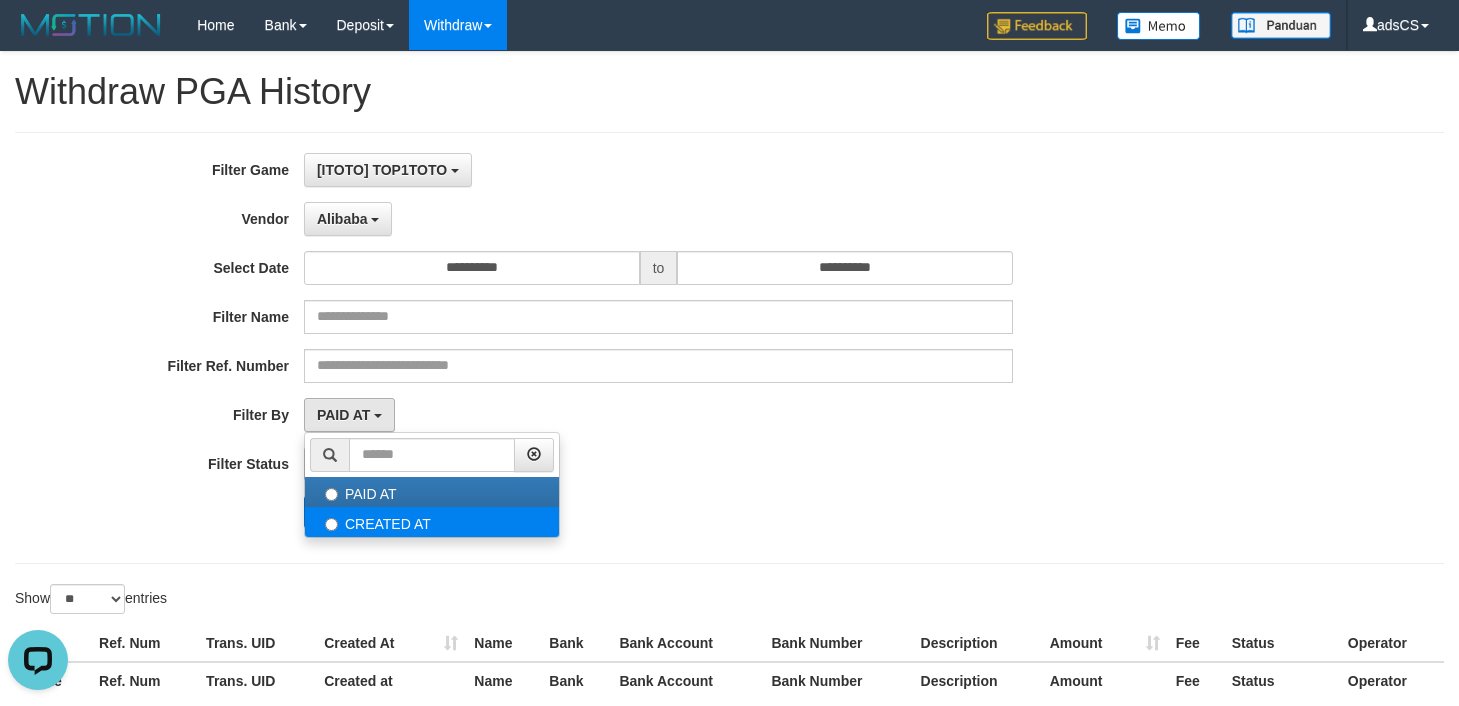select on "*" 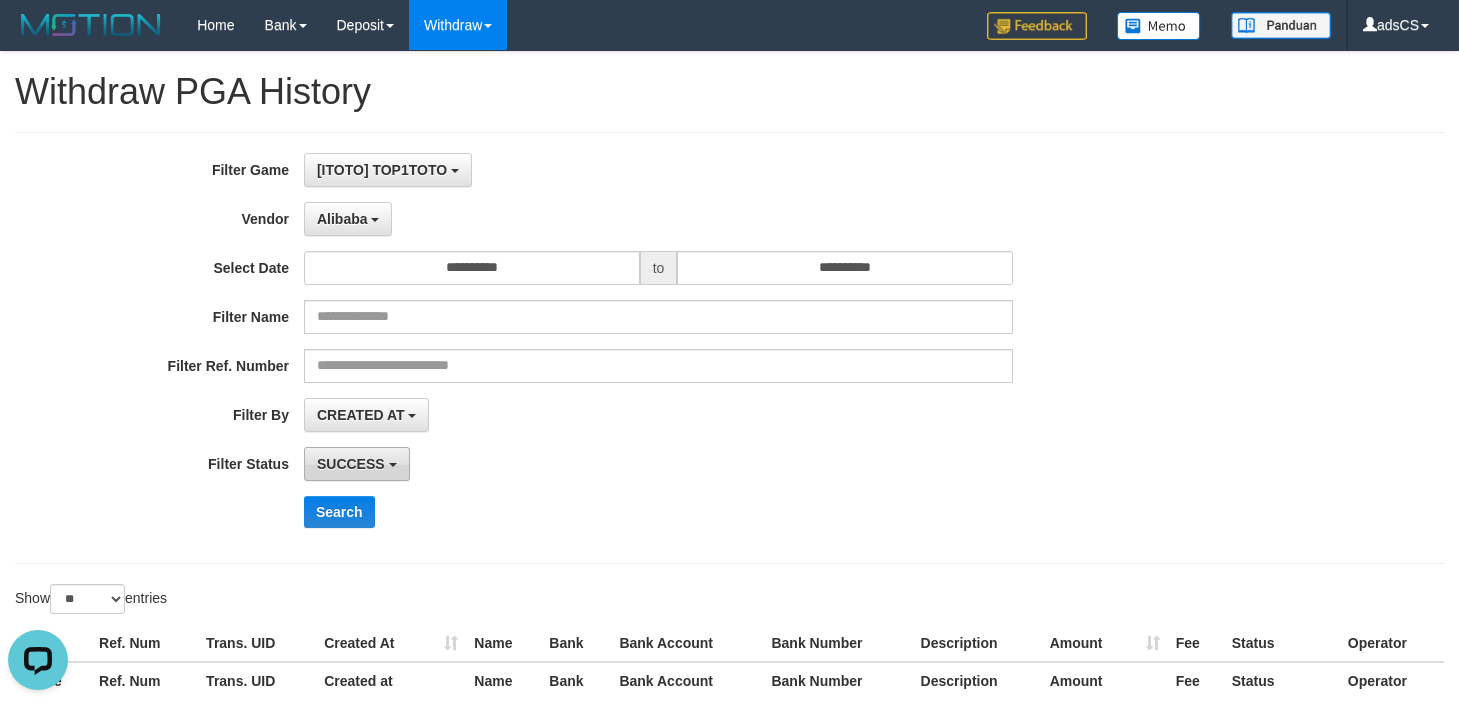 click on "SUCCESS" at bounding box center (351, 464) 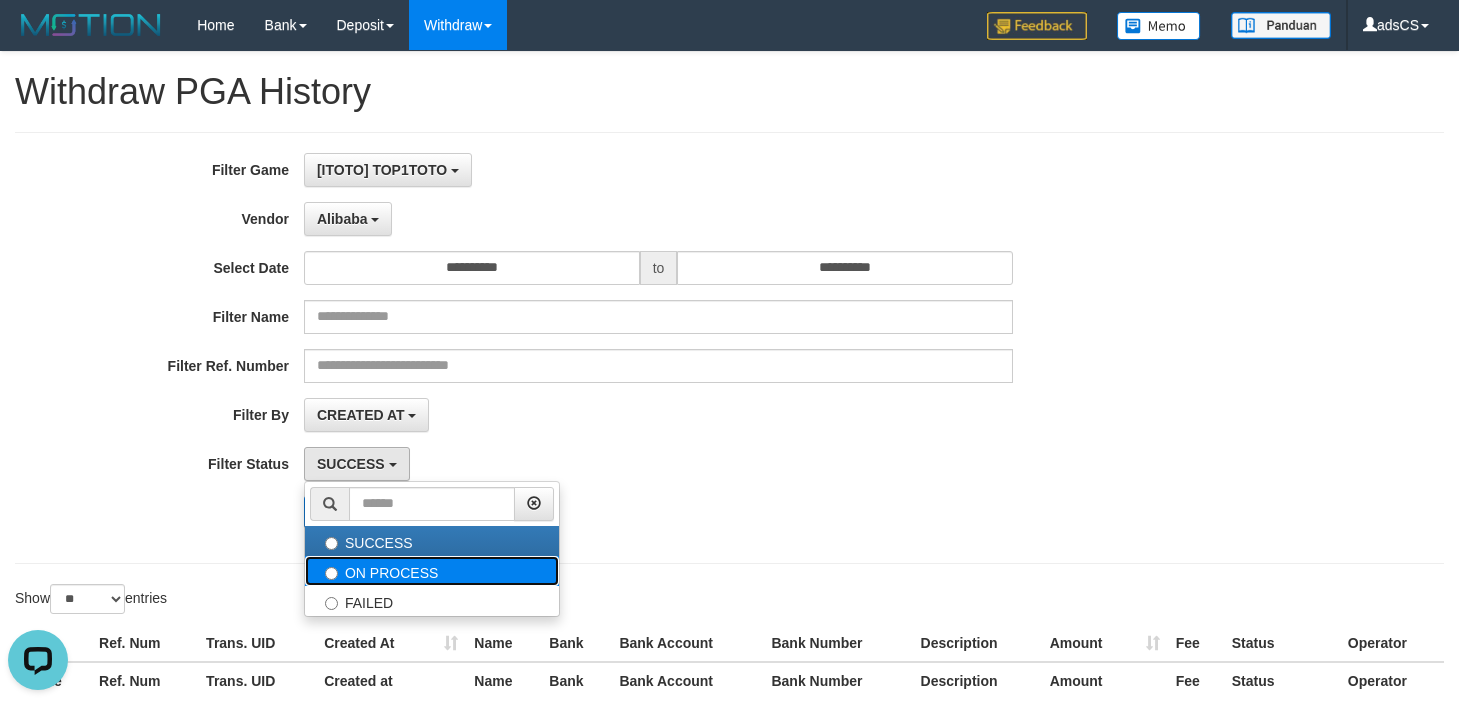 click on "ON PROCESS" at bounding box center (432, 571) 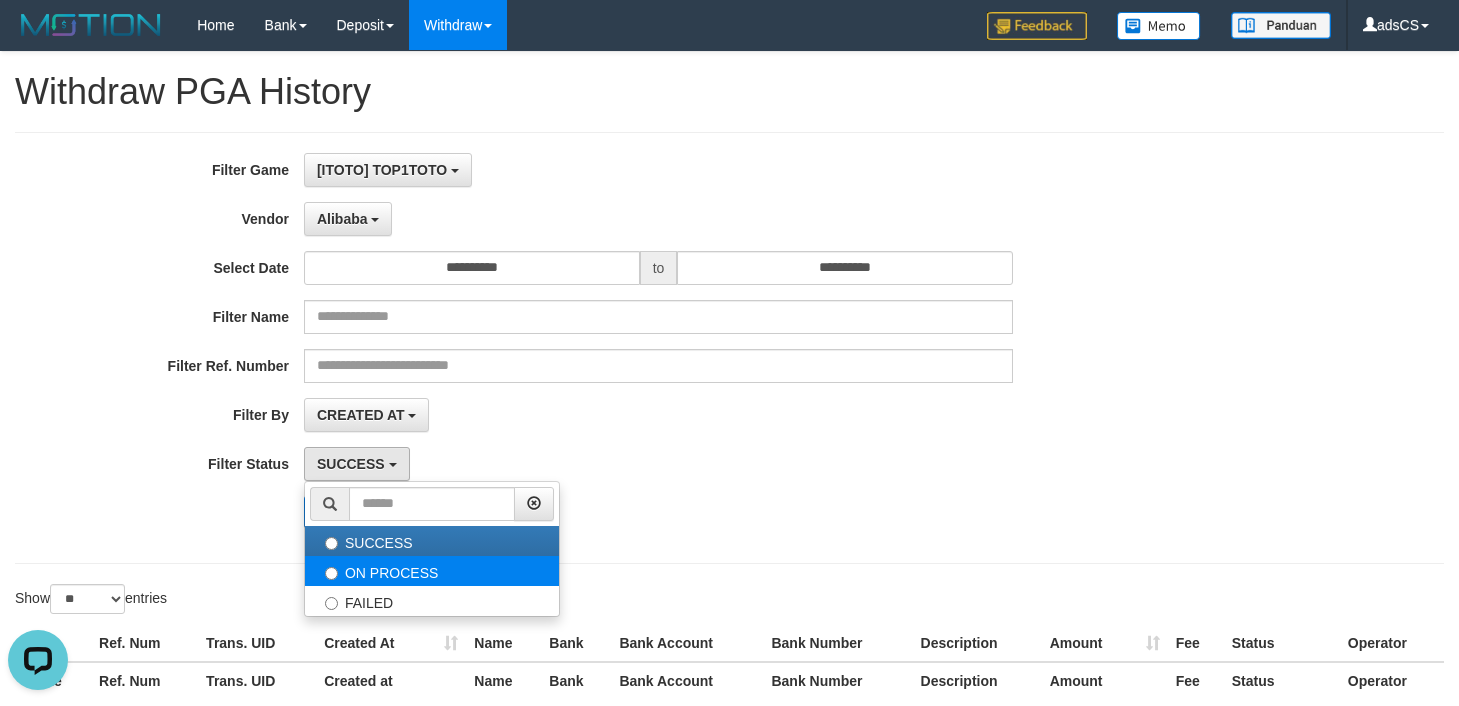 select on "*" 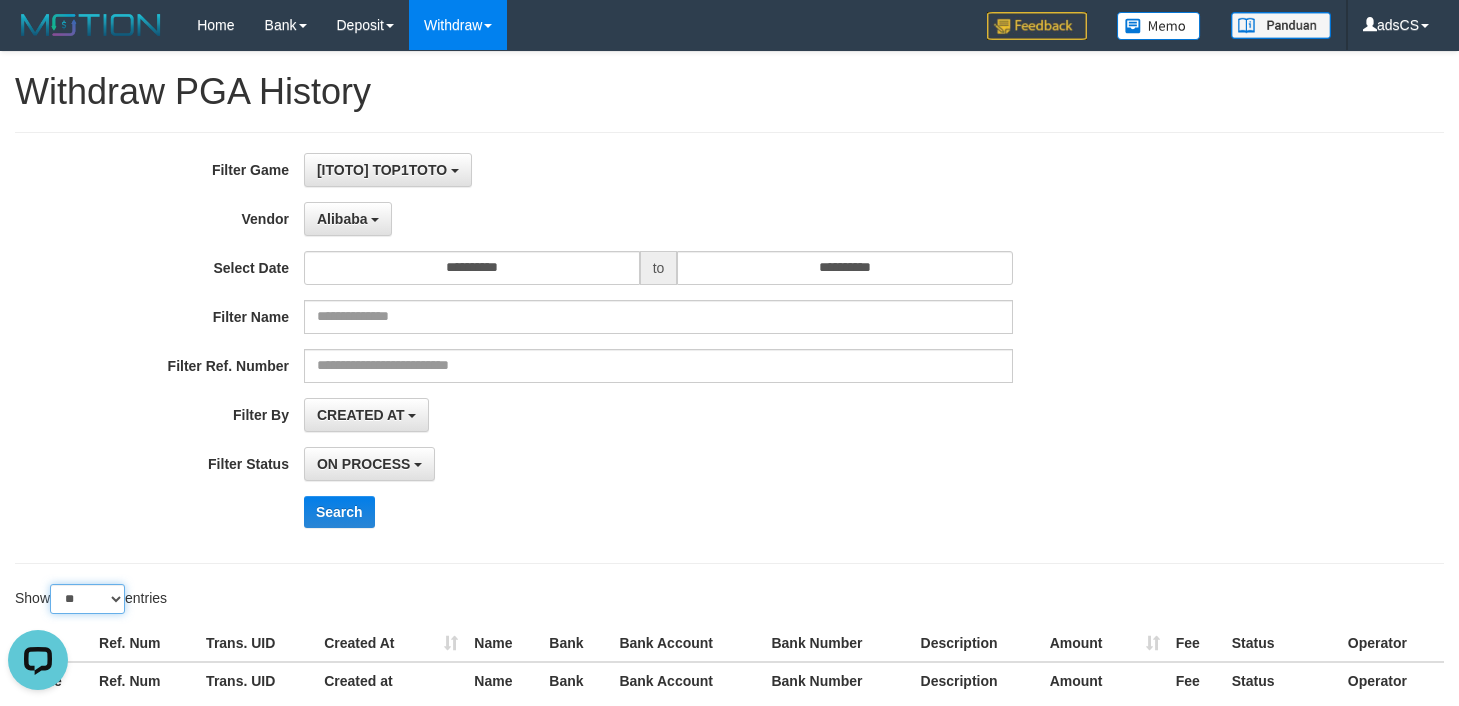click on "** ** ** ***" at bounding box center (87, 599) 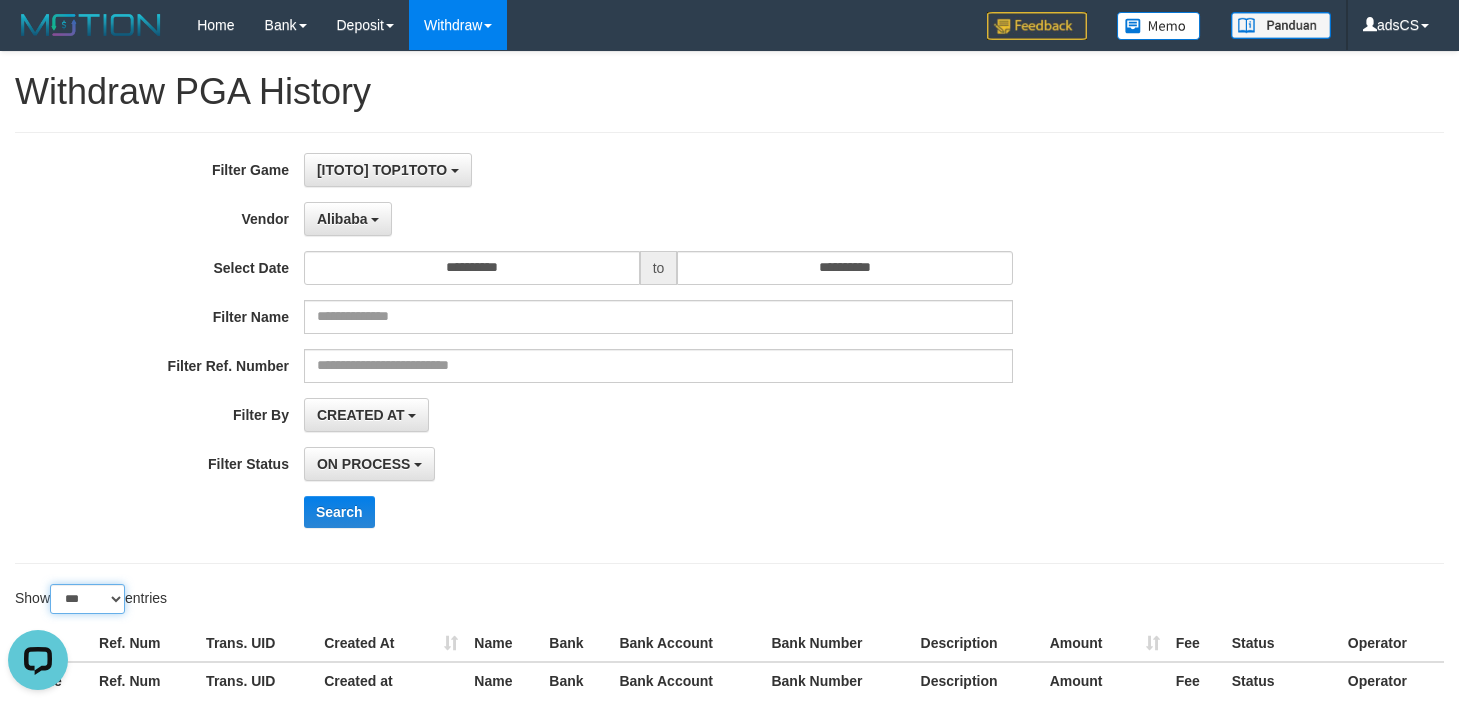 click on "** ** ** ***" at bounding box center (87, 599) 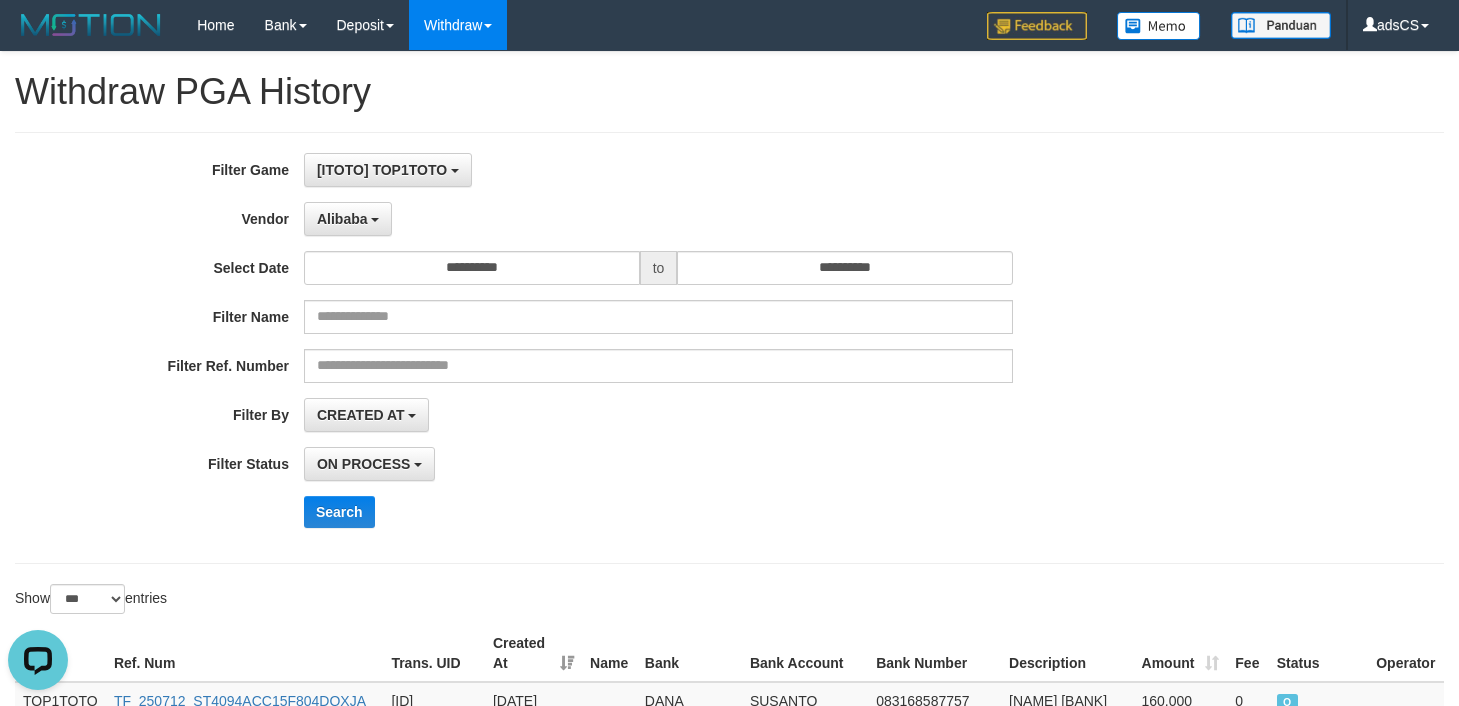 click on "**********" at bounding box center (608, 348) 